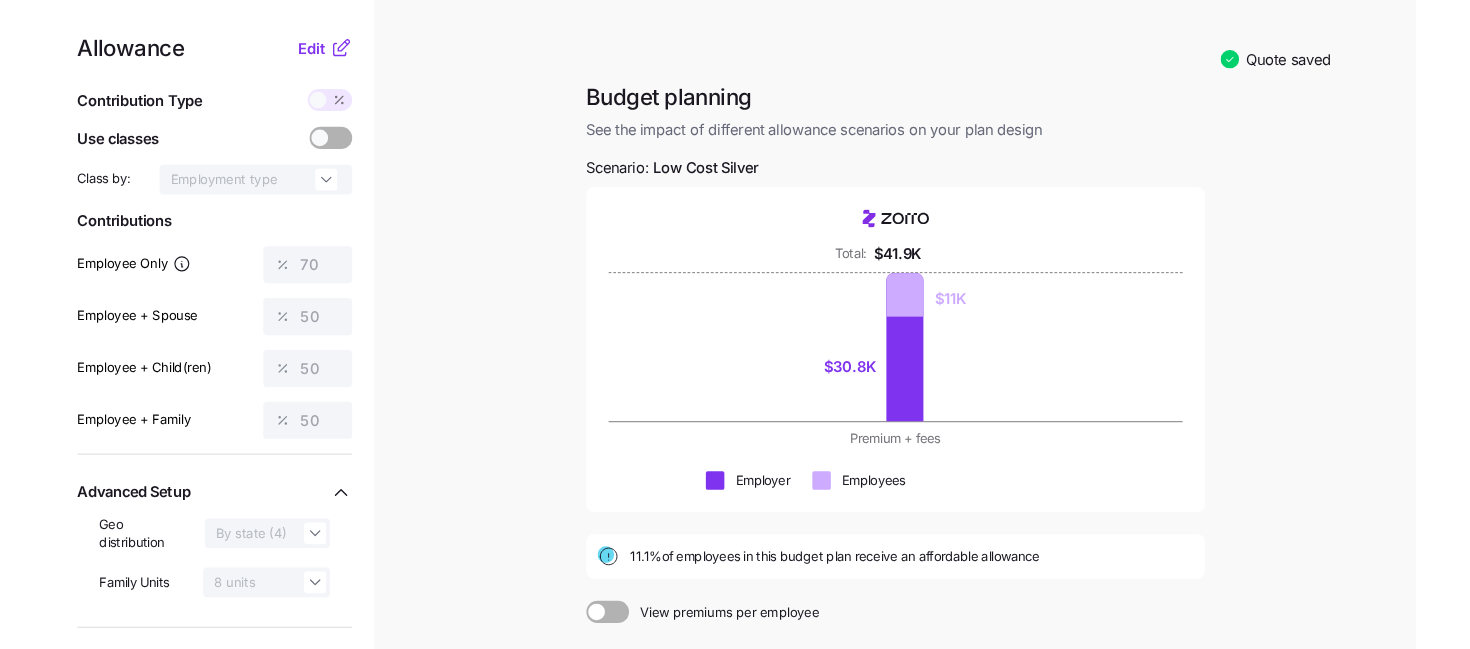 scroll, scrollTop: 0, scrollLeft: 0, axis: both 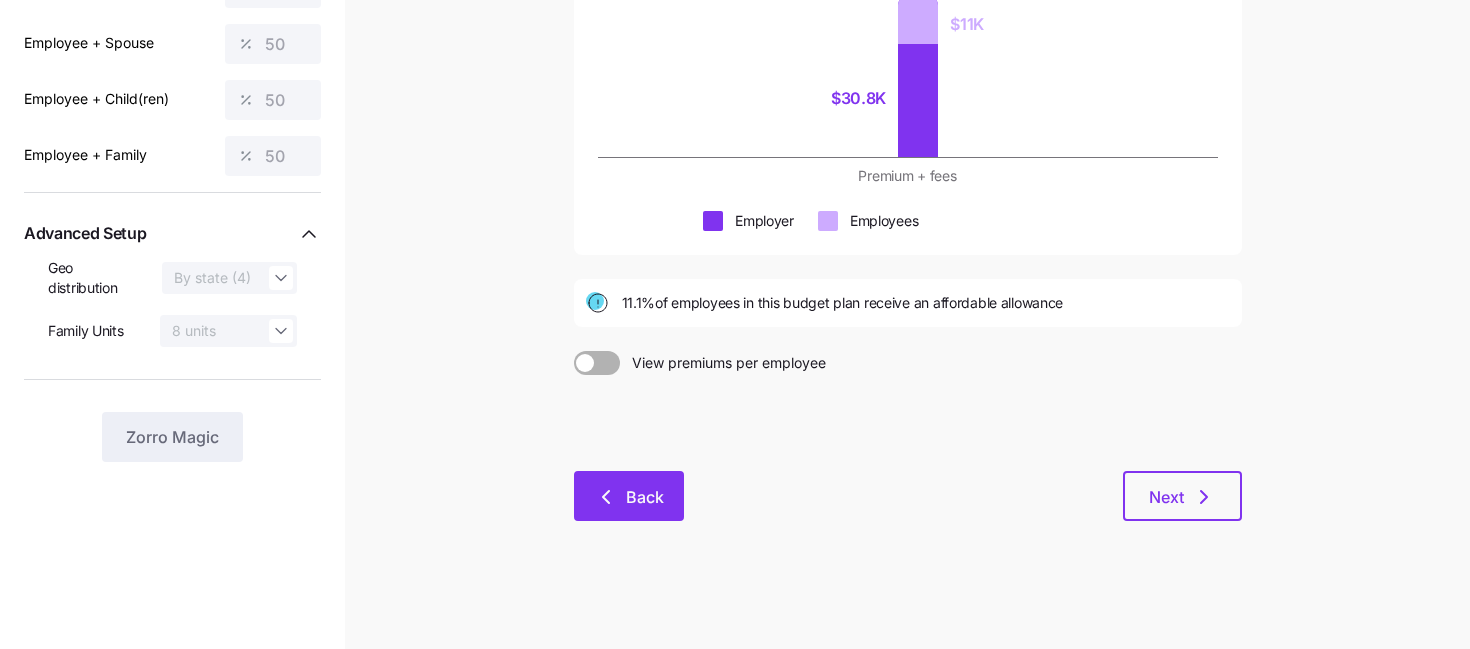 click on "Back" at bounding box center [629, 497] 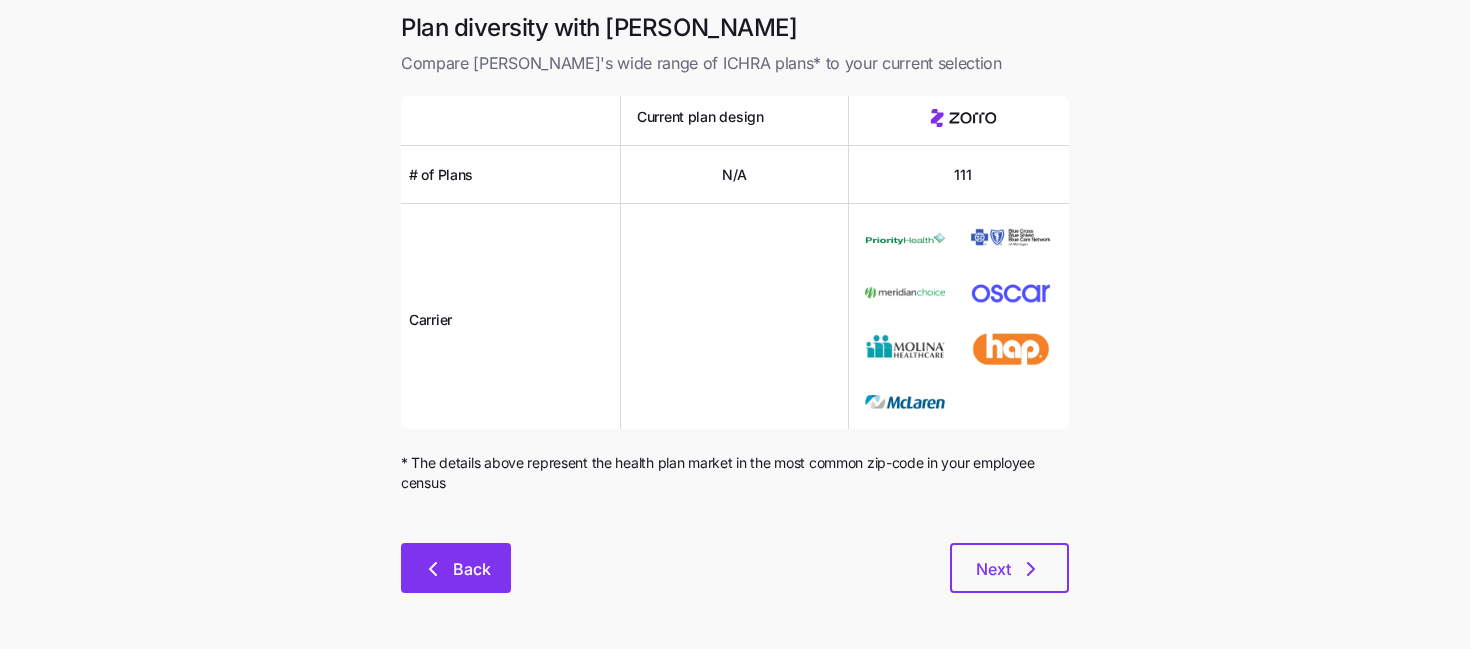 click on "Back" at bounding box center (456, 568) 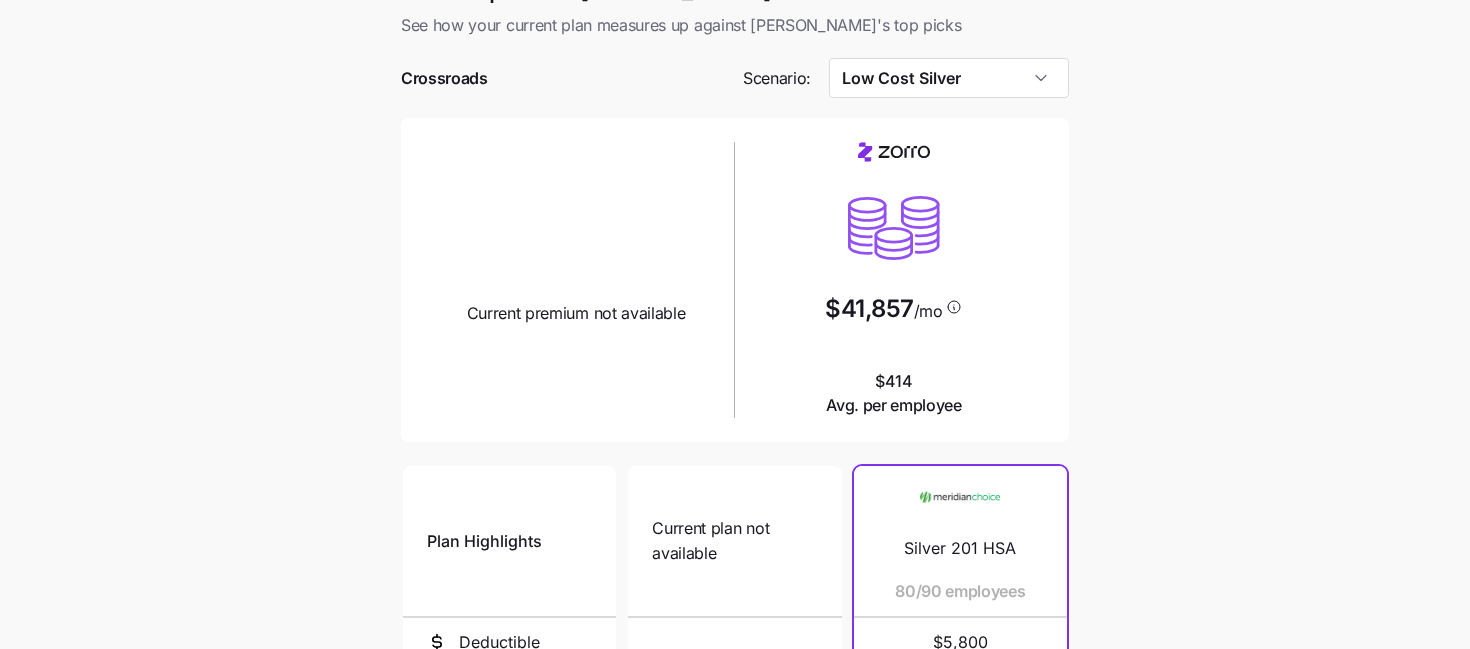 scroll, scrollTop: 0, scrollLeft: 0, axis: both 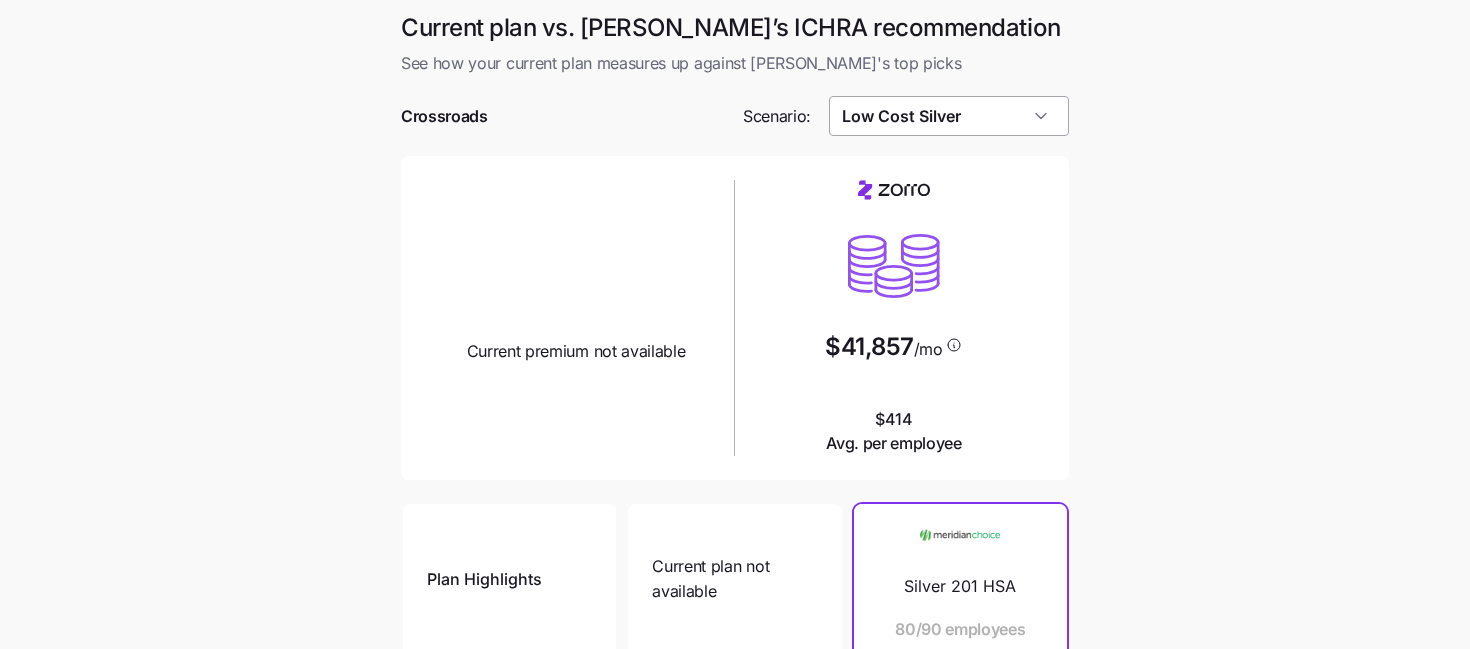 click on "Low Cost Silver" at bounding box center [949, 116] 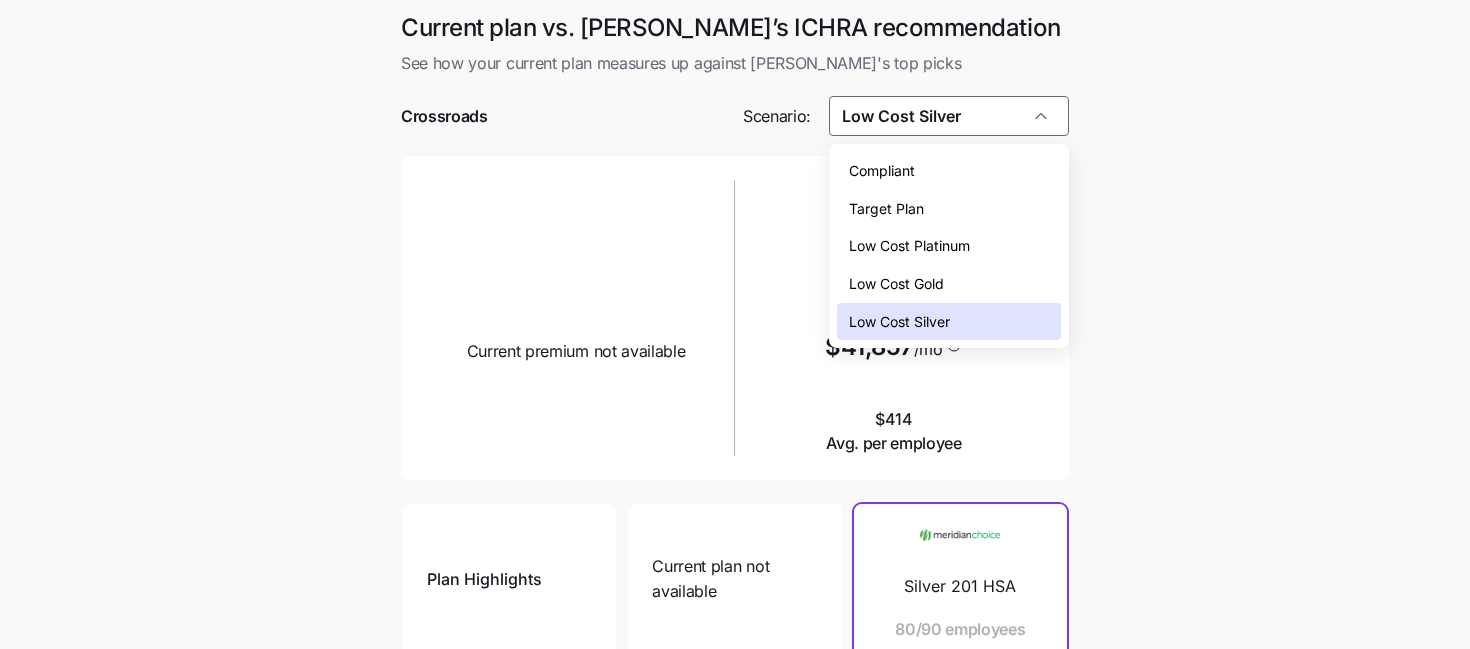 click on "Low Cost Gold" at bounding box center (896, 284) 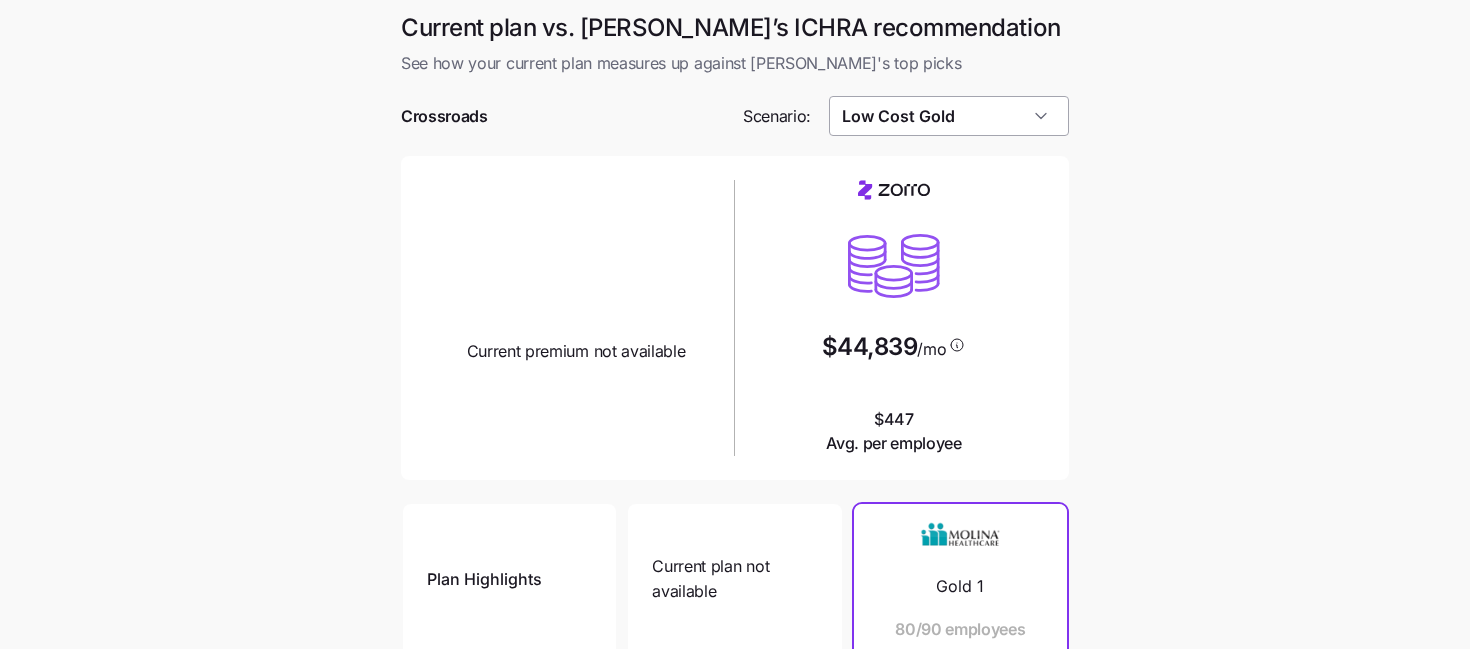 click on "Low Cost Gold" at bounding box center [949, 116] 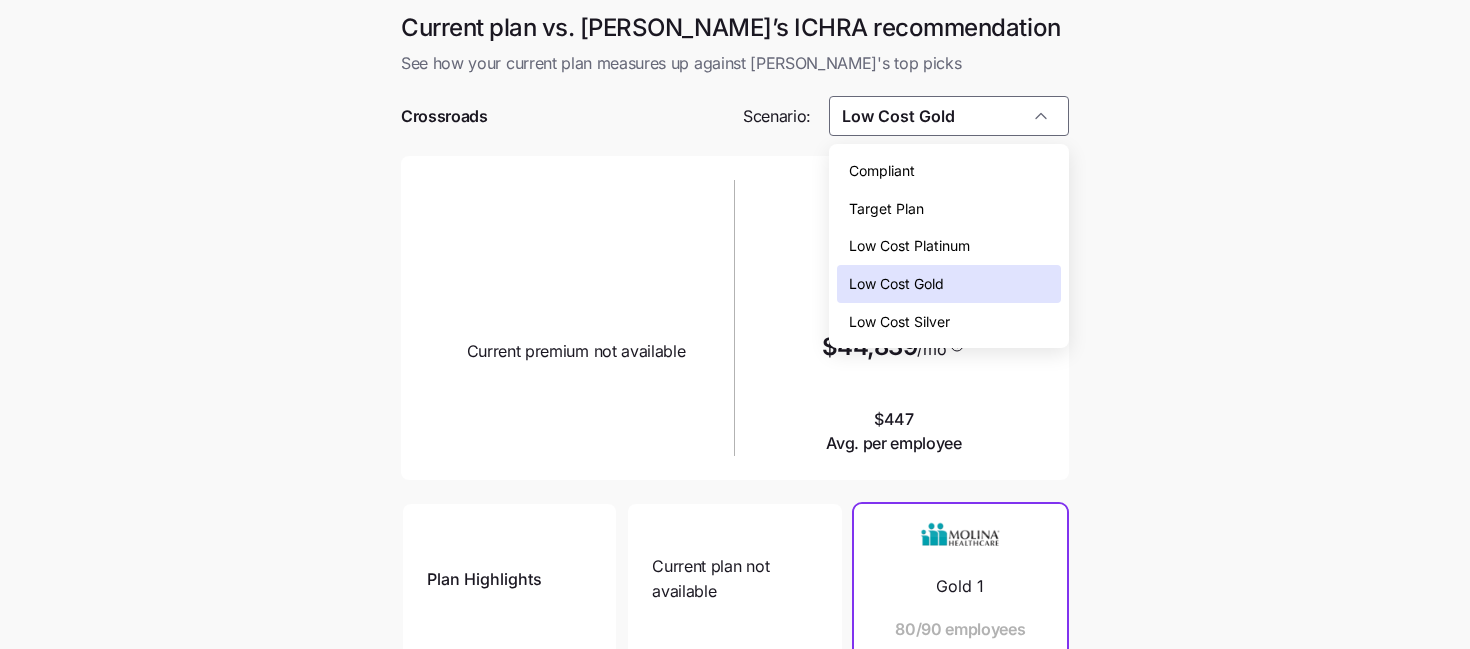click on "Low Cost Platinum" at bounding box center [909, 246] 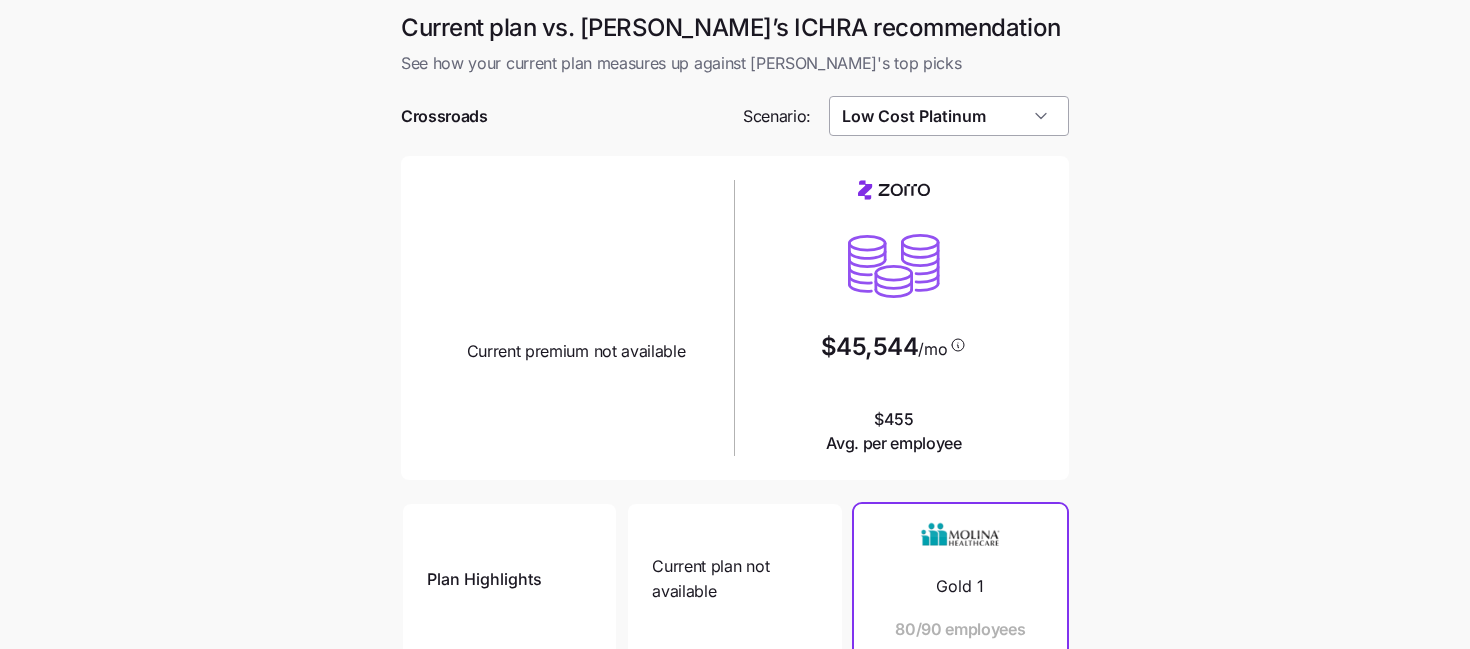 click on "Low Cost Platinum" at bounding box center (949, 116) 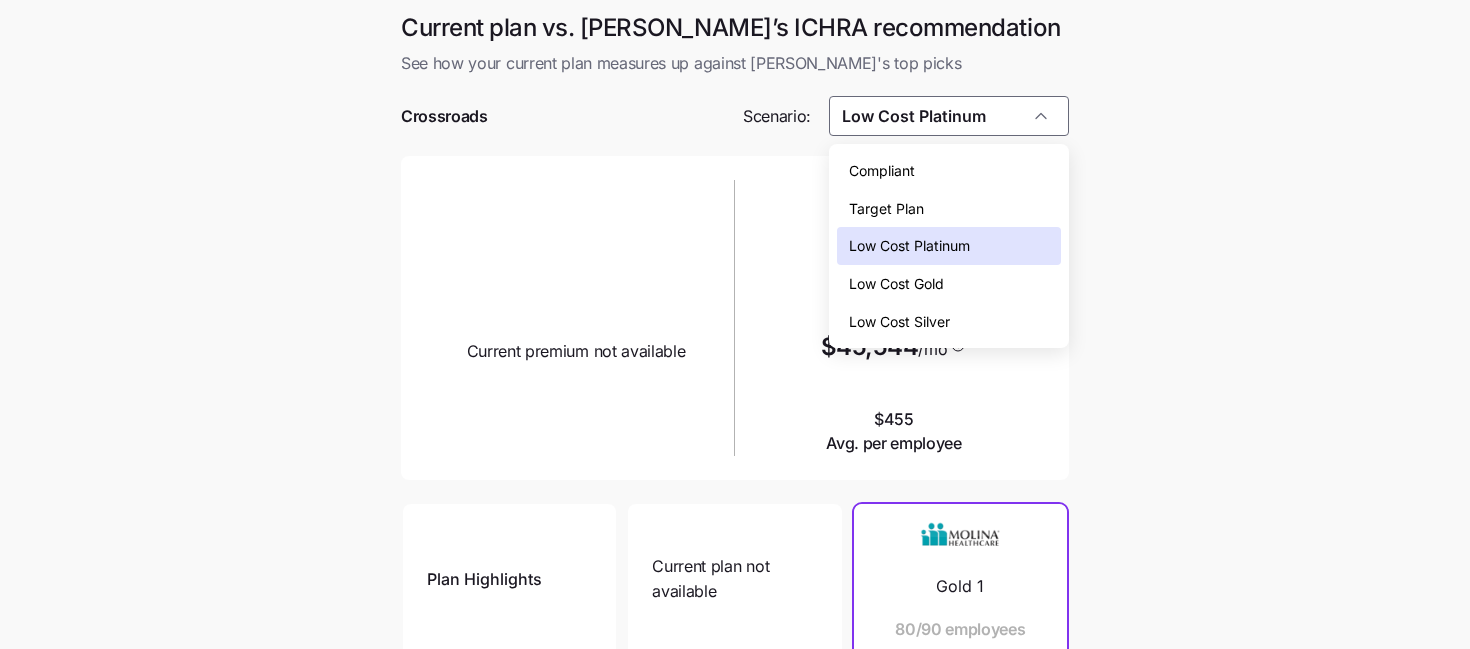 click on "Compliant" at bounding box center (882, 171) 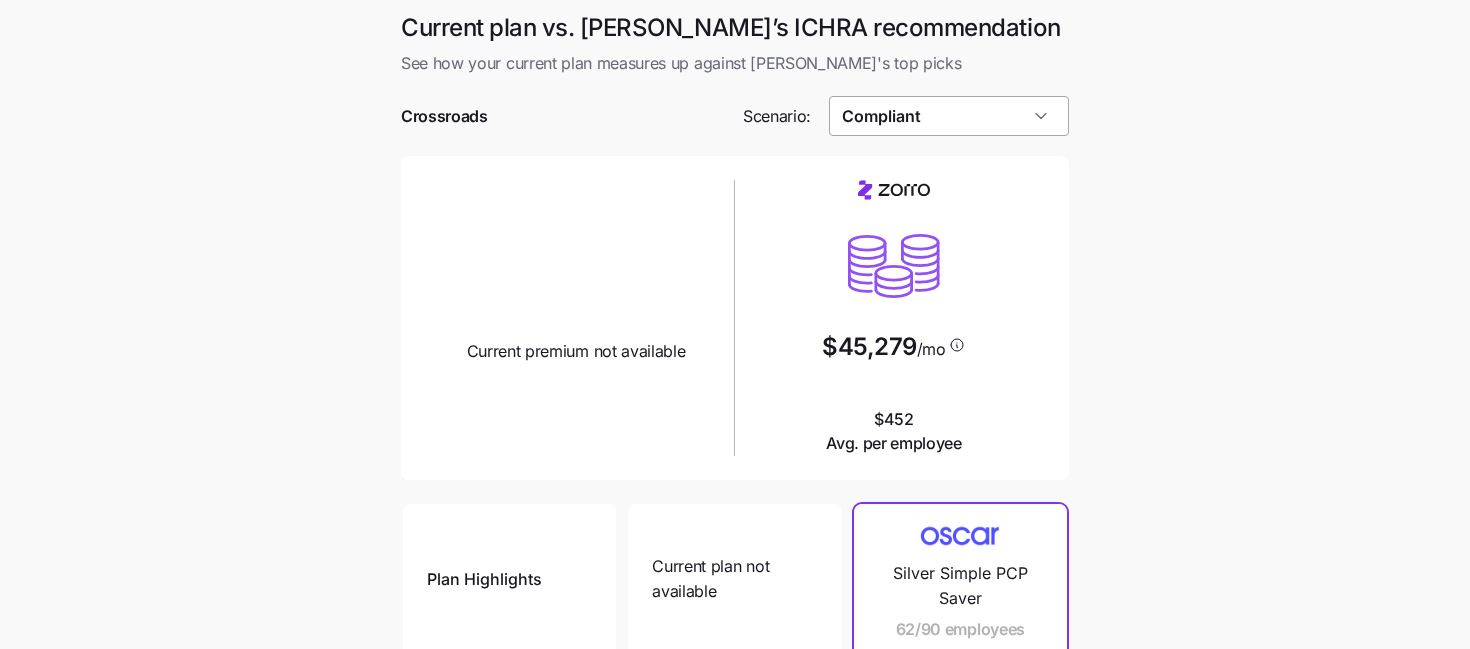 click on "Compliant" at bounding box center [949, 116] 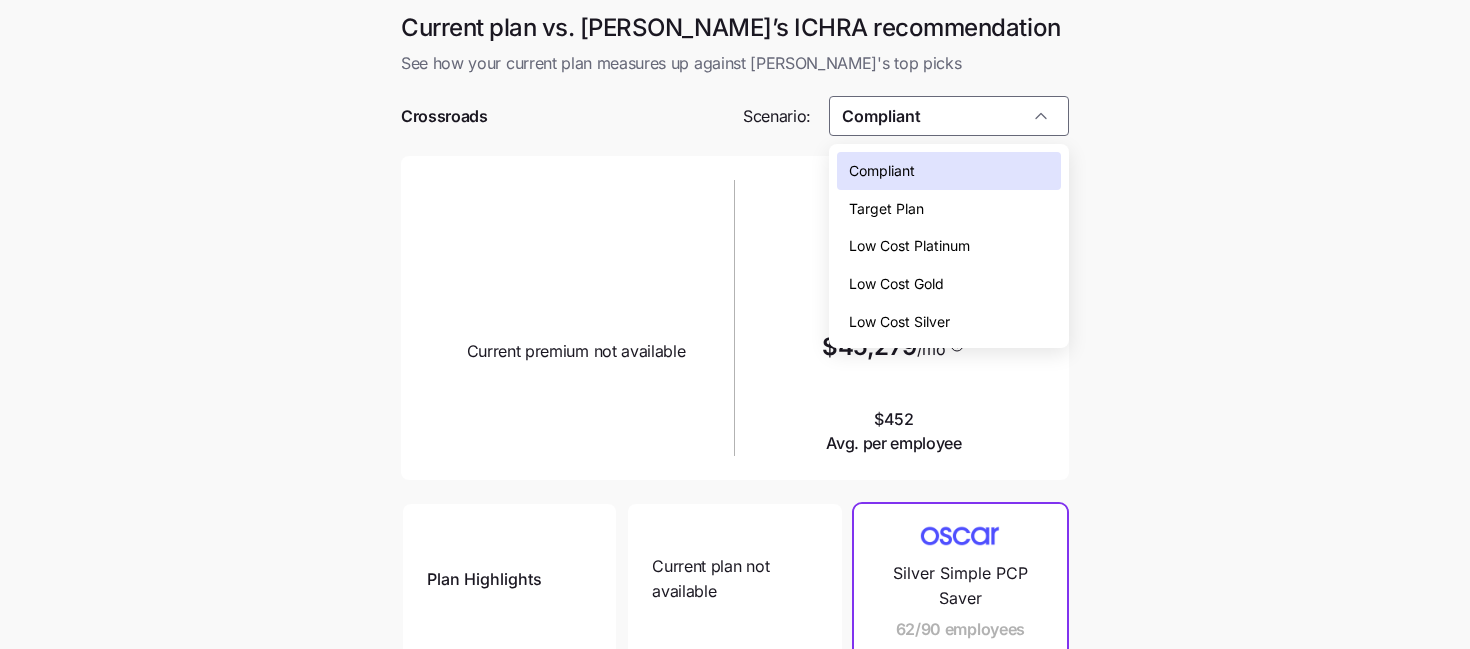 click on "Low Cost Silver" at bounding box center (899, 322) 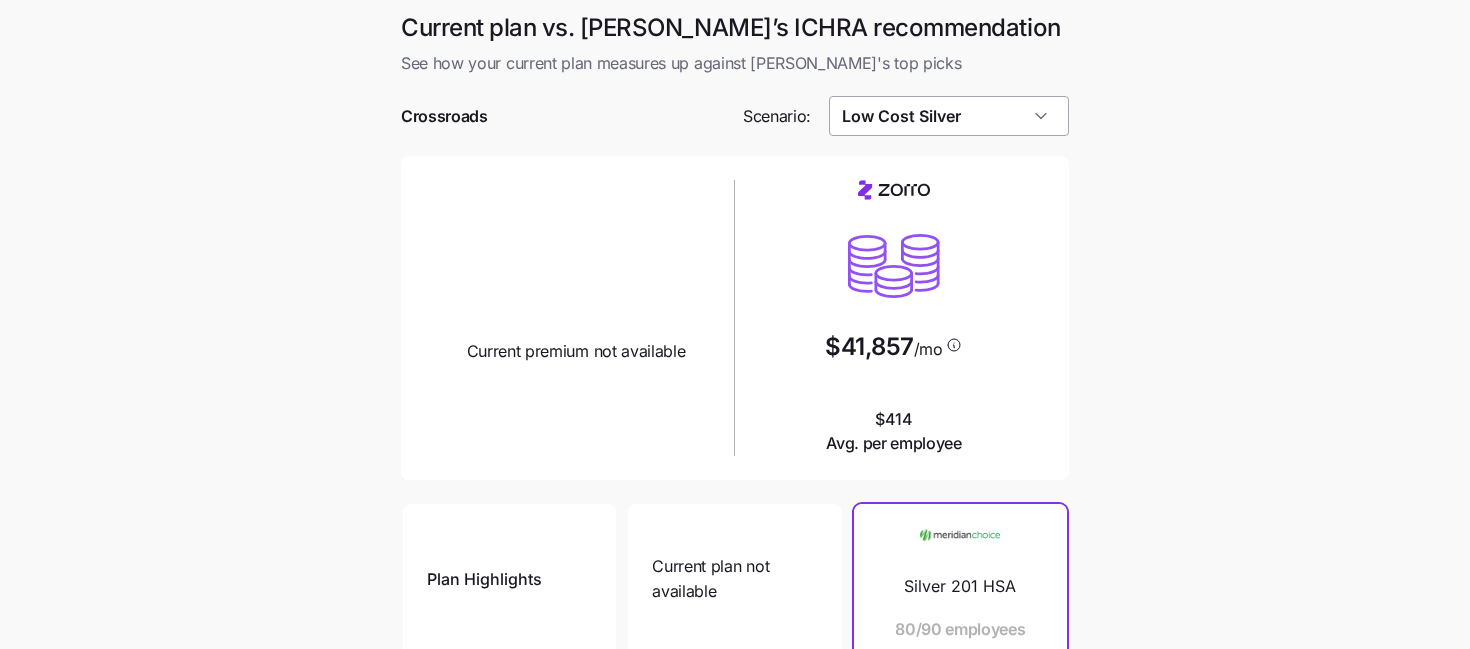click on "Low Cost Silver" at bounding box center [949, 116] 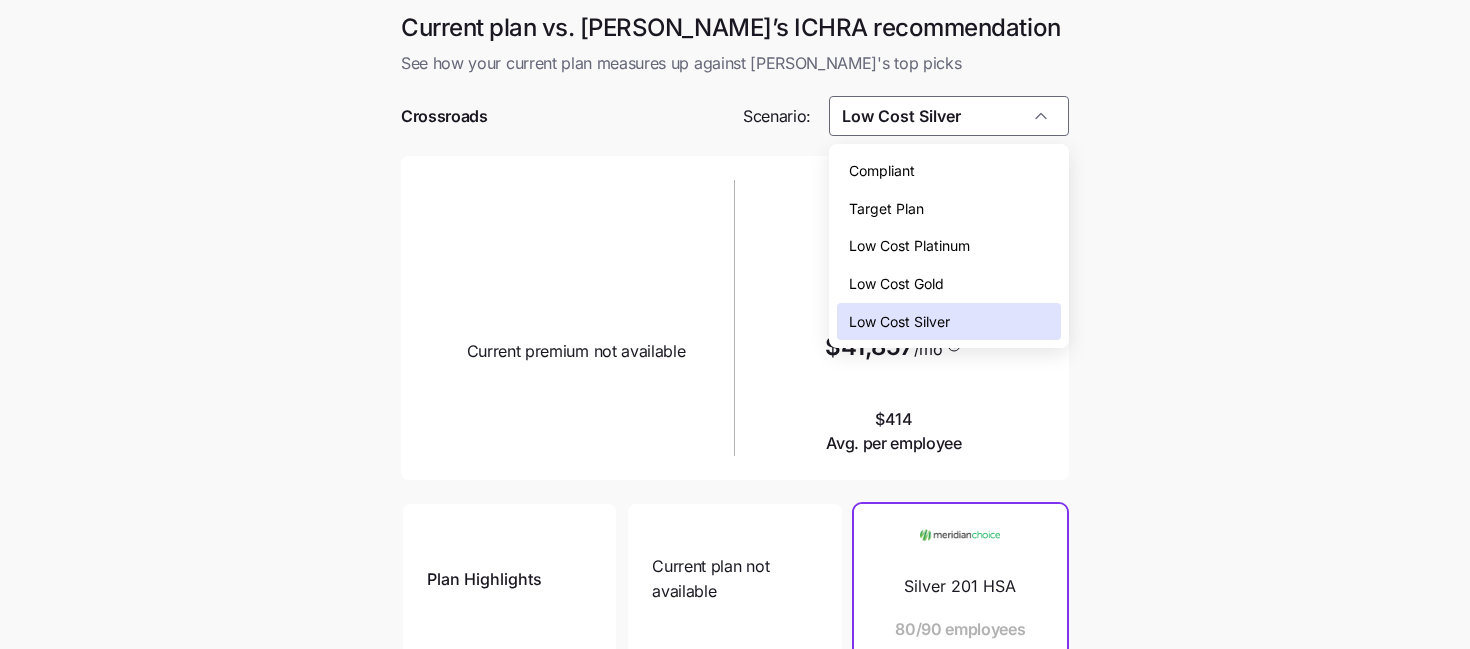 click on "Compliant" at bounding box center [949, 171] 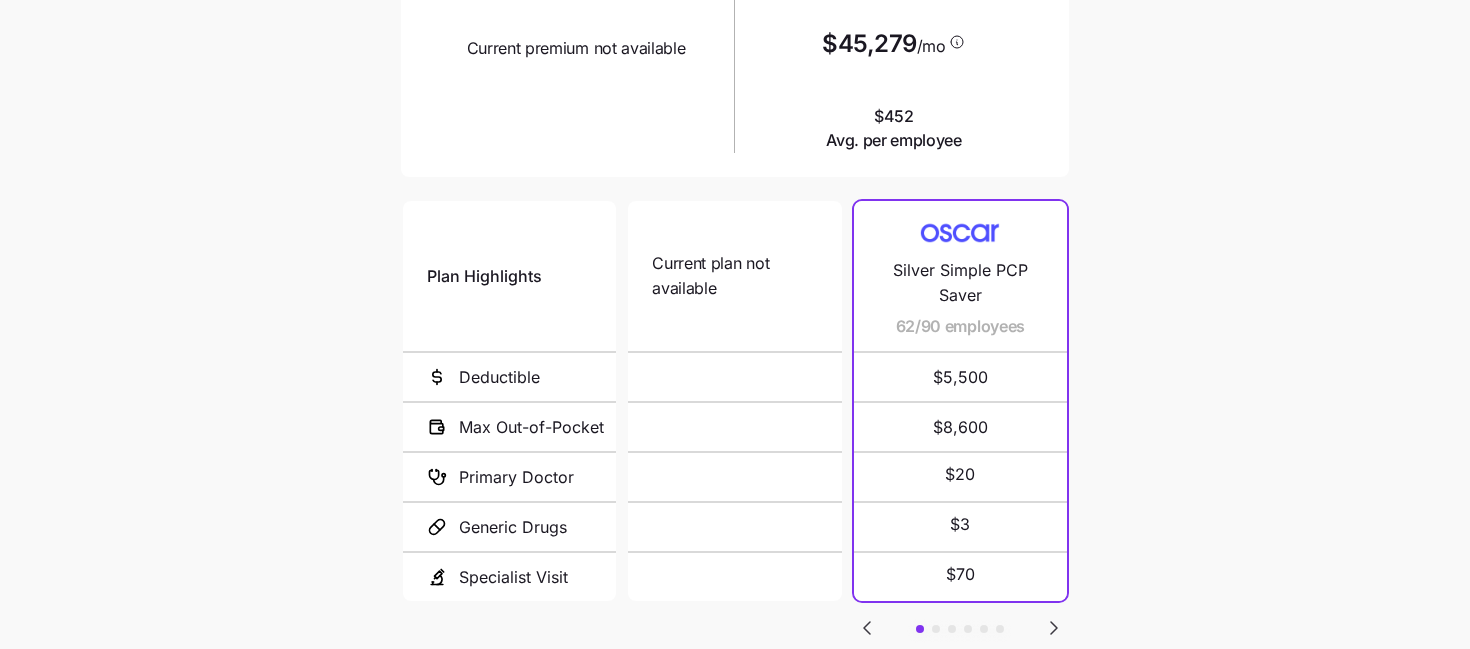 scroll, scrollTop: 385, scrollLeft: 0, axis: vertical 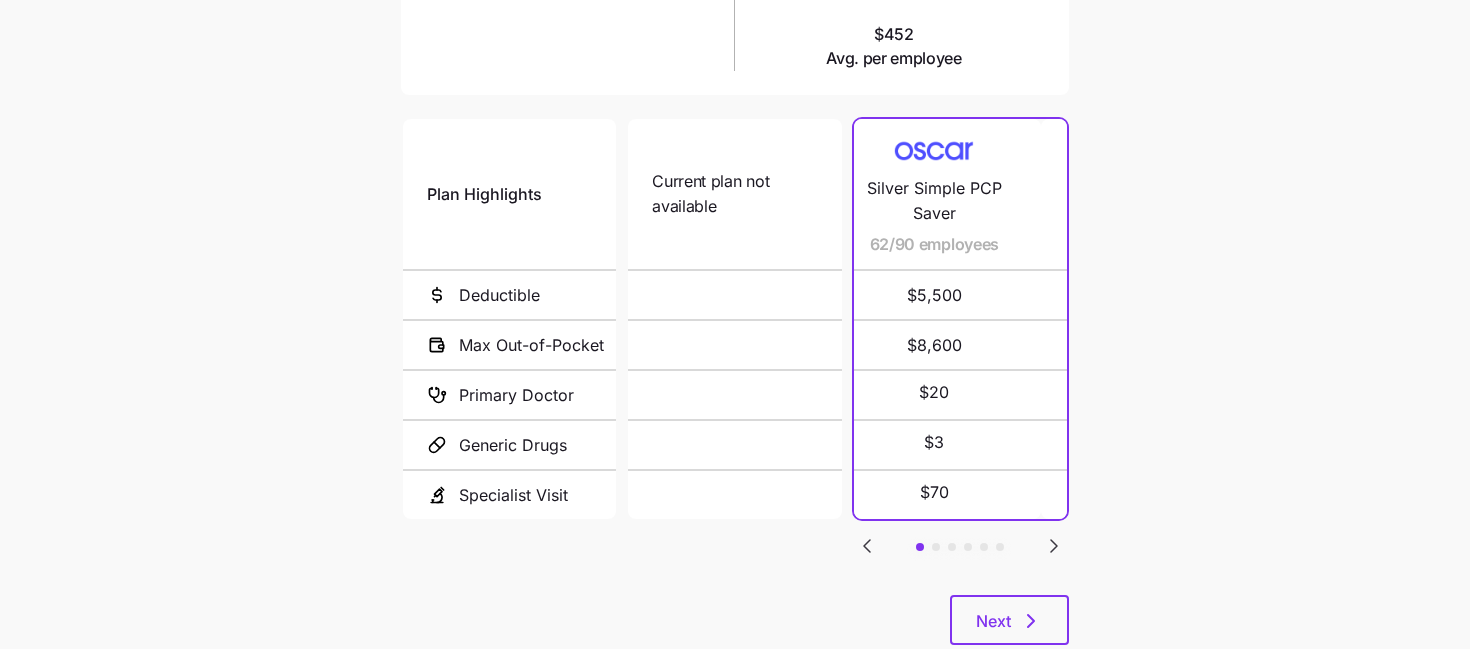 drag, startPoint x: 916, startPoint y: 243, endPoint x: 891, endPoint y: 243, distance: 25 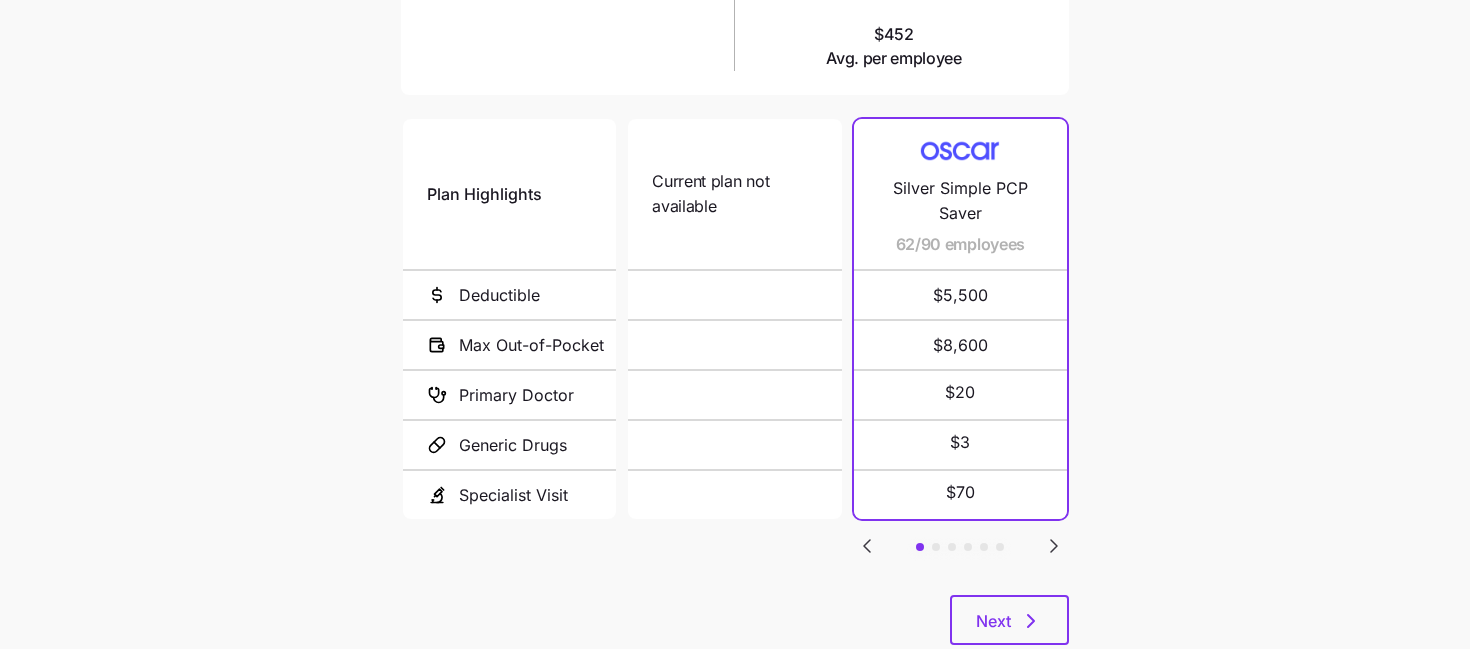 click 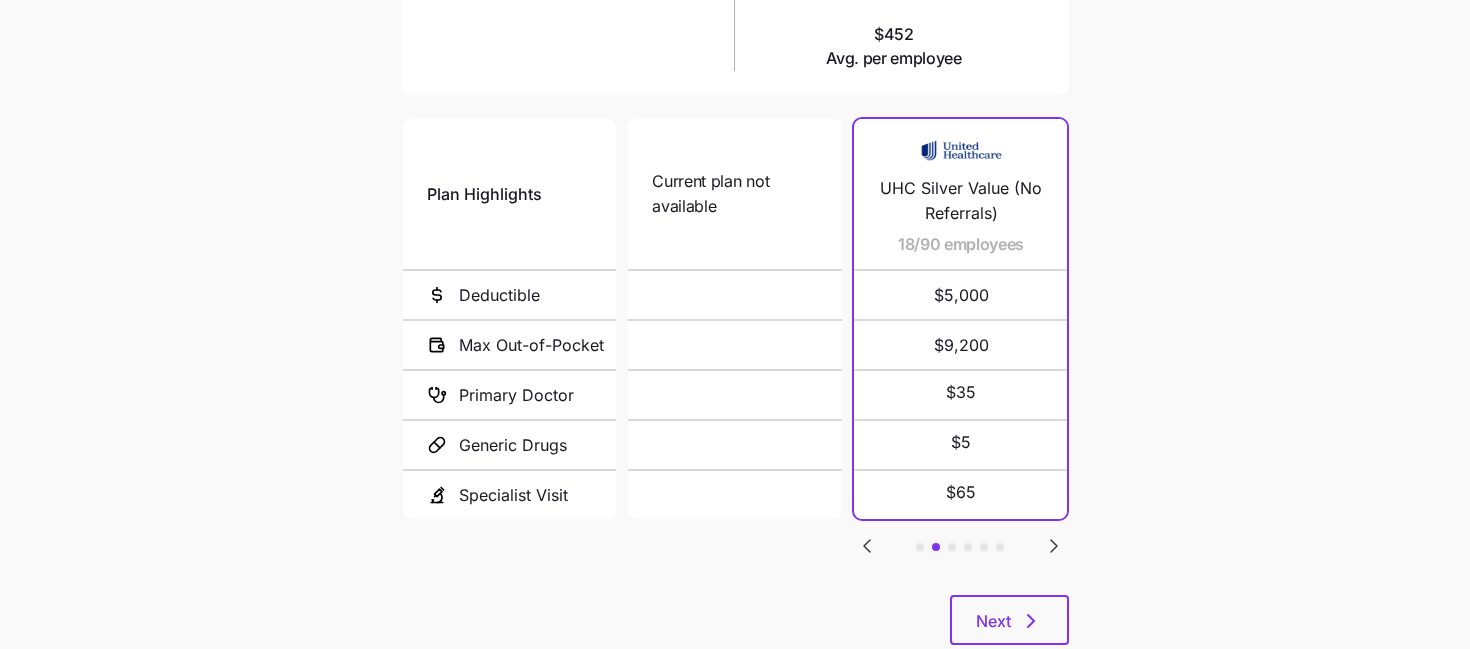 click 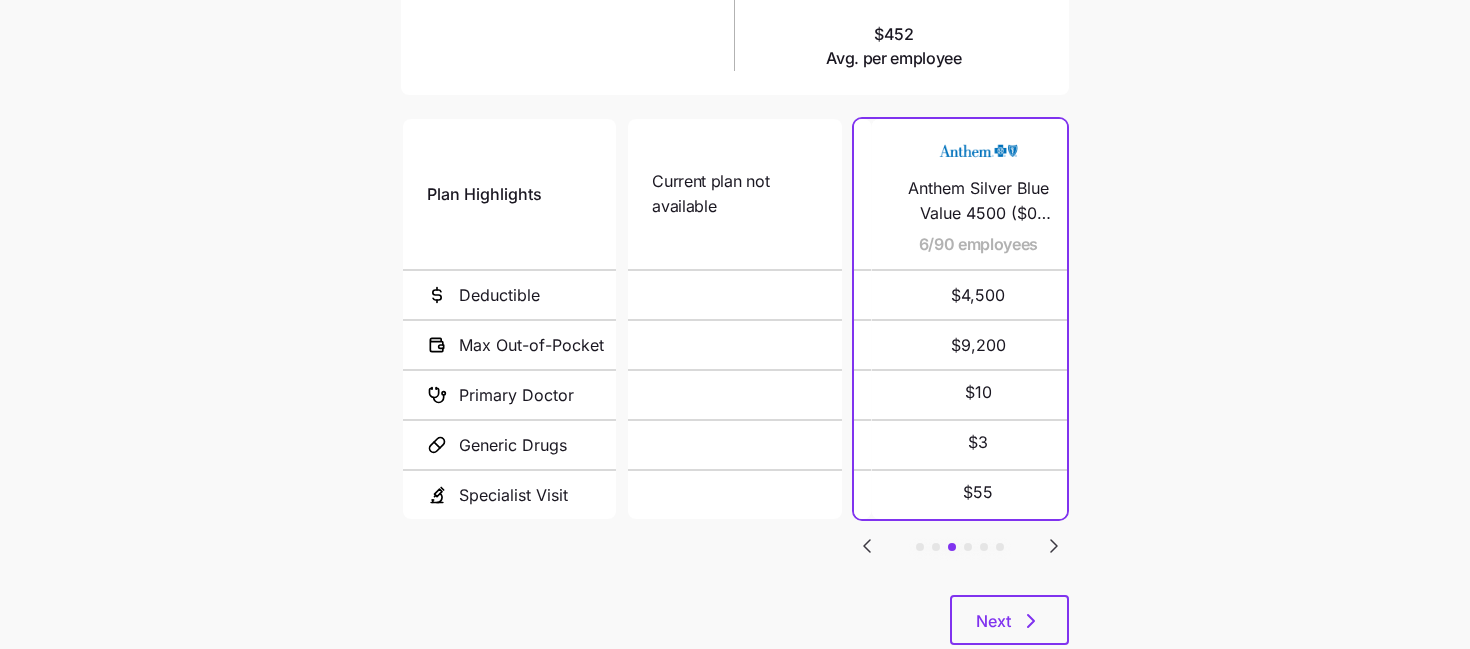 click 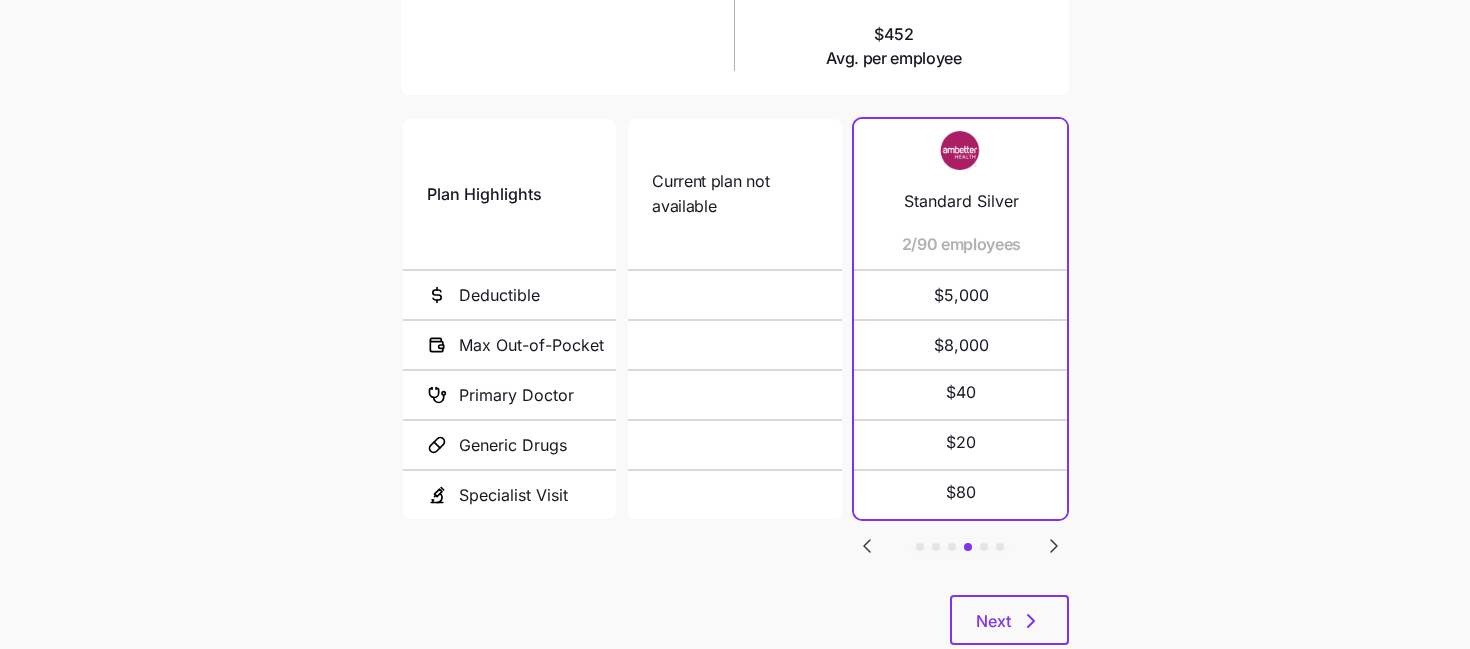 click 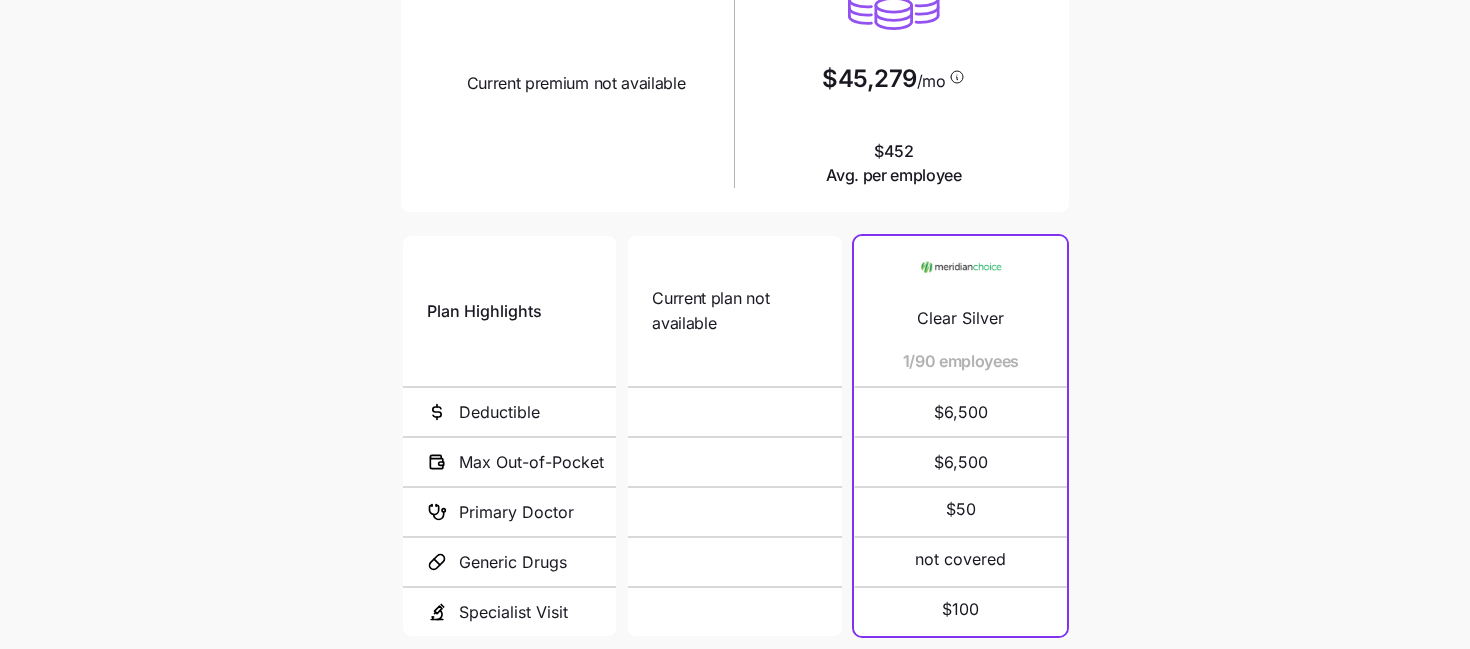 scroll, scrollTop: 0, scrollLeft: 0, axis: both 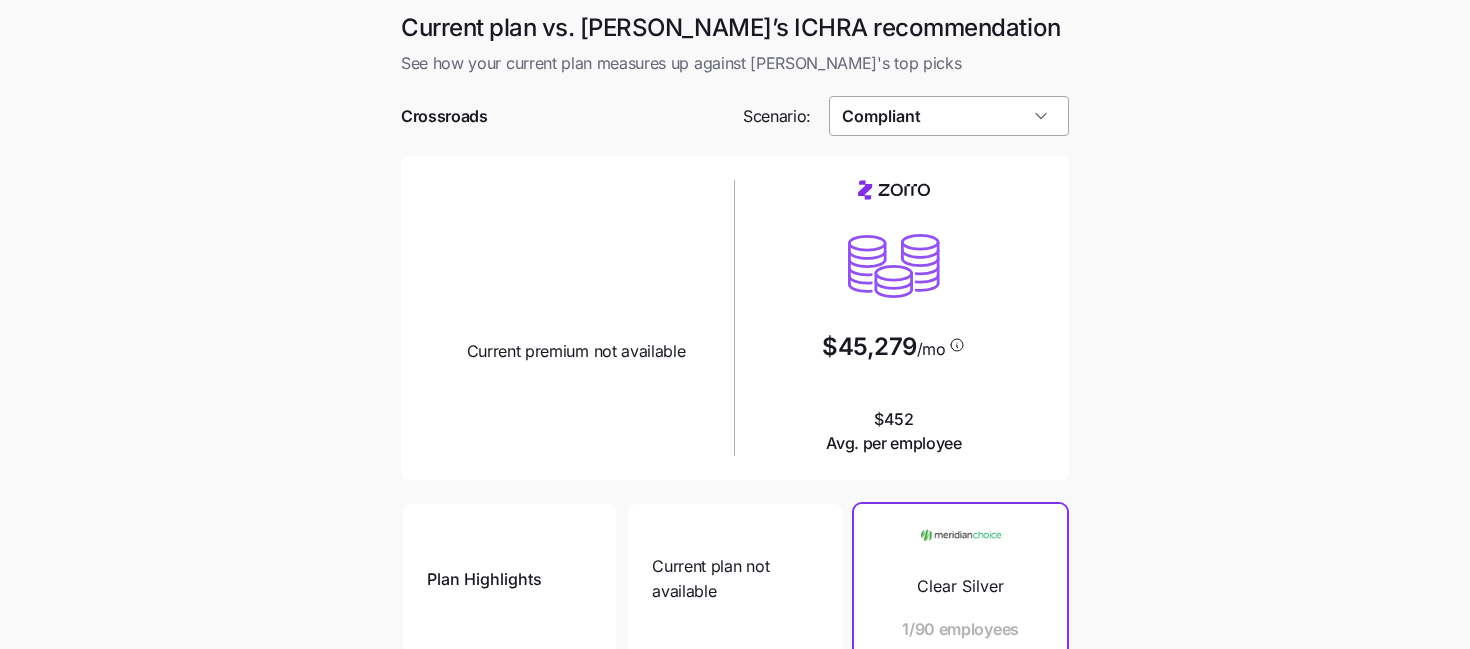 click on "Compliant" at bounding box center [949, 116] 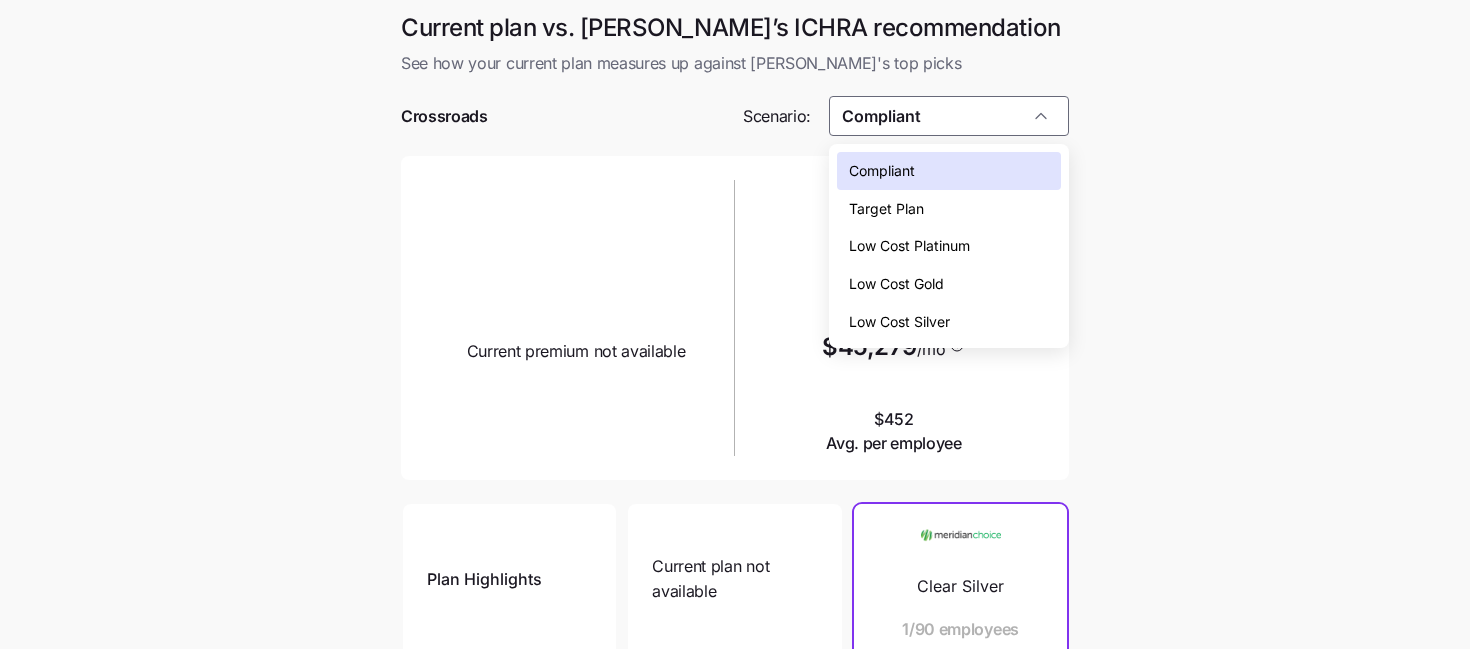 click on "Low Cost Silver" at bounding box center [899, 322] 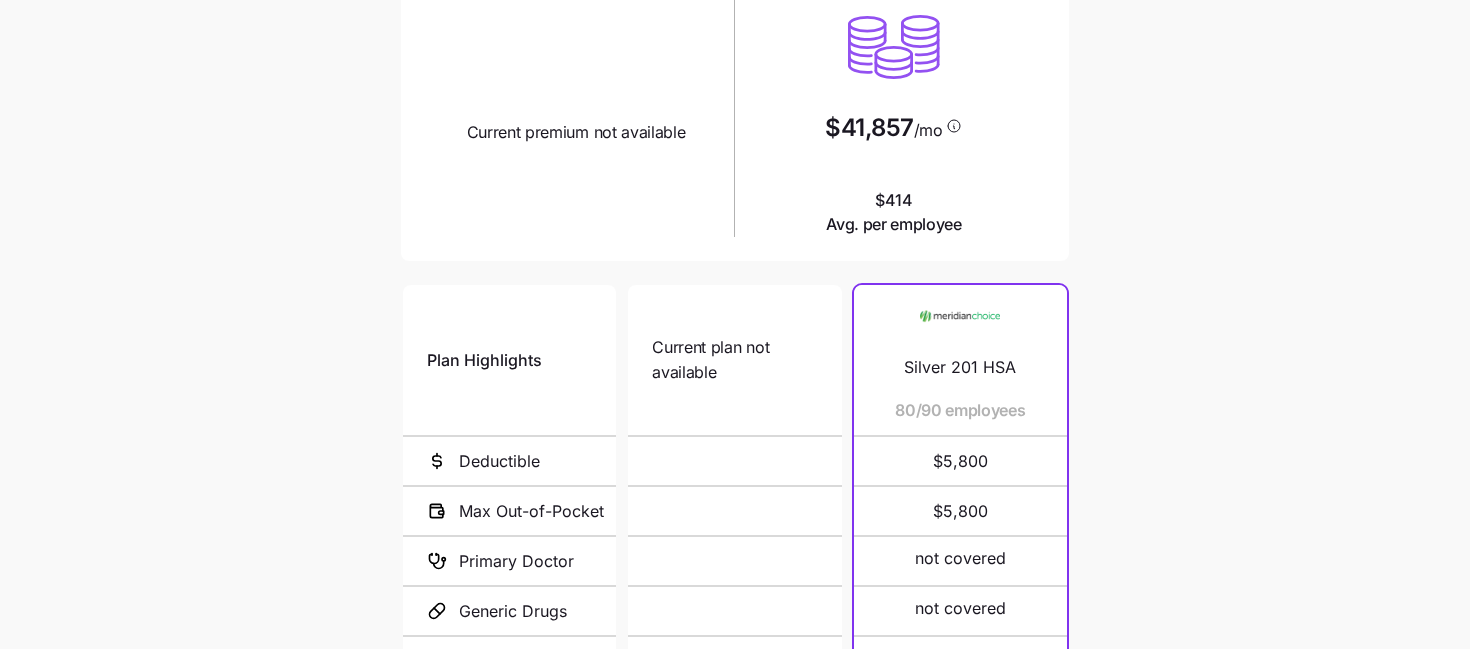 scroll, scrollTop: 0, scrollLeft: 0, axis: both 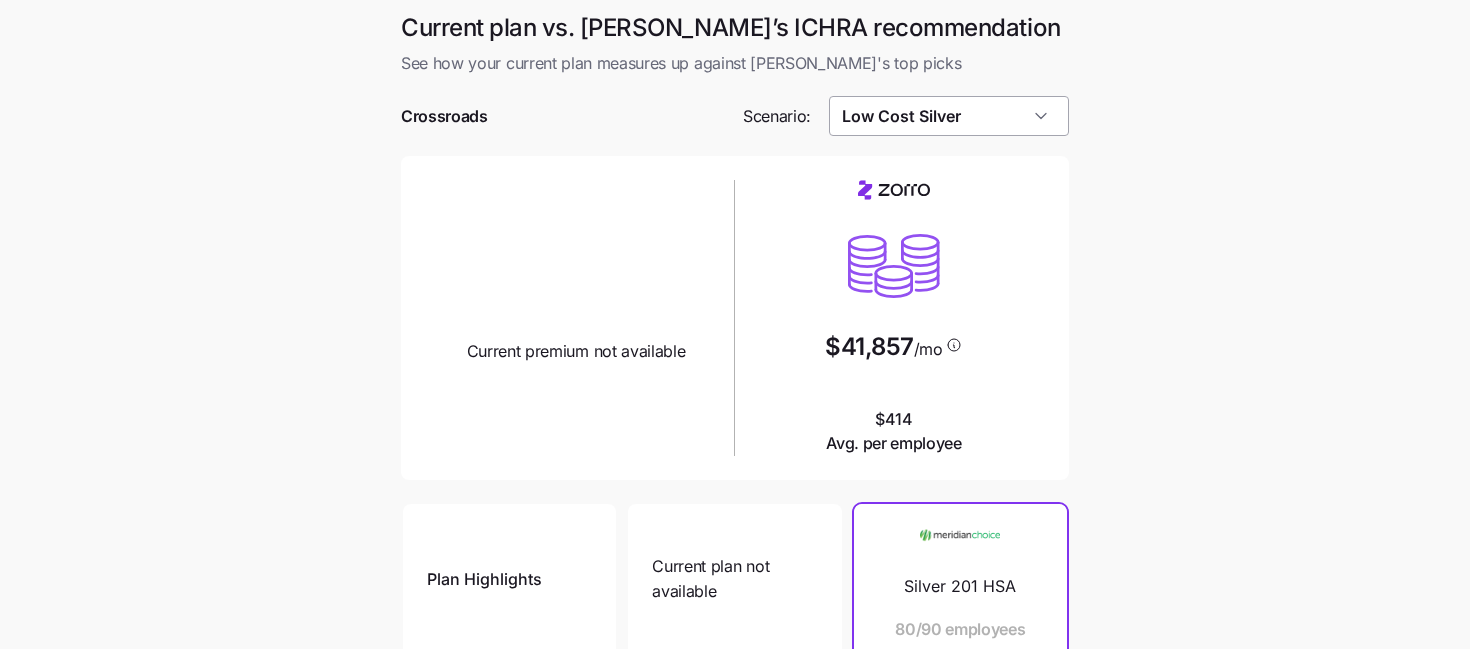 click on "Low Cost Silver" at bounding box center [949, 116] 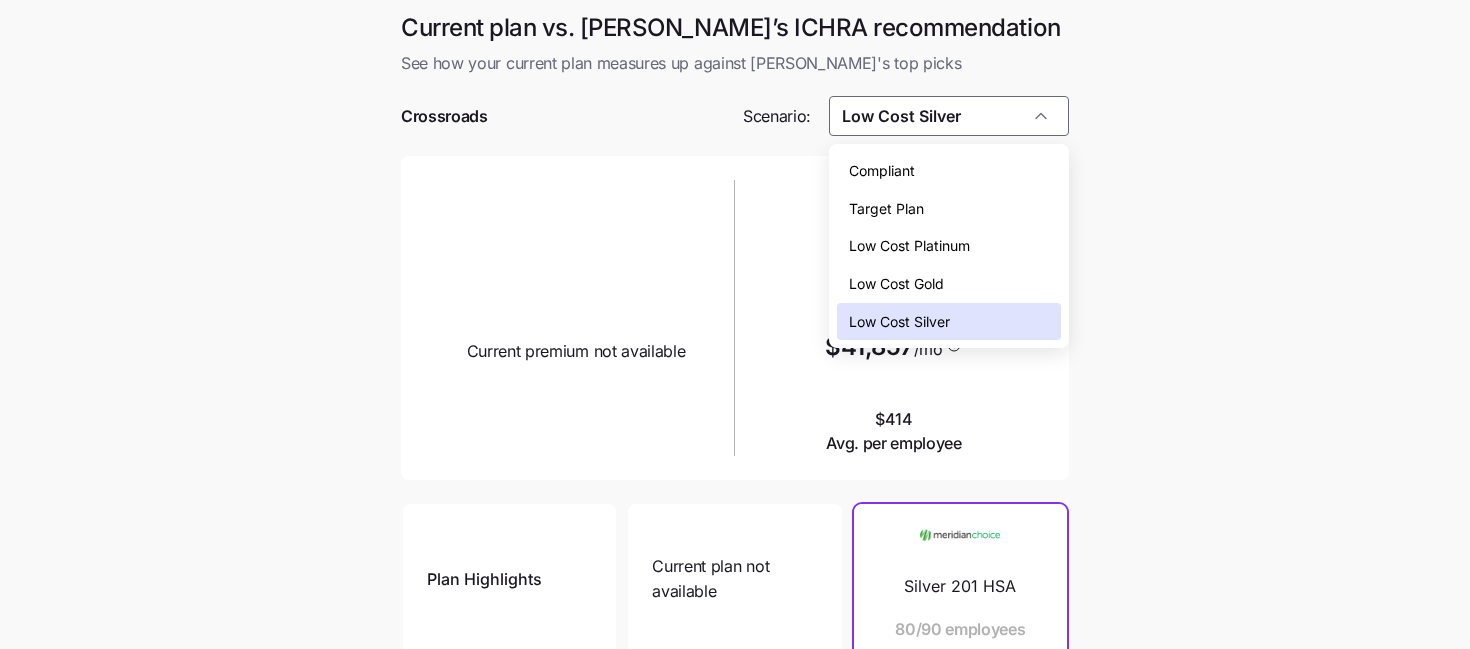 click on "Compliant" at bounding box center (882, 171) 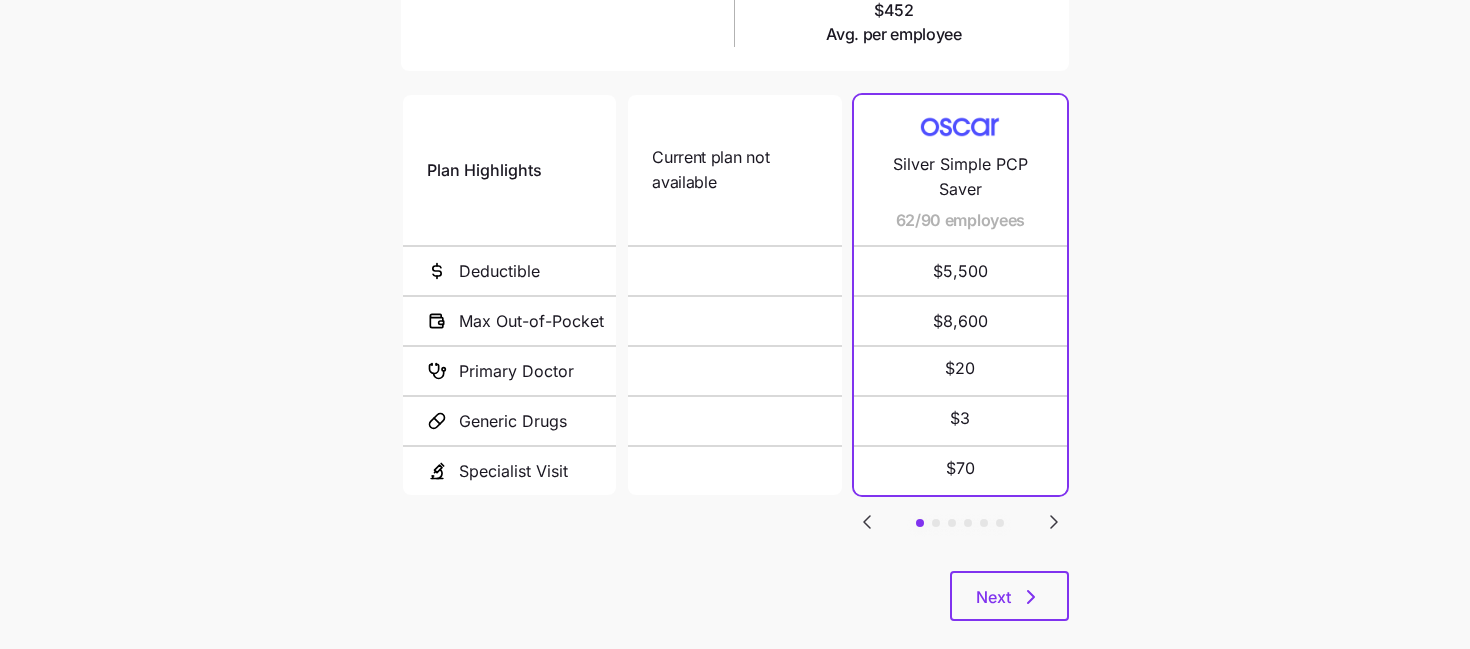 scroll, scrollTop: 419, scrollLeft: 0, axis: vertical 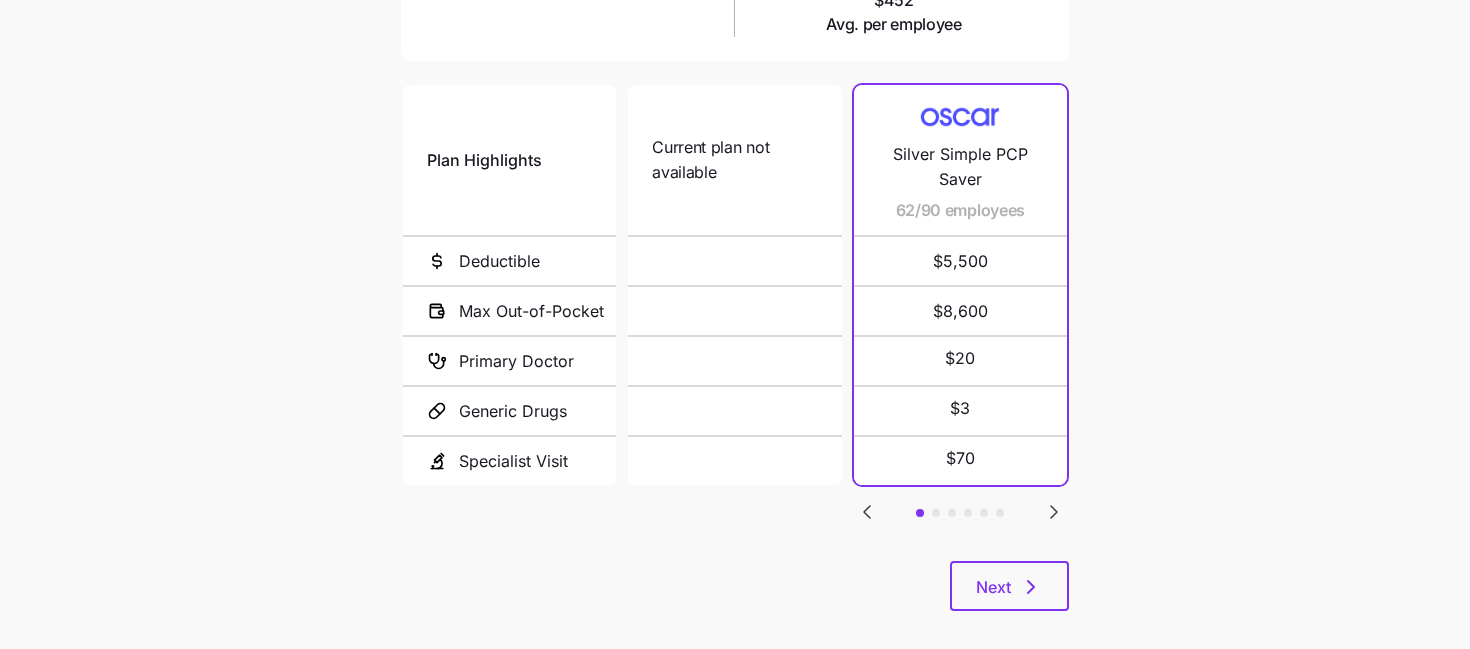 click on "Plan Highlights Deductible Max Out-of-Pocket Primary Doctor Generic Drugs Specialist Visit Current plan not available N/A N/A Silver Simple PCP Saver 62/90 employees $5,500 $8,600 $20 $3 $70 UHC Silver Value (No Referrals) 18/90 employees $5,000 $9,200 $35 $5 $65 Anthem Silver Blue Value 4500 ($0 Virtual Visits + $0 Select Drugs) 6/90 employees $4,500 $9,200 $10 $3 $55 Standard Silver 2/90 employees $5,000 $8,000 $40 $20 $80 Clear Silver 1/90 employees $6,500 $6,500 $50 not covered $100 MyBlue Health Silver SM  405 1/90 employees $1,800 $9,200 $0 $0 not covered" at bounding box center [735, 321] 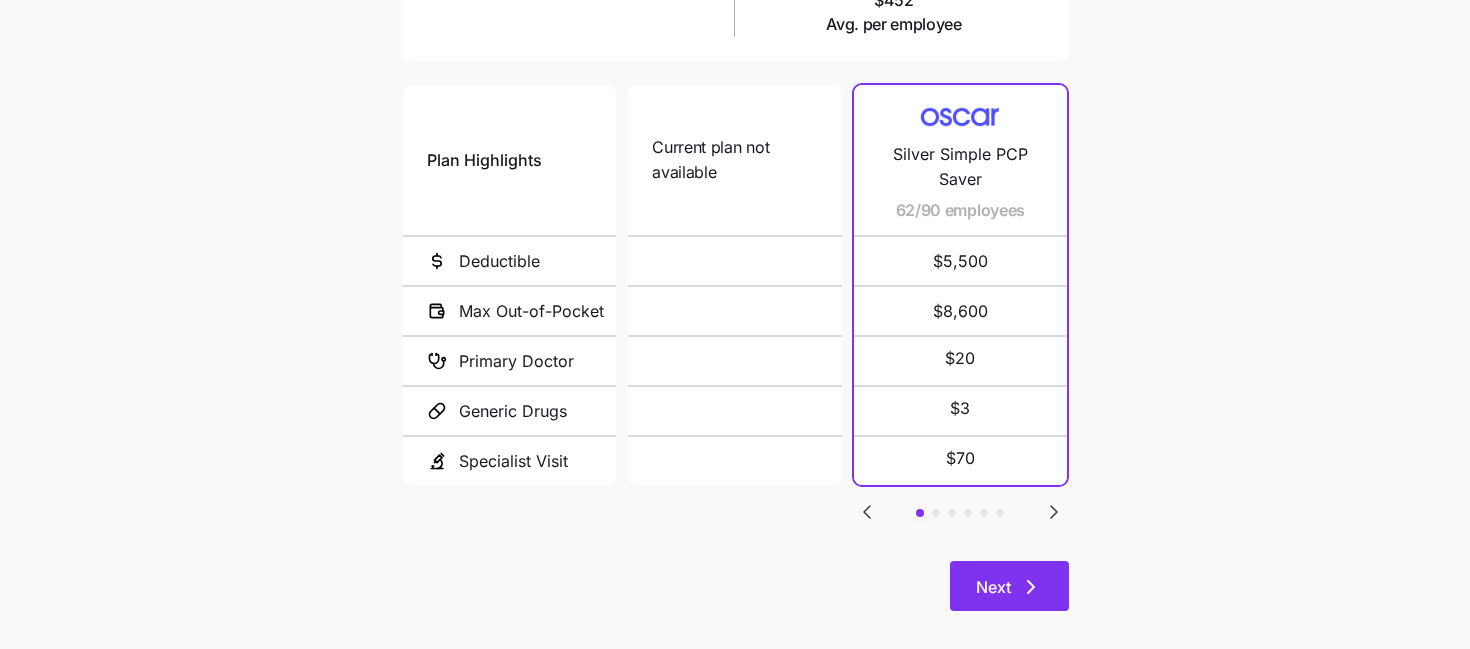 click on "Next" at bounding box center (993, 587) 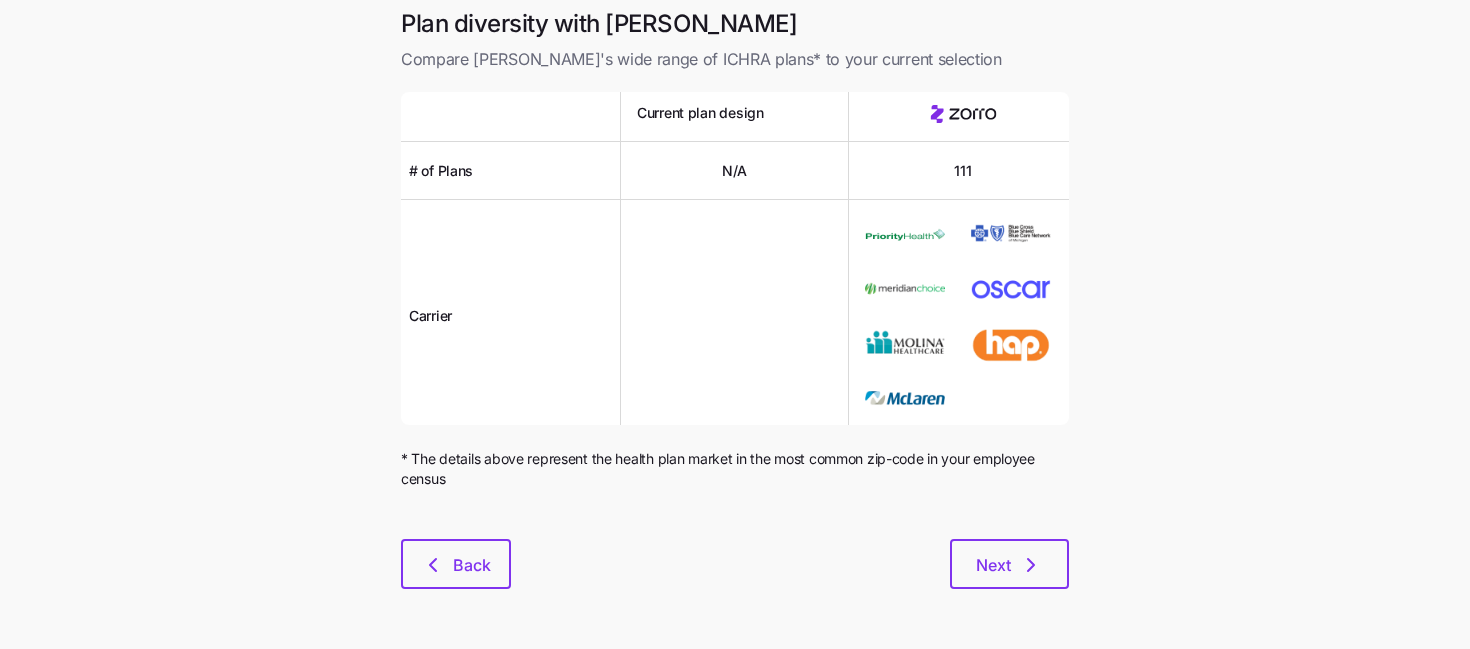 scroll, scrollTop: 0, scrollLeft: 0, axis: both 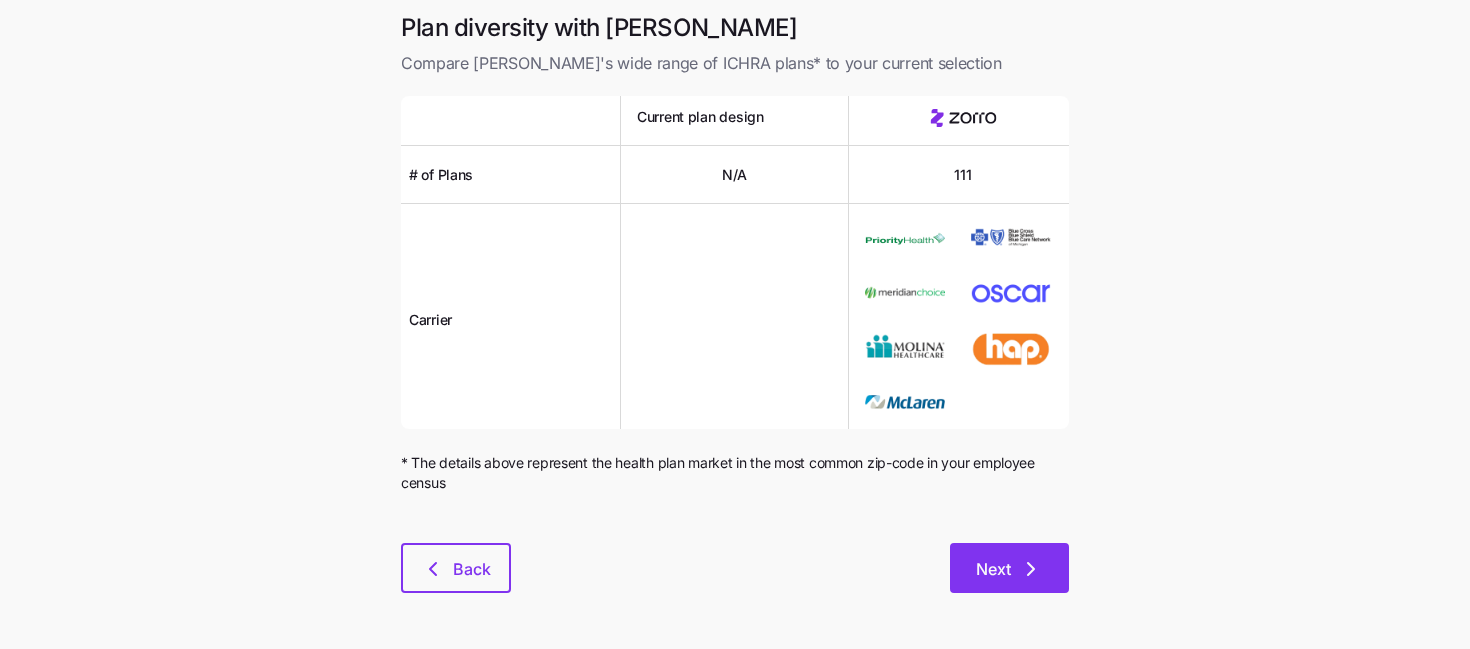 click on "Next" at bounding box center (1009, 568) 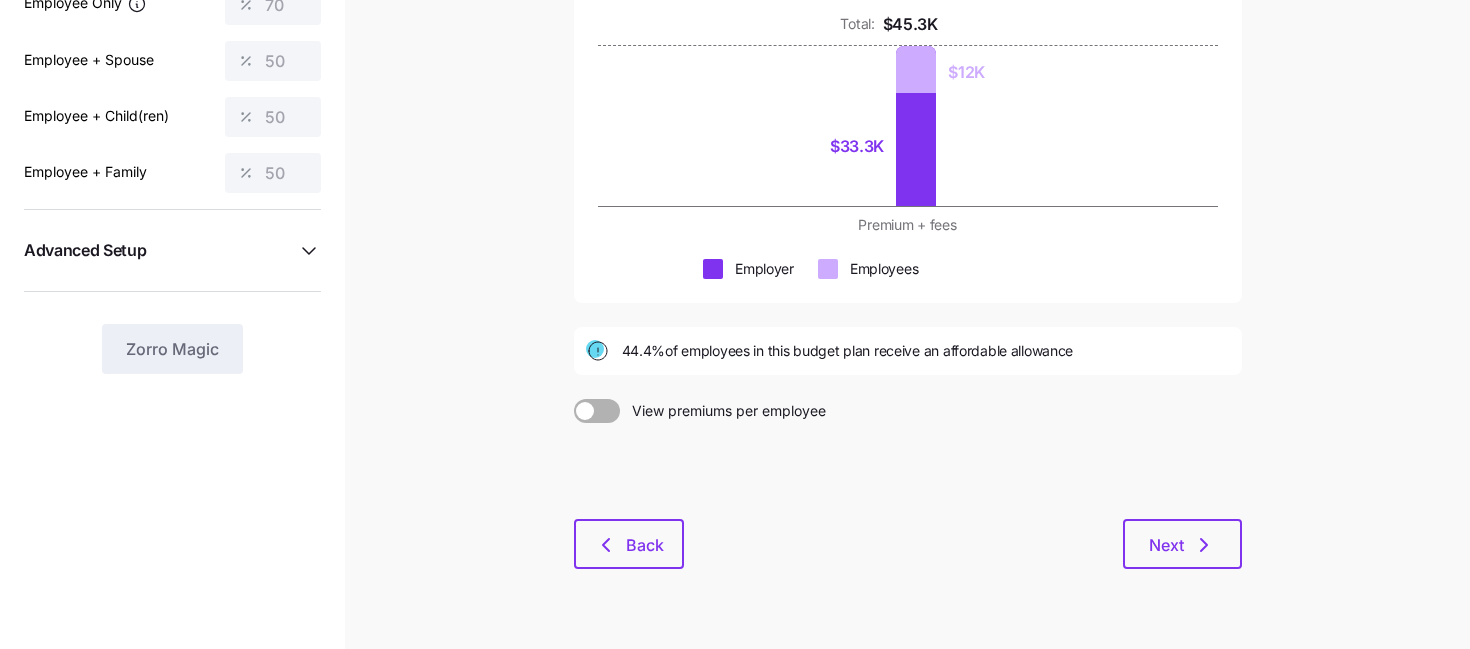 scroll, scrollTop: 329, scrollLeft: 0, axis: vertical 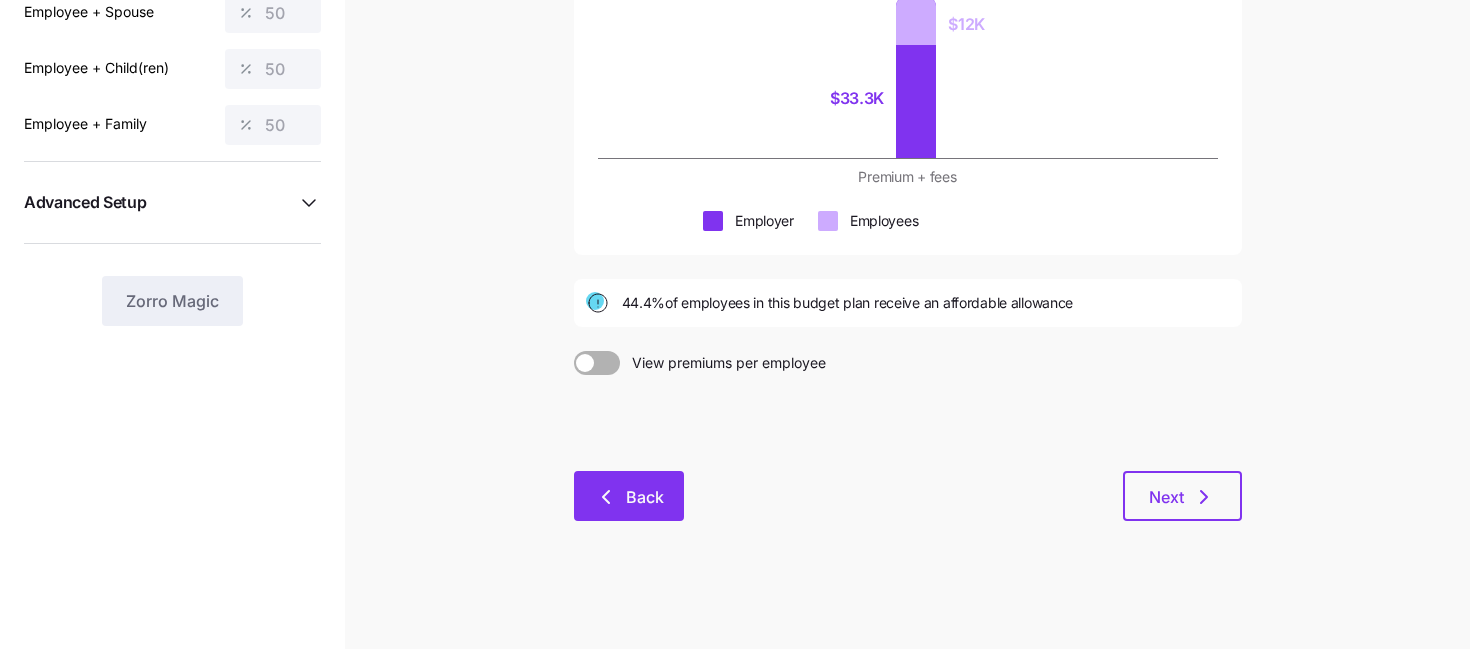 click on "Back" at bounding box center (629, 496) 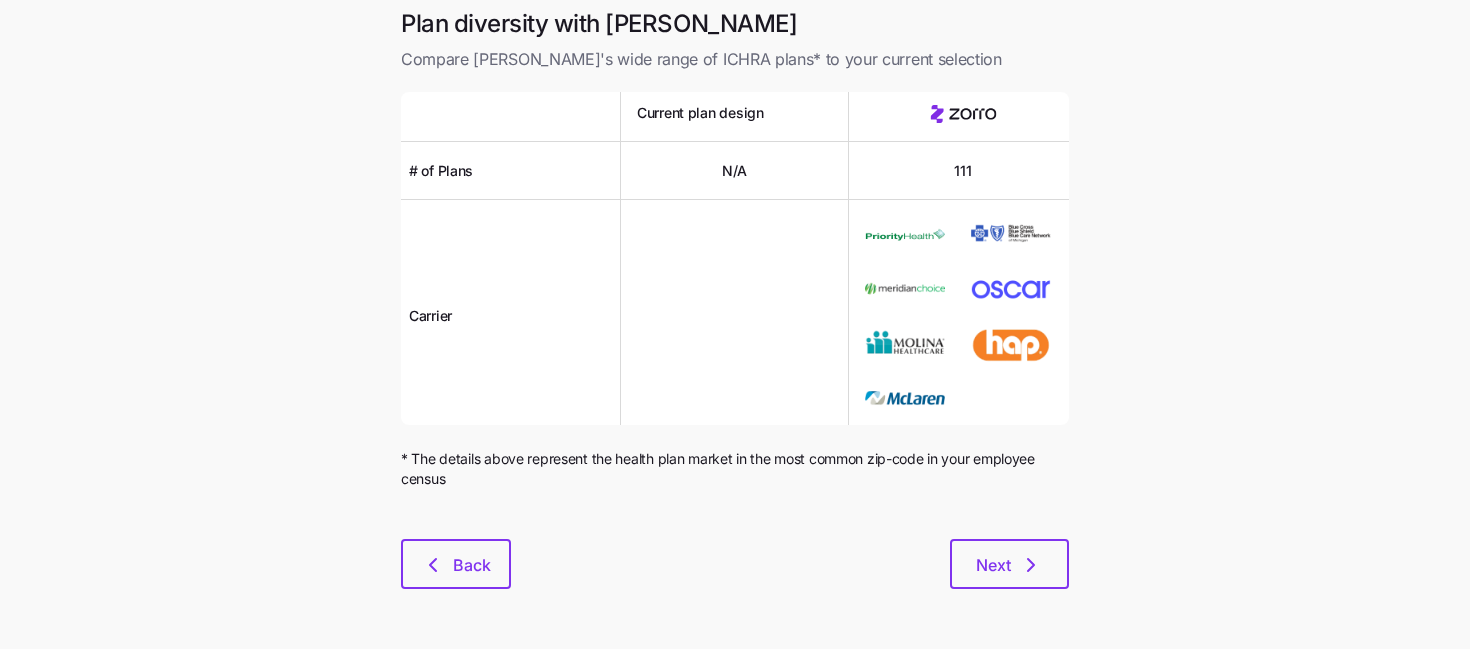 scroll, scrollTop: 0, scrollLeft: 0, axis: both 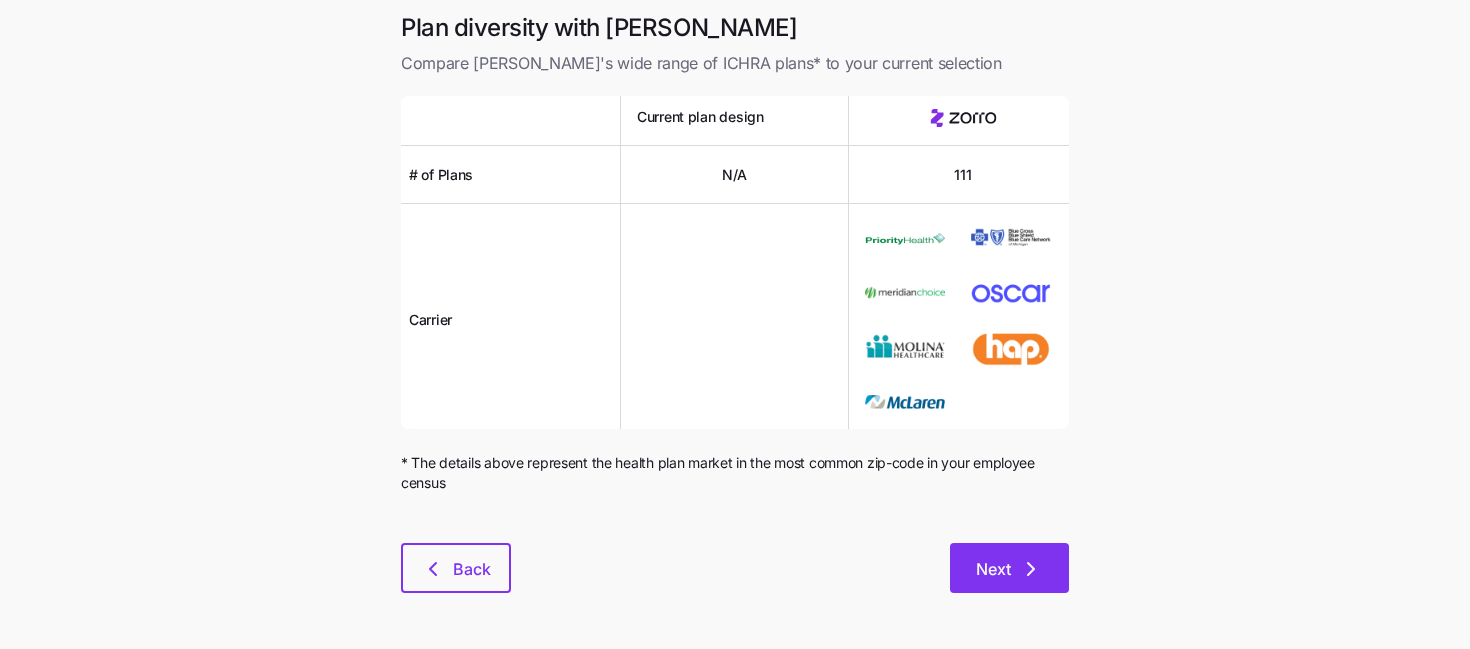 click on "Next" at bounding box center (1009, 568) 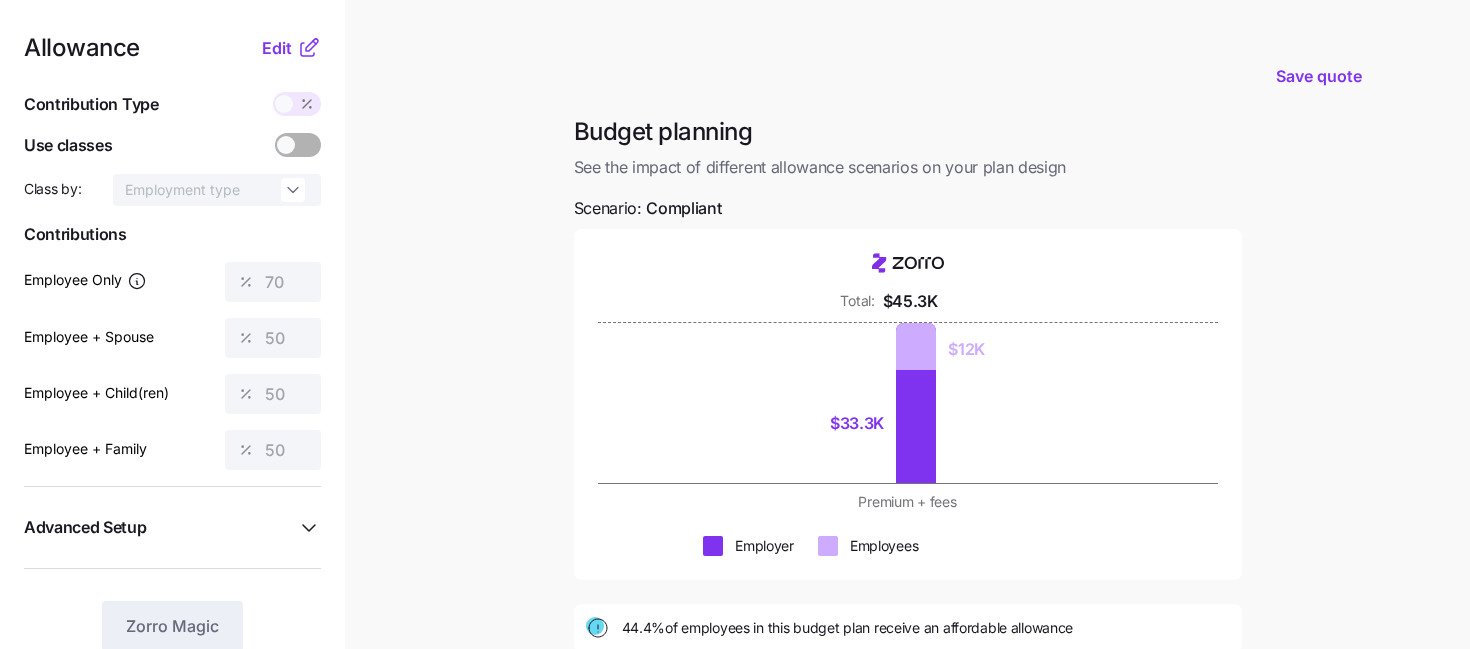 scroll, scrollTop: 5, scrollLeft: 0, axis: vertical 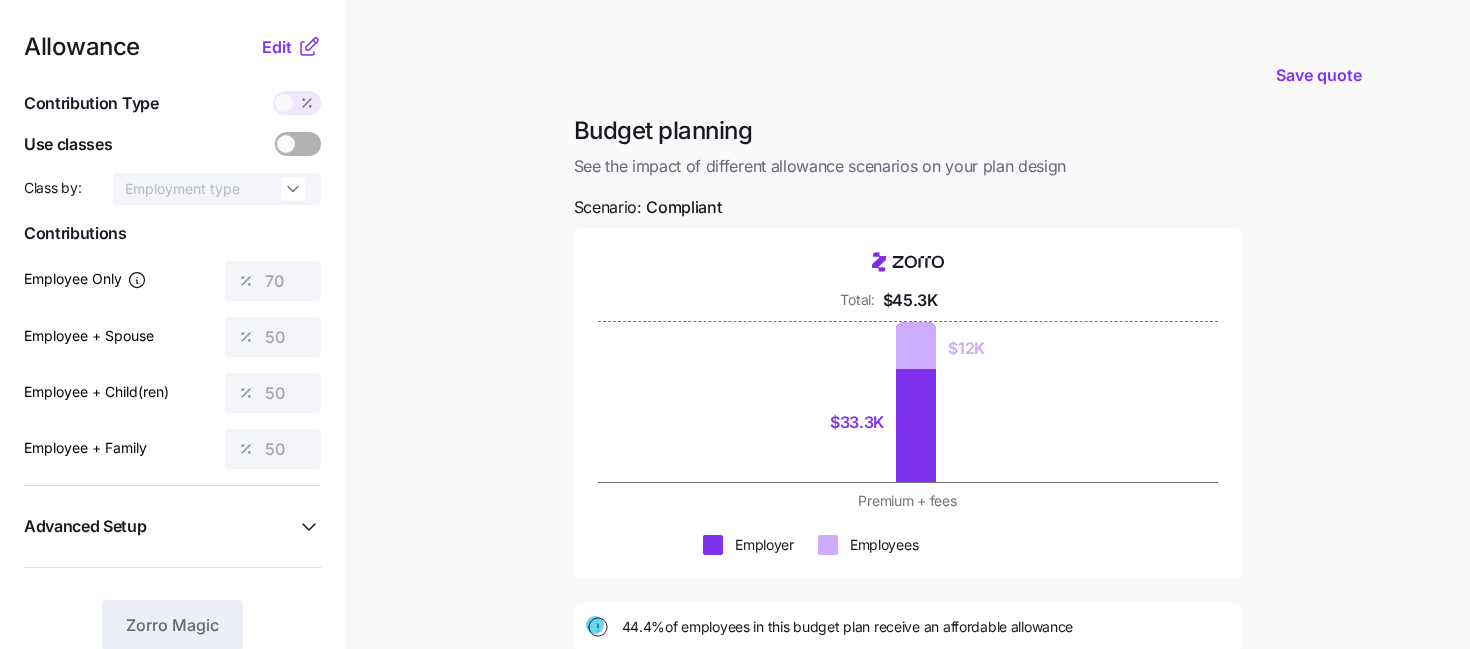 click 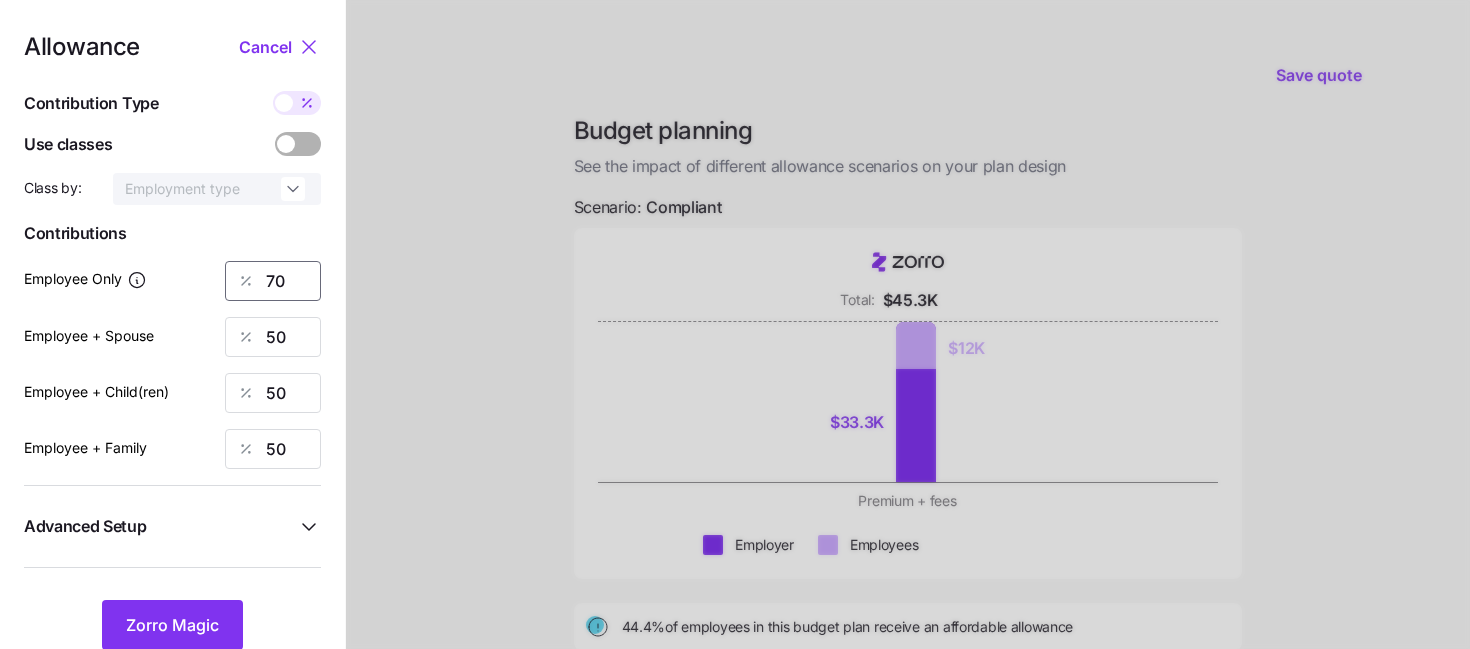 drag, startPoint x: 292, startPoint y: 282, endPoint x: 195, endPoint y: 283, distance: 97.00516 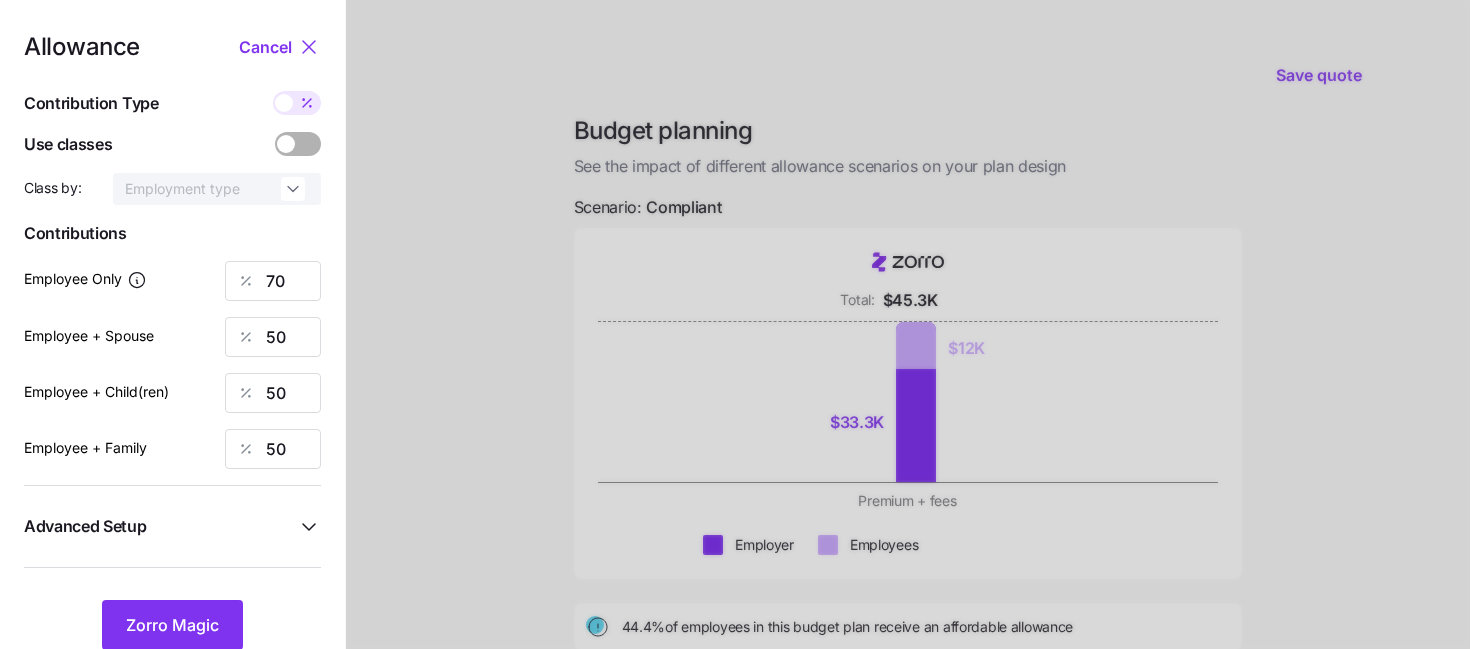 click on "Allowance Cancel Contribution Type Use classes Class by: Employment type Contributions Employee Only 70 Employee + Spouse 50 Employee + Child(ren) 50 Employee + Family 50 Advanced Setup Geo distribution By state (4) Family Units 8 units Zorro Magic" at bounding box center (172, 484) 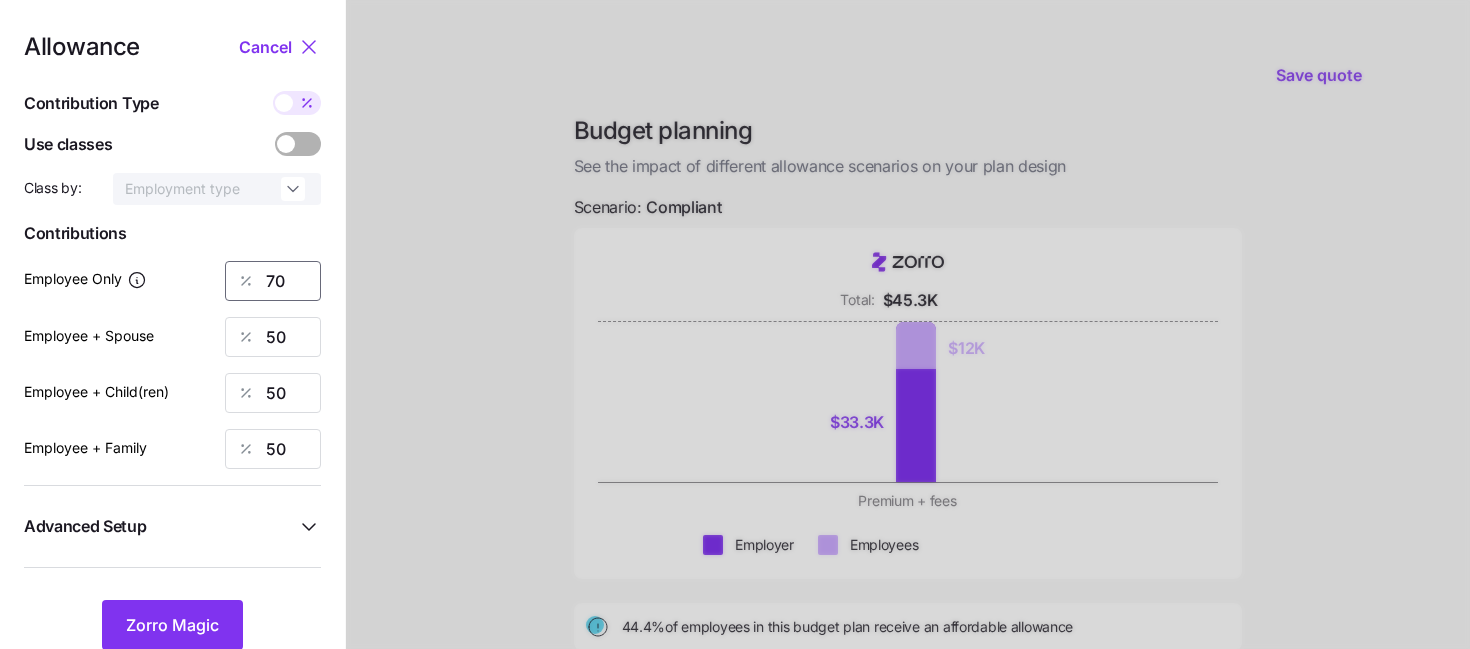 drag, startPoint x: 301, startPoint y: 282, endPoint x: 79, endPoint y: 282, distance: 222 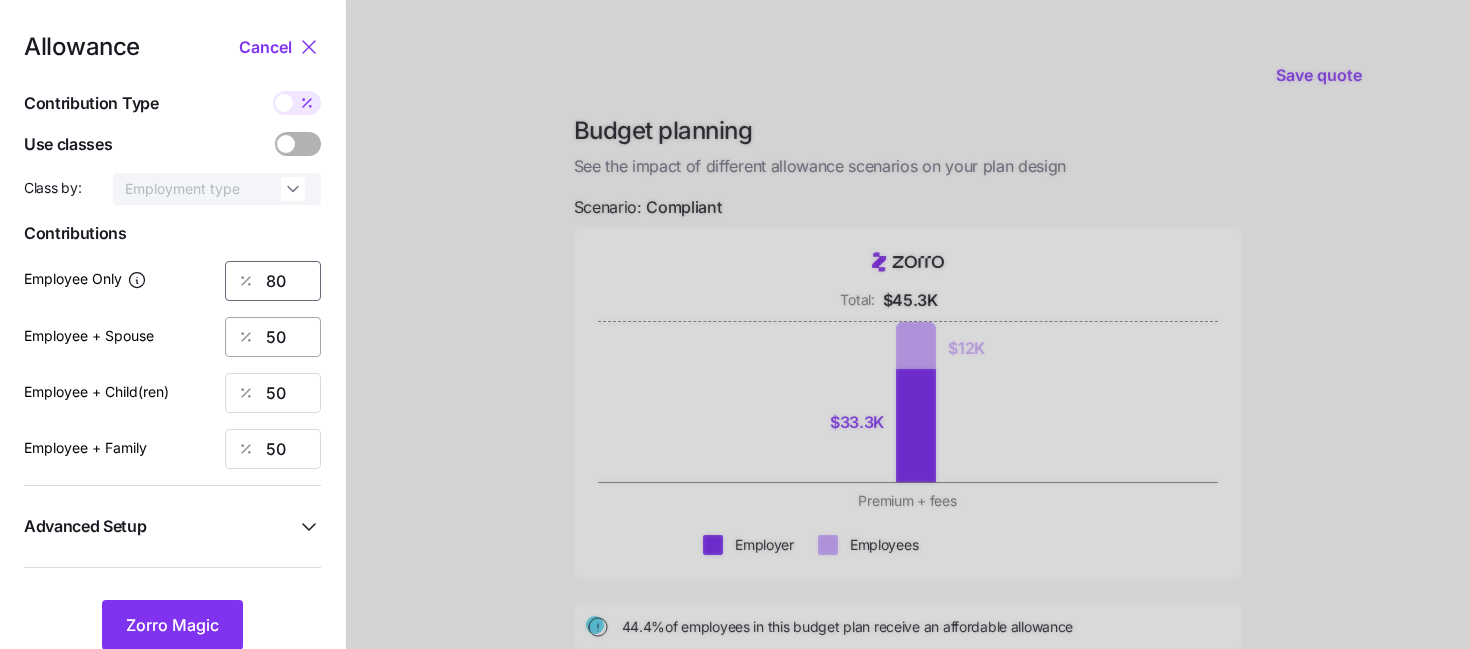 type on "80" 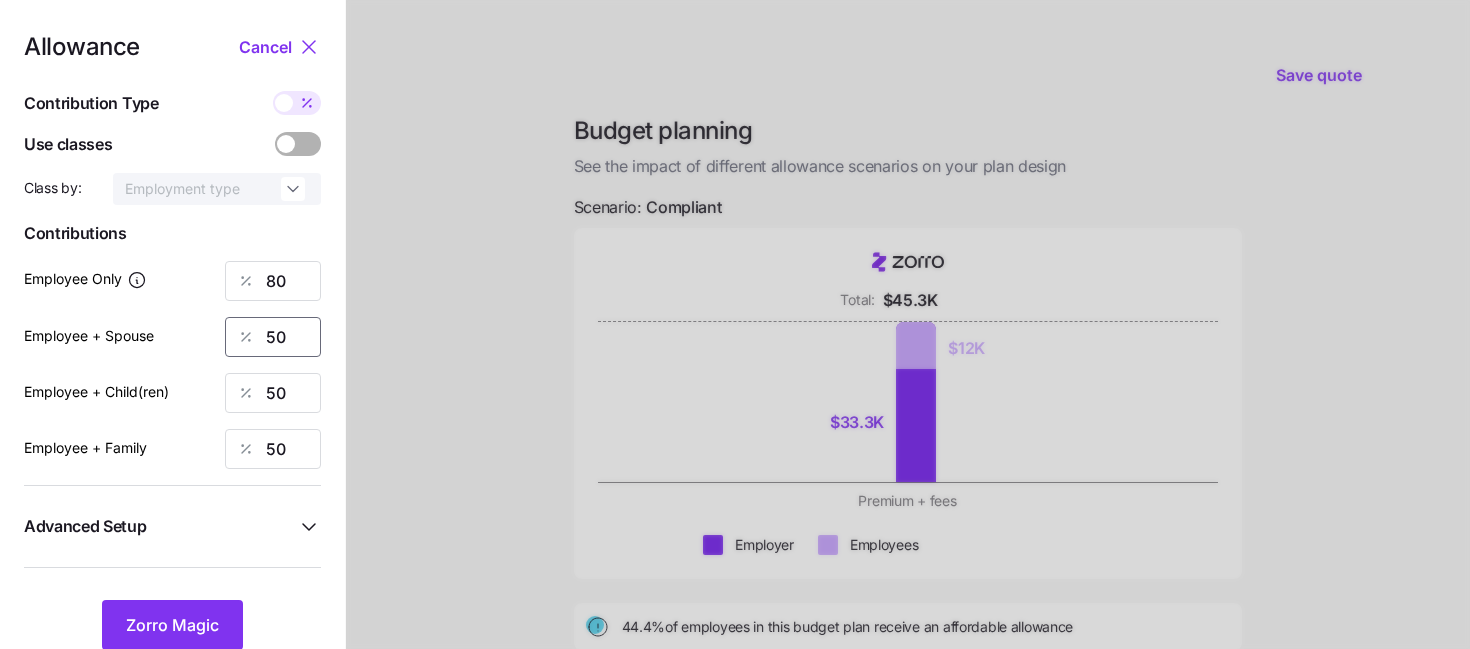 drag, startPoint x: 319, startPoint y: 343, endPoint x: 242, endPoint y: 347, distance: 77.10383 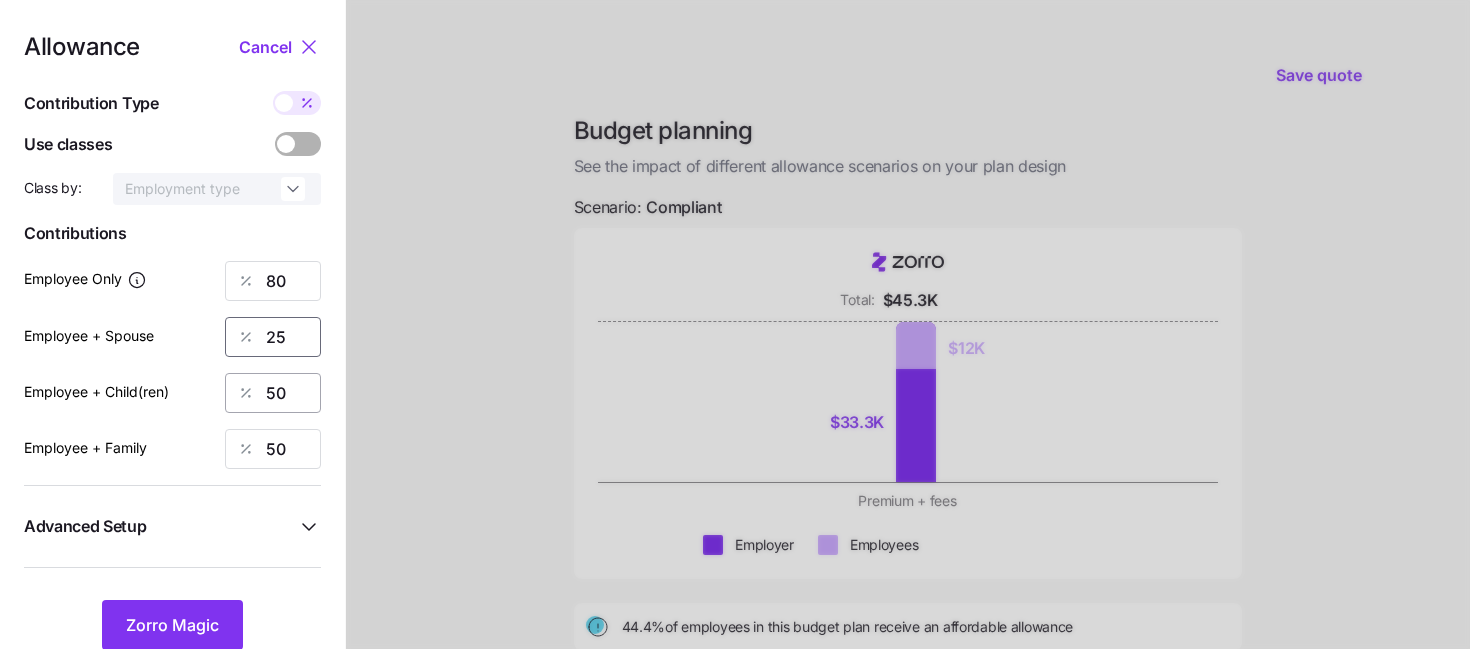 type on "25" 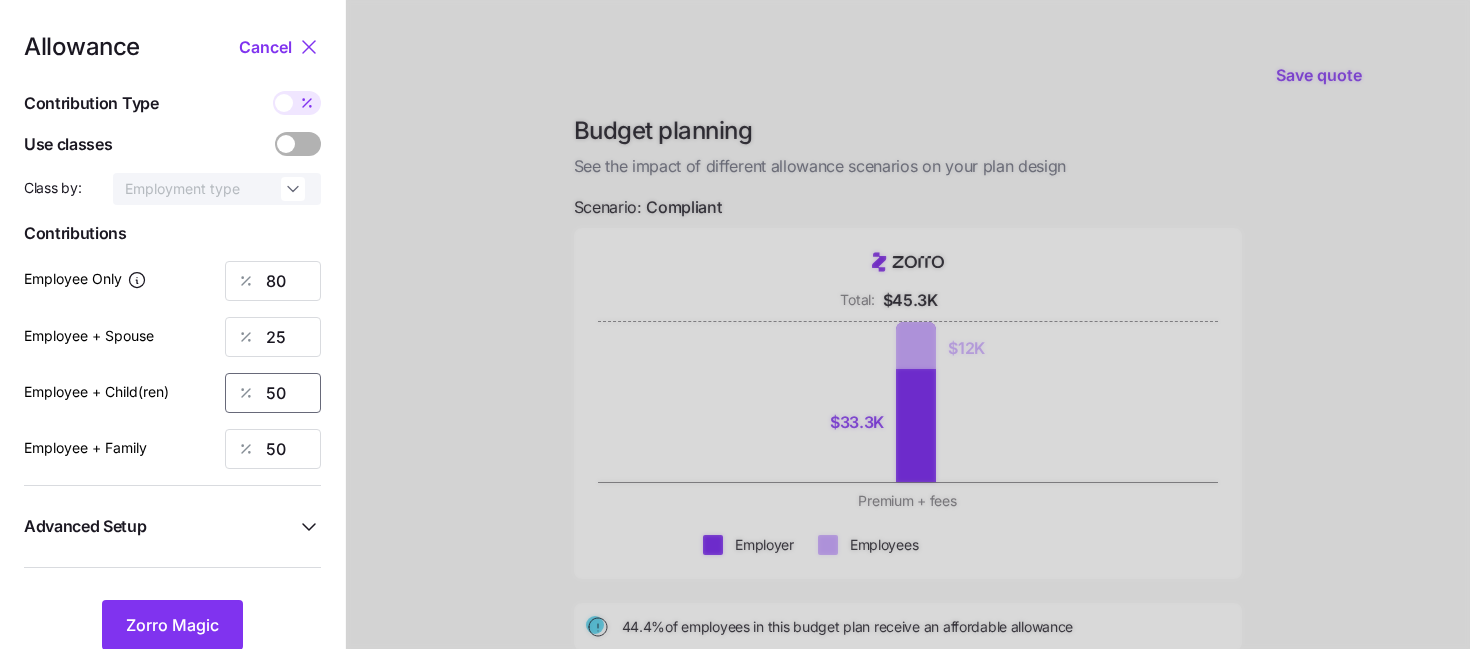 click on "50" at bounding box center [273, 393] 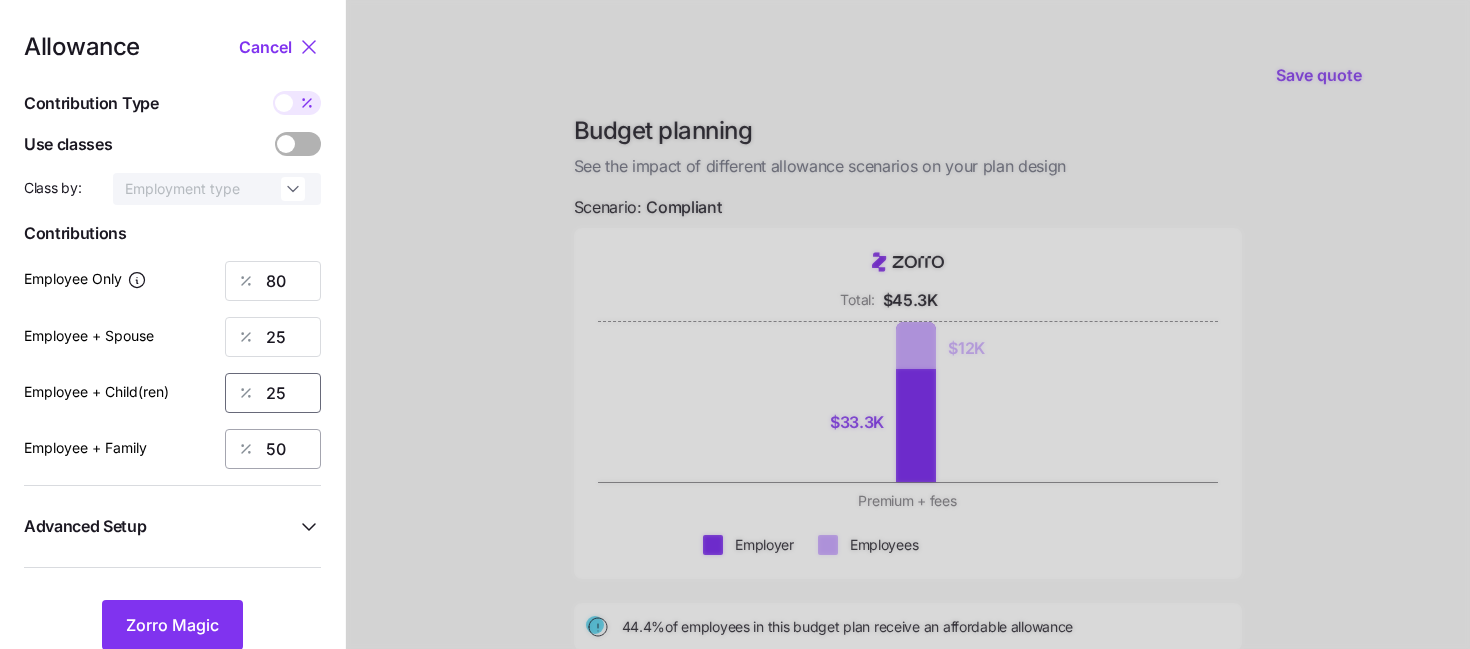 type on "25" 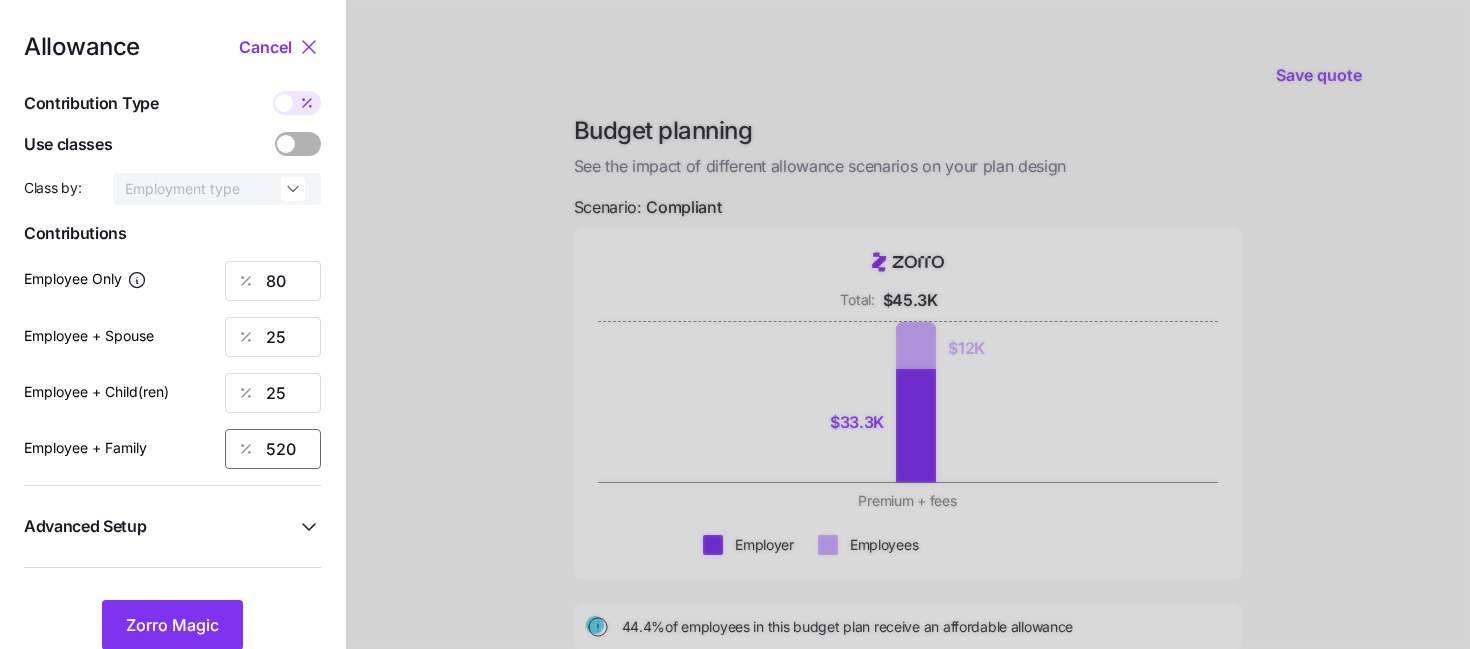 click on "520" at bounding box center [273, 449] 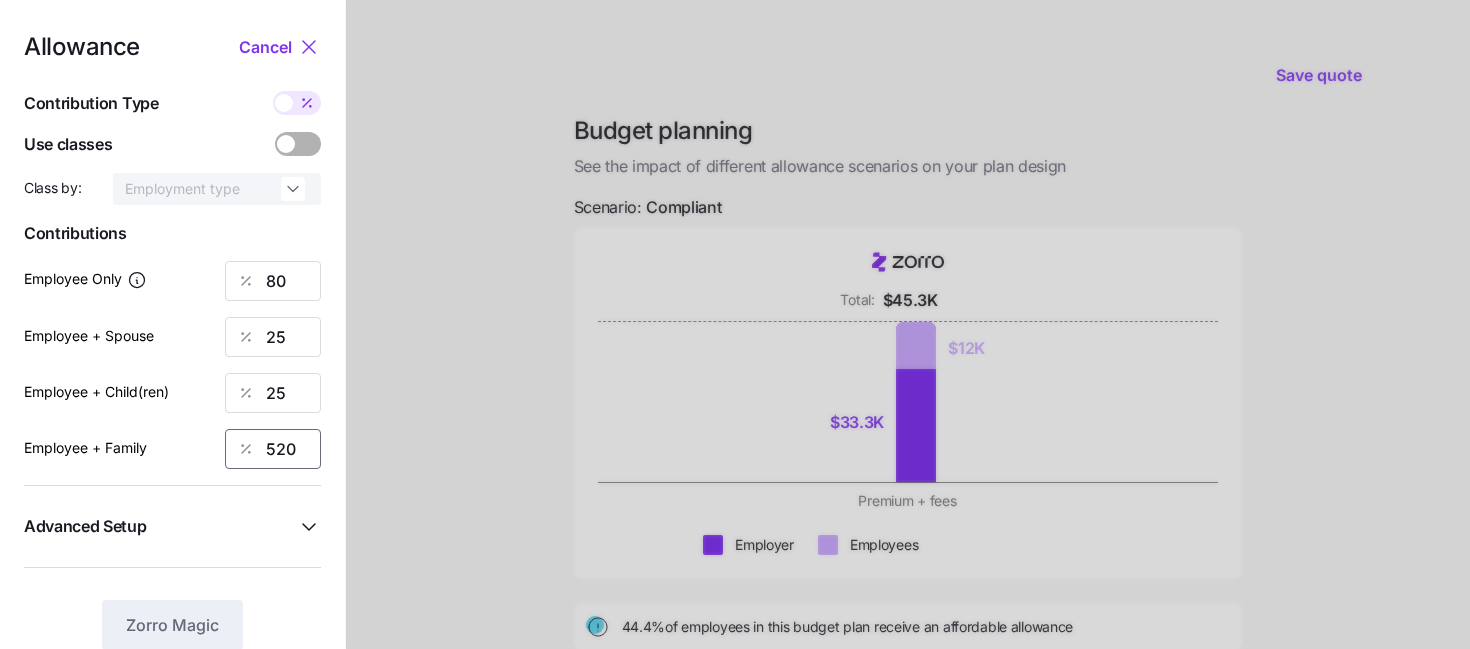 click on "520" at bounding box center (273, 449) 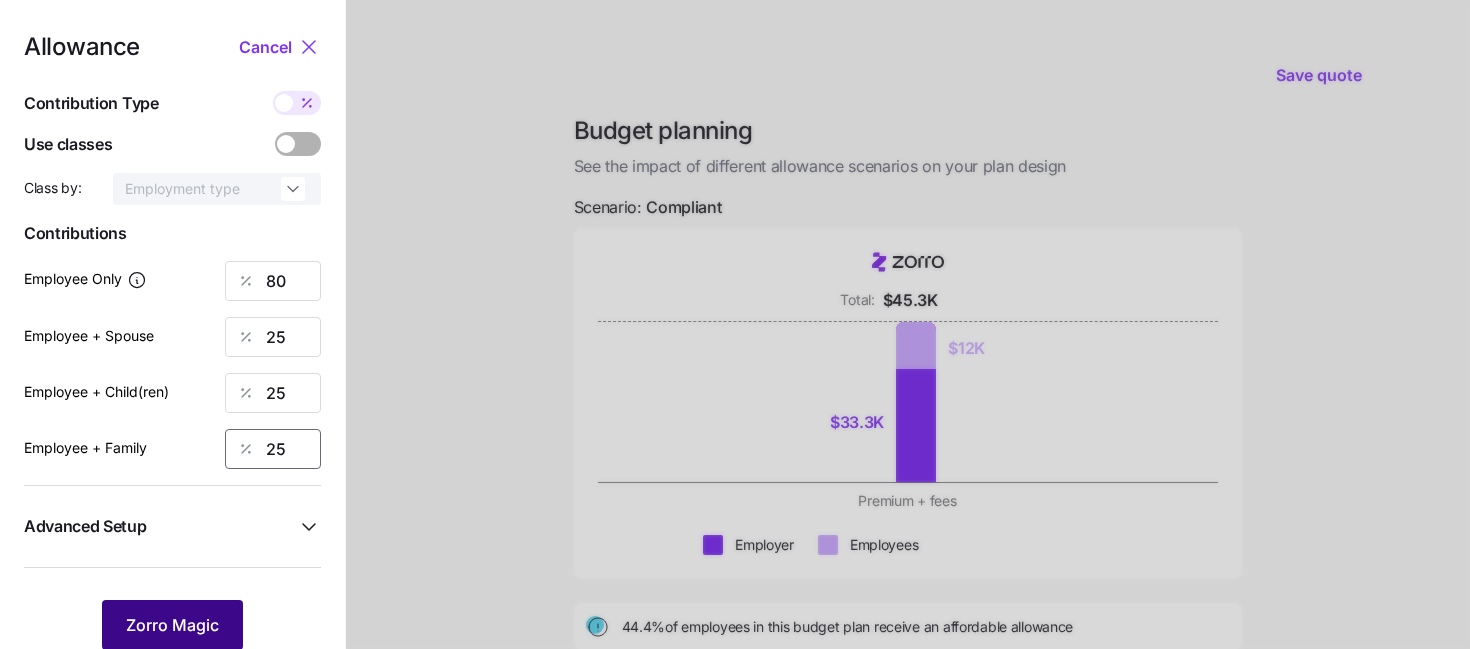 type on "25" 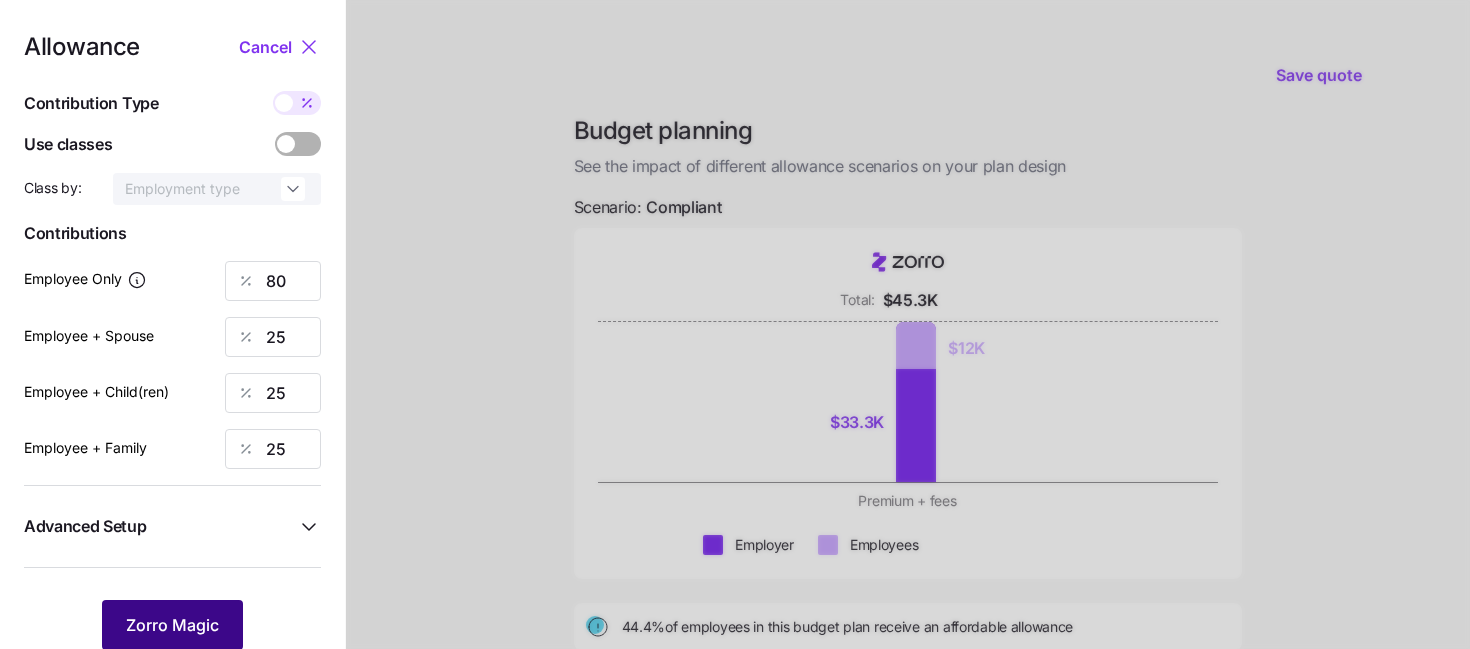 click on "Zorro Magic" at bounding box center (172, 625) 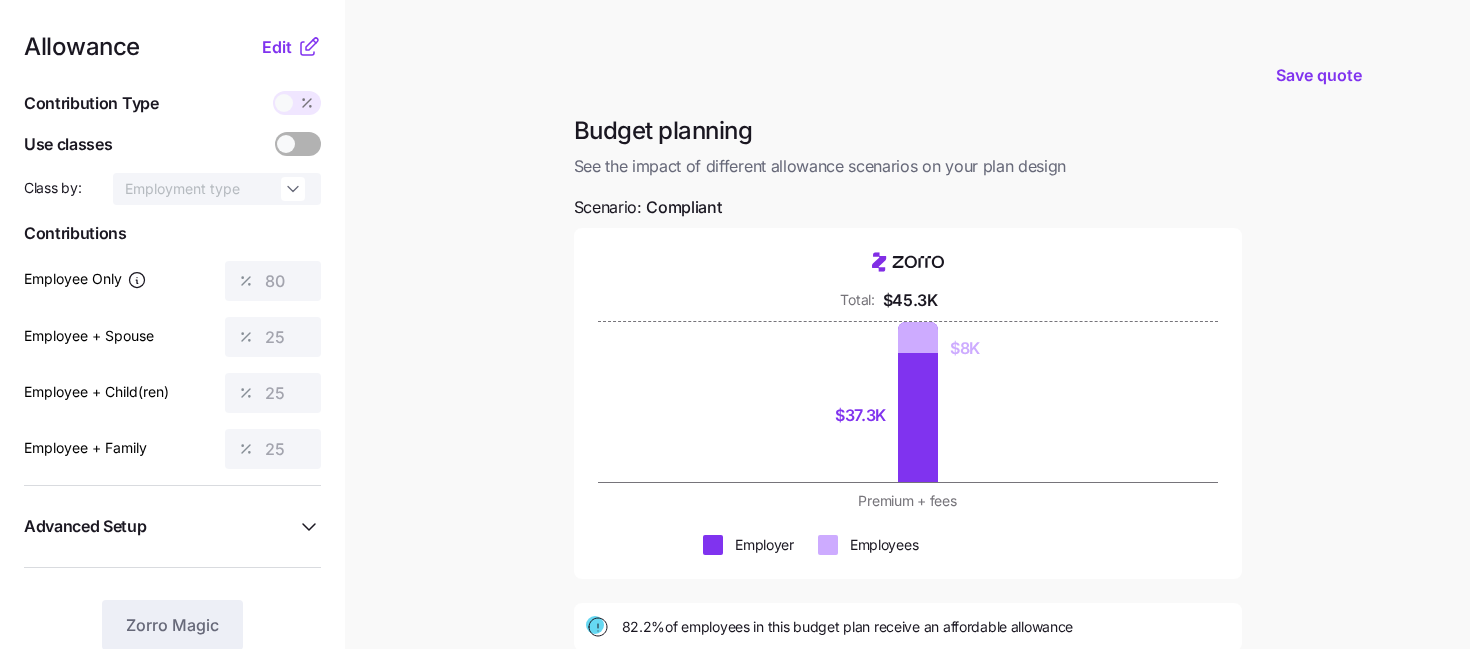 click on "Allowance Edit Contribution Type Use classes Class by: Employment type Contributions Employee Only 80 Employee + Spouse 25 Employee + Child(ren) 25 Employee + Family 25 Advanced Setup Geo distribution By state (4) Family Units 8 units Zorro Magic" at bounding box center [172, 342] 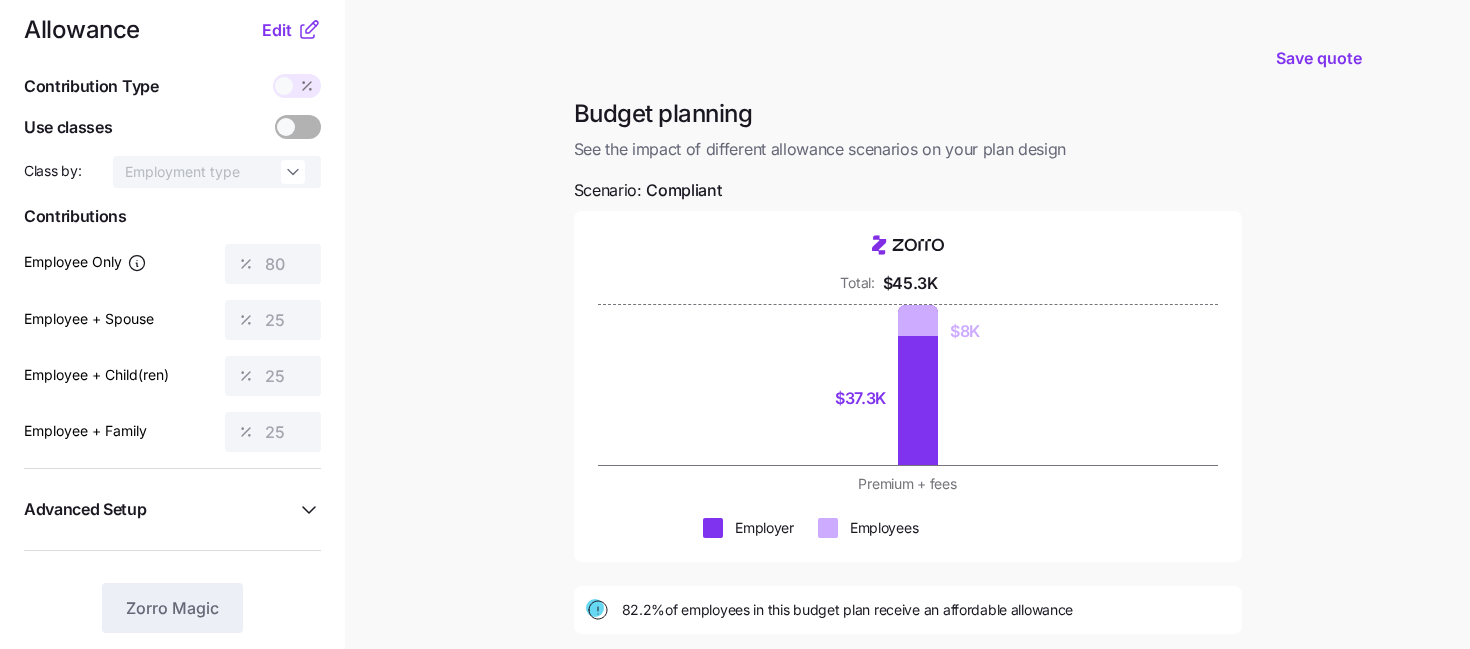scroll, scrollTop: 0, scrollLeft: 0, axis: both 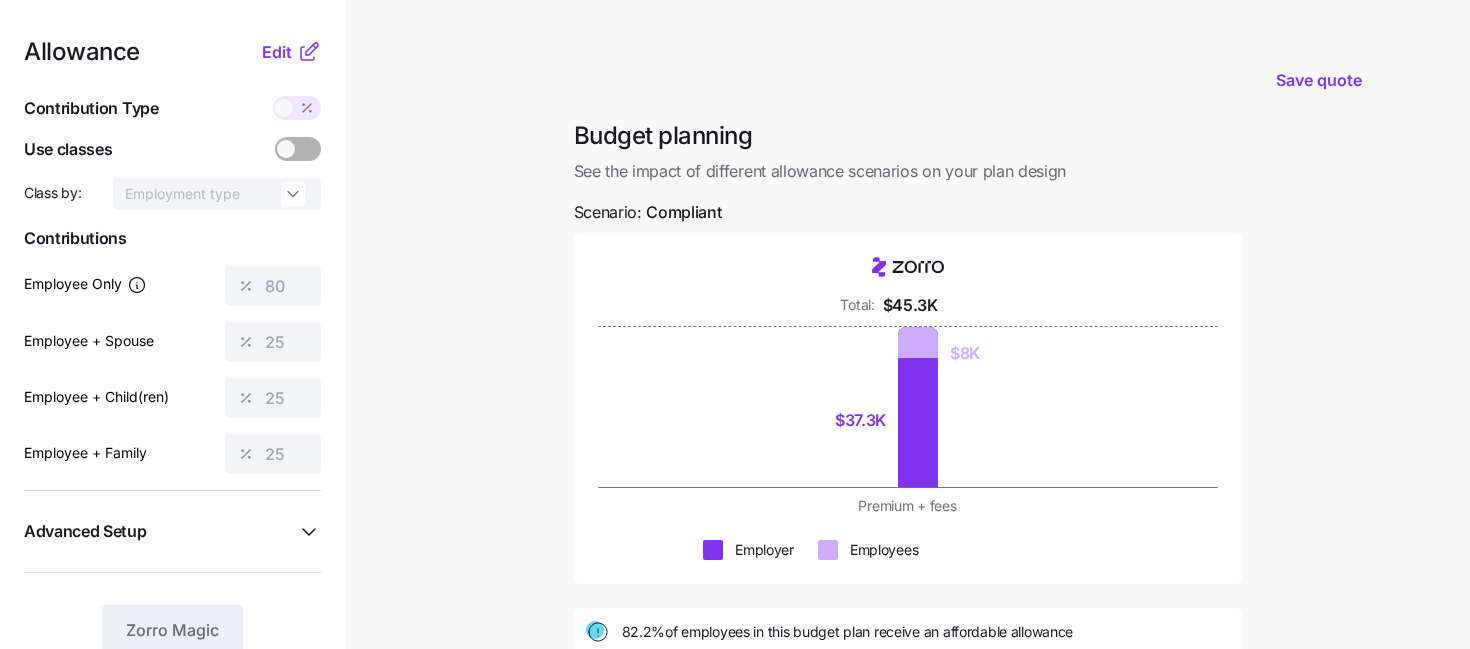 click 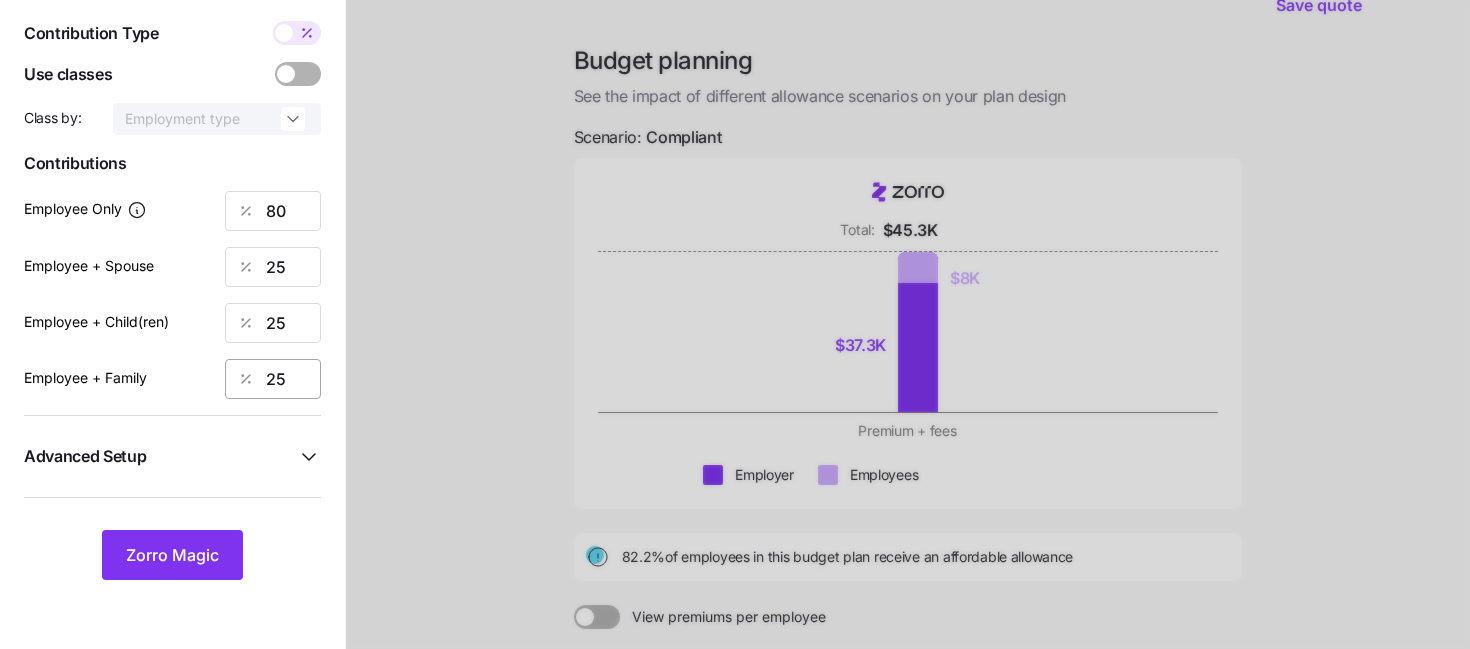 scroll, scrollTop: 85, scrollLeft: 0, axis: vertical 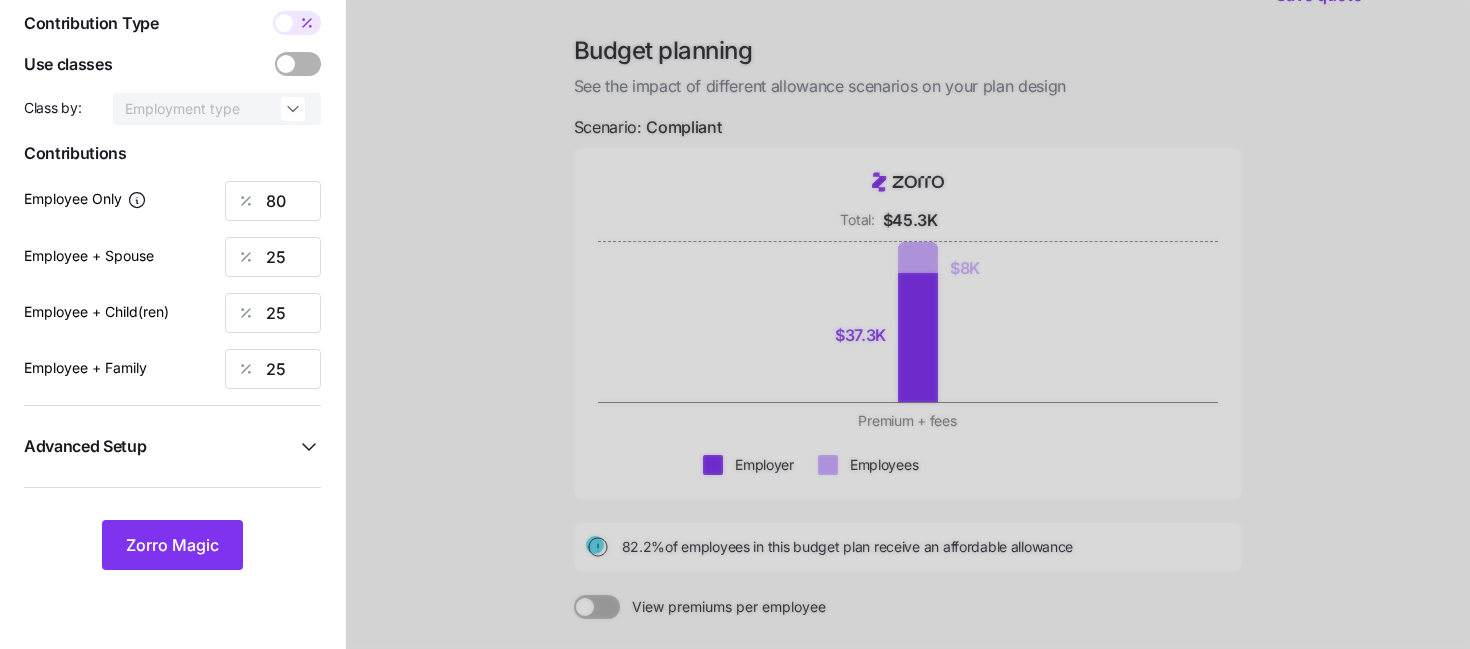 click 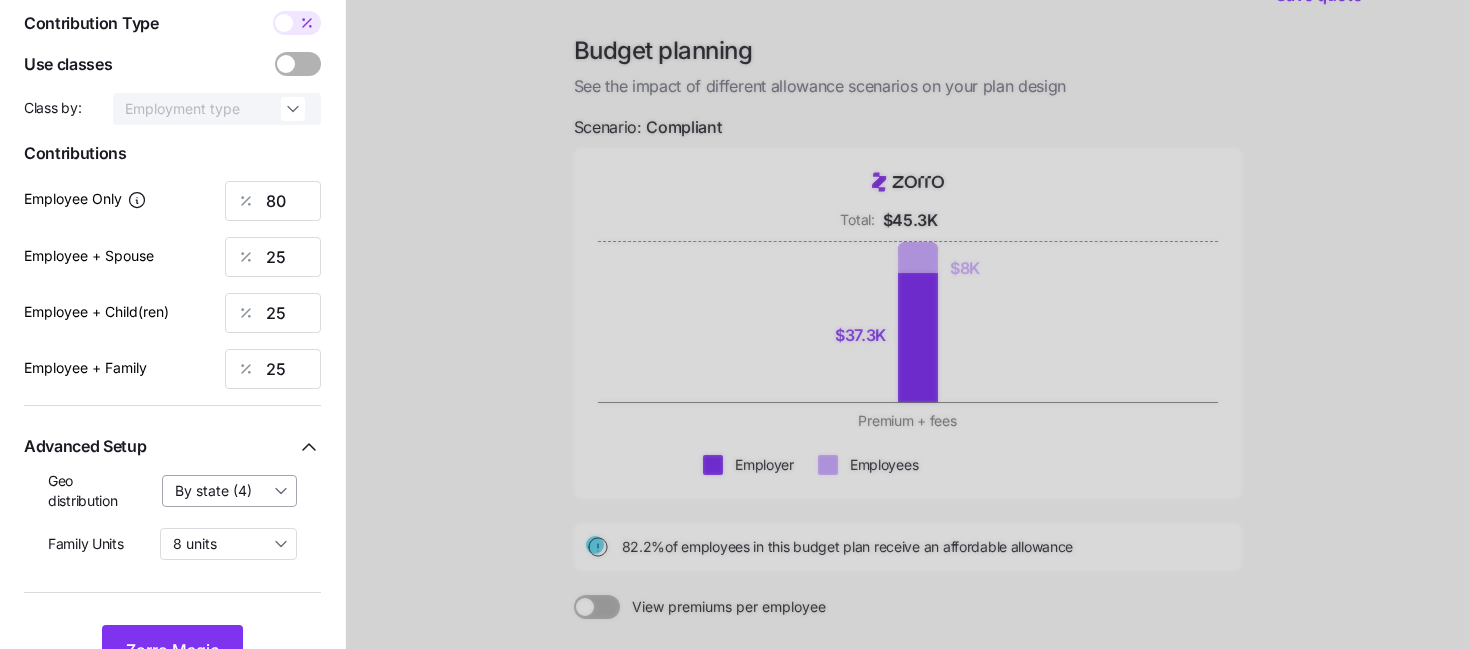 click on "By state (4)" at bounding box center [230, 491] 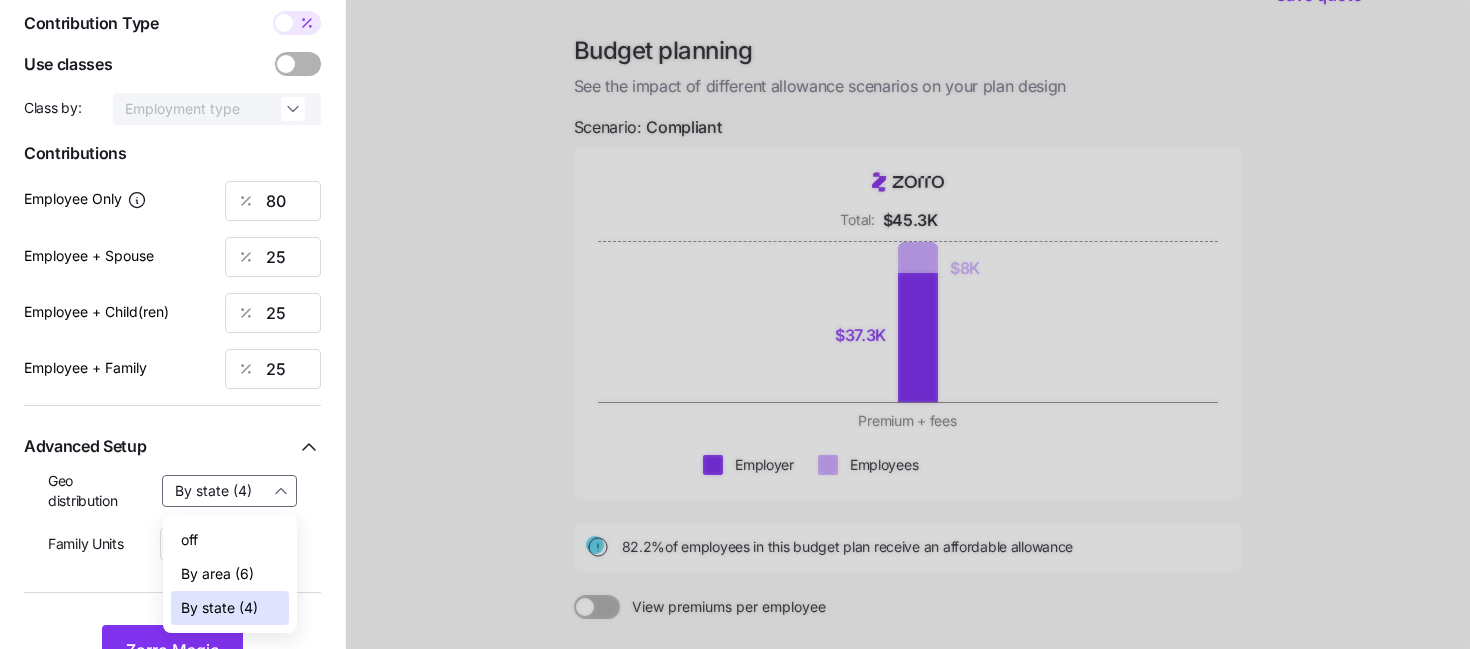 click on "By state (4)" at bounding box center (230, 608) 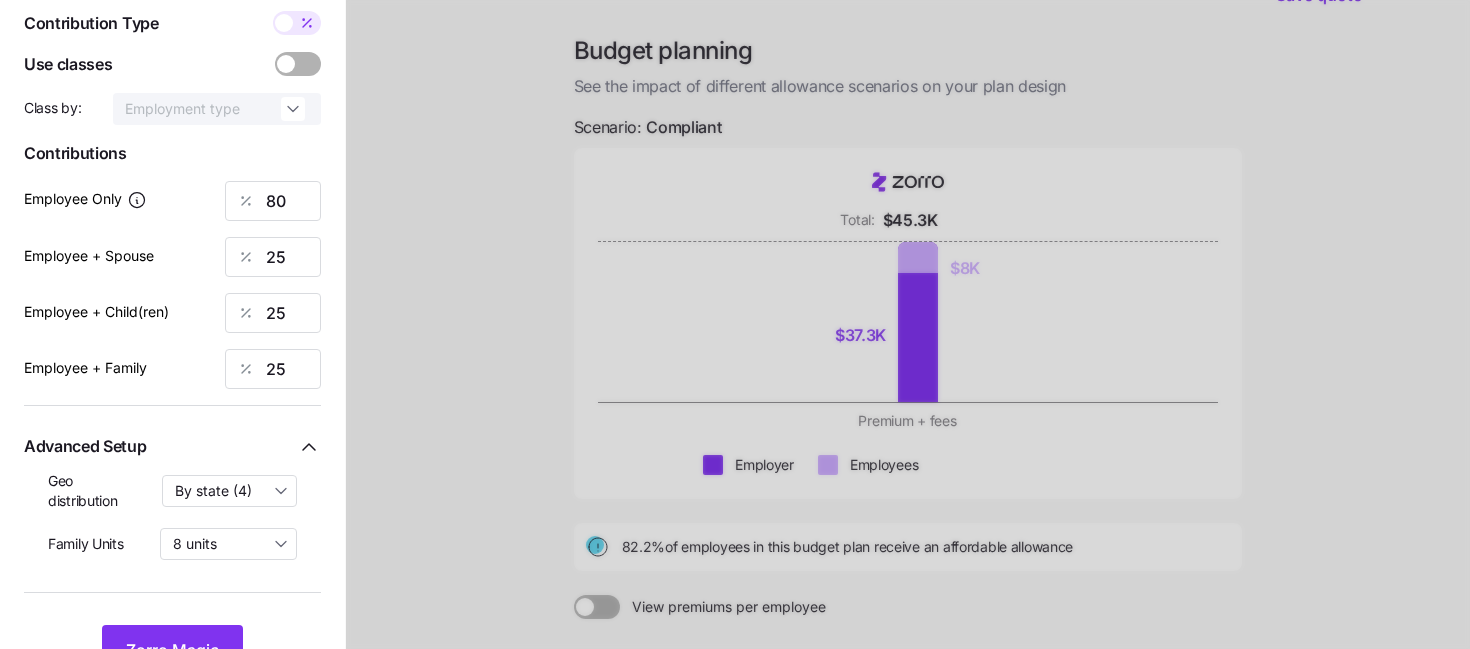 scroll, scrollTop: 130, scrollLeft: 0, axis: vertical 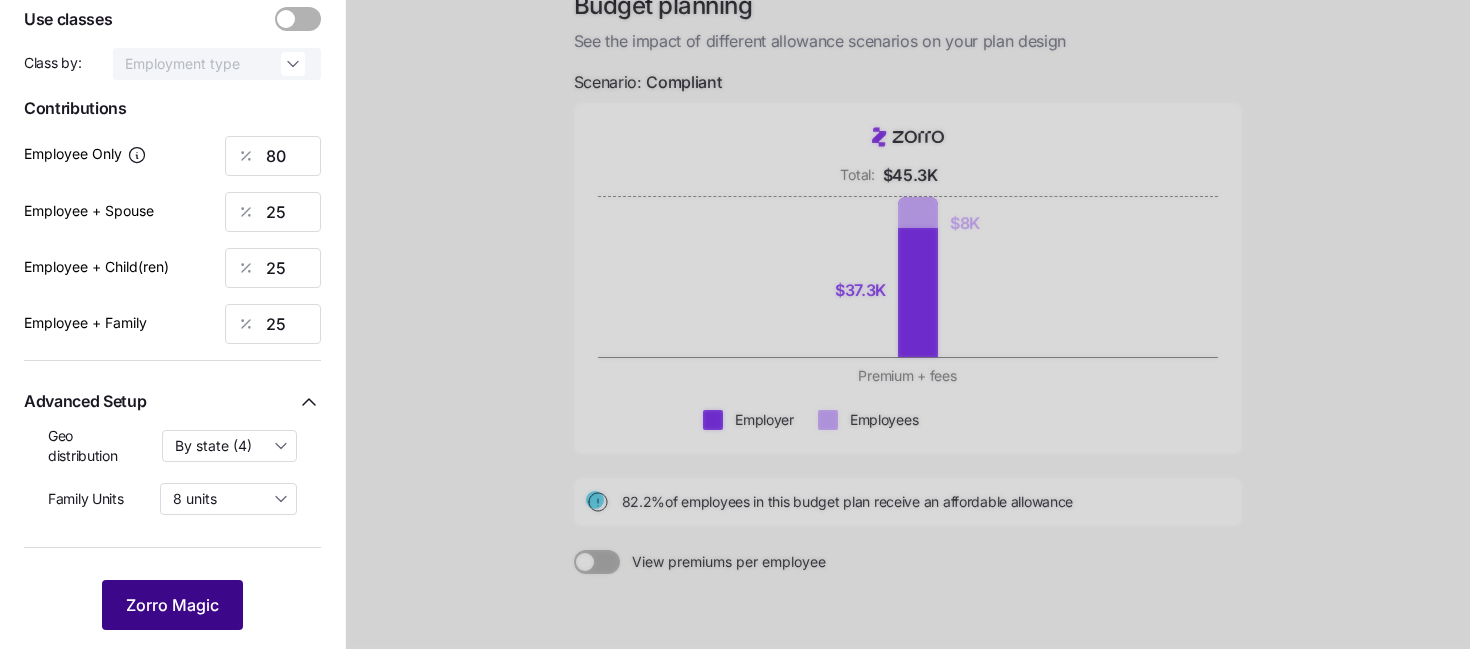 click on "Zorro Magic" at bounding box center [172, 605] 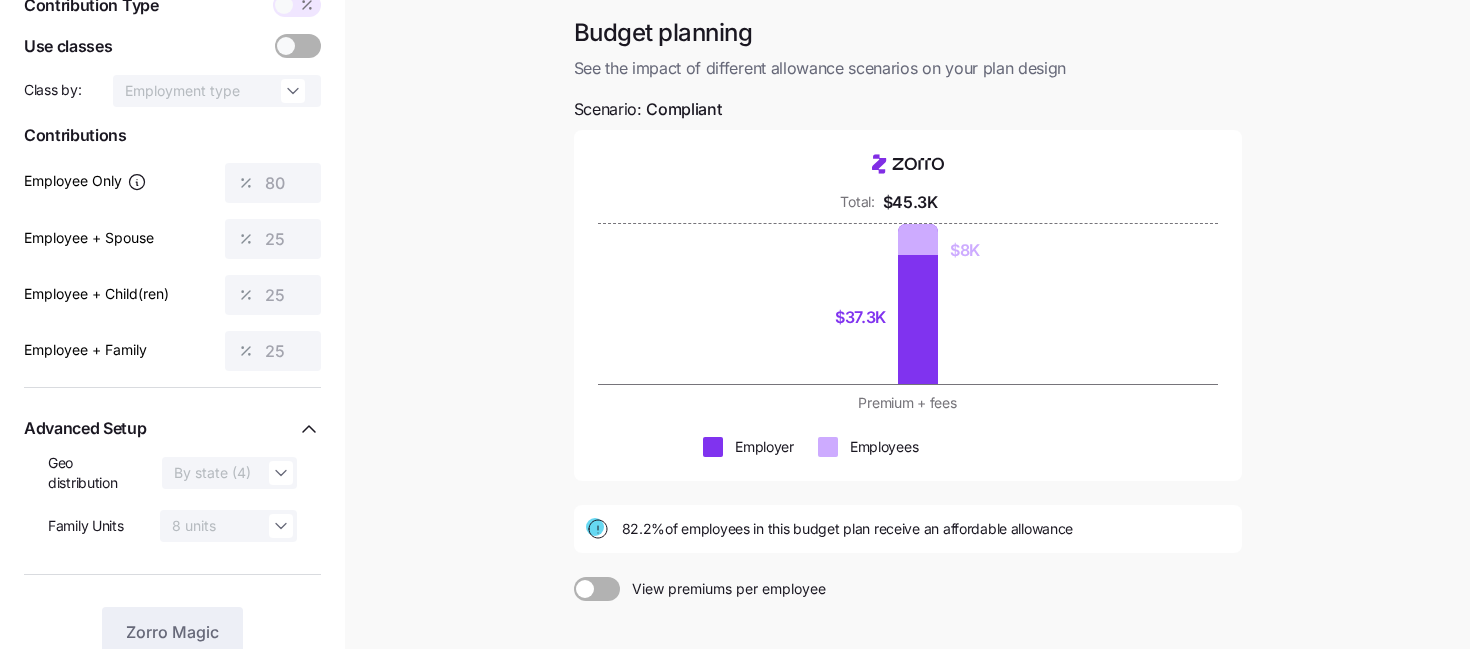 scroll, scrollTop: 152, scrollLeft: 0, axis: vertical 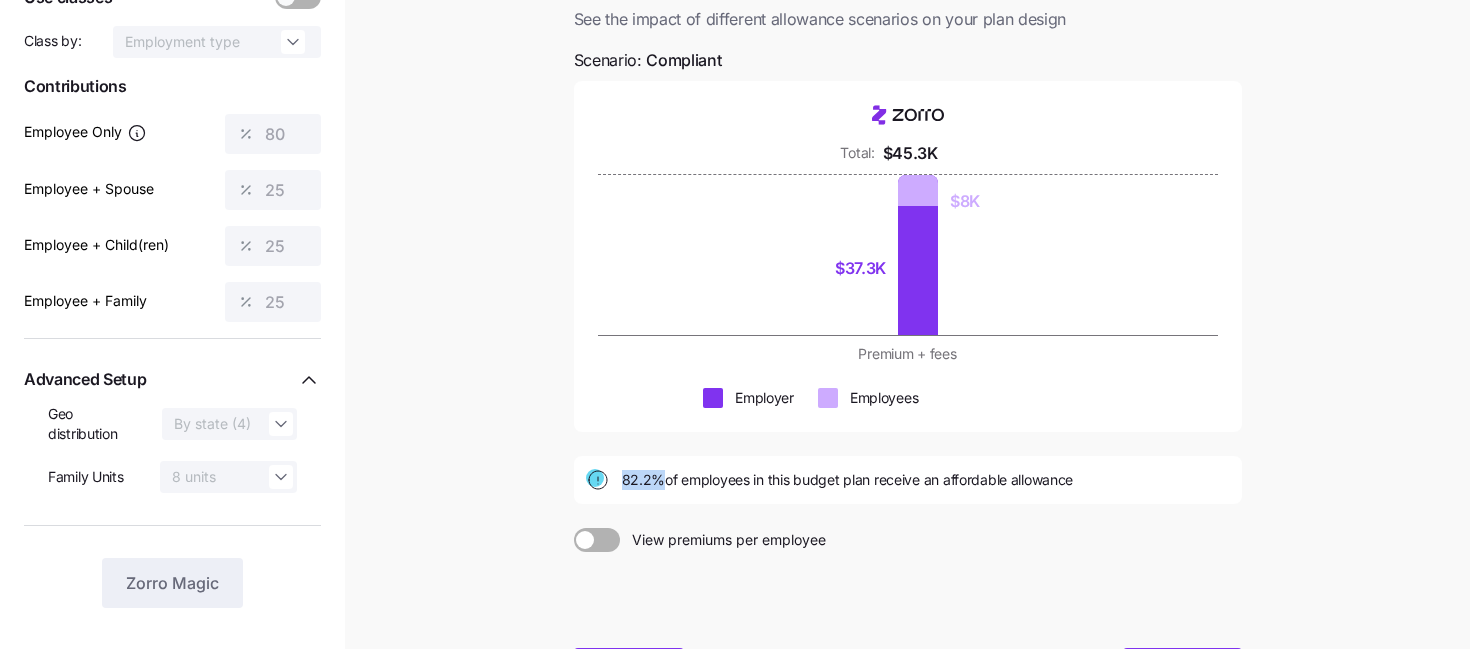 drag, startPoint x: 662, startPoint y: 480, endPoint x: 615, endPoint y: 480, distance: 47 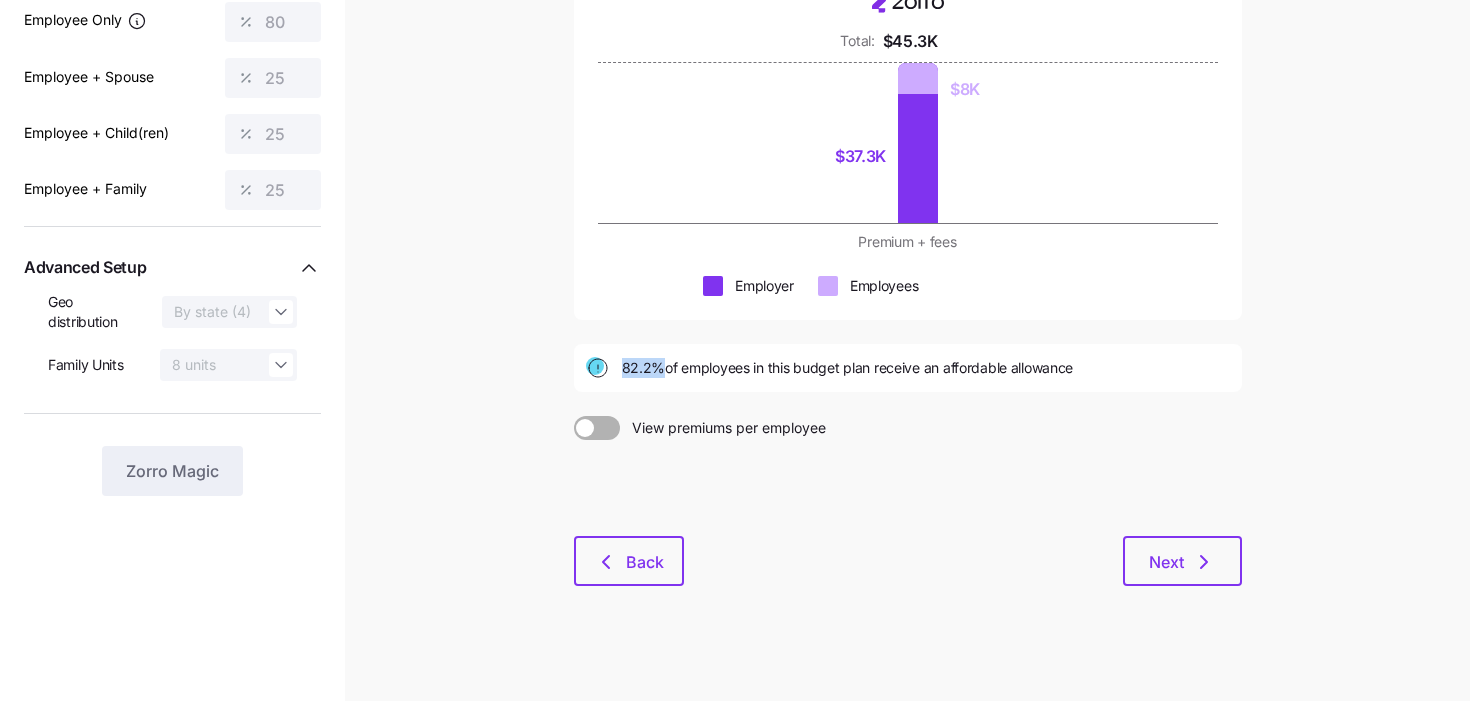 scroll, scrollTop: 277, scrollLeft: 0, axis: vertical 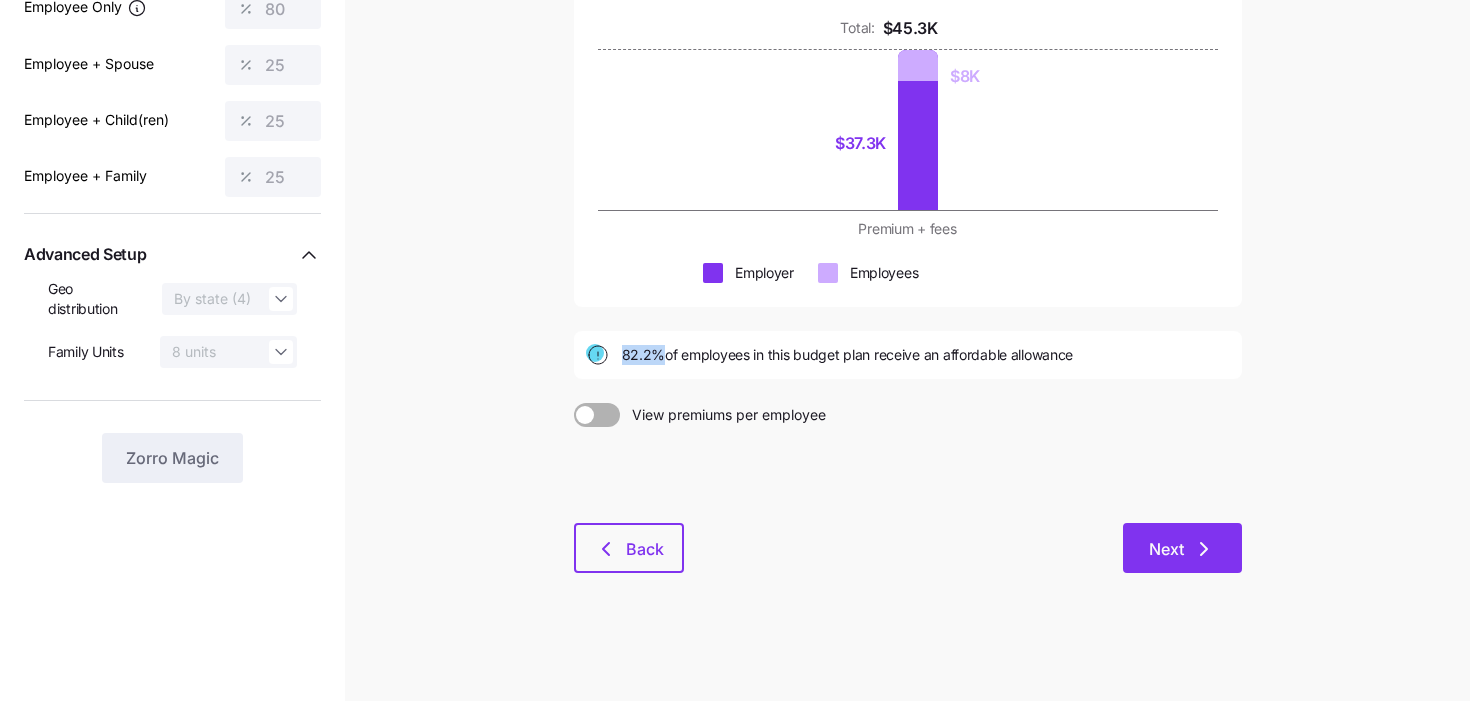 click on "Next" at bounding box center [1182, 549] 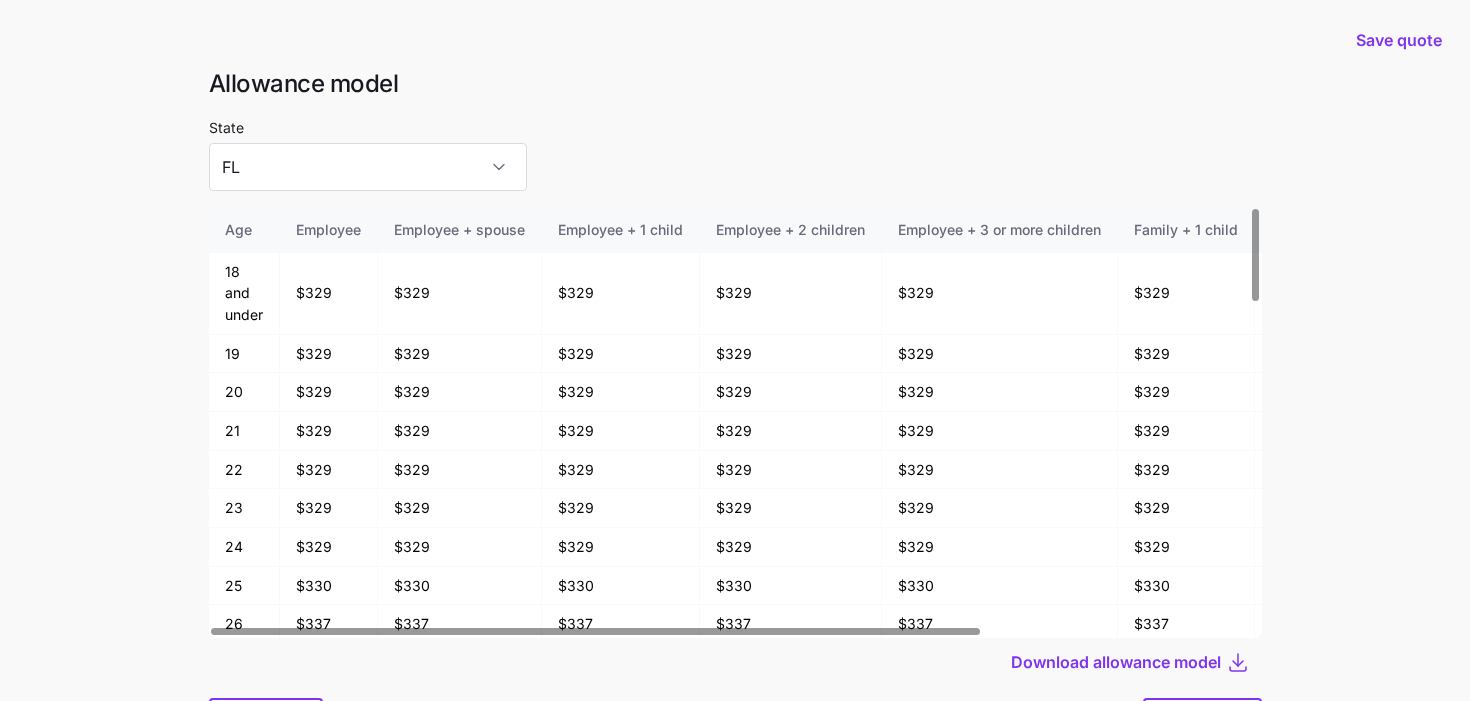 scroll, scrollTop: 107, scrollLeft: 0, axis: vertical 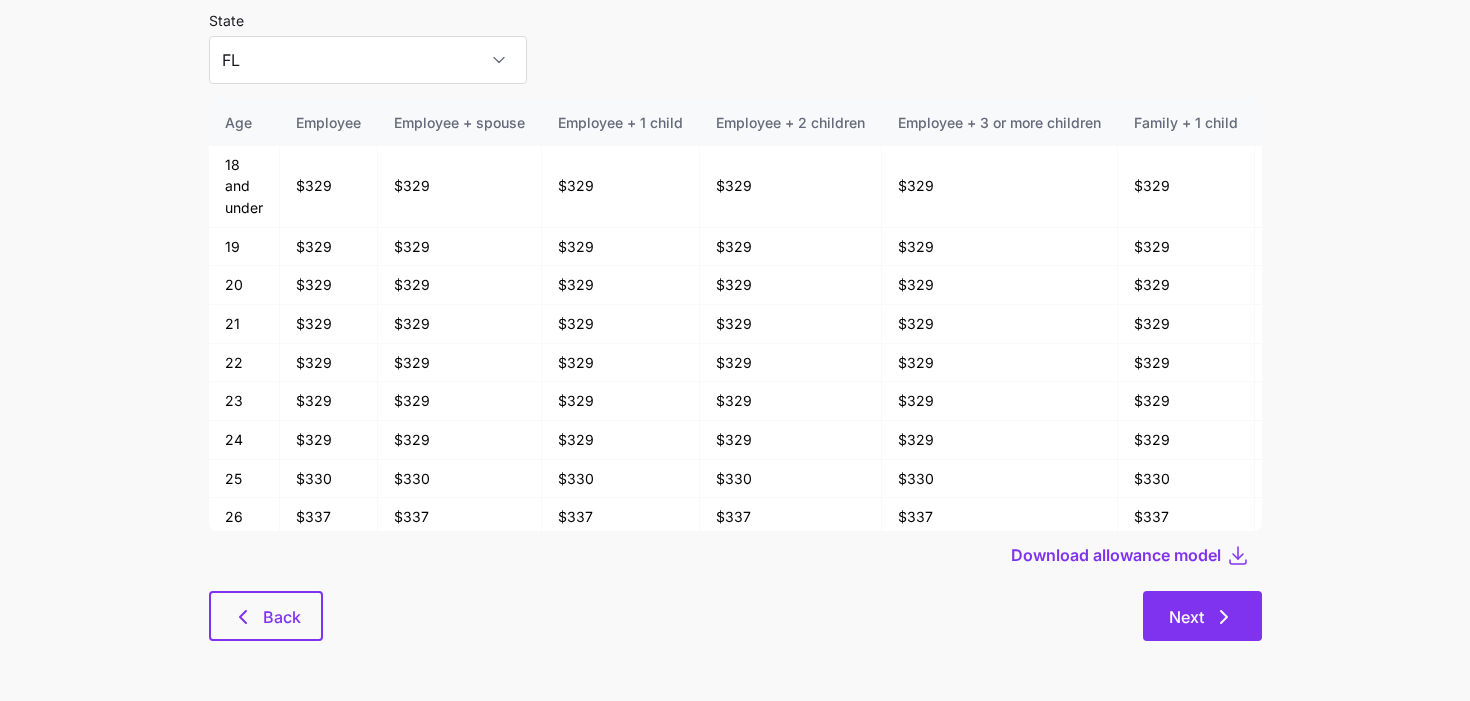 click 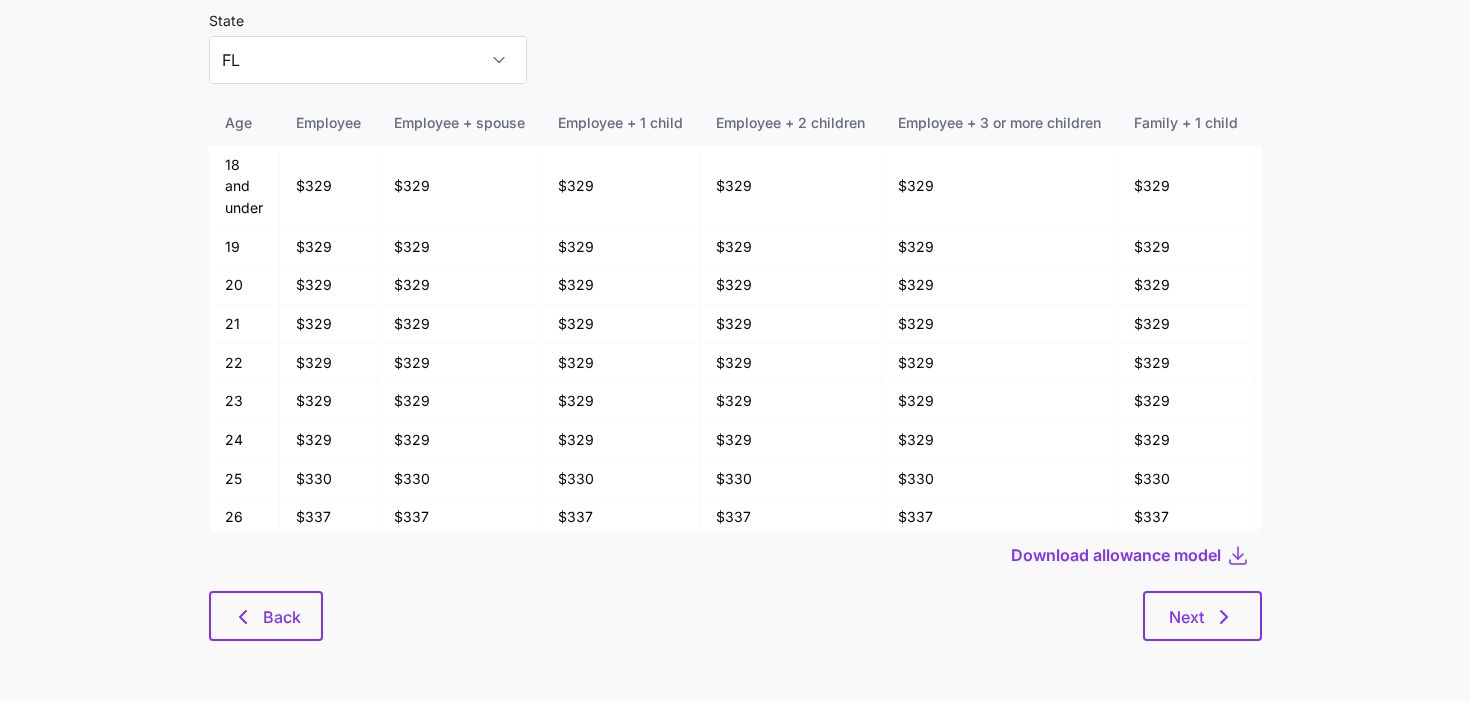 scroll, scrollTop: 0, scrollLeft: 0, axis: both 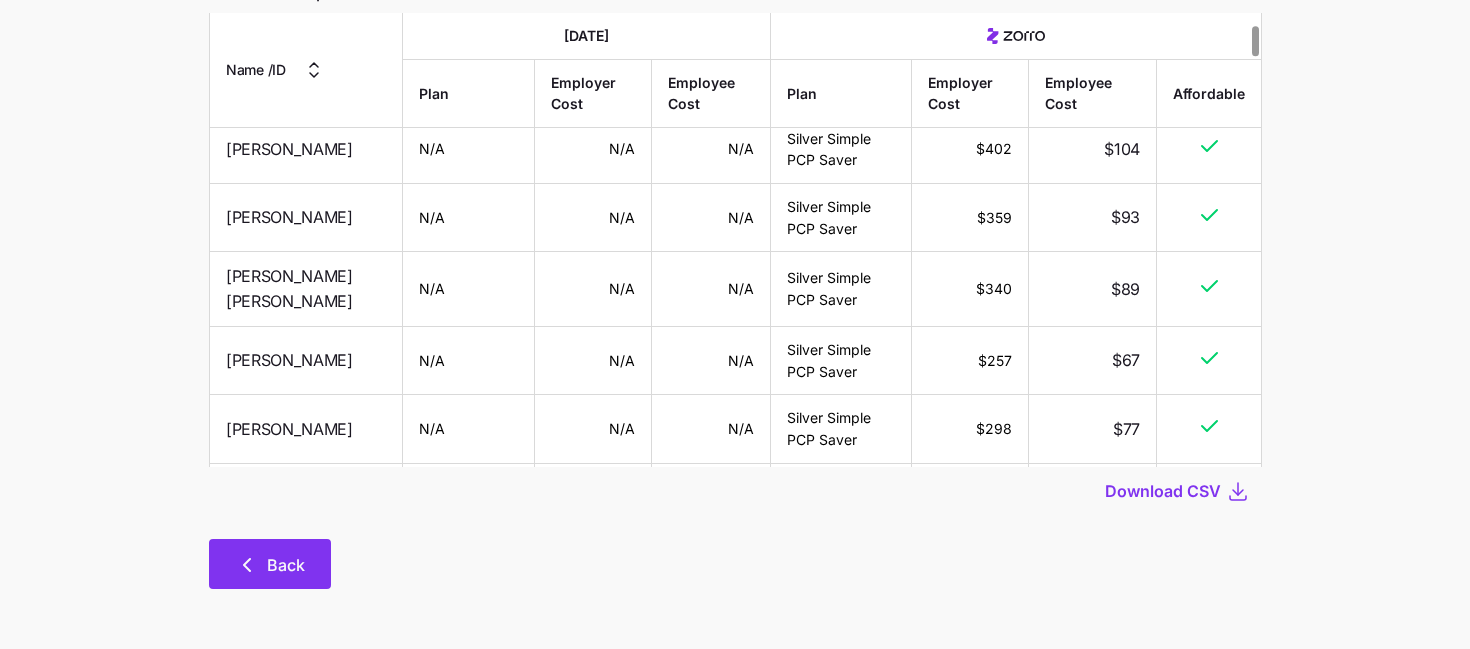 click 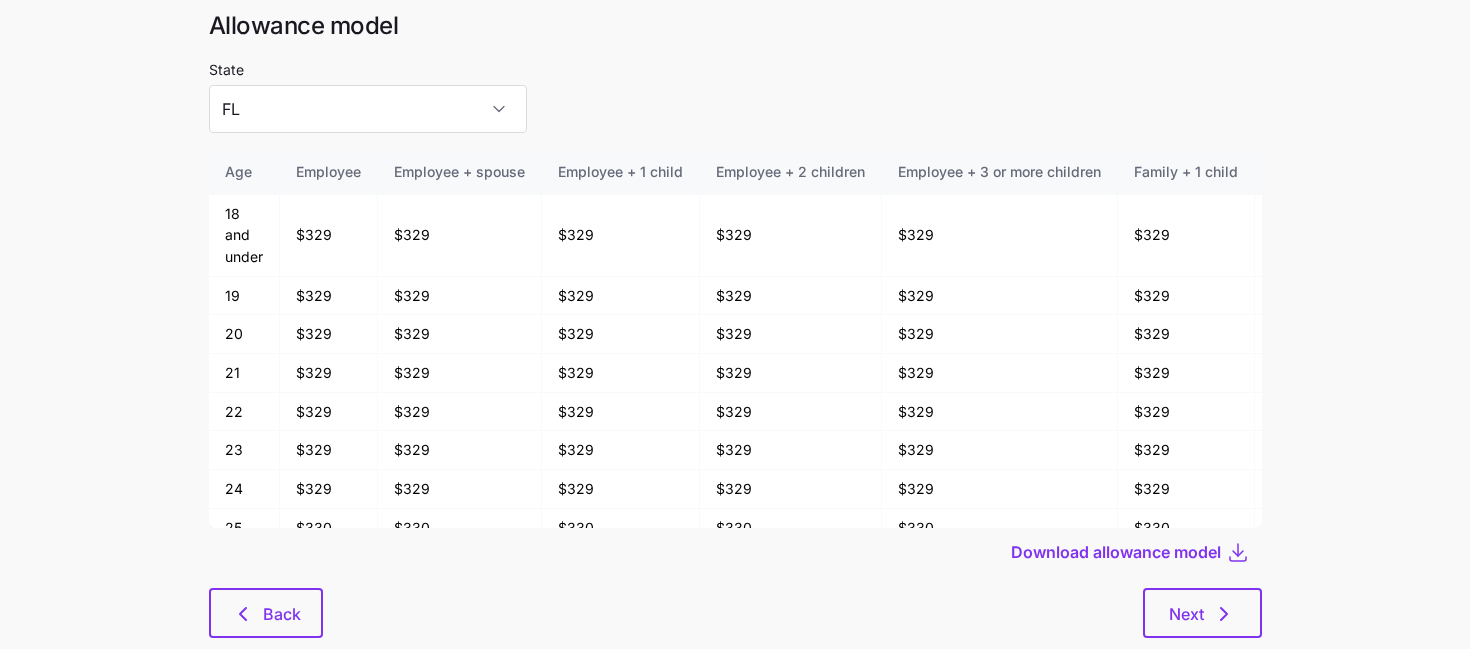 scroll, scrollTop: 70, scrollLeft: 0, axis: vertical 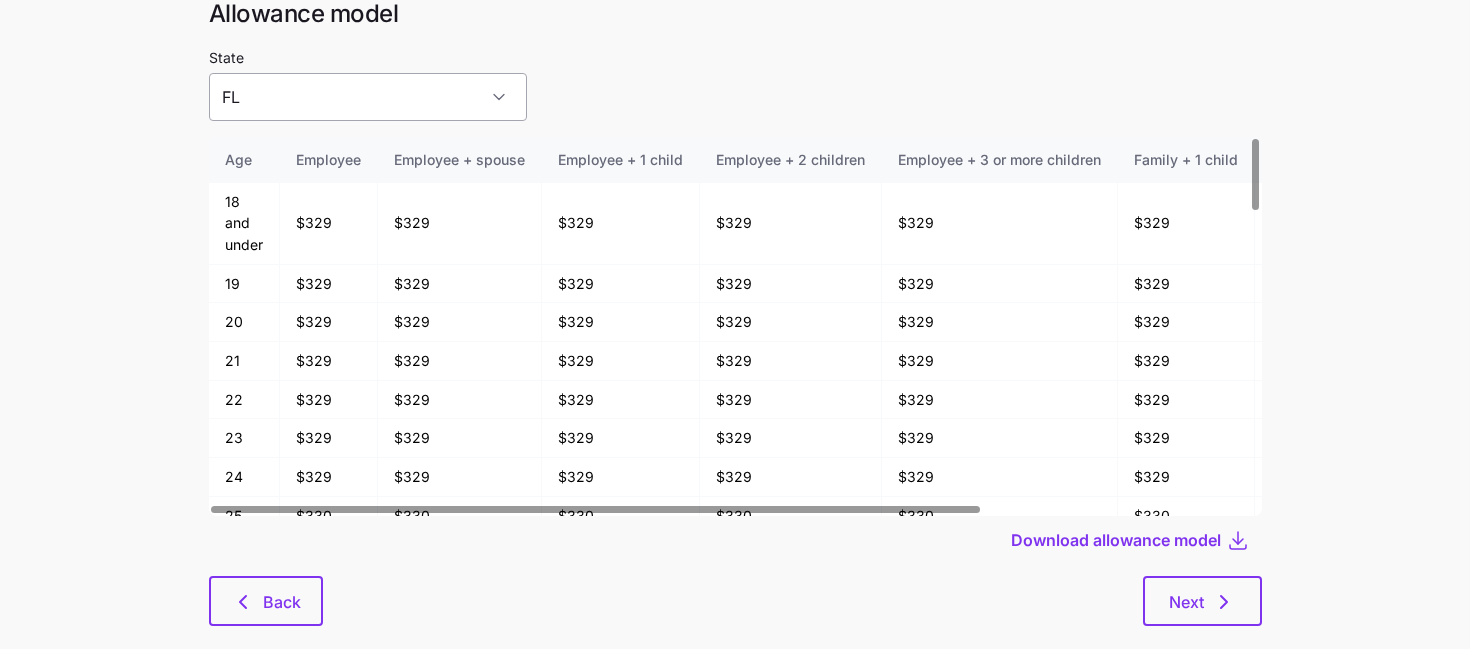 click on "FL" at bounding box center (368, 97) 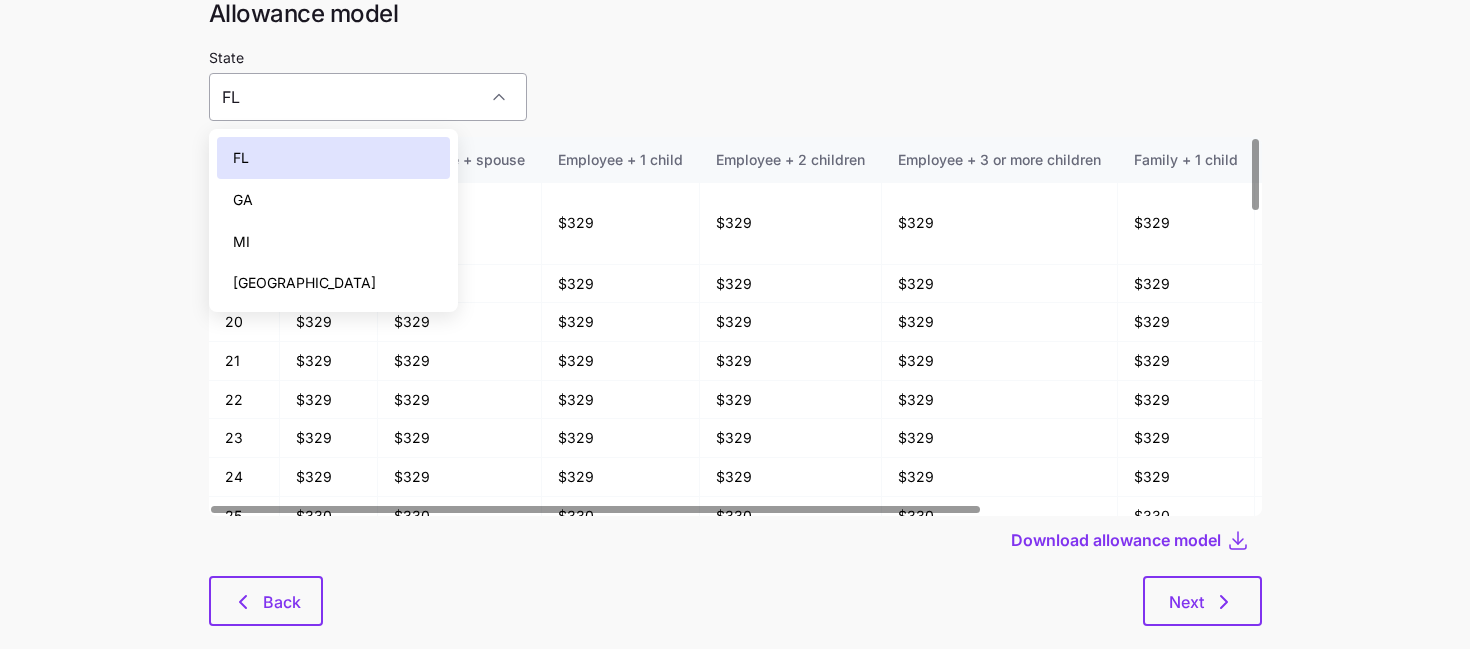 click on "FL" at bounding box center (368, 97) 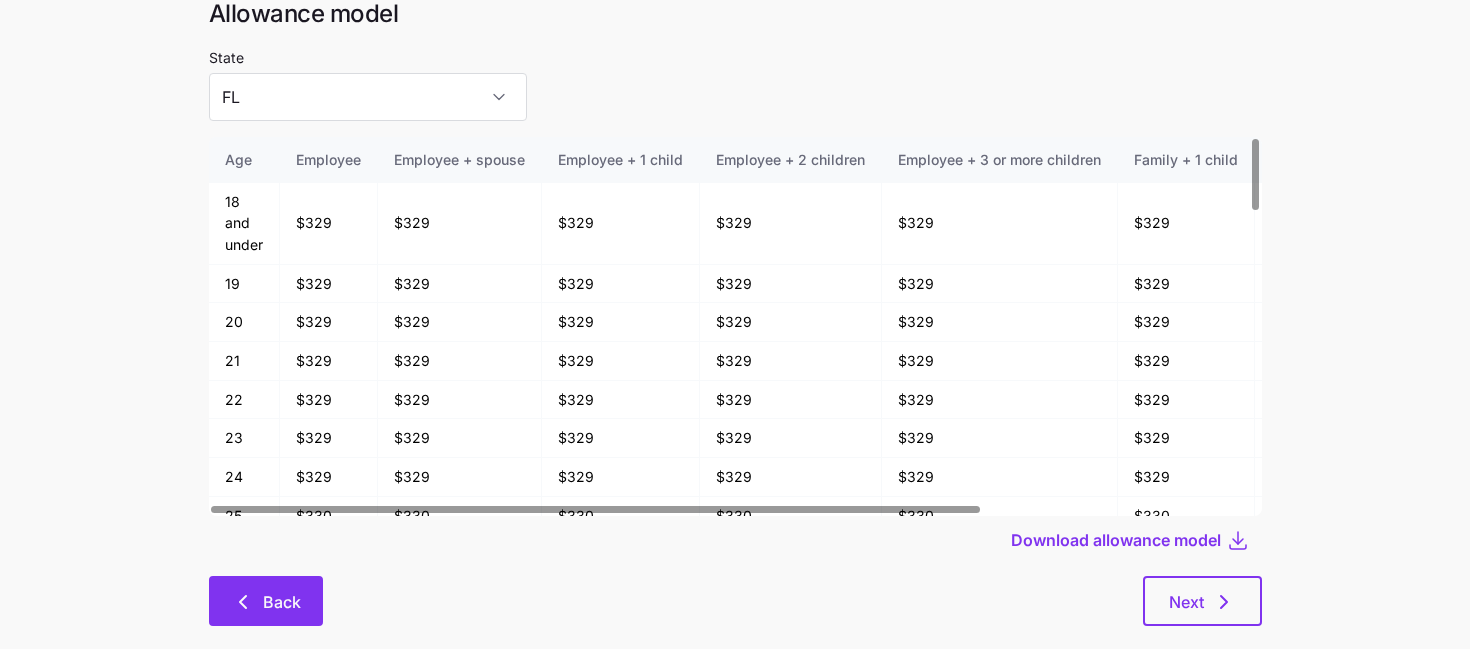 click on "Back" at bounding box center (282, 602) 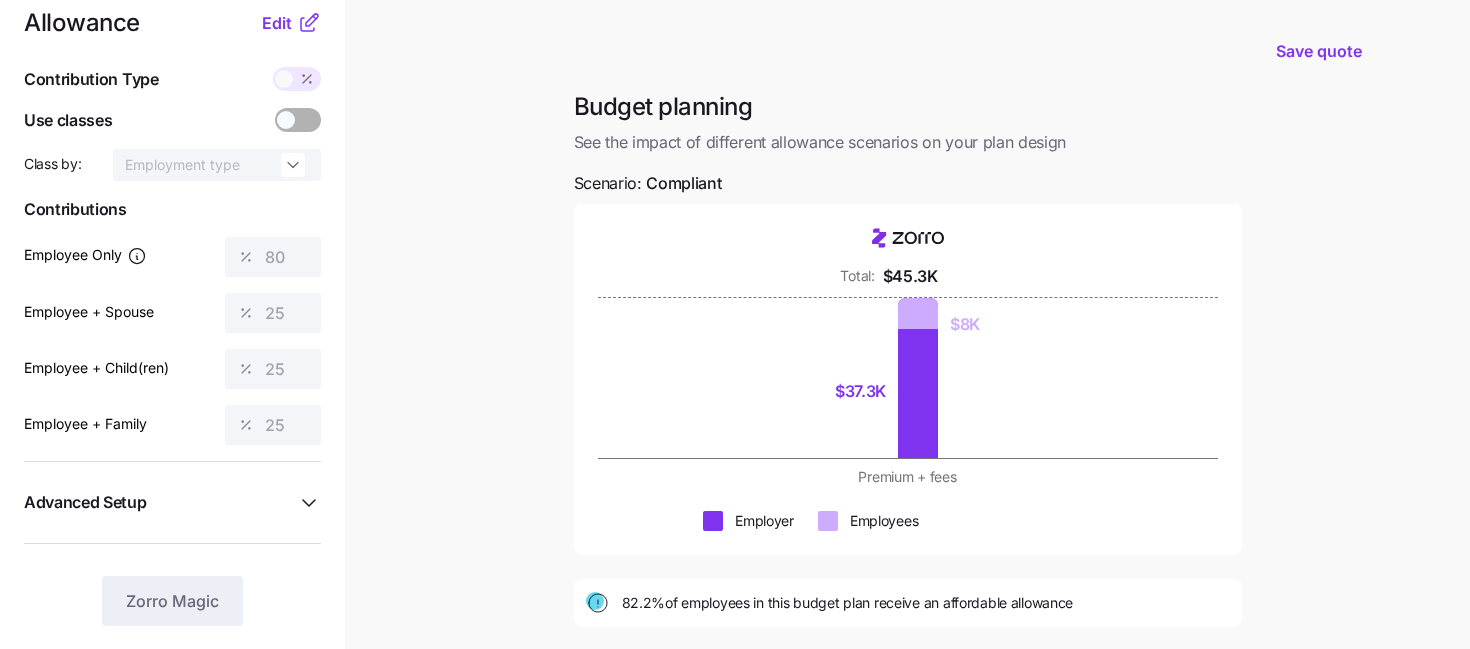scroll, scrollTop: 0, scrollLeft: 0, axis: both 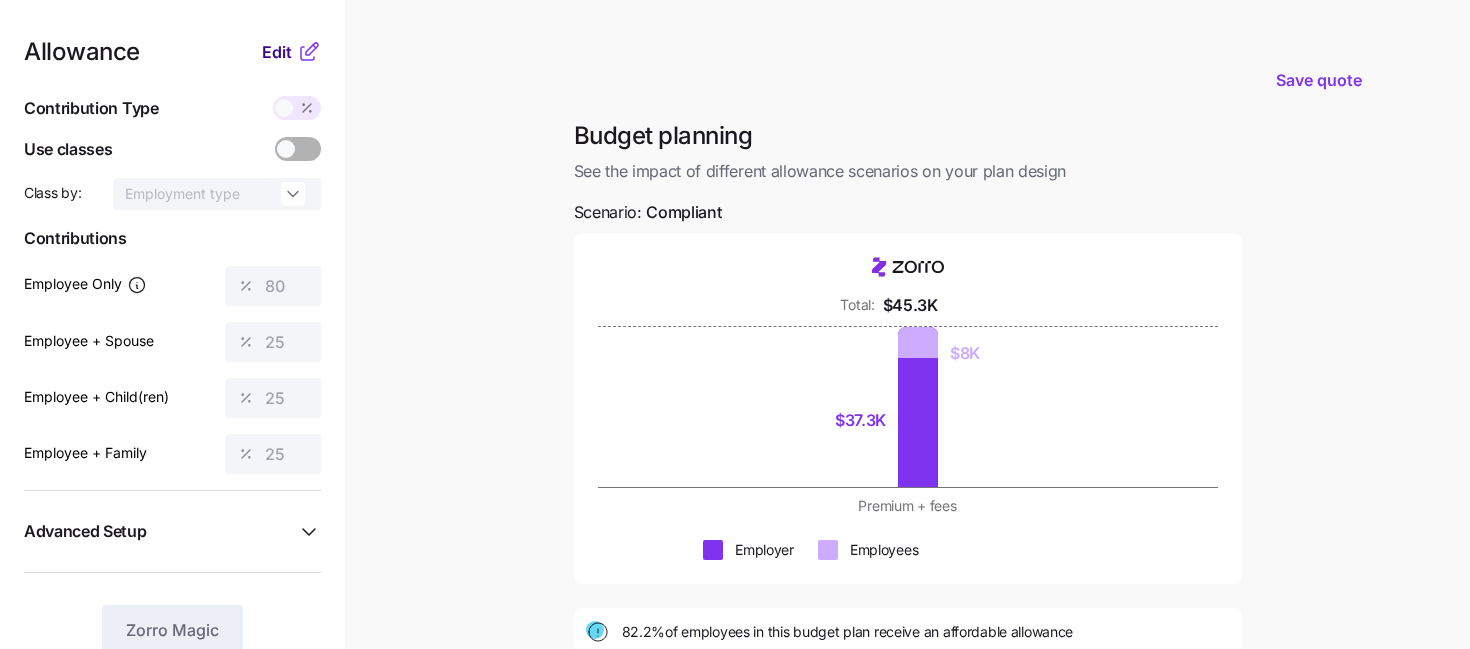 click on "Edit" at bounding box center [277, 52] 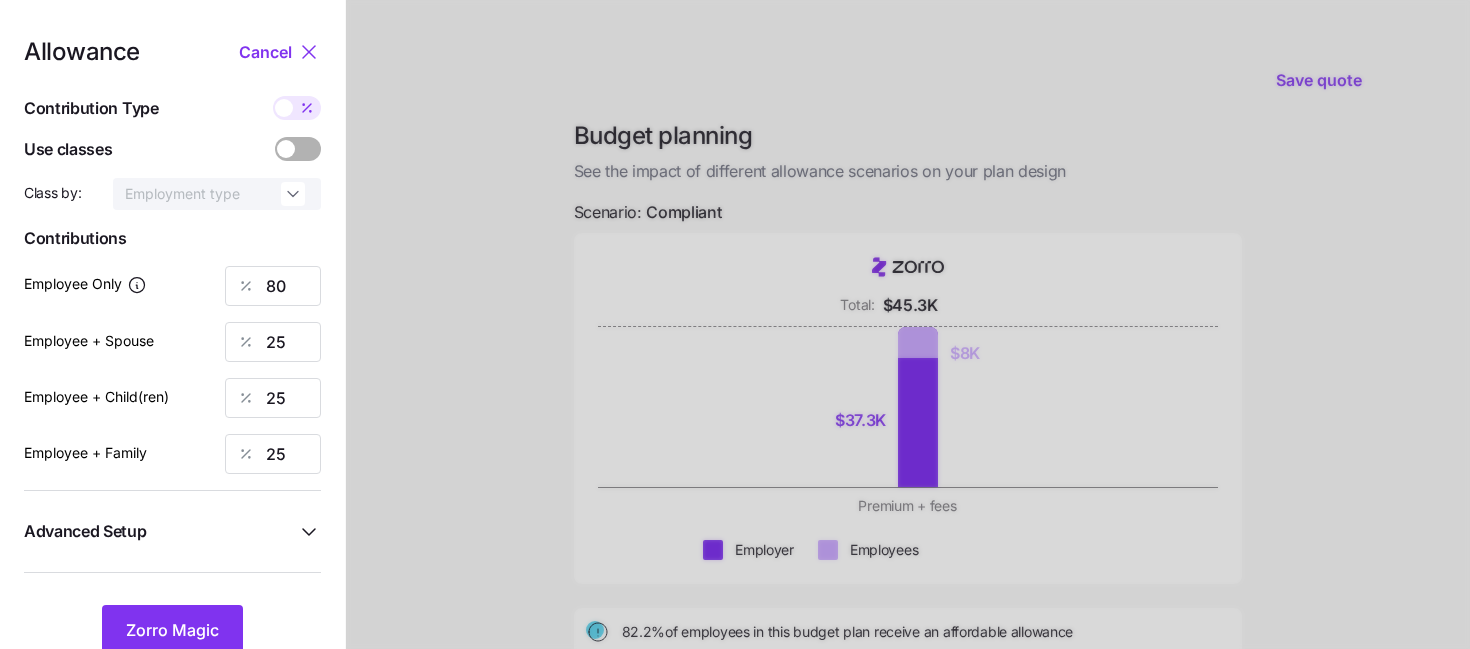 scroll, scrollTop: 102, scrollLeft: 0, axis: vertical 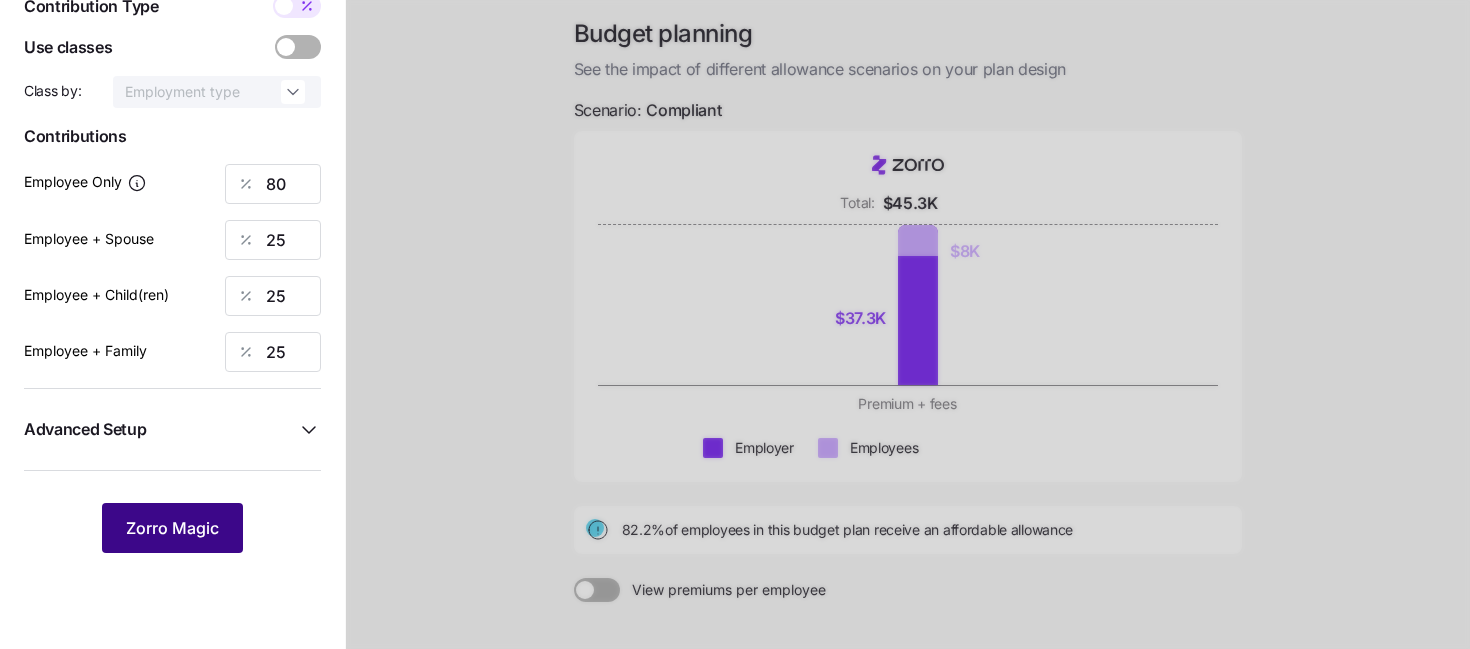 click on "Zorro Magic" at bounding box center (172, 528) 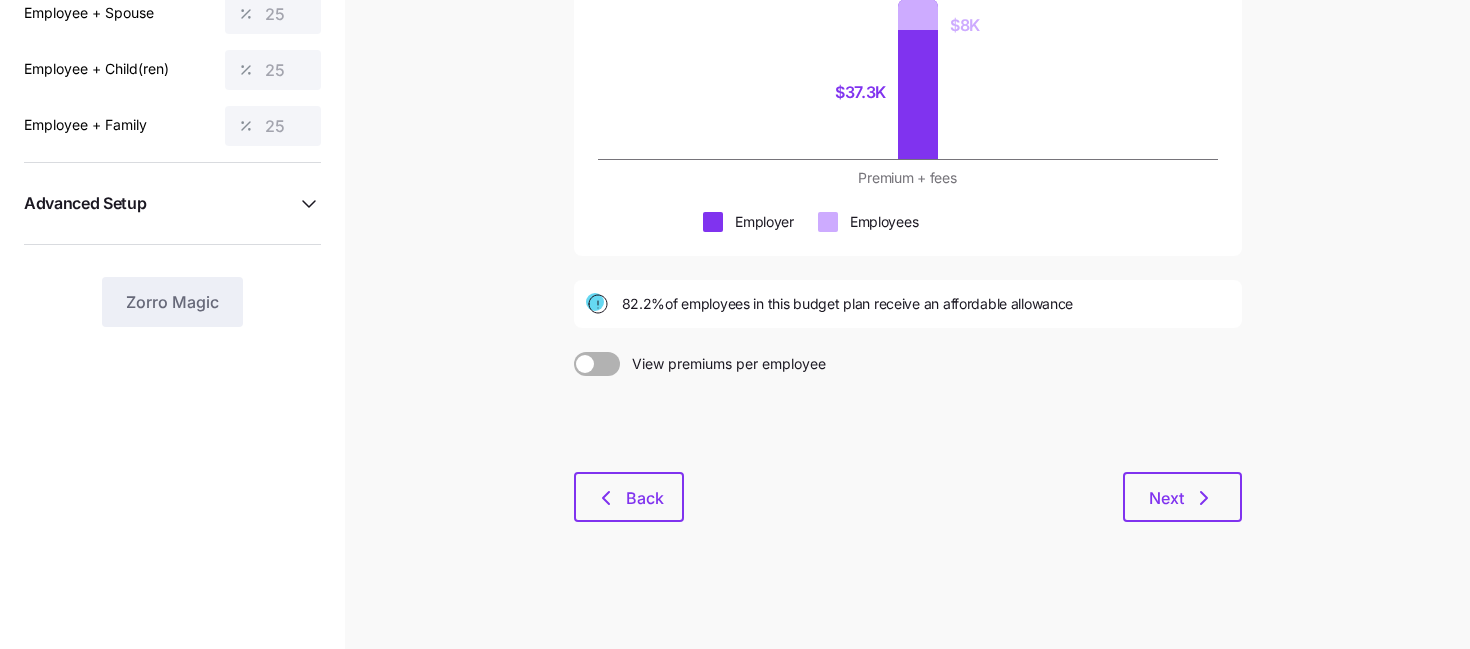 scroll, scrollTop: 329, scrollLeft: 0, axis: vertical 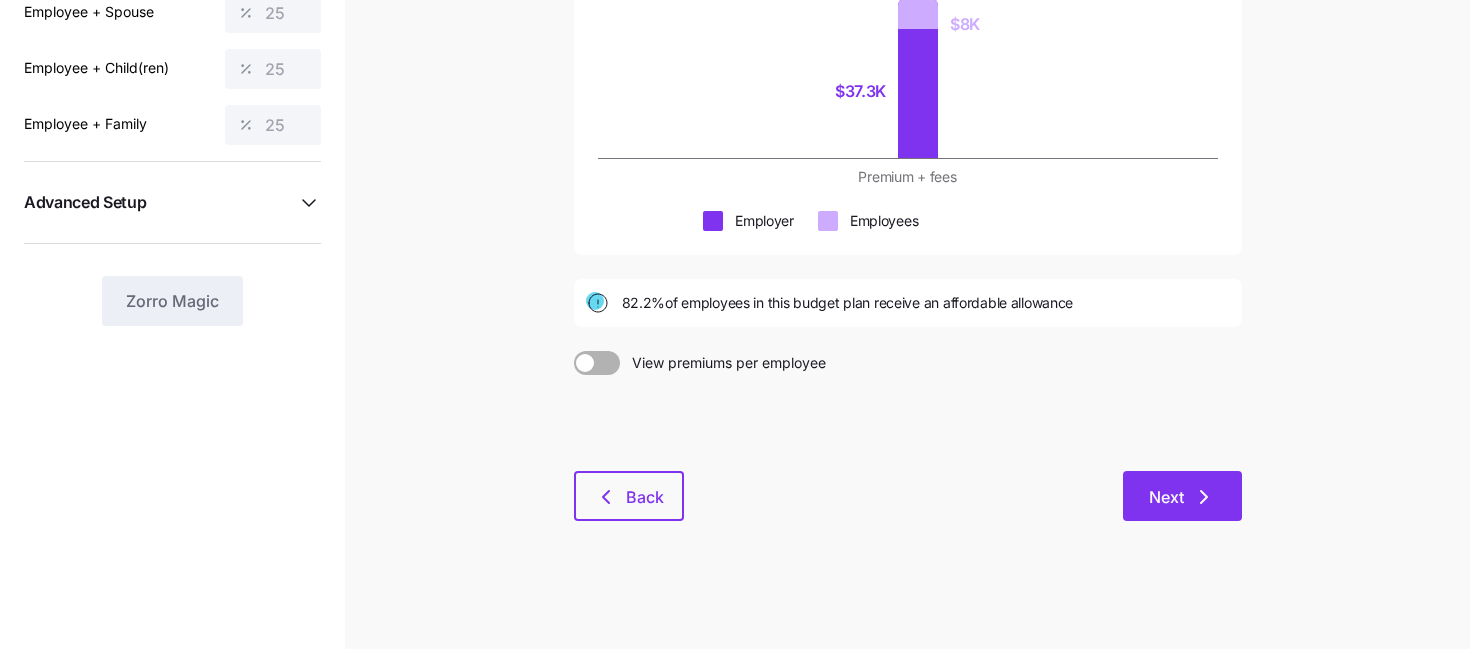 click on "Next" at bounding box center (1182, 497) 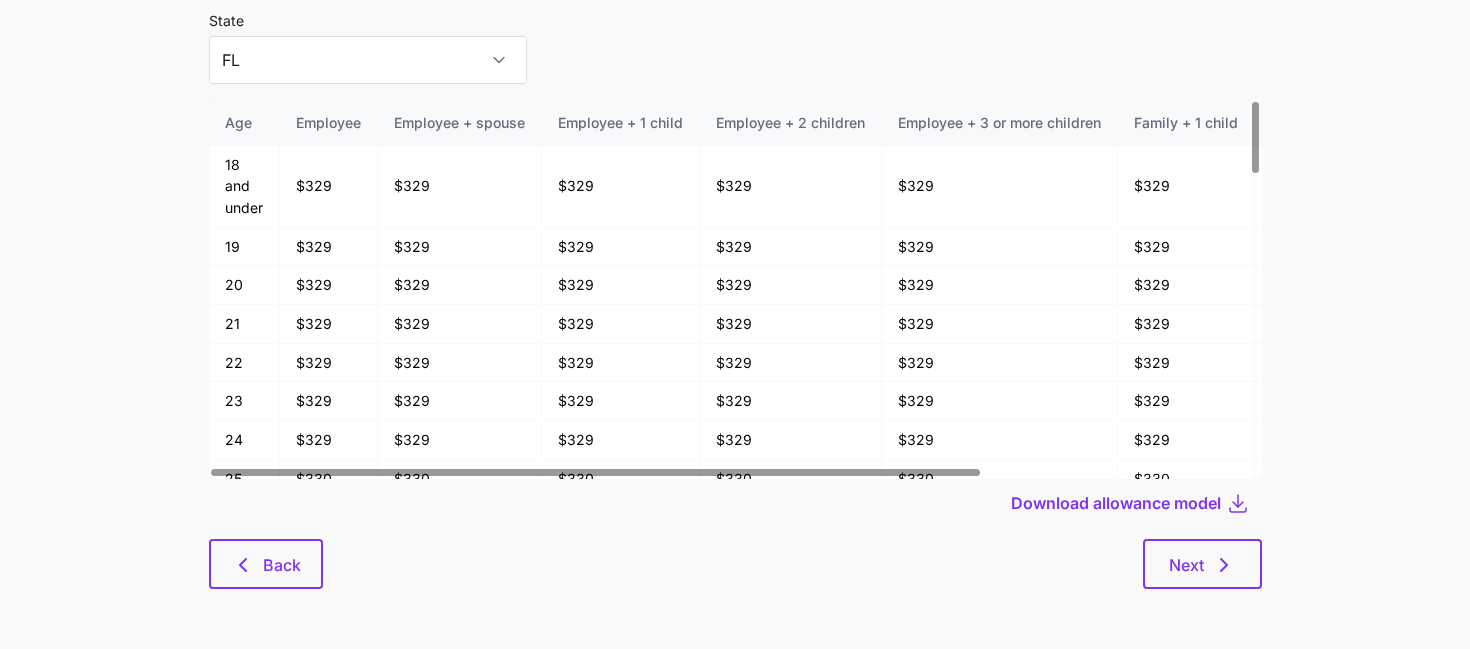 scroll, scrollTop: 0, scrollLeft: 0, axis: both 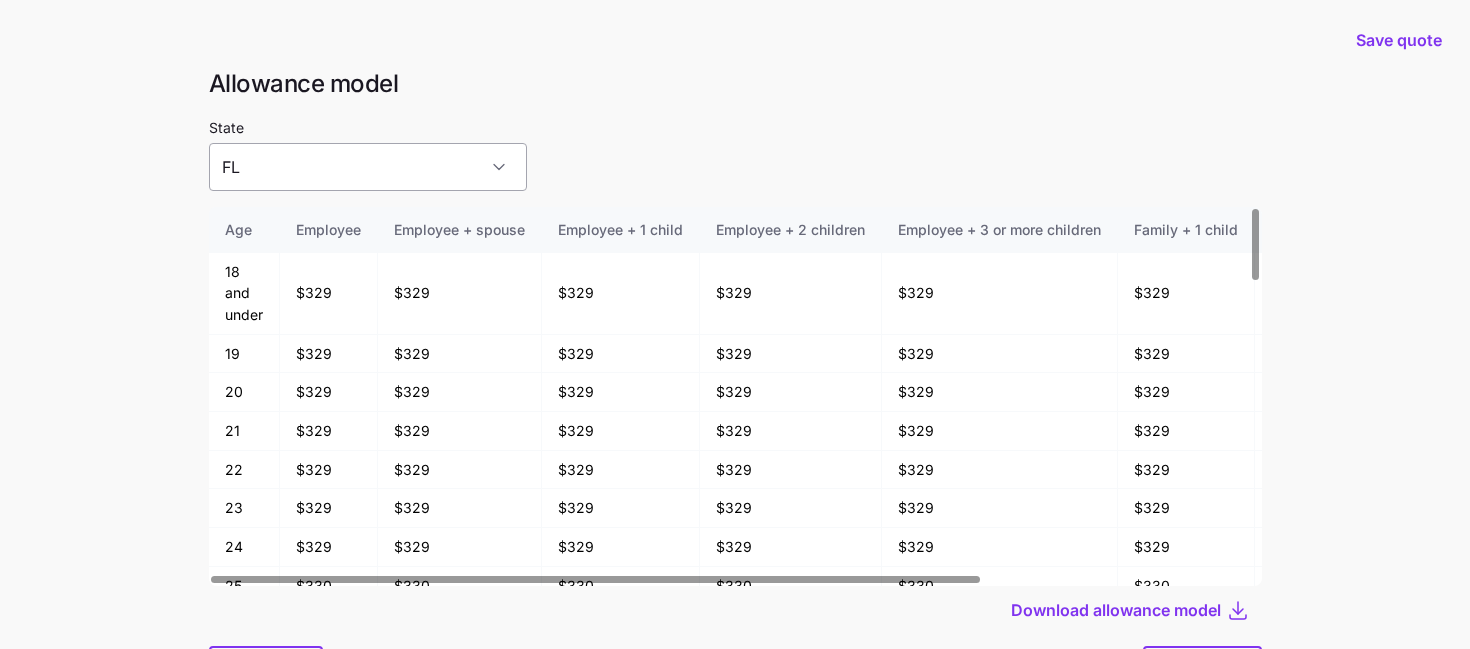 click on "FL" at bounding box center [368, 167] 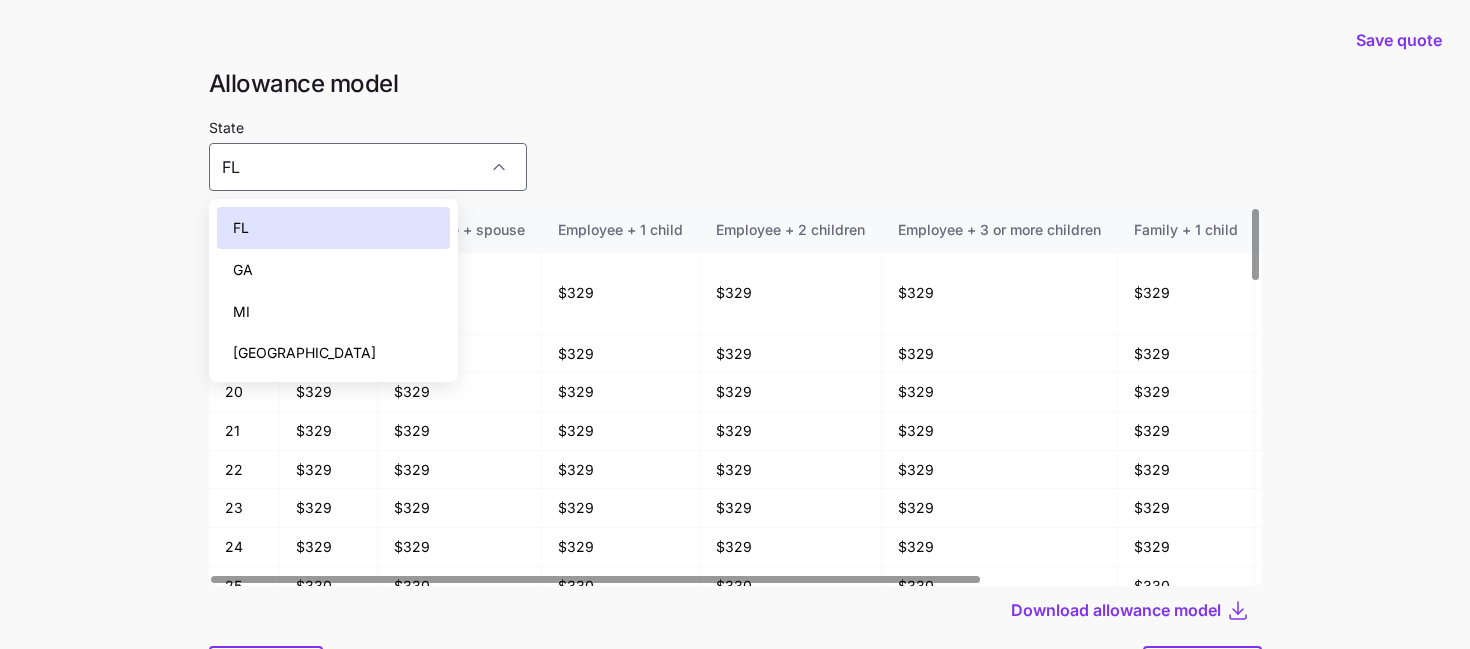 click on "GA" at bounding box center [334, 270] 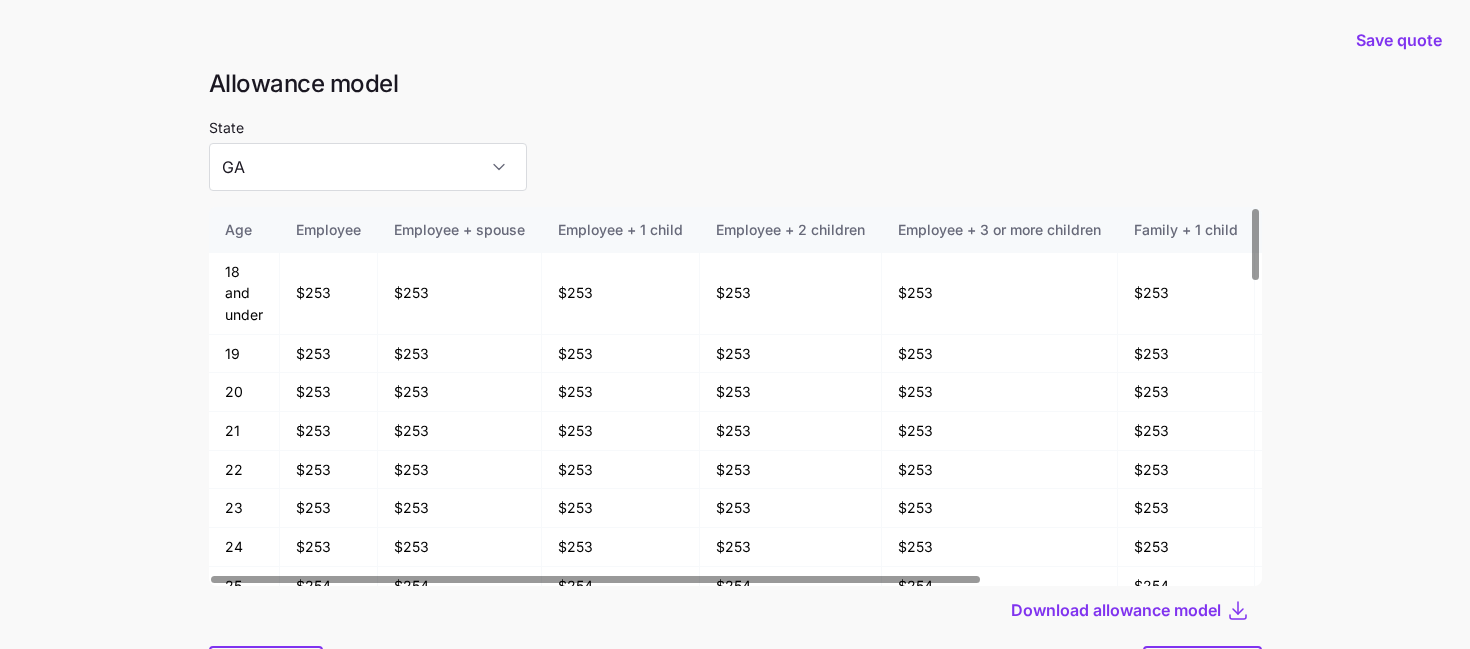 click on "State GA" at bounding box center [368, 153] 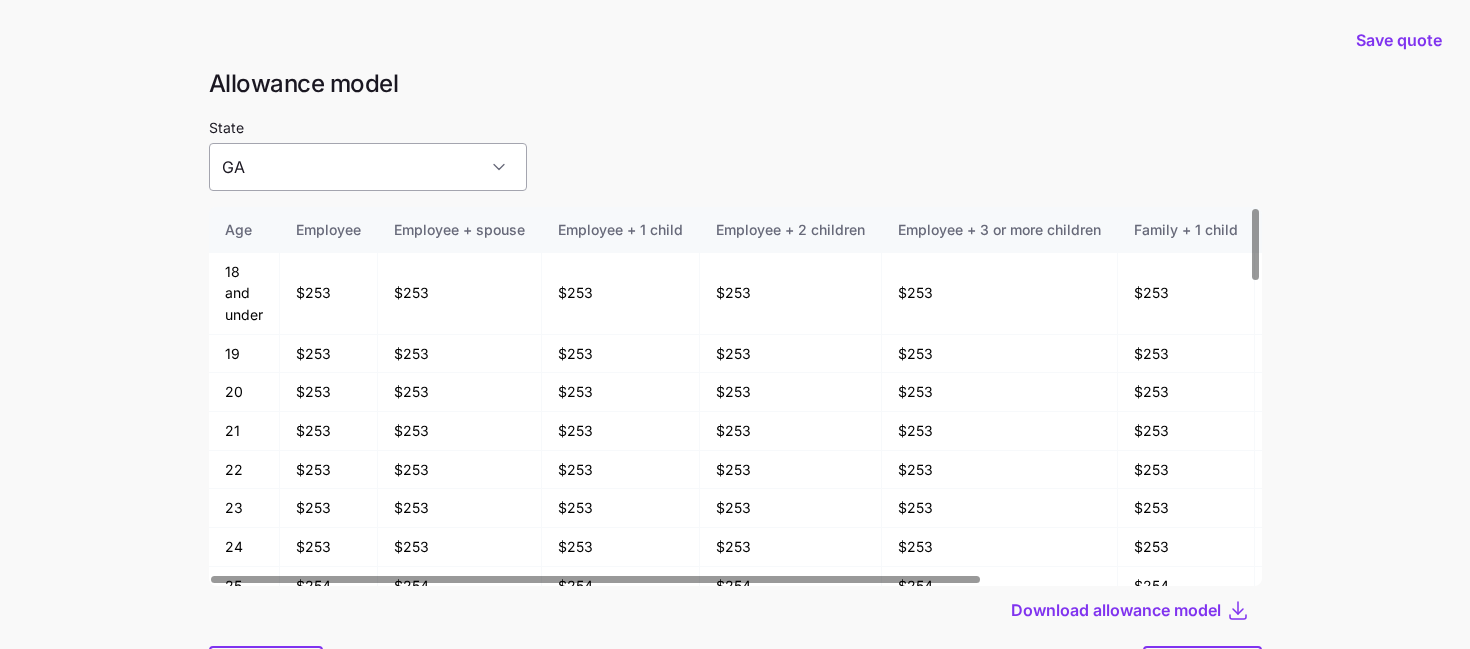 click on "GA" at bounding box center [368, 167] 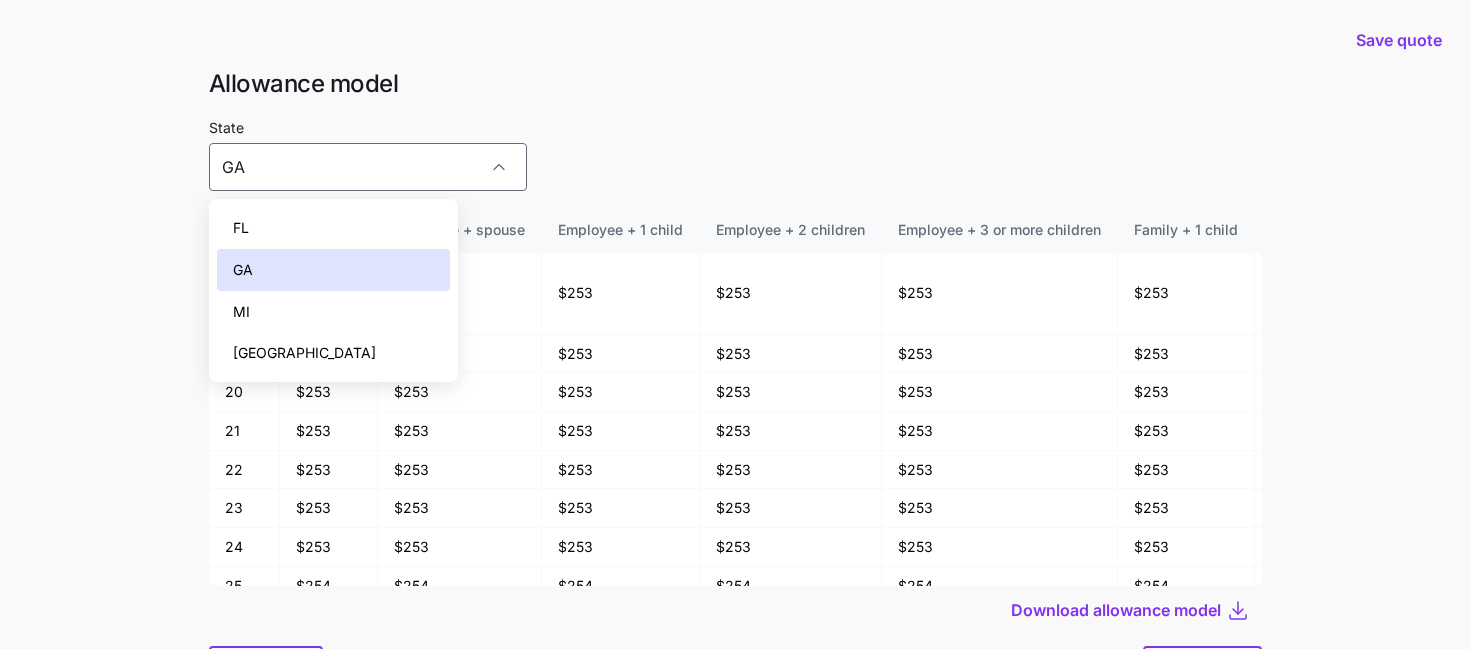 click on "FL" at bounding box center (334, 228) 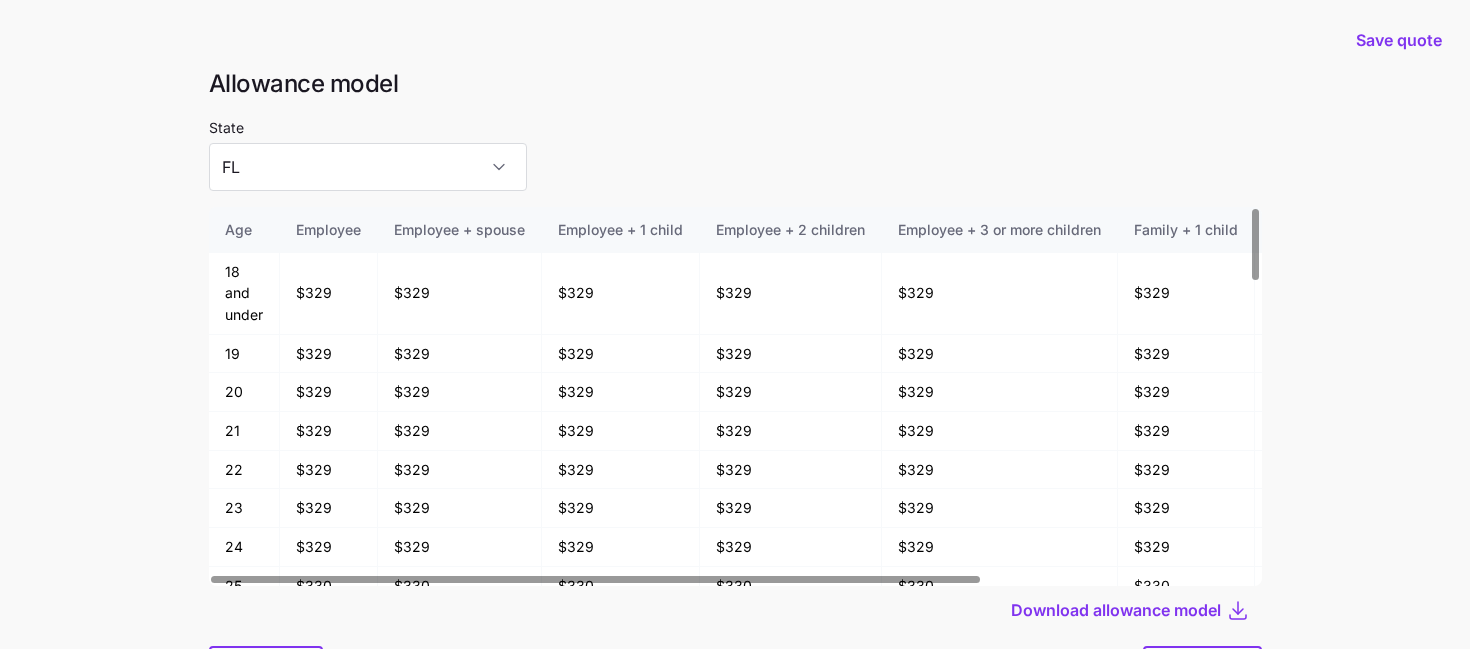 scroll, scrollTop: 107, scrollLeft: 0, axis: vertical 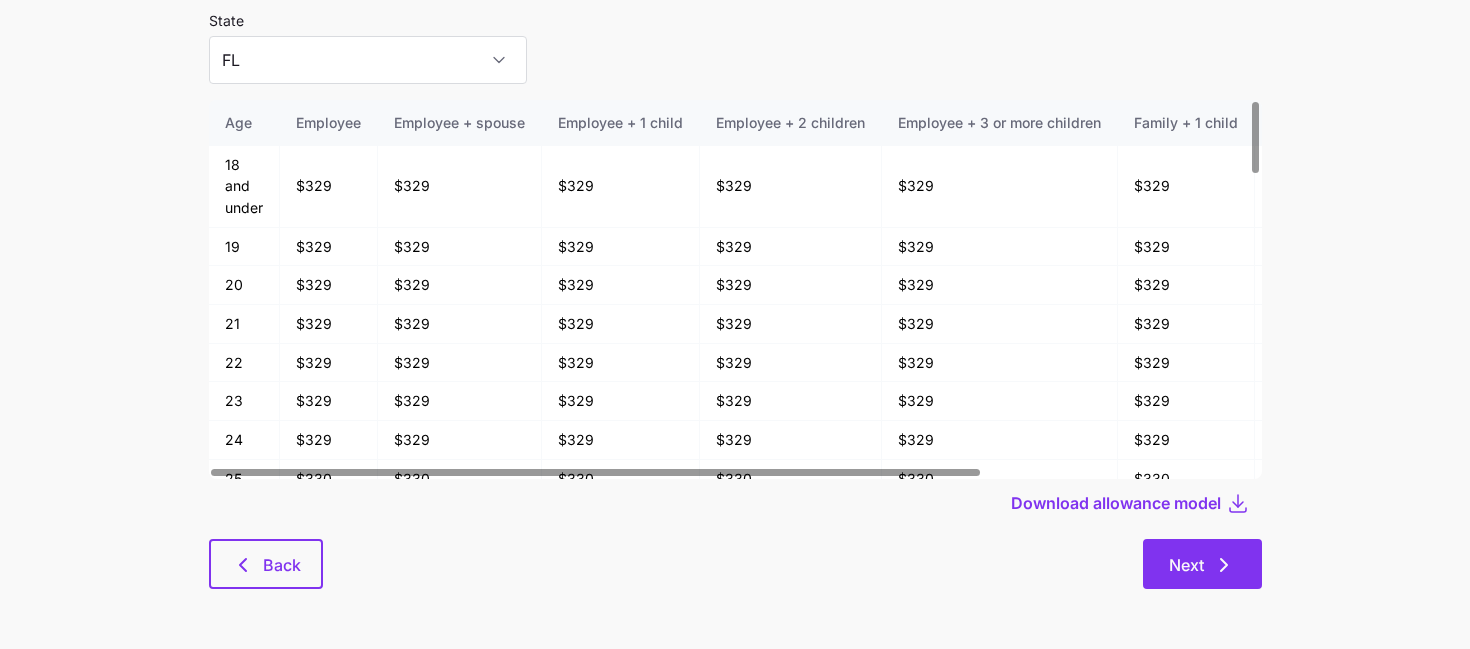 click on "Next" at bounding box center [1202, 564] 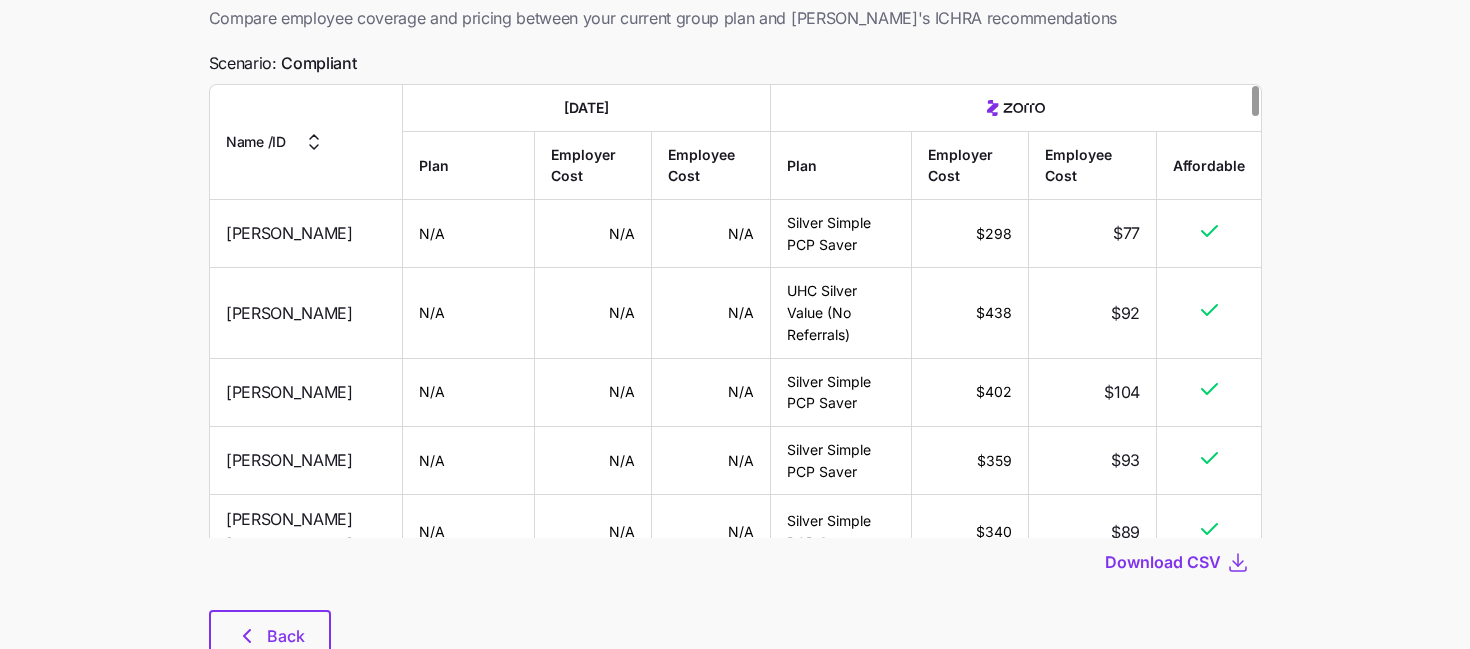 scroll, scrollTop: 126, scrollLeft: 0, axis: vertical 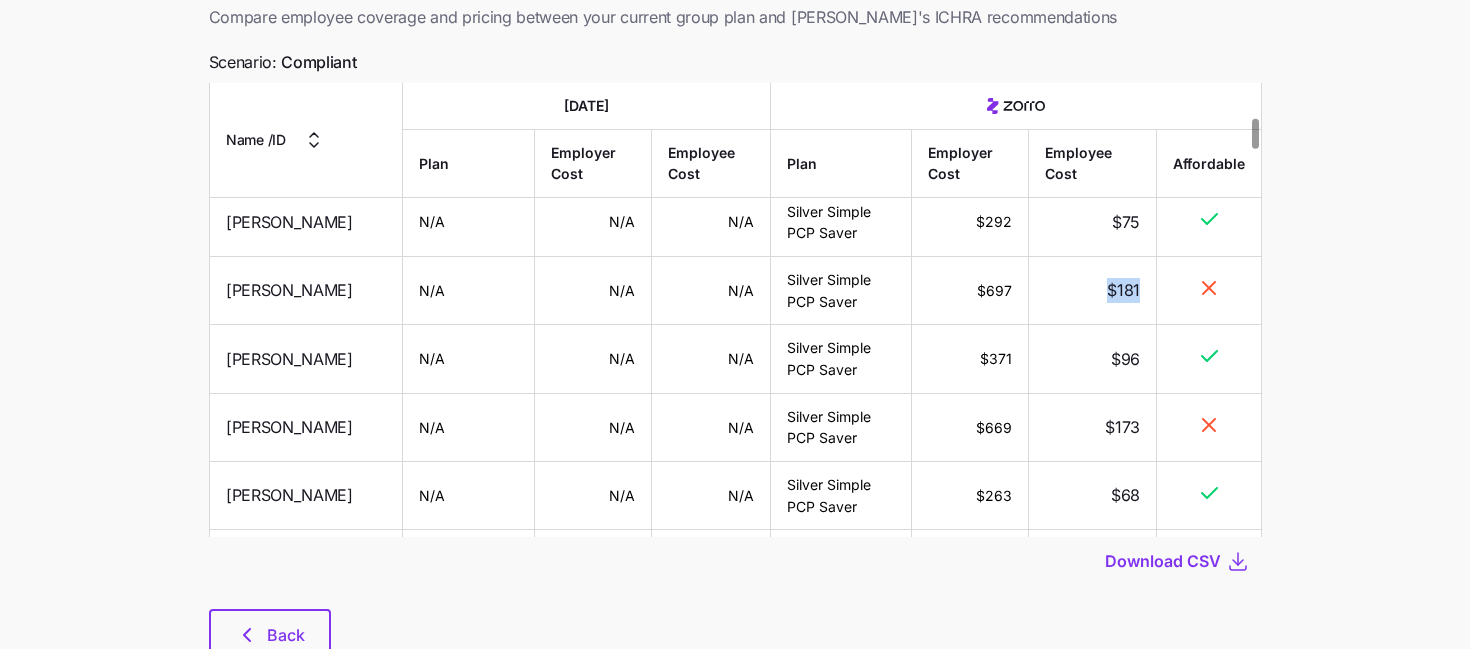 drag, startPoint x: 1143, startPoint y: 299, endPoint x: 1093, endPoint y: 298, distance: 50.01 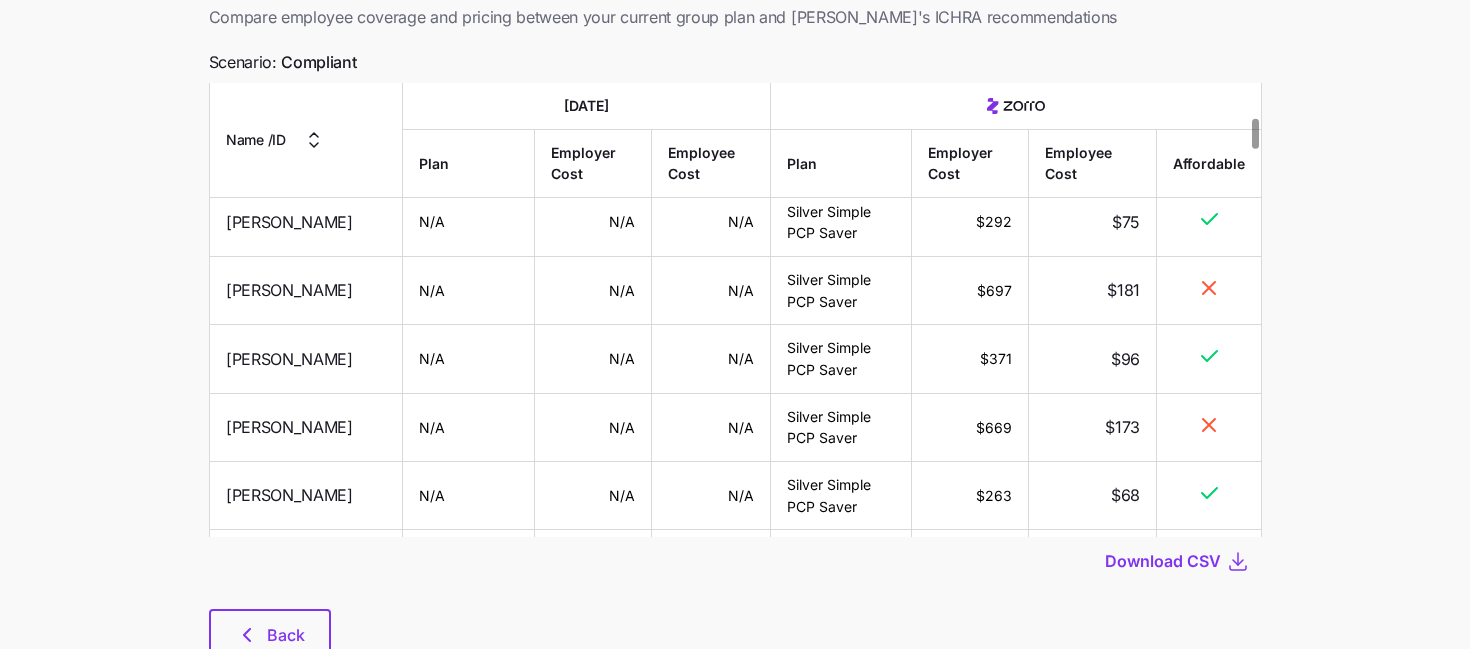 click at bounding box center [1209, 291] 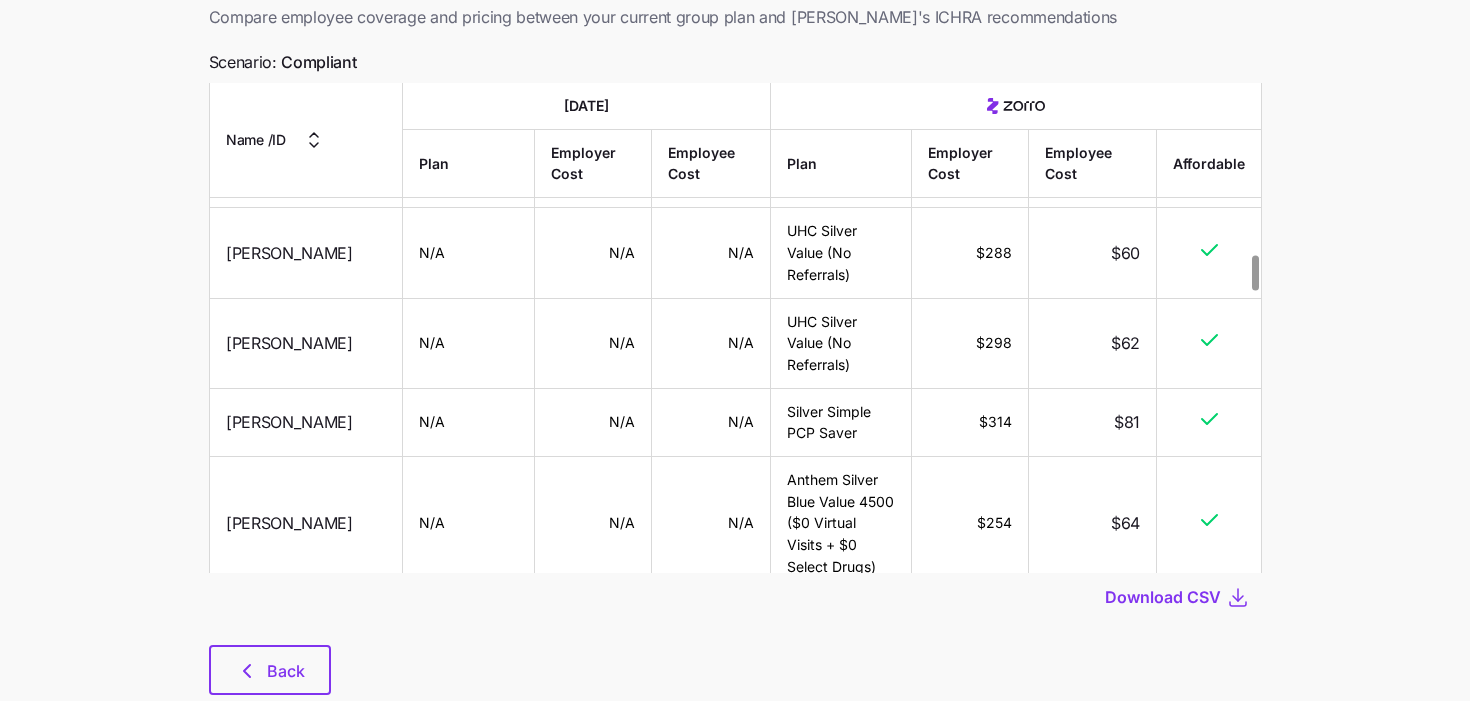 scroll, scrollTop: 2199, scrollLeft: 0, axis: vertical 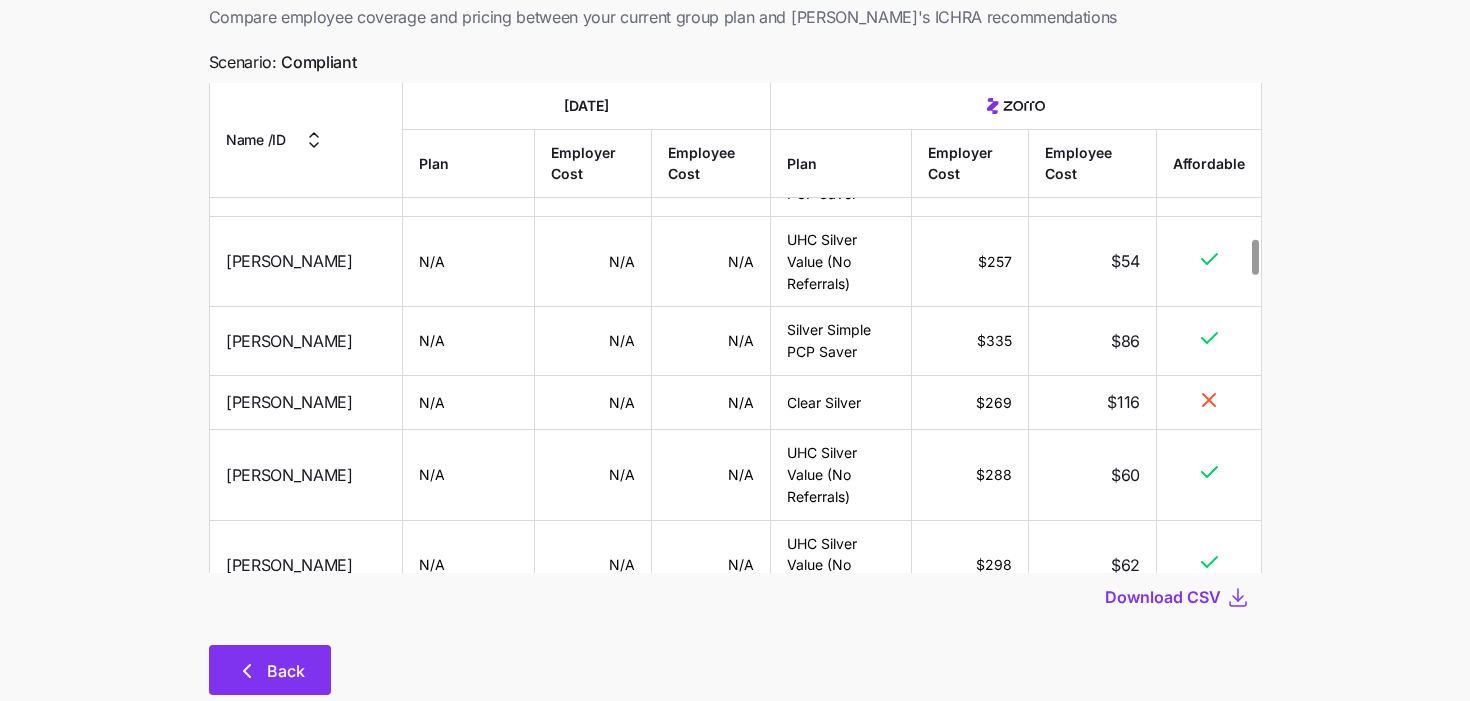 click on "Back" at bounding box center [735, 670] 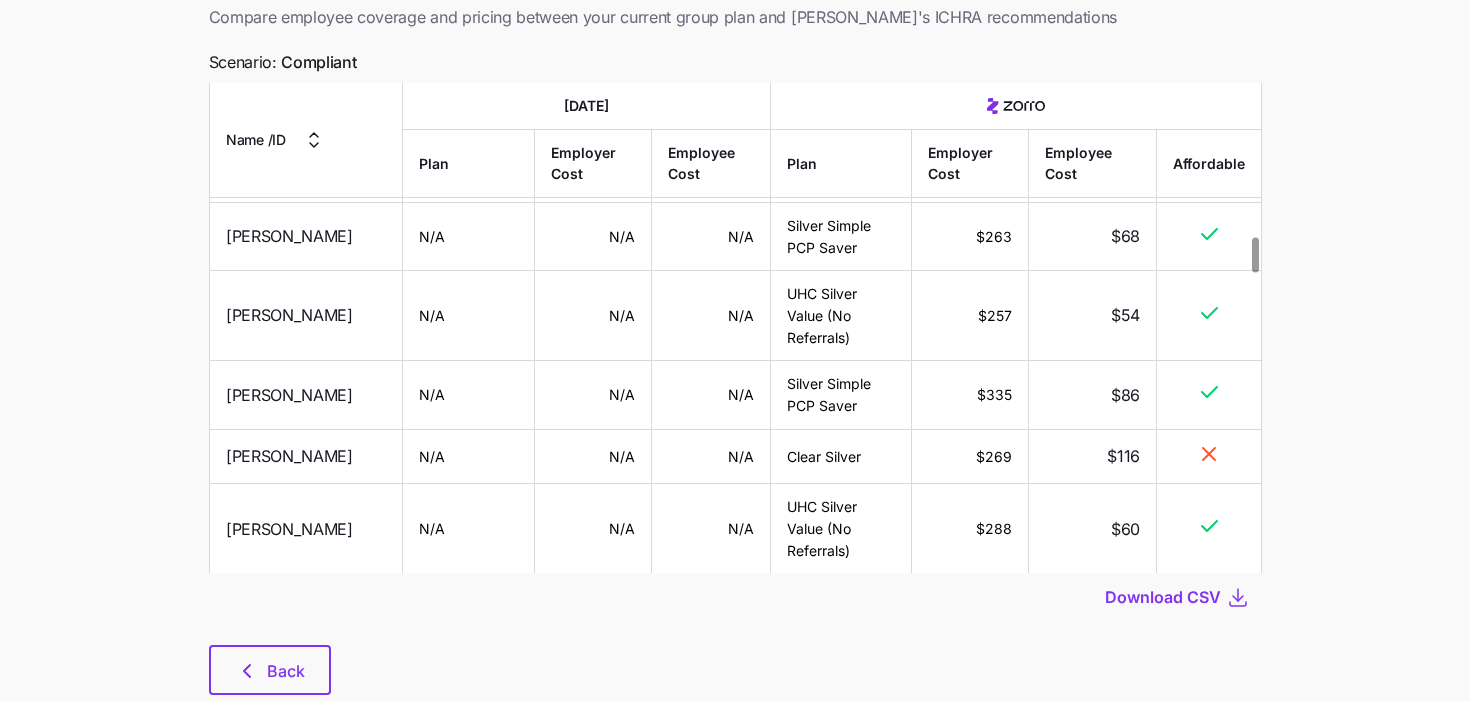scroll, scrollTop: 2143, scrollLeft: 0, axis: vertical 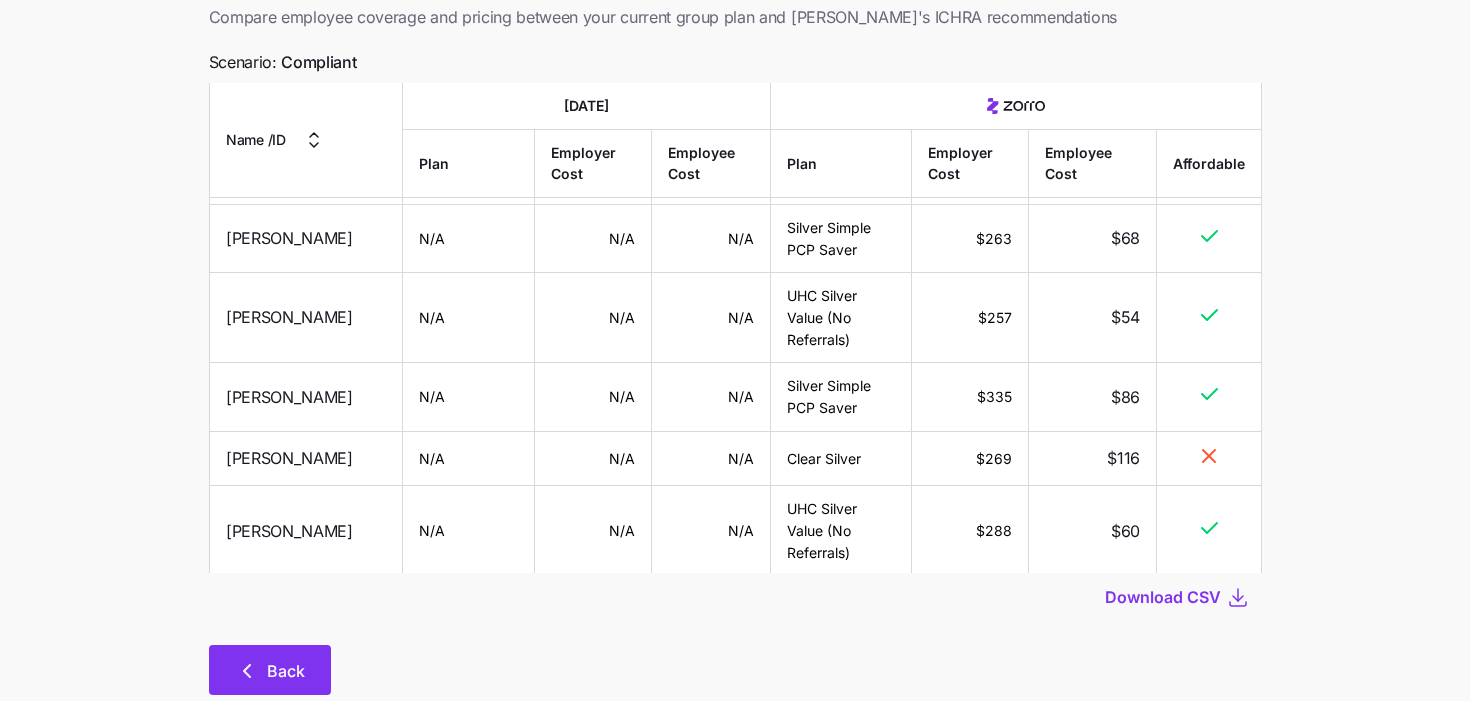 click 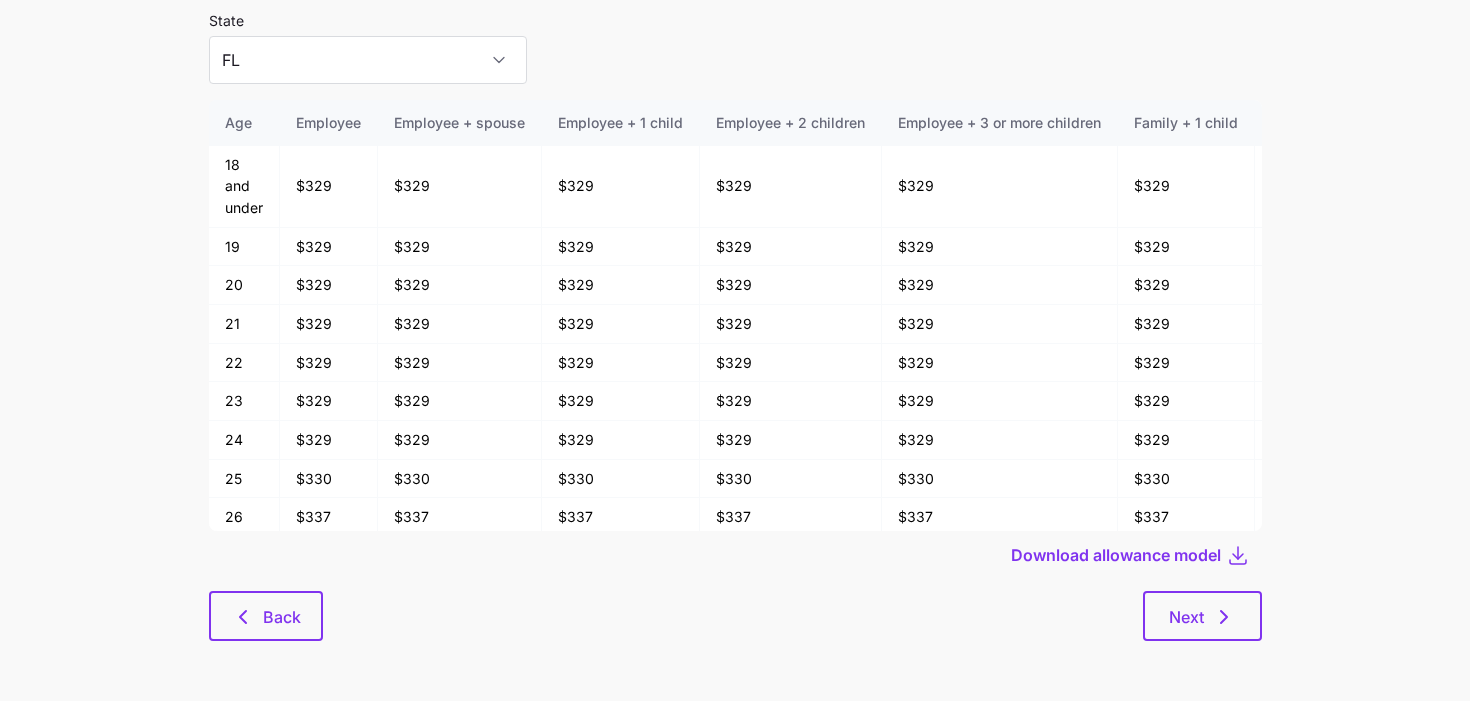 scroll, scrollTop: 0, scrollLeft: 0, axis: both 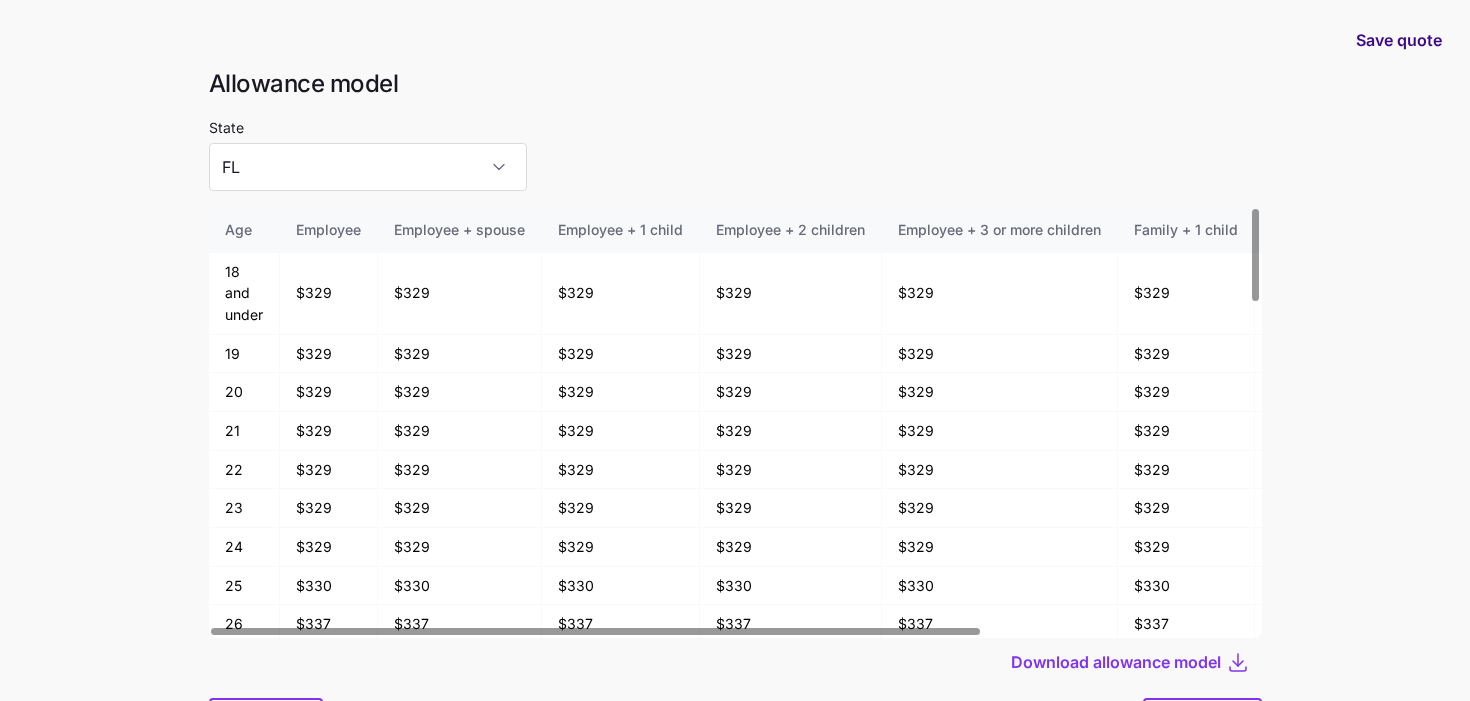 click on "Save quote" at bounding box center (1399, 40) 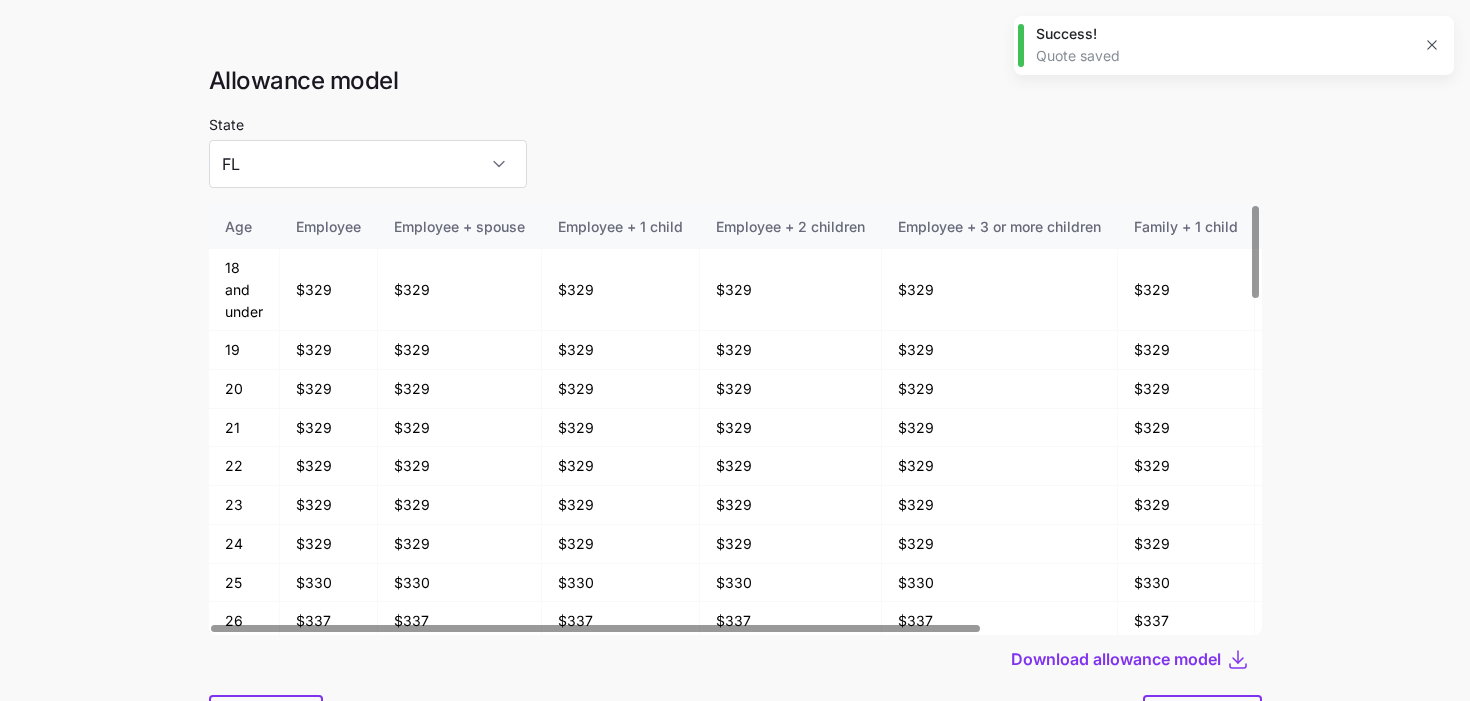 scroll, scrollTop: 104, scrollLeft: 0, axis: vertical 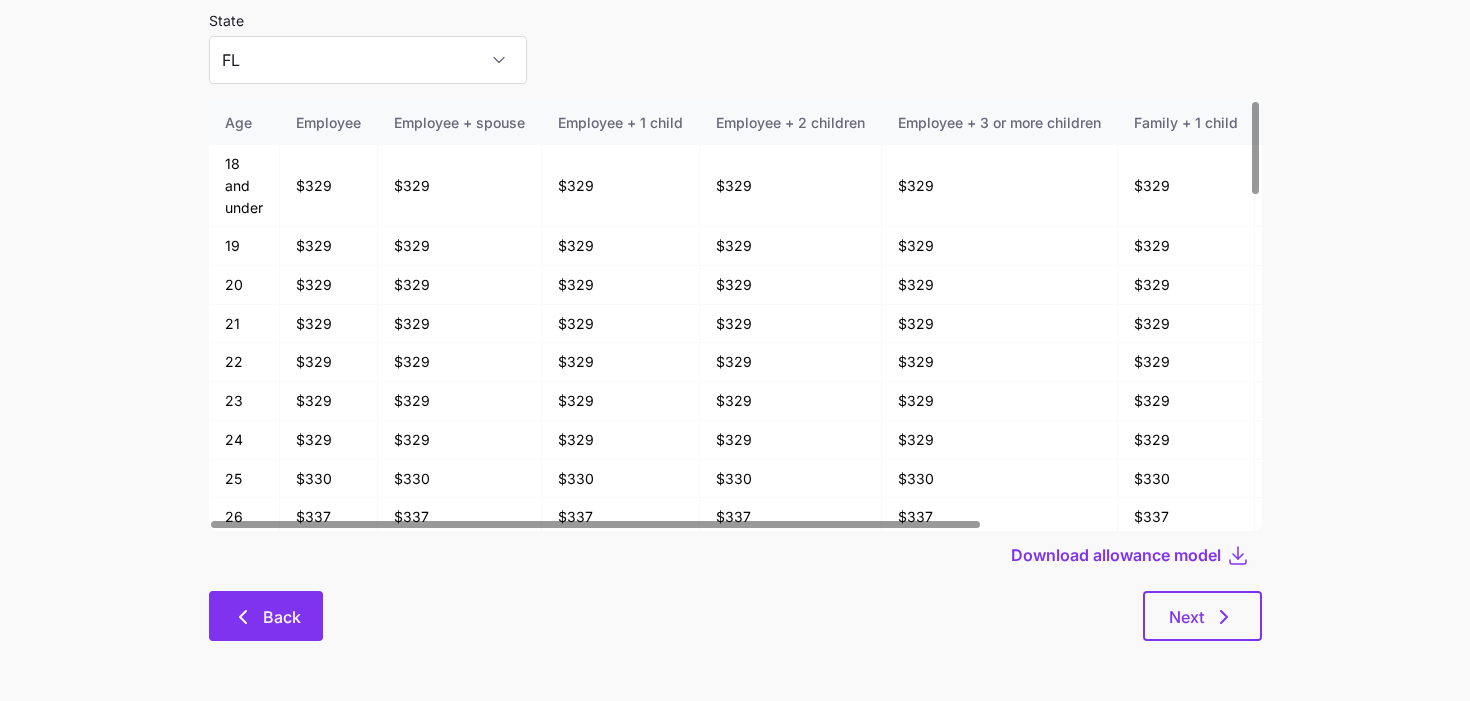 click on "Back" at bounding box center (266, 617) 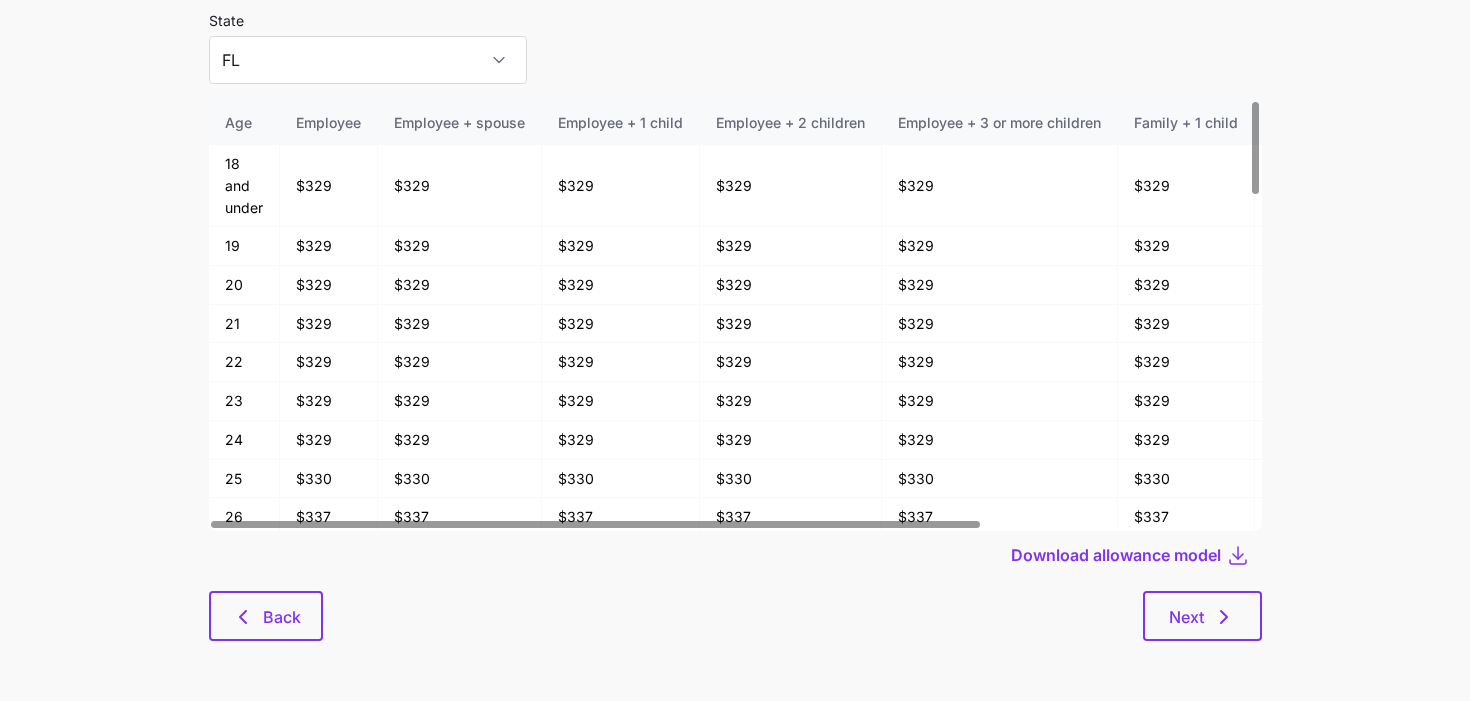 scroll, scrollTop: 0, scrollLeft: 0, axis: both 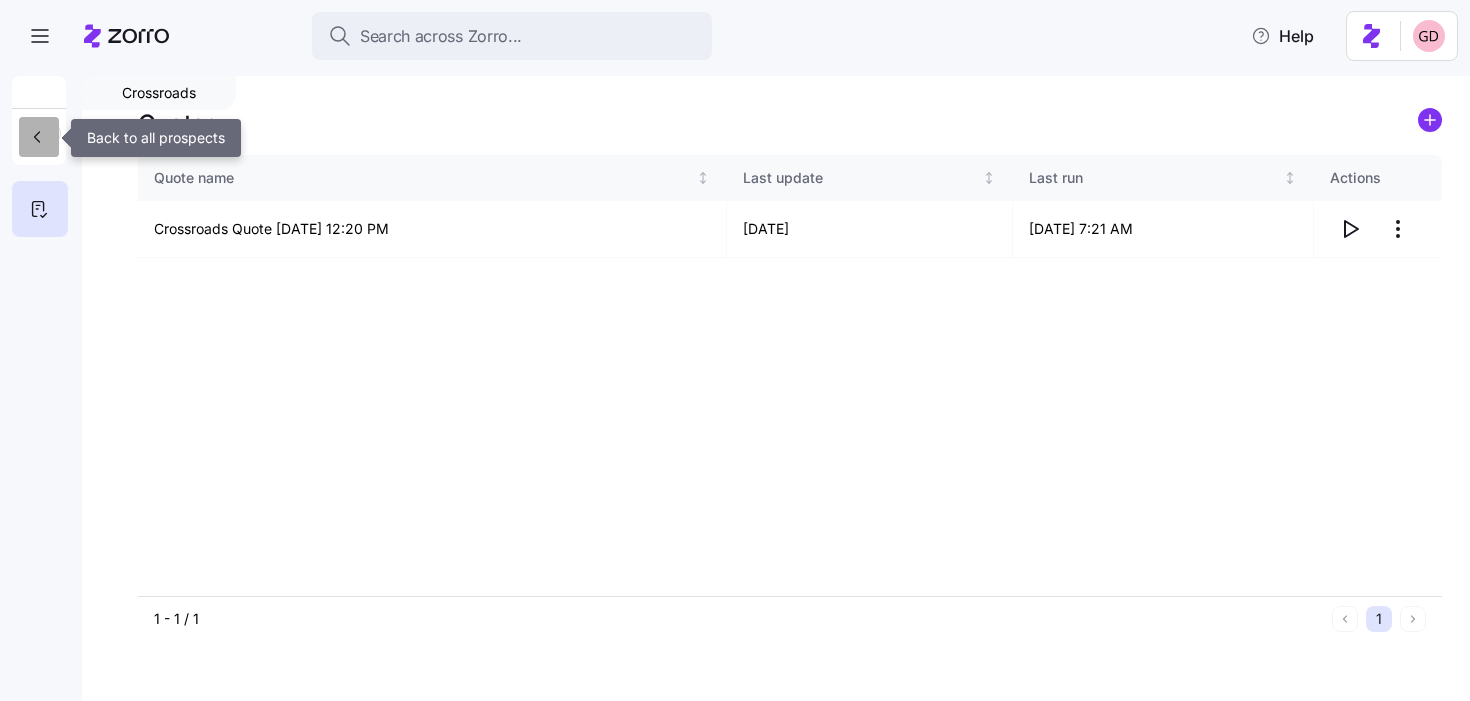 click 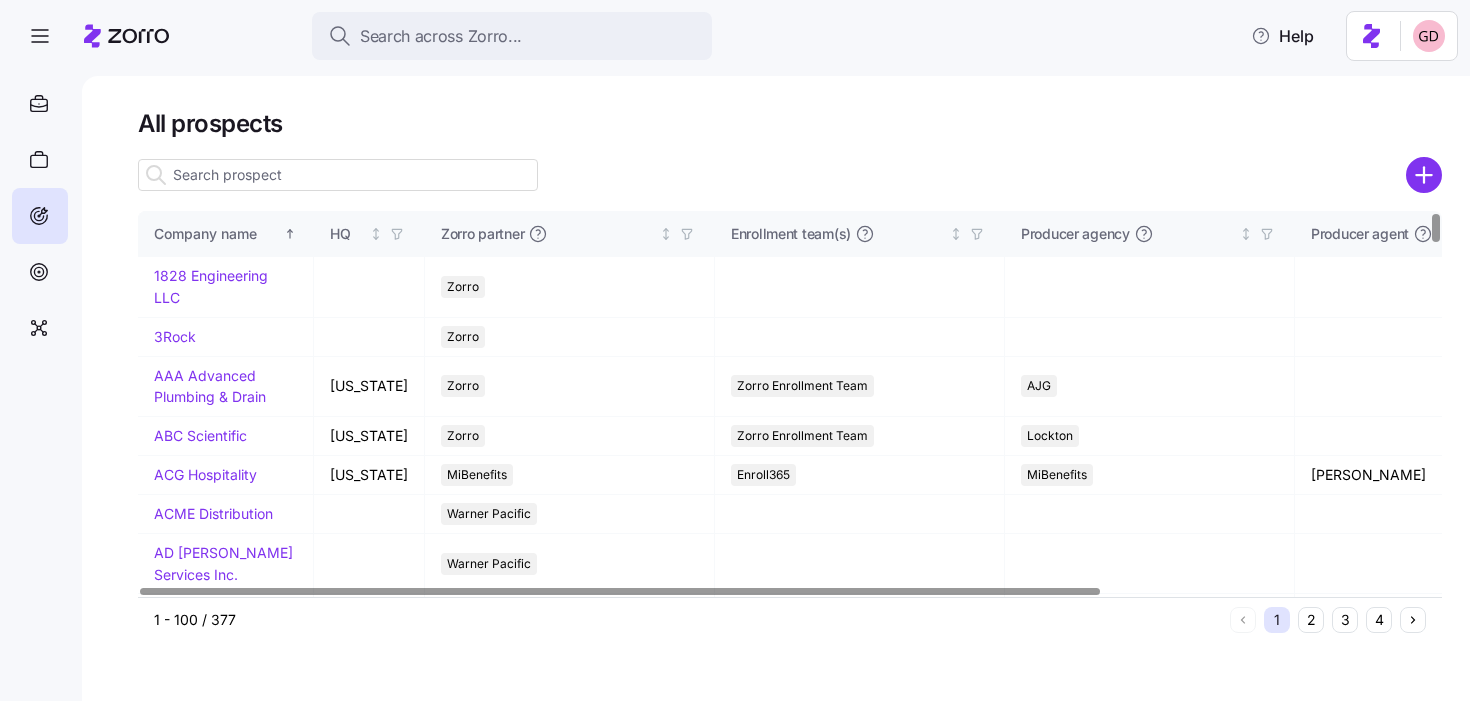 click at bounding box center (338, 175) 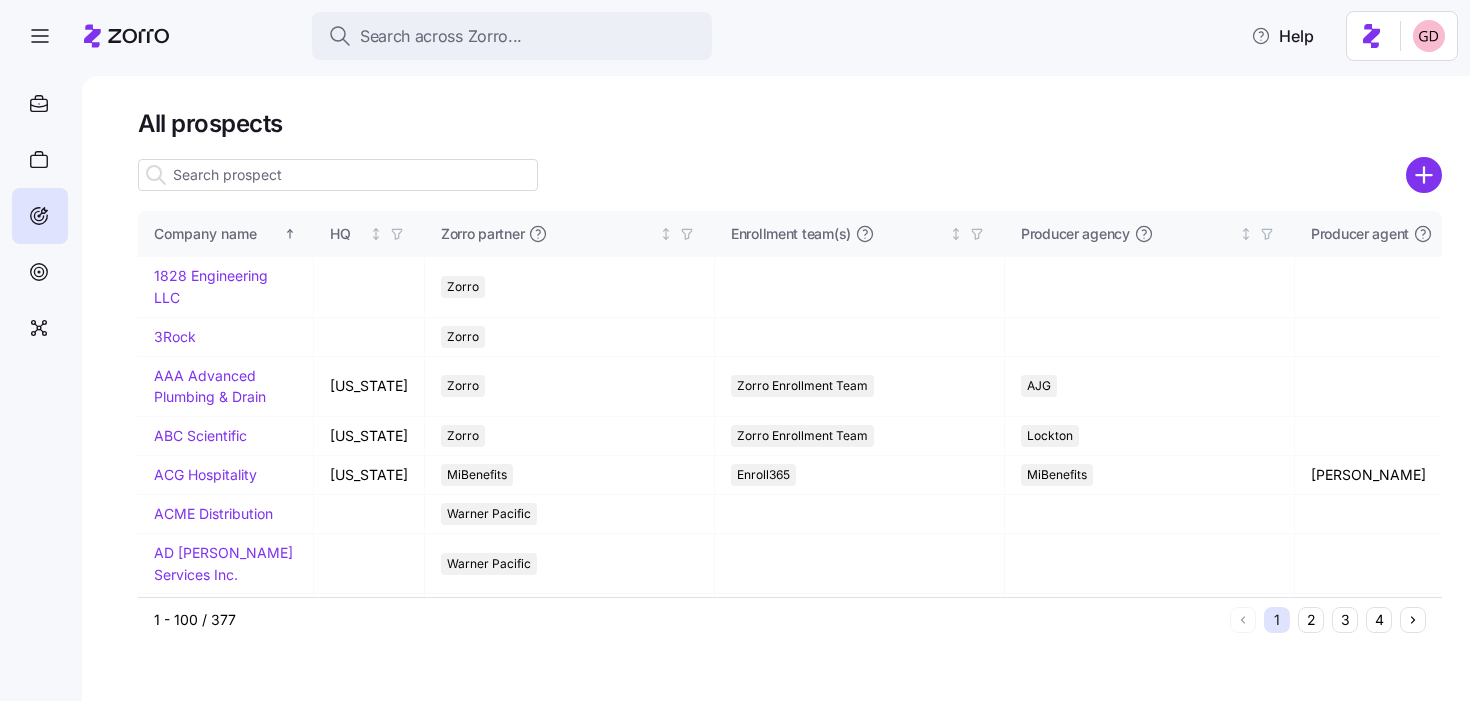 click at bounding box center (338, 175) 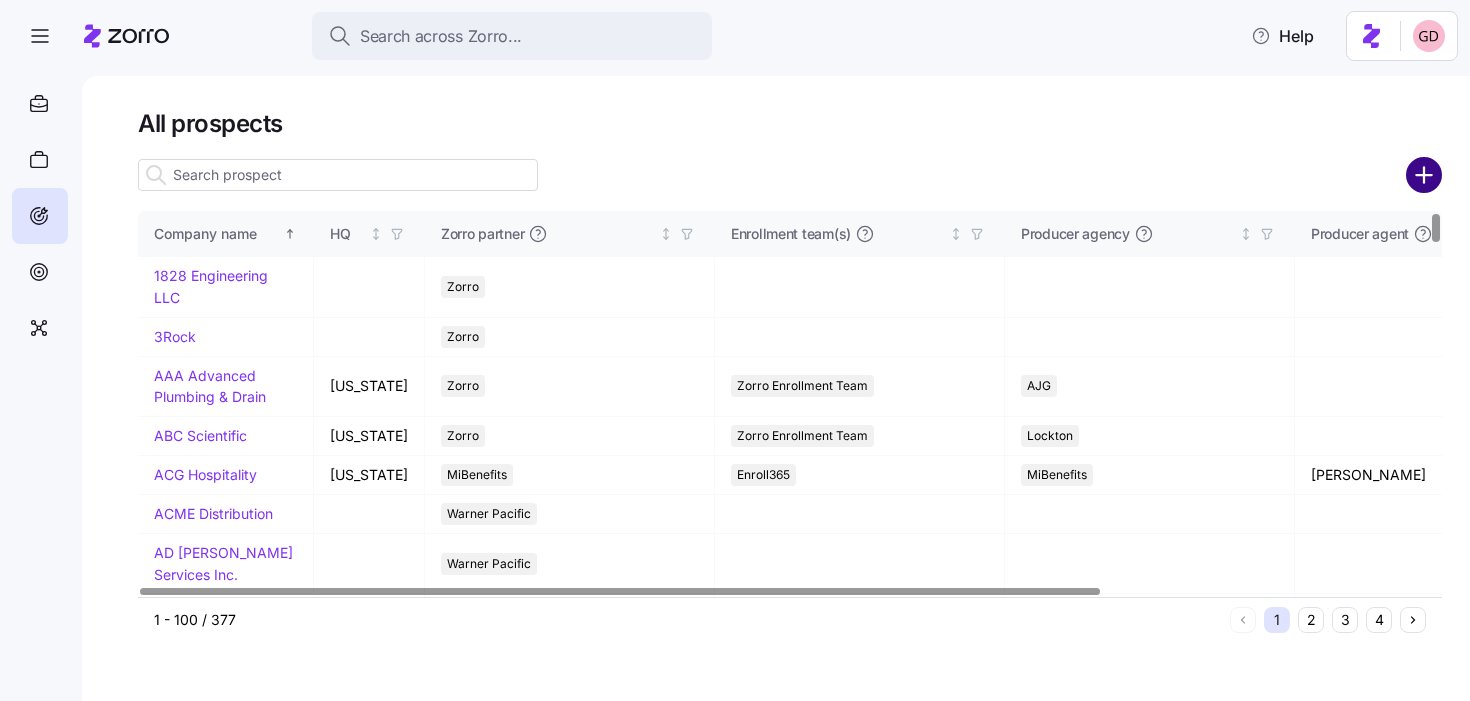 click 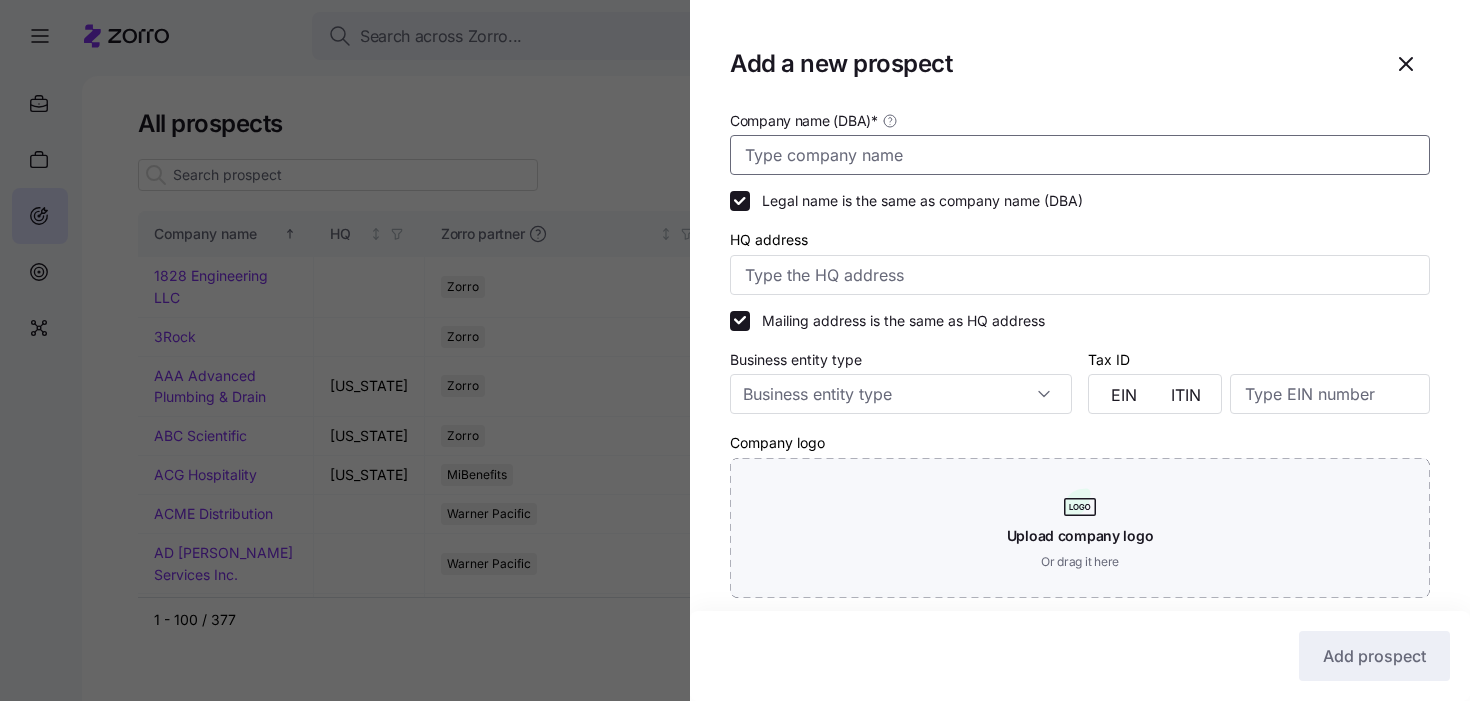 click on "Company name (DBA)  *" at bounding box center [1080, 155] 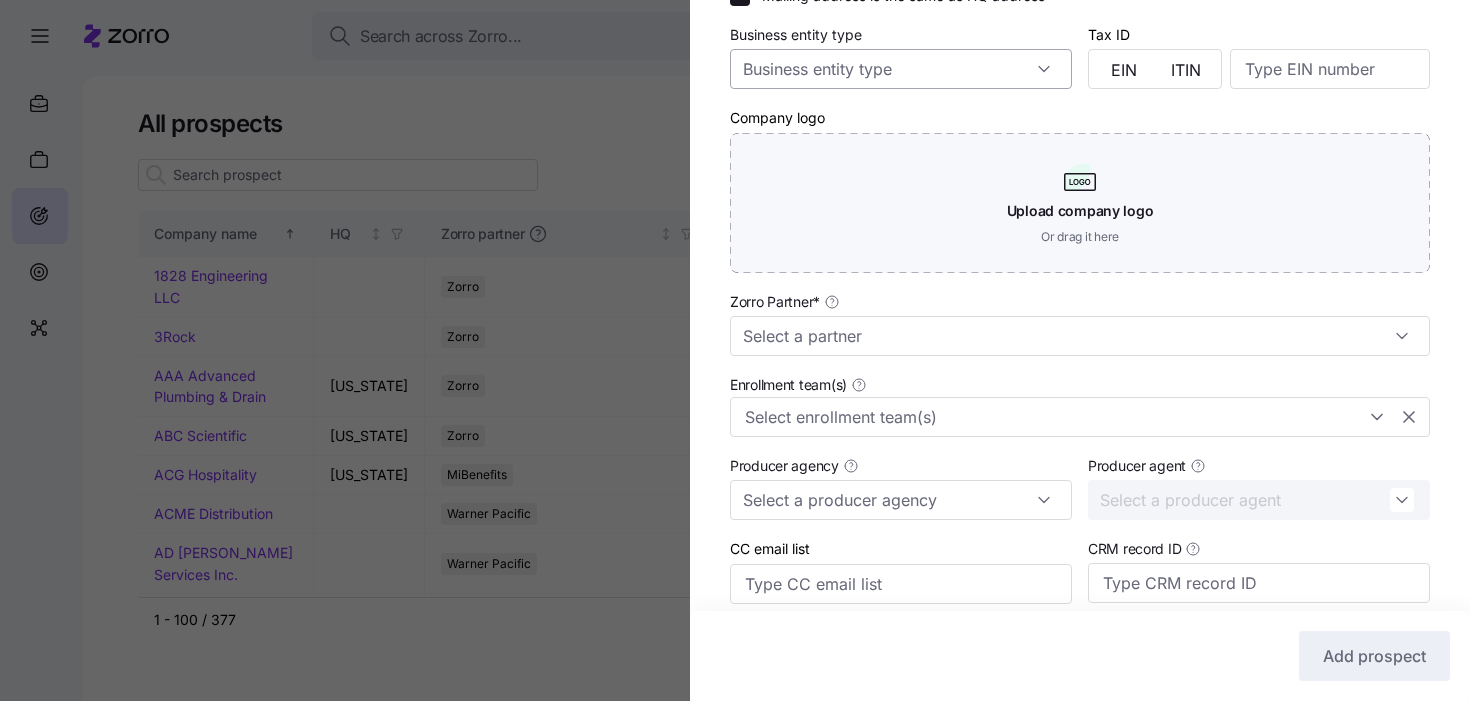 scroll, scrollTop: 382, scrollLeft: 0, axis: vertical 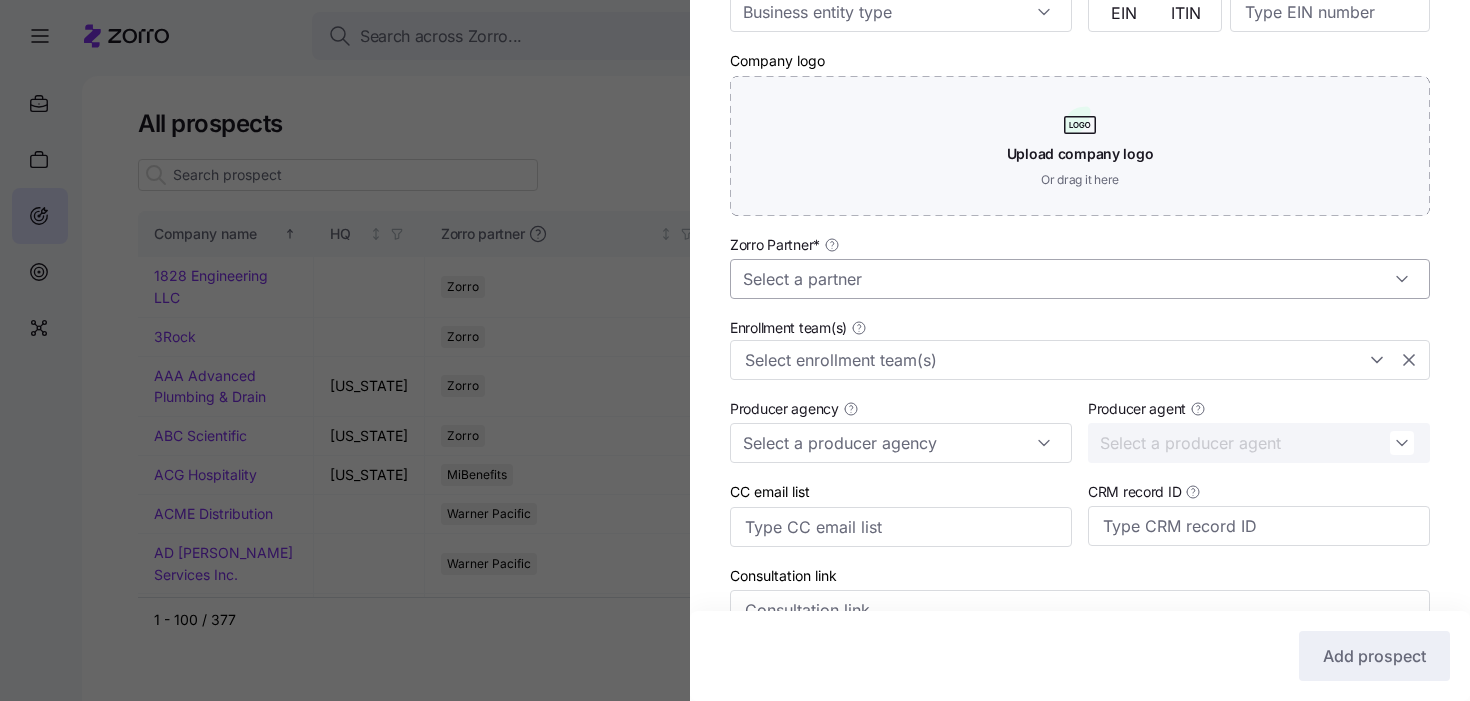type on "GZ Printpak" 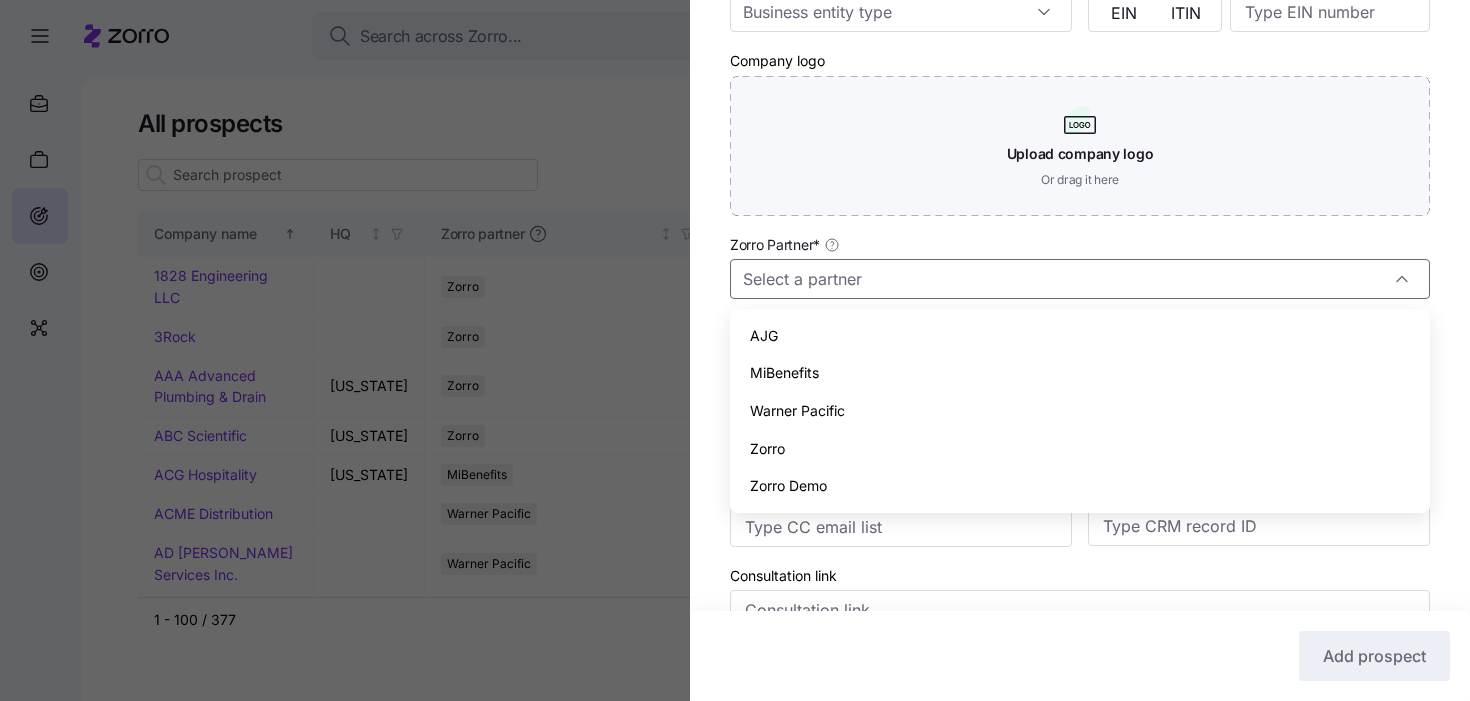 click on "Zorro" at bounding box center [767, 449] 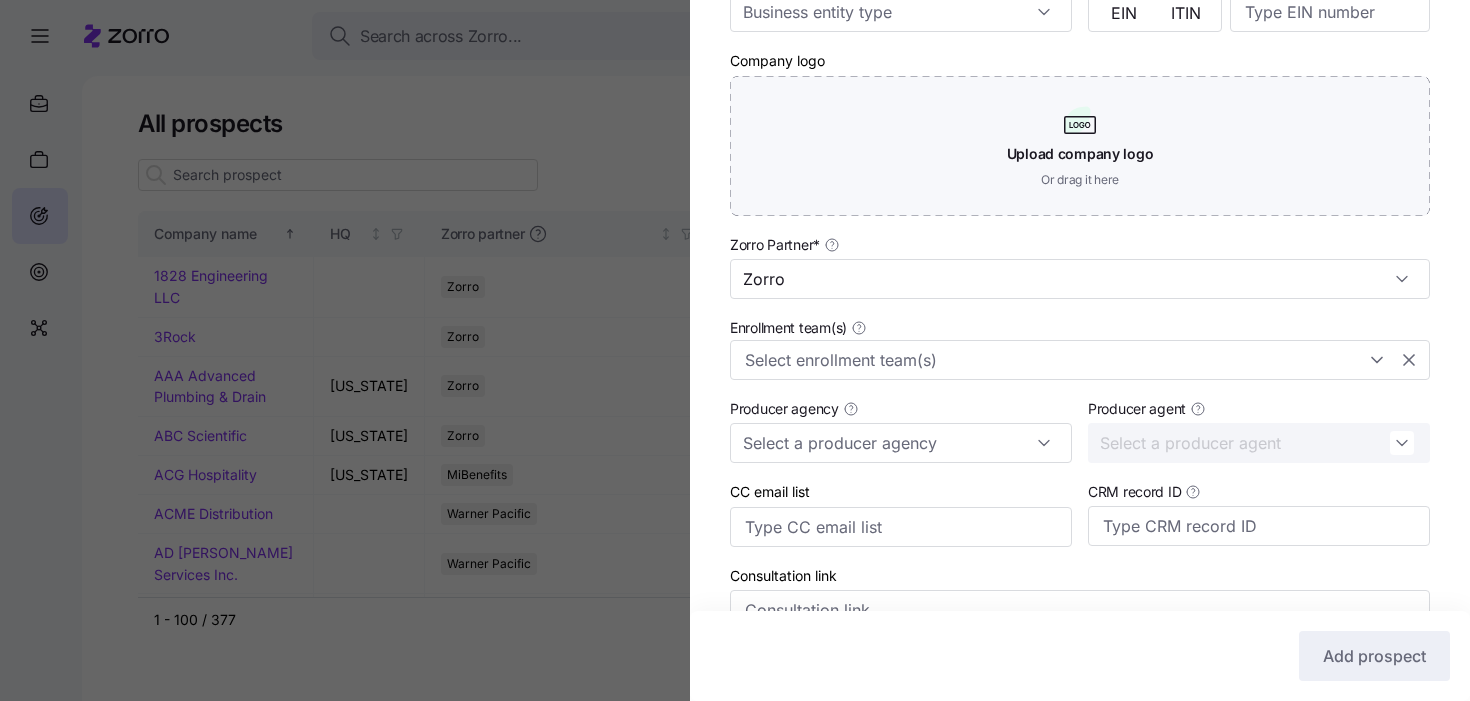 scroll, scrollTop: 576, scrollLeft: 0, axis: vertical 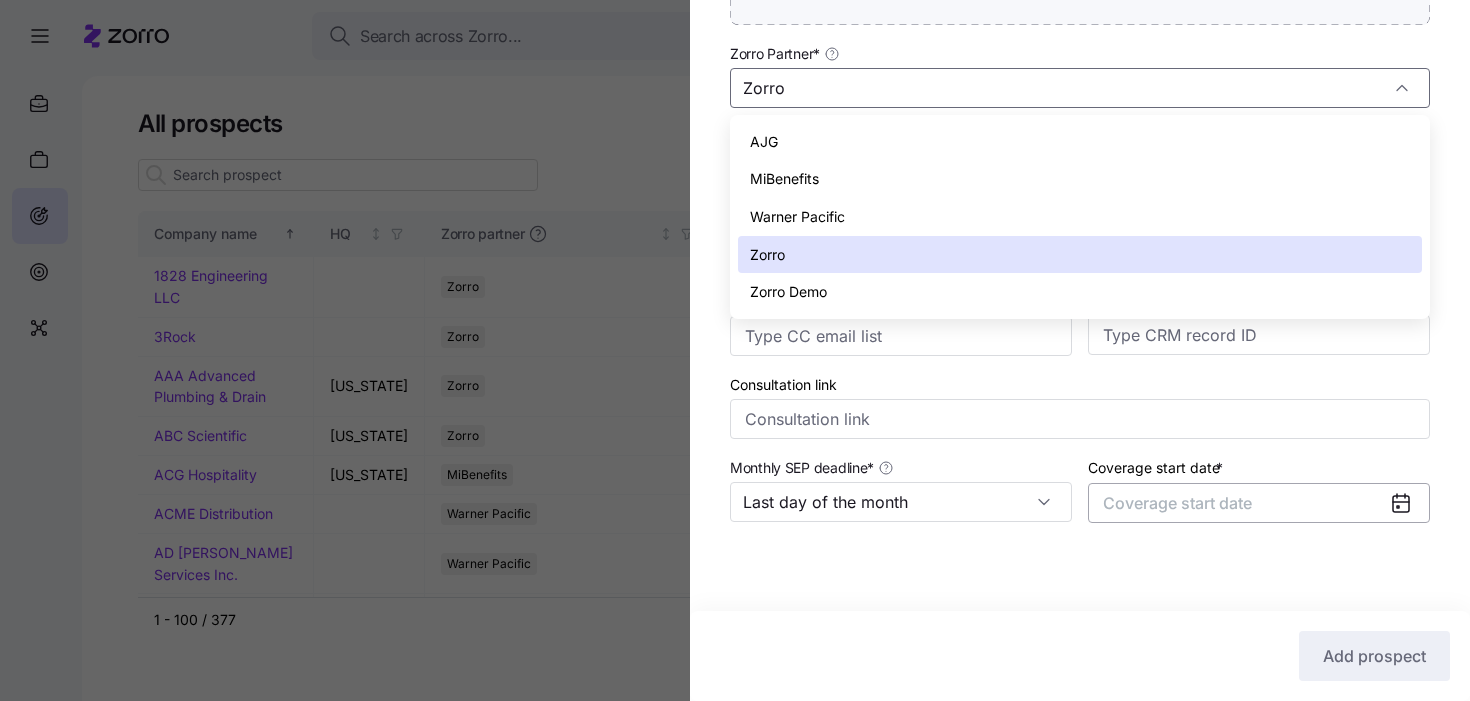 click on "Coverage start date" at bounding box center [1177, 503] 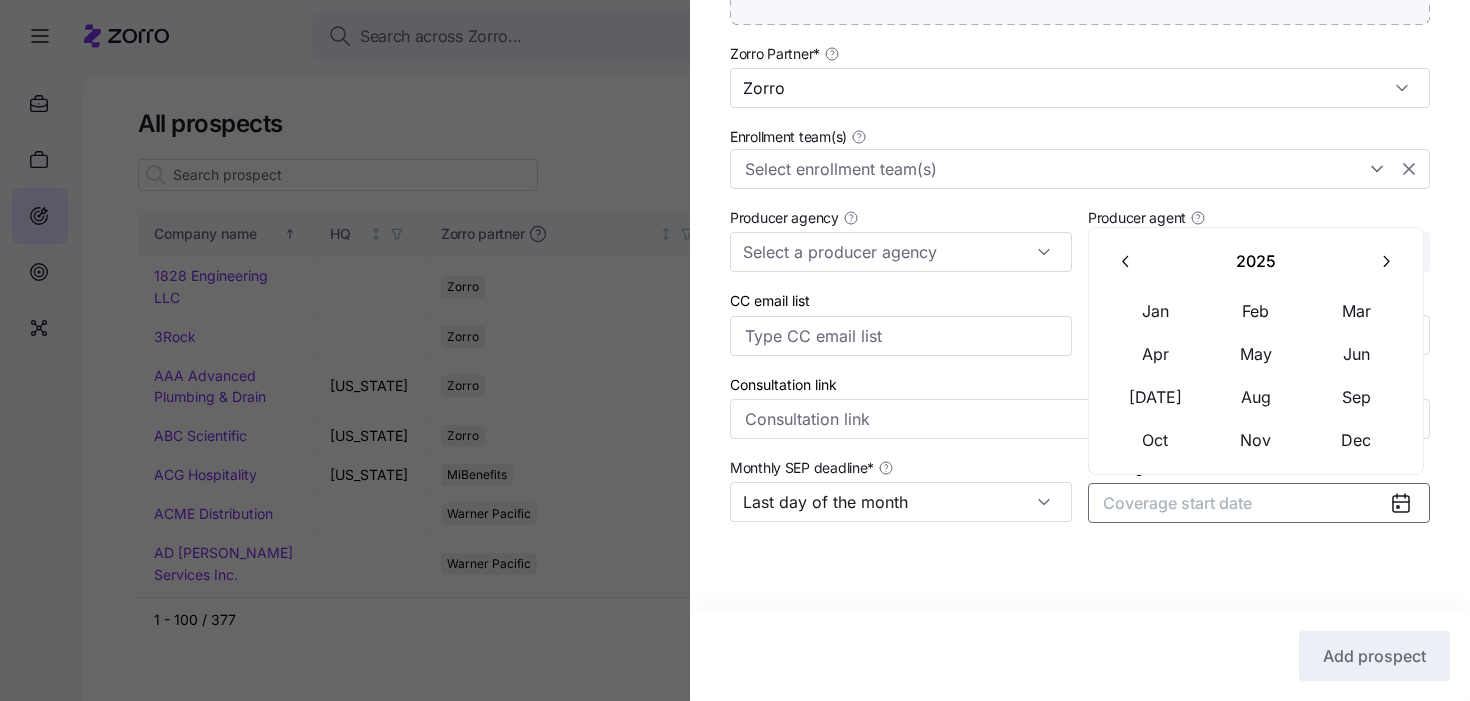 click 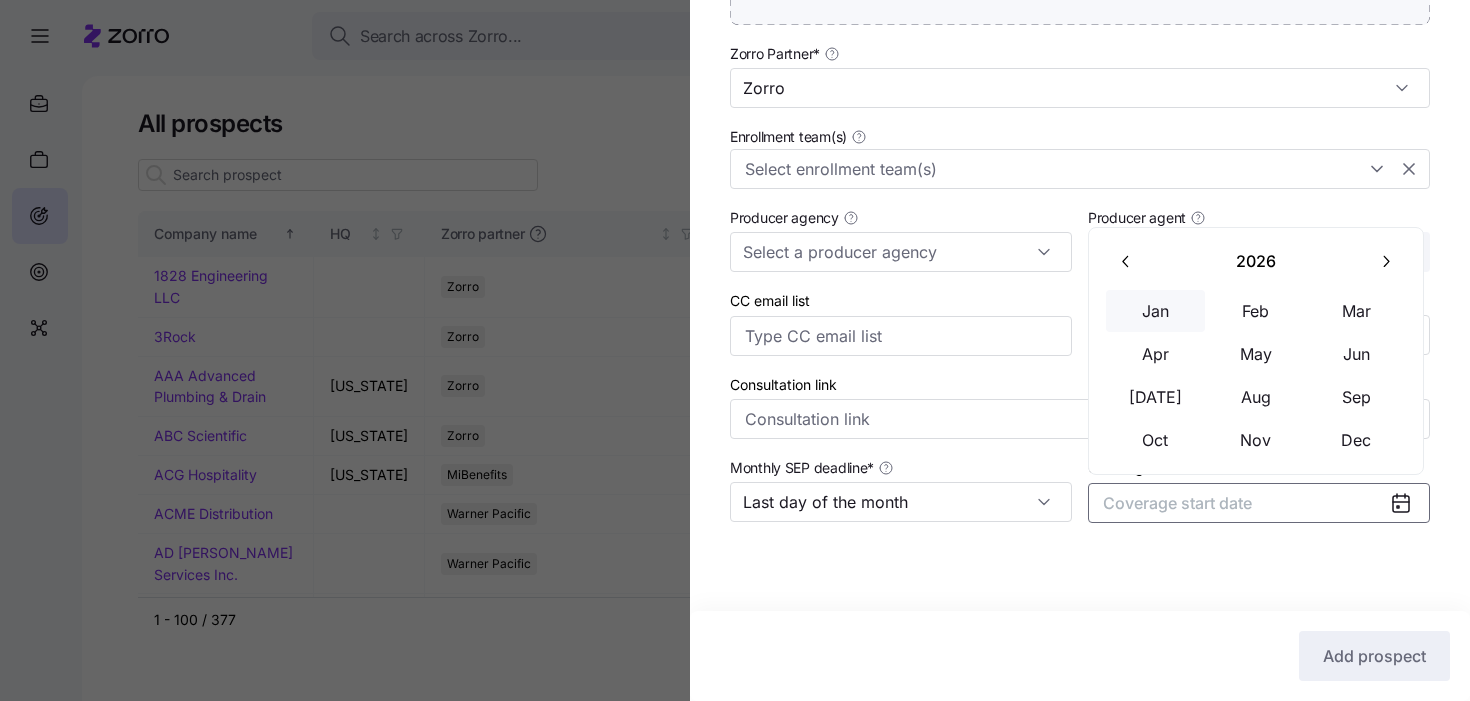 click on "Jan" at bounding box center (1156, 311) 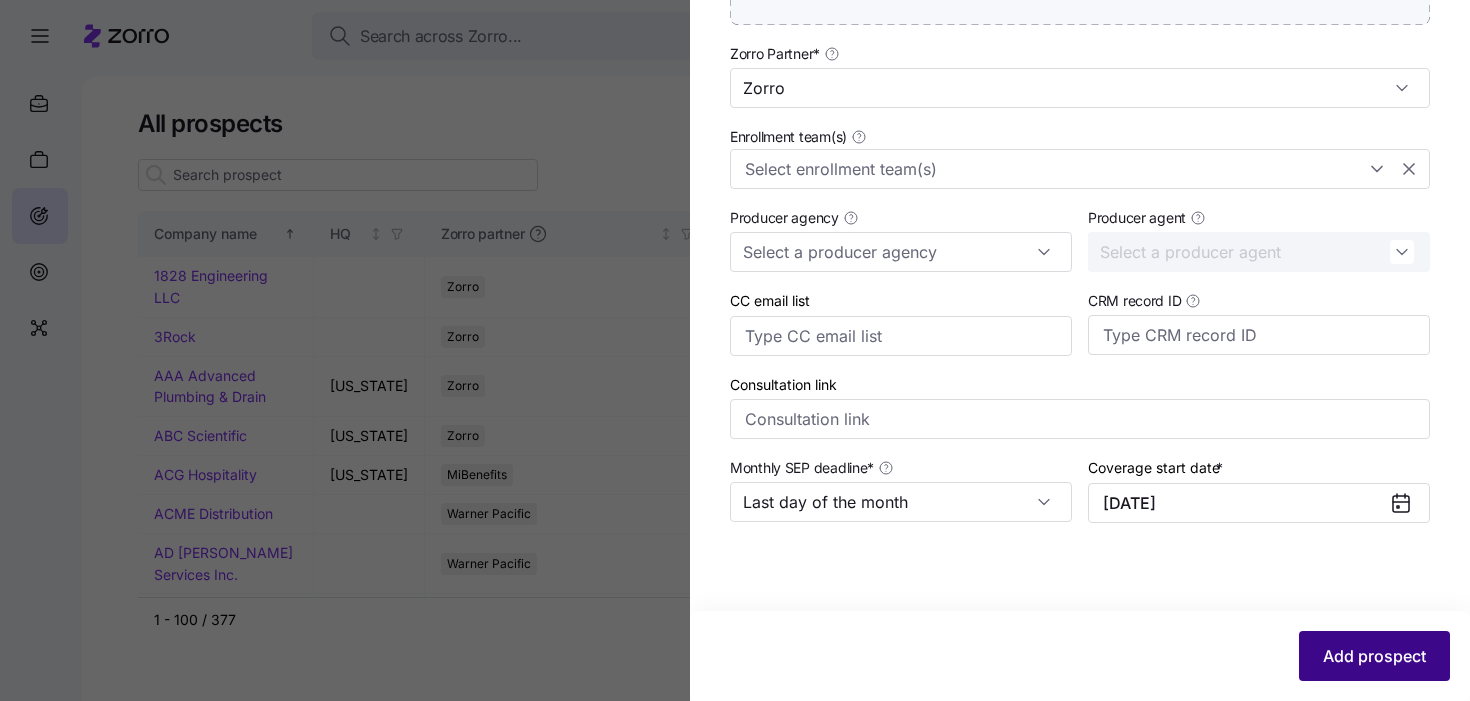 click on "Add prospect" at bounding box center (1374, 656) 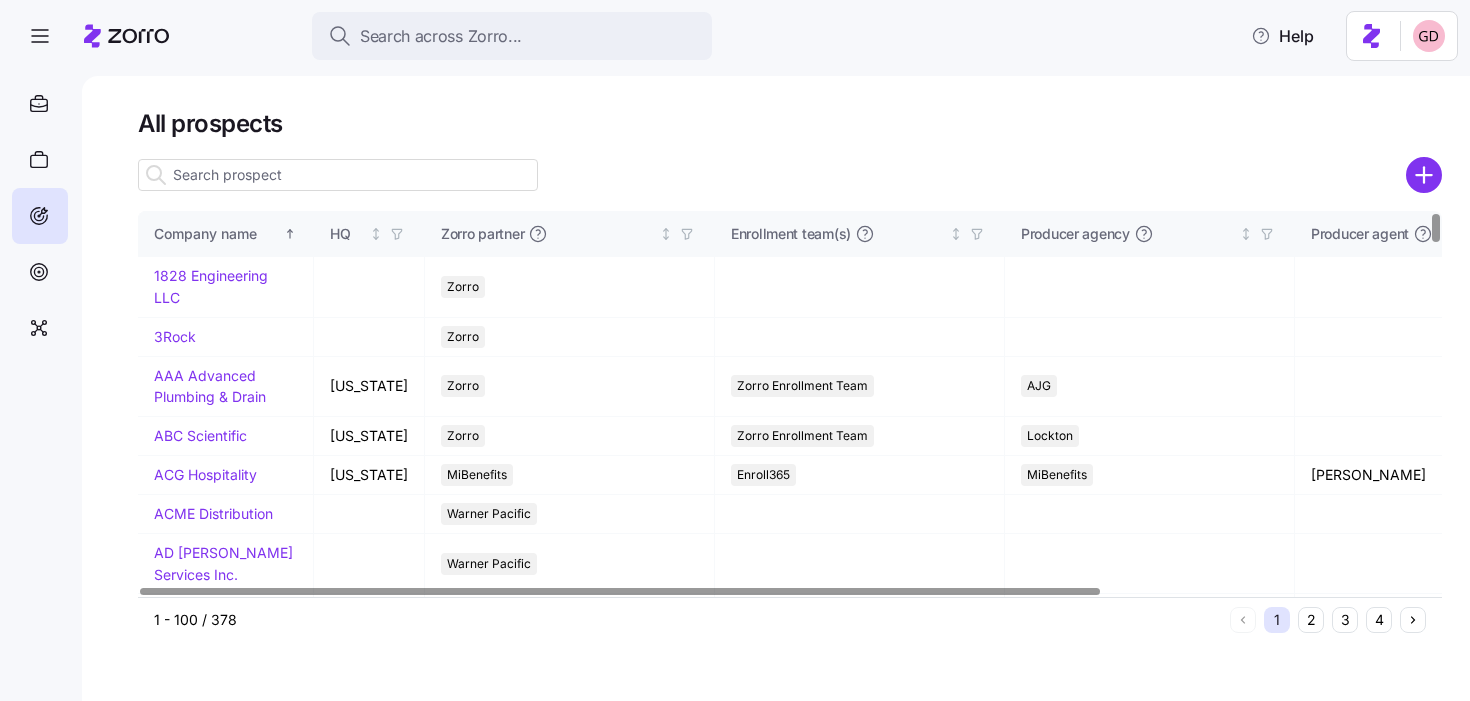 click at bounding box center (338, 175) 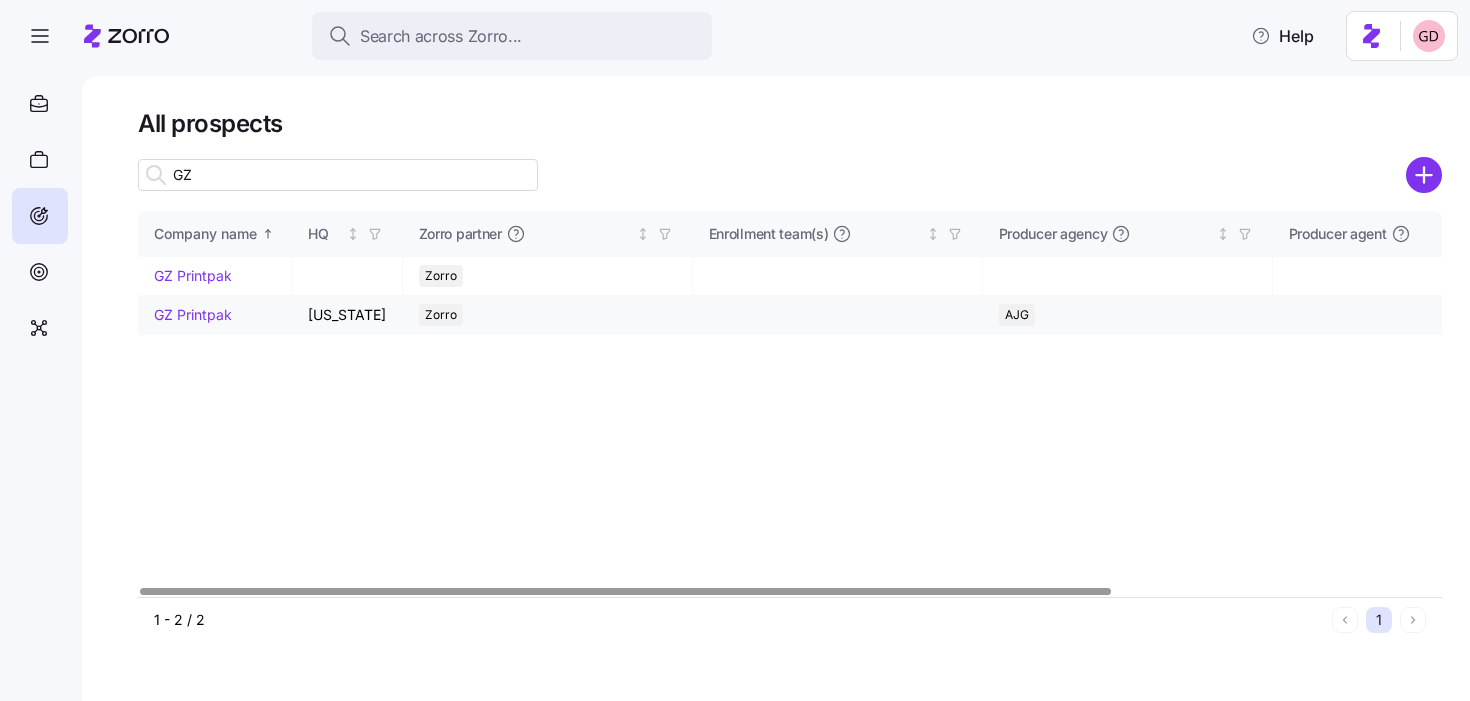 type on "GZ" 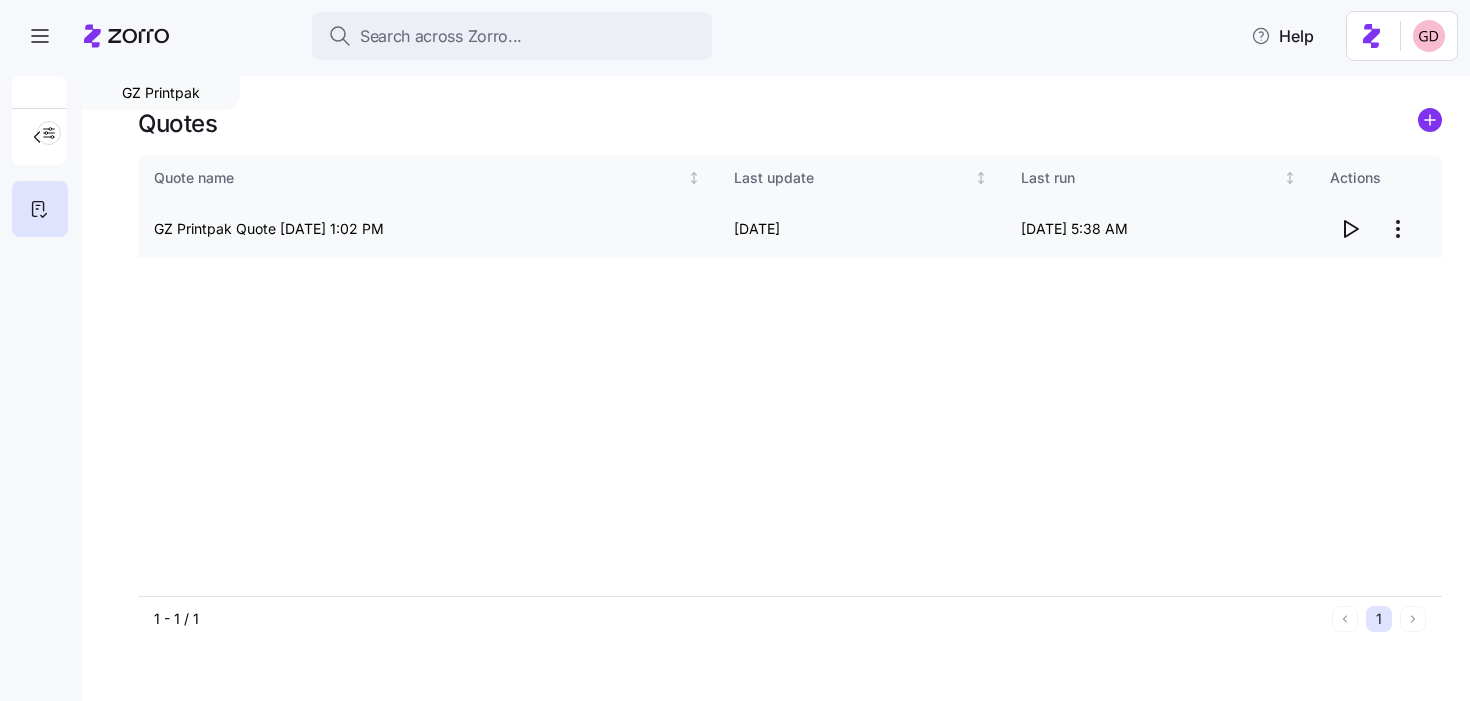 click 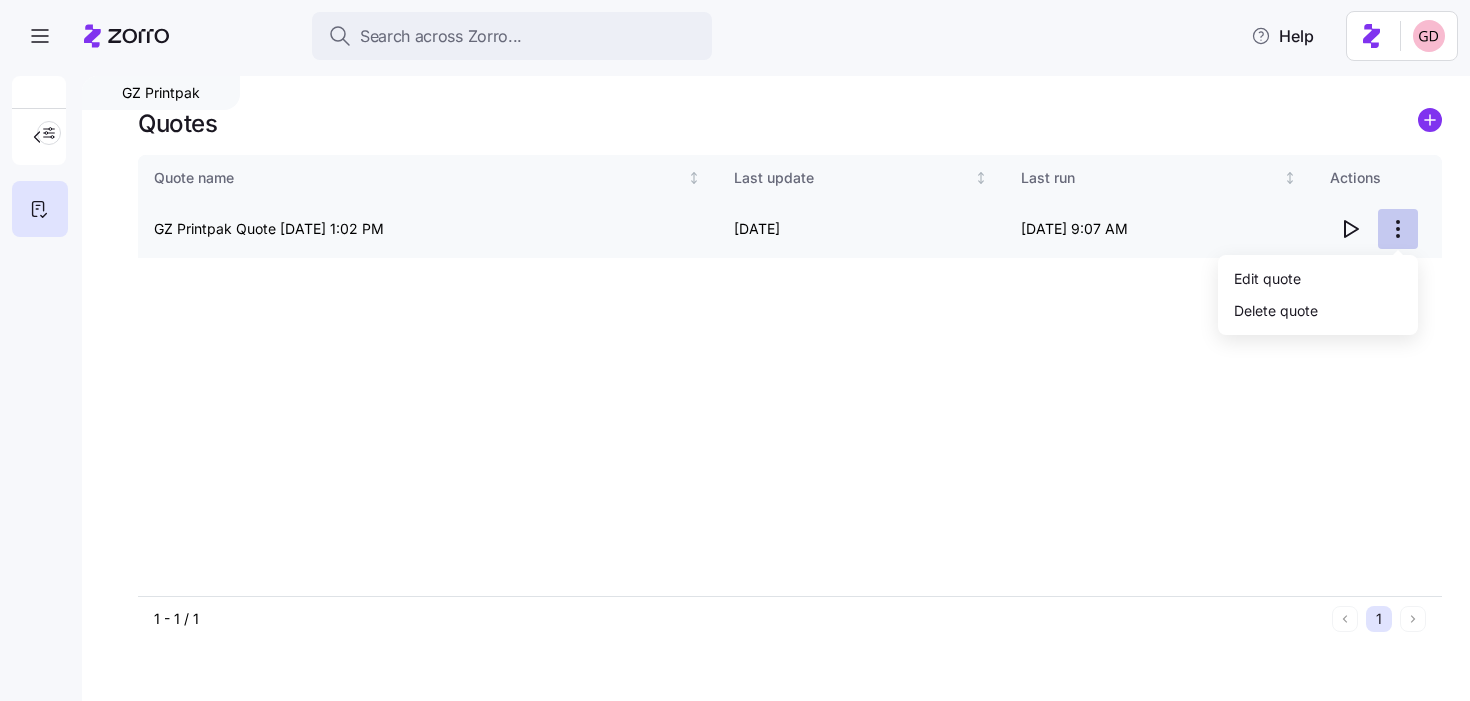 click on "Search across Zorro... Help GZ Printpak Quotes Quote name Last update Last run Actions GZ Printpak Quote 07/02/2025 1:02 PM 07/07/2025 07/07/2025 9:07 AM 1 - 1 / 1 1 Quotes Edit quote Delete quote" at bounding box center [735, 344] 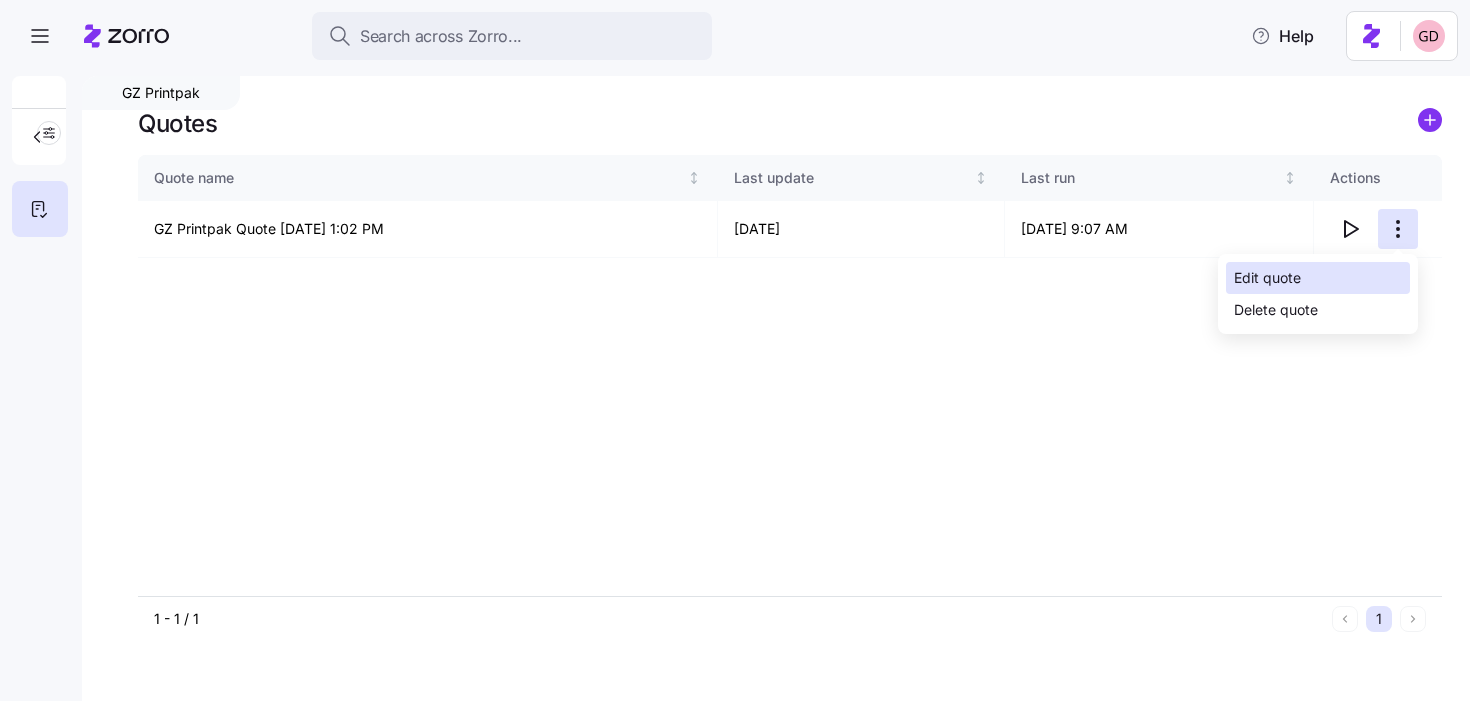 click on "Edit quote" at bounding box center [1318, 278] 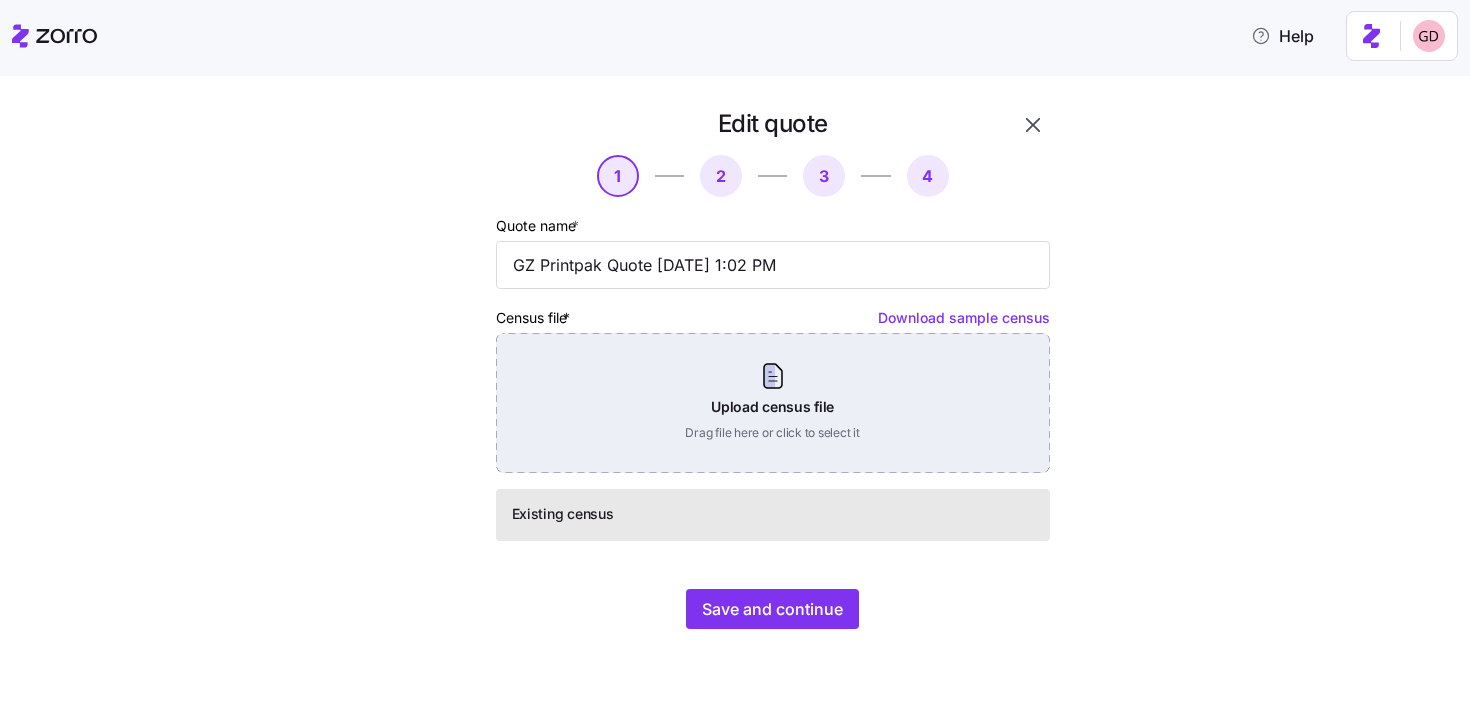 click on "Upload census file Drag file here or click to select it" at bounding box center (773, 403) 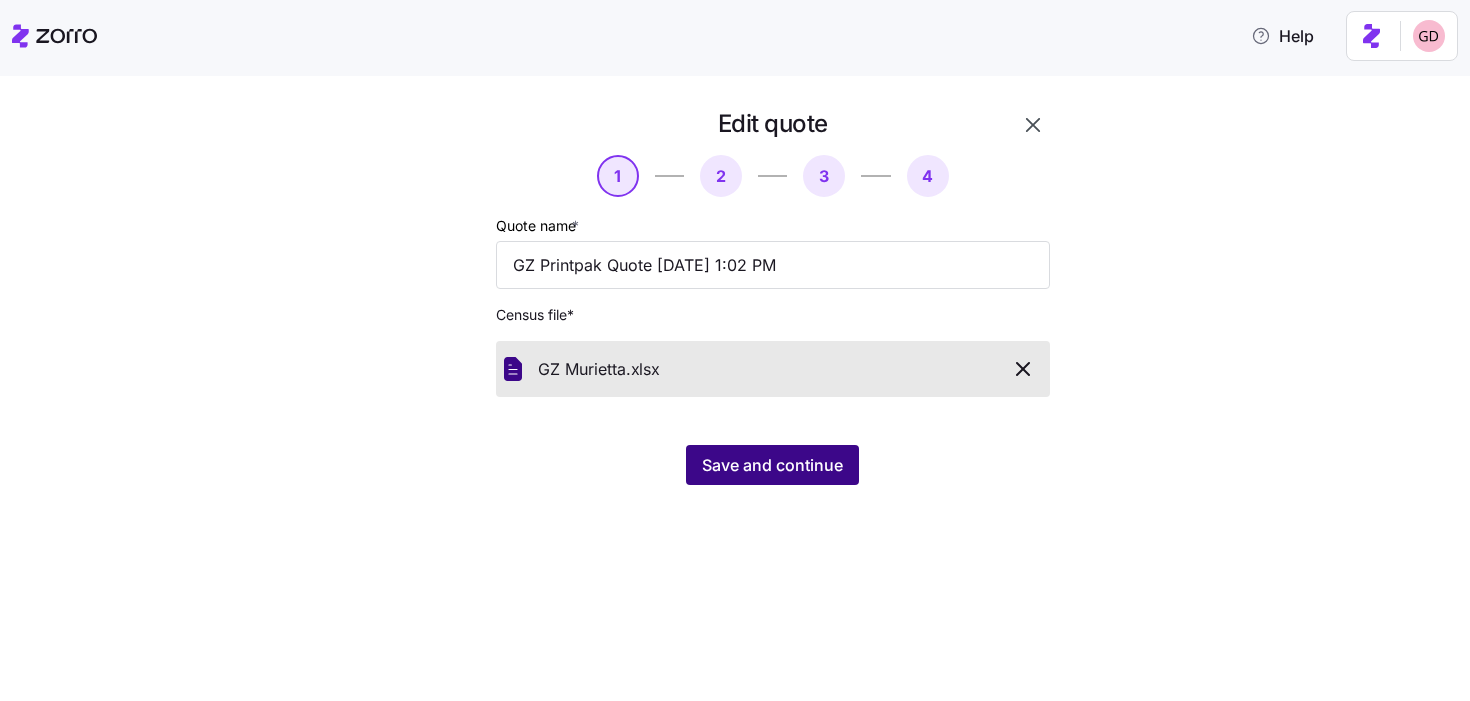 click on "Save and continue" at bounding box center (773, 465) 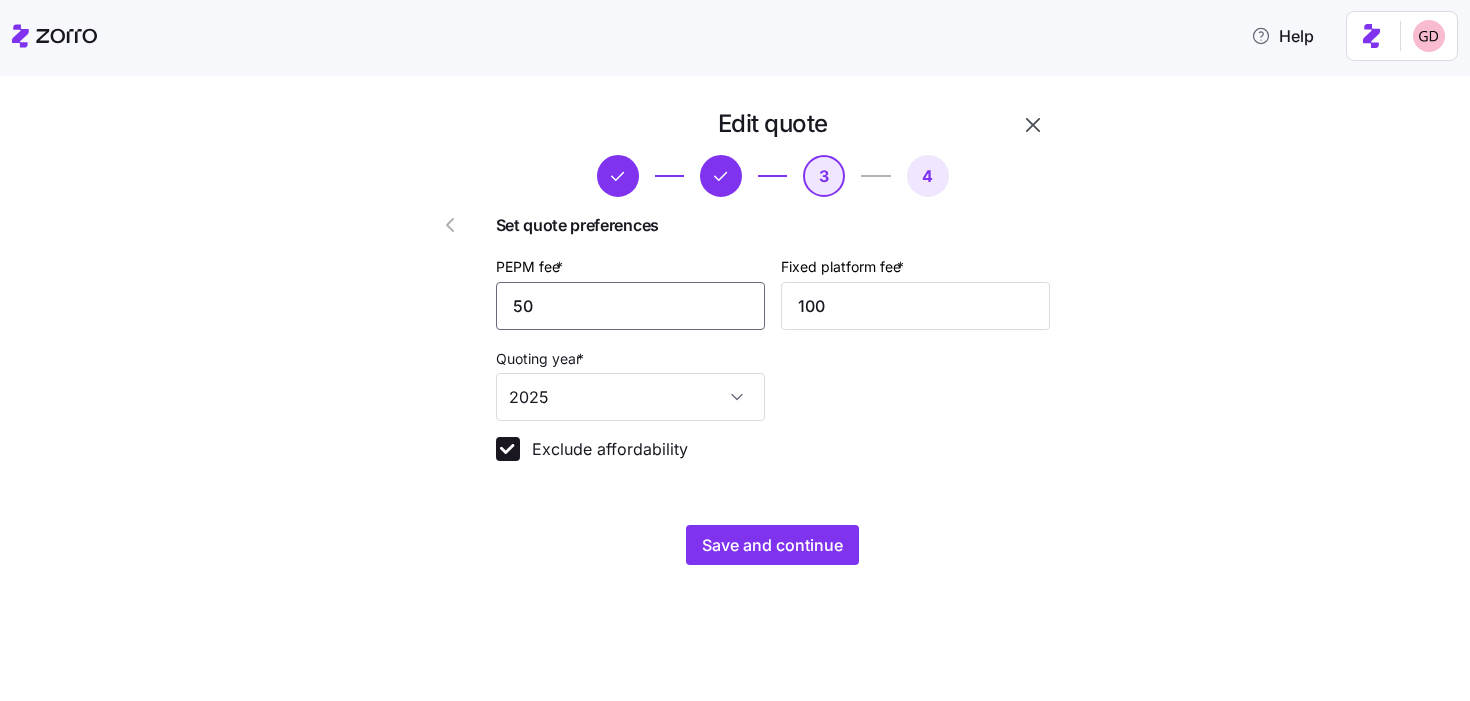 click on "50" at bounding box center [630, 306] 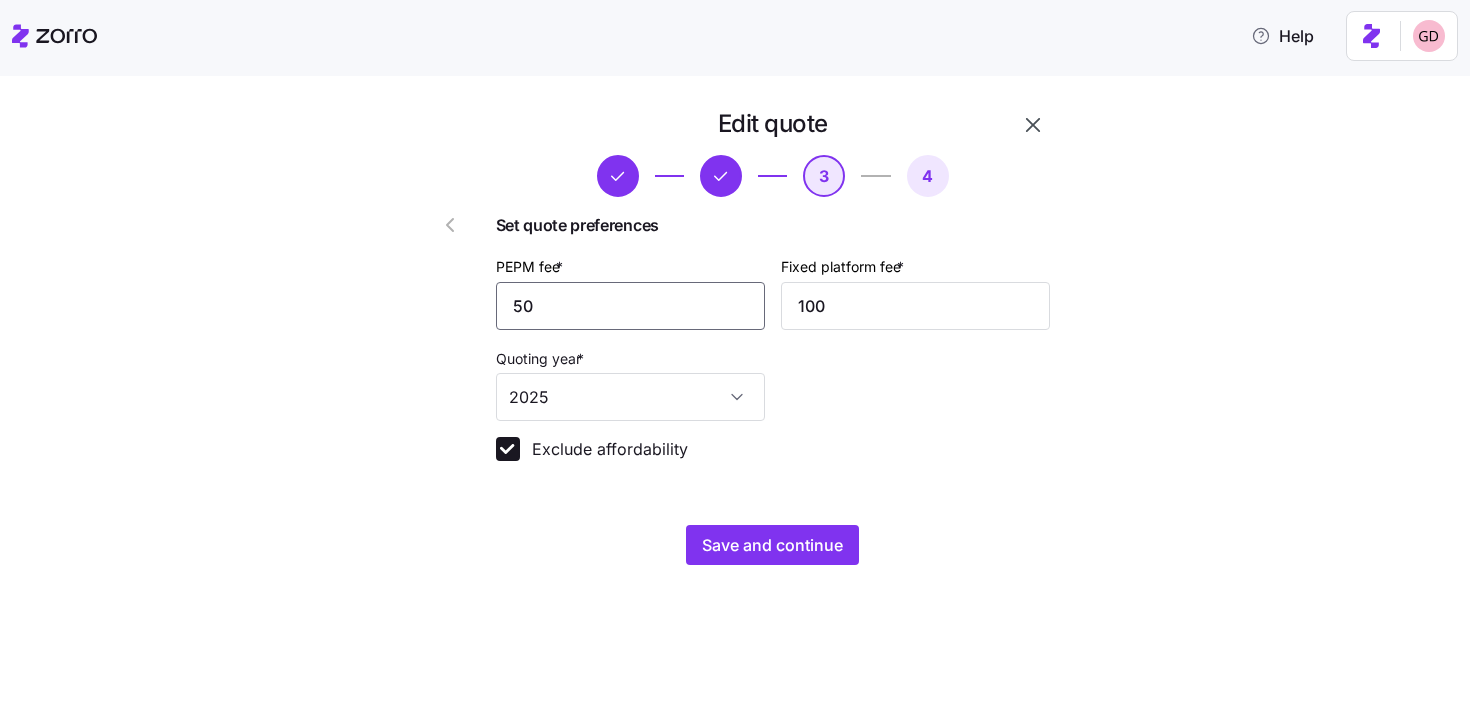 click on "50" at bounding box center (630, 306) 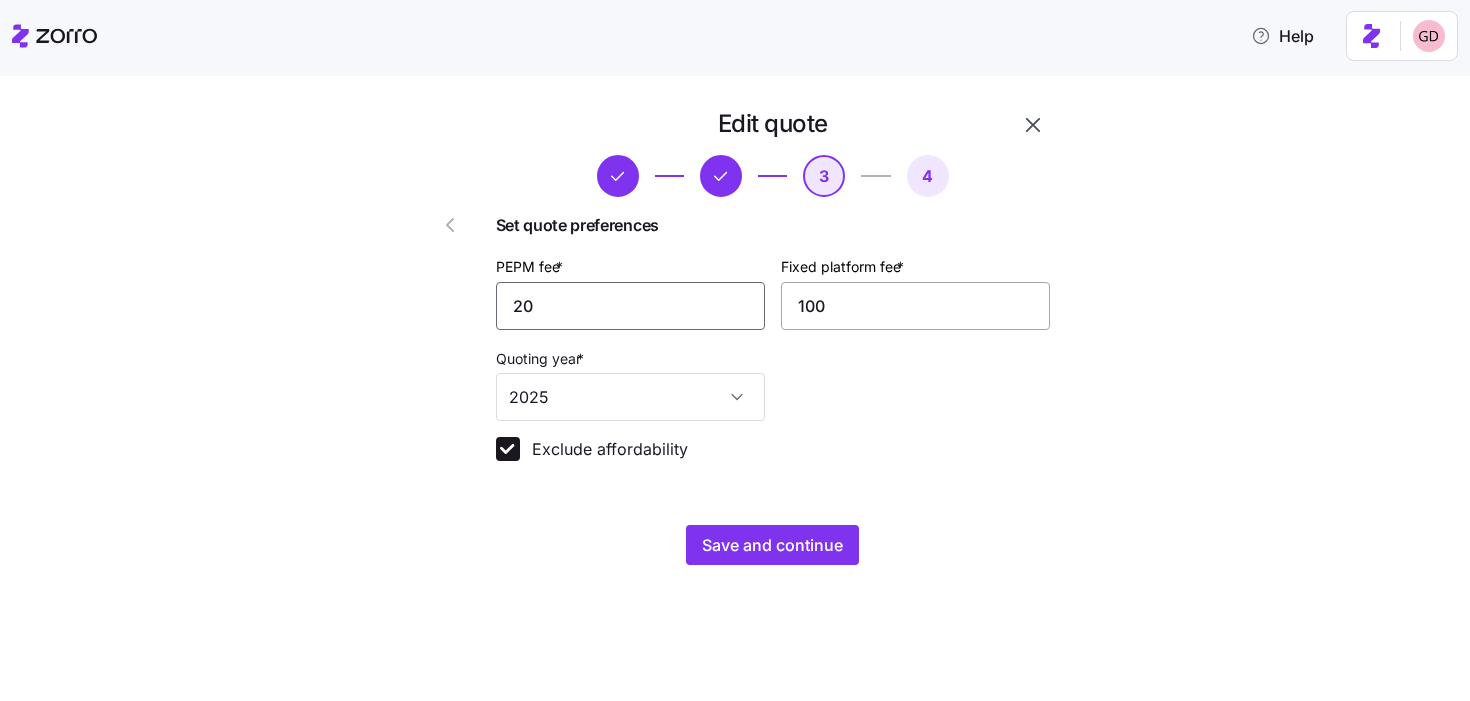 type on "20" 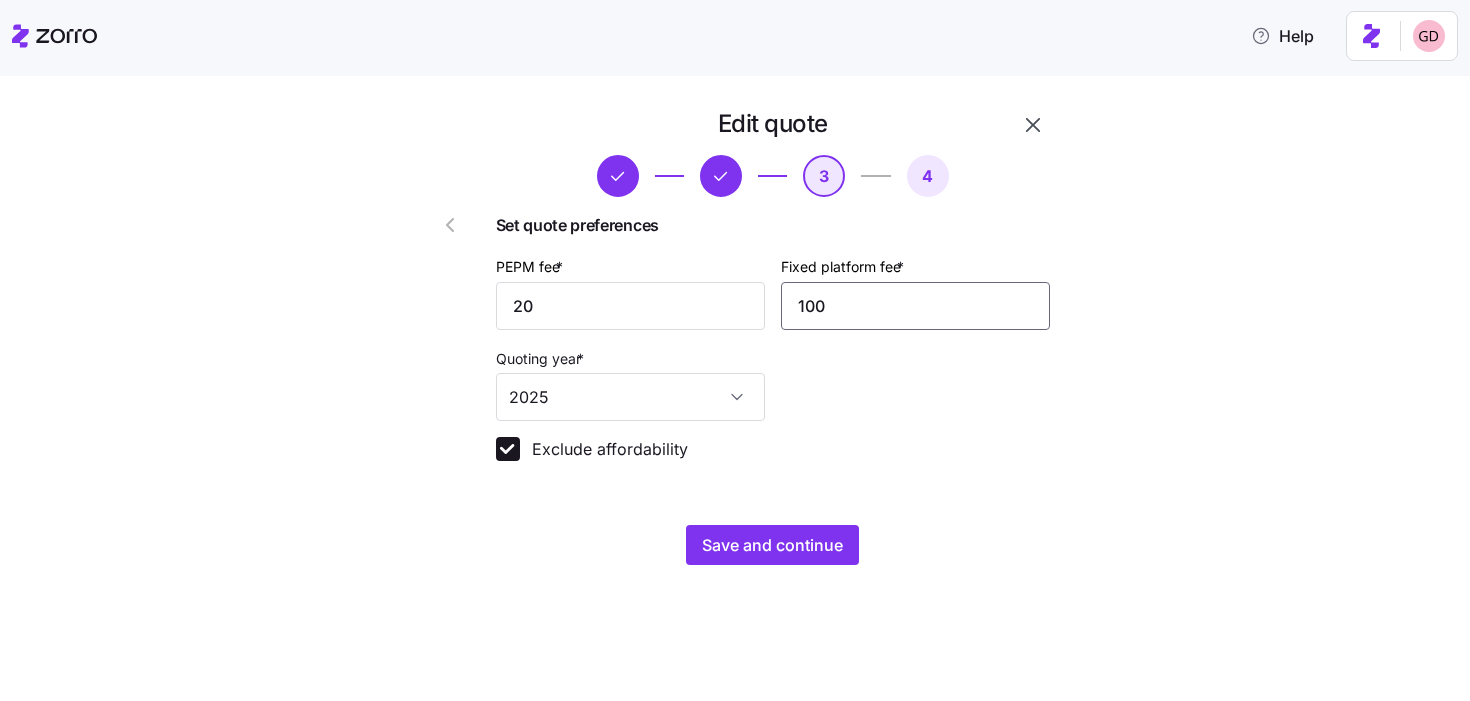 click on "100" at bounding box center (915, 306) 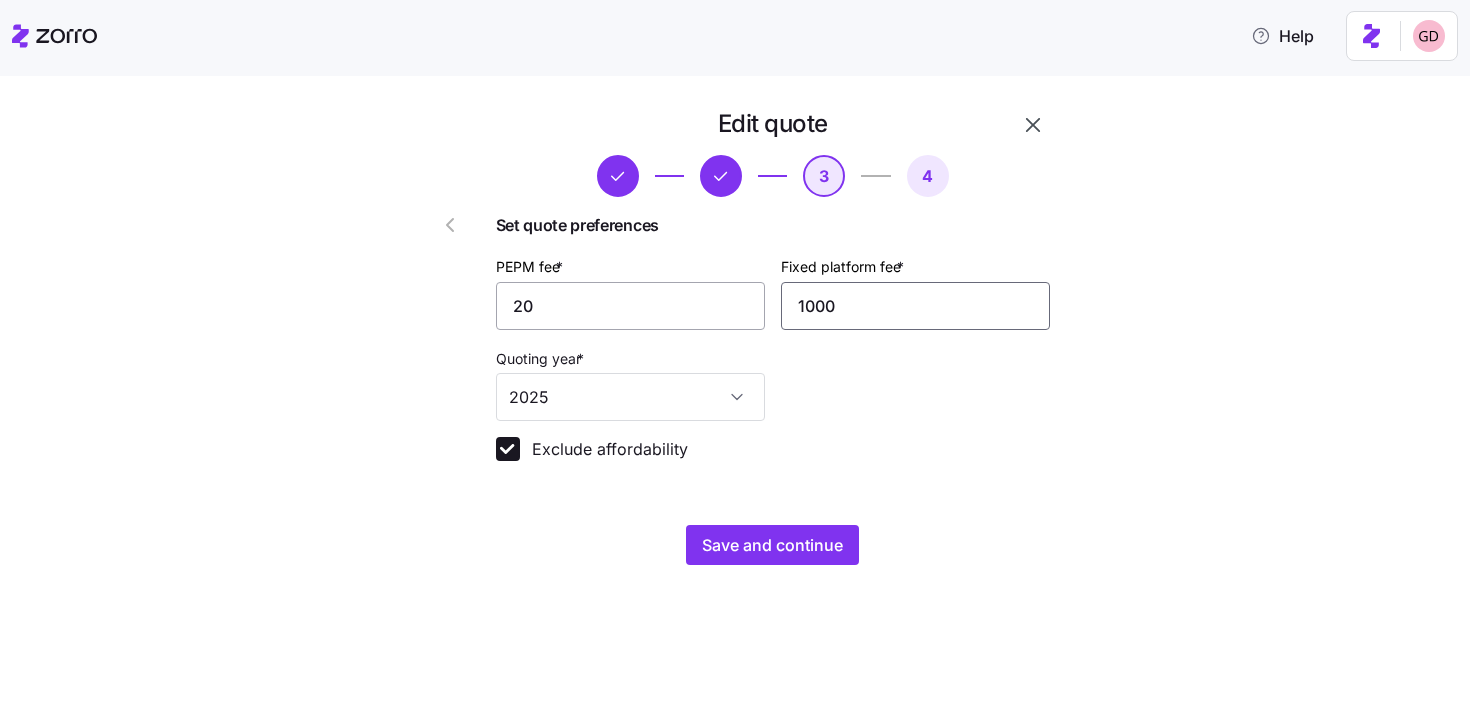 type on "1000" 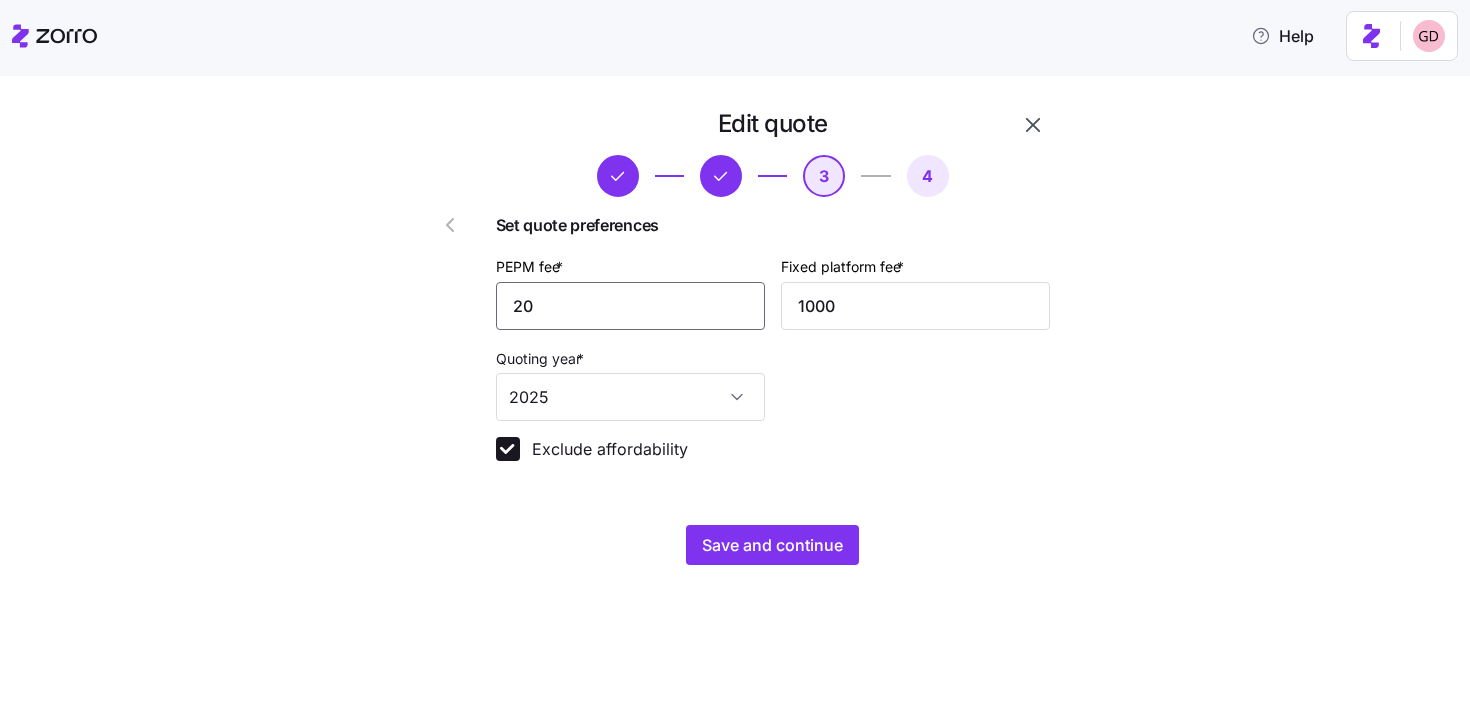 click on "20" at bounding box center (630, 306) 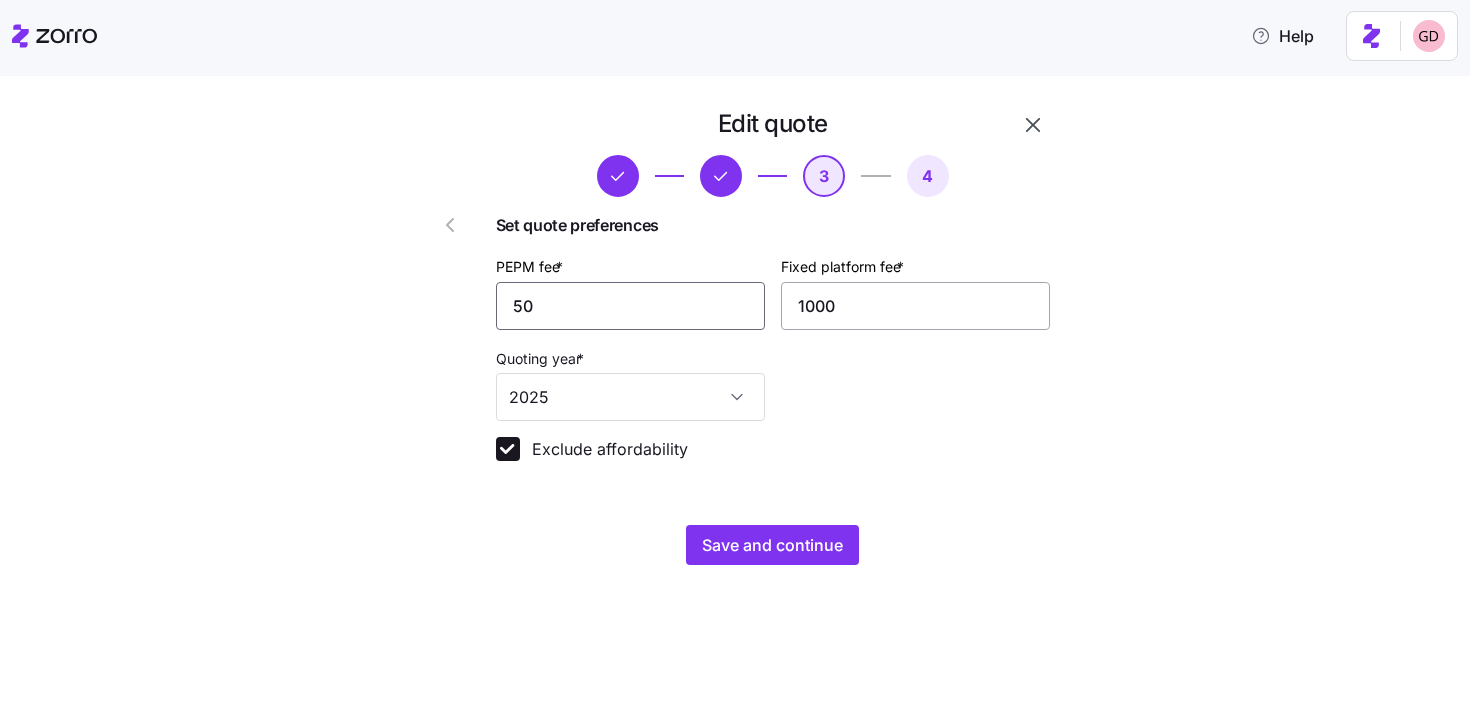 type on "50" 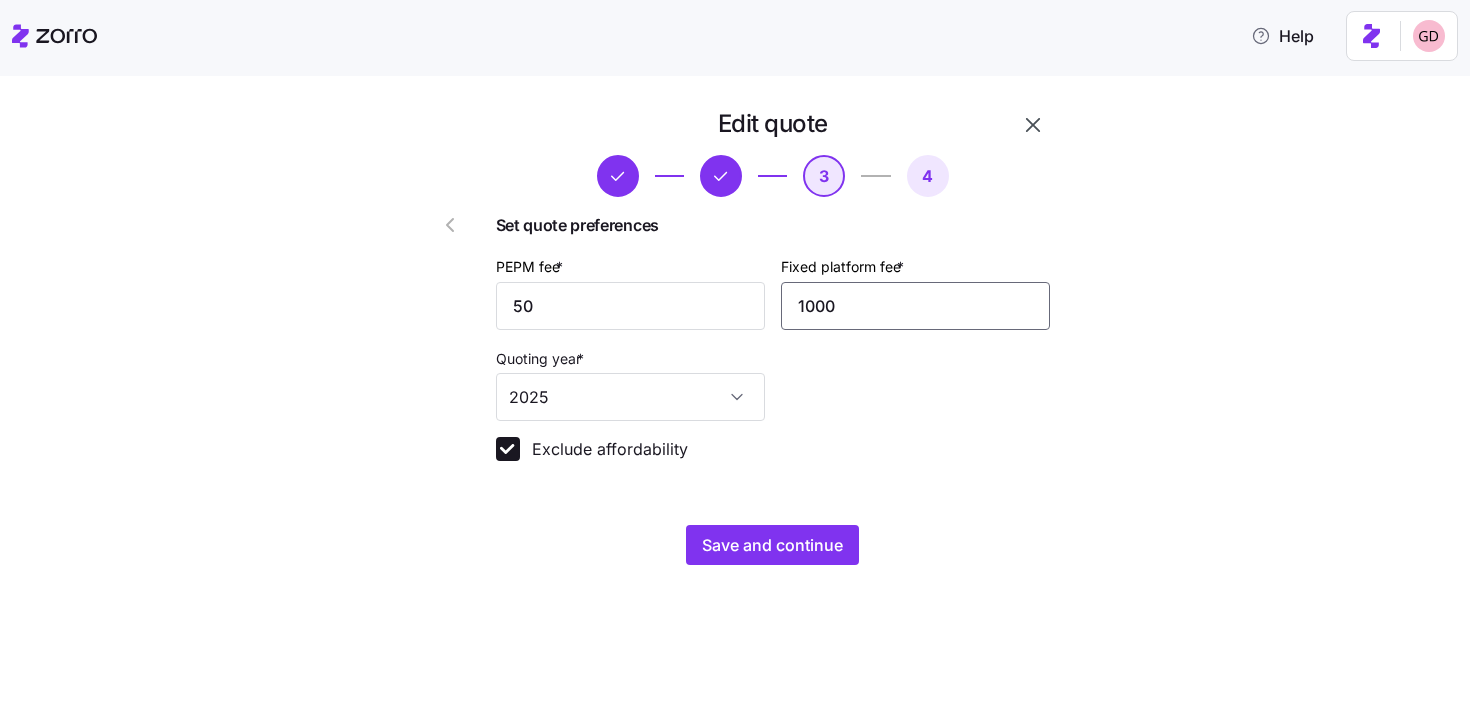 click on "1000" at bounding box center (915, 306) 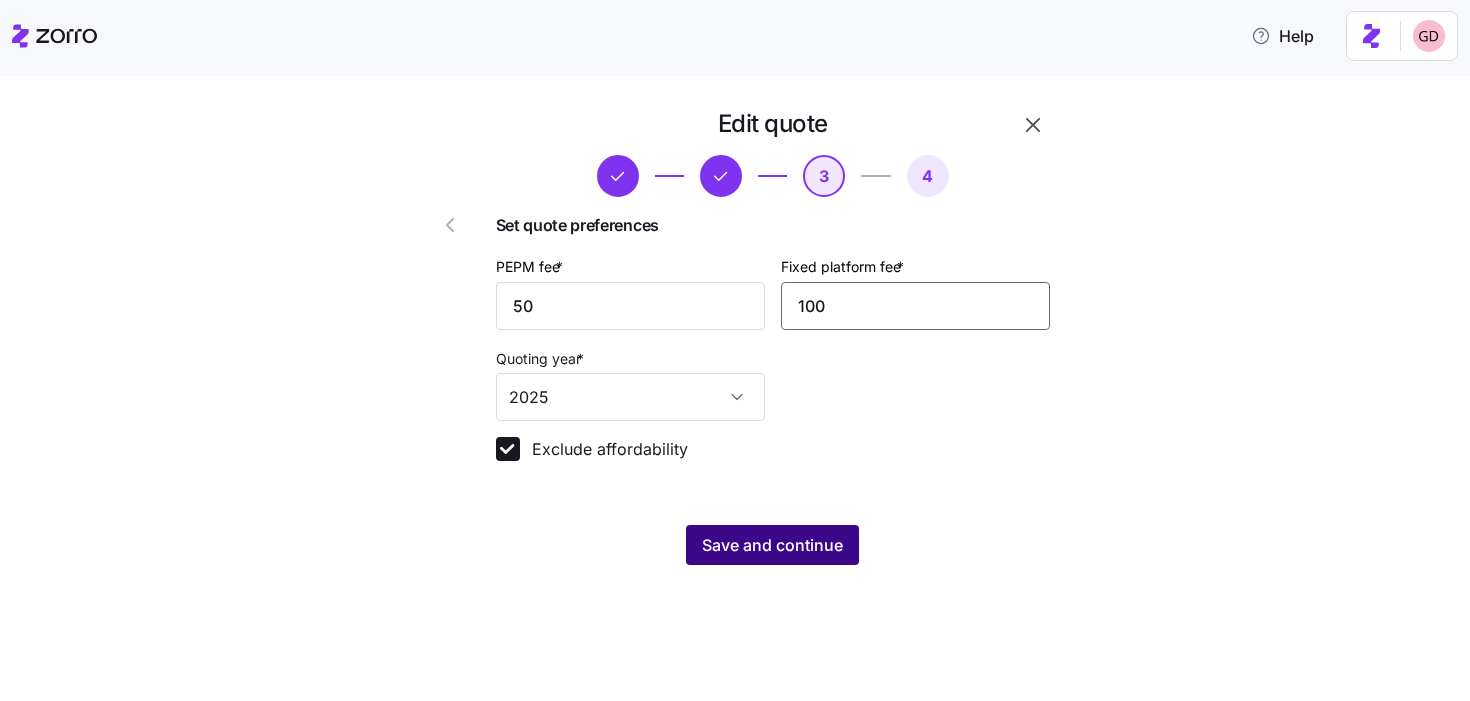type on "100" 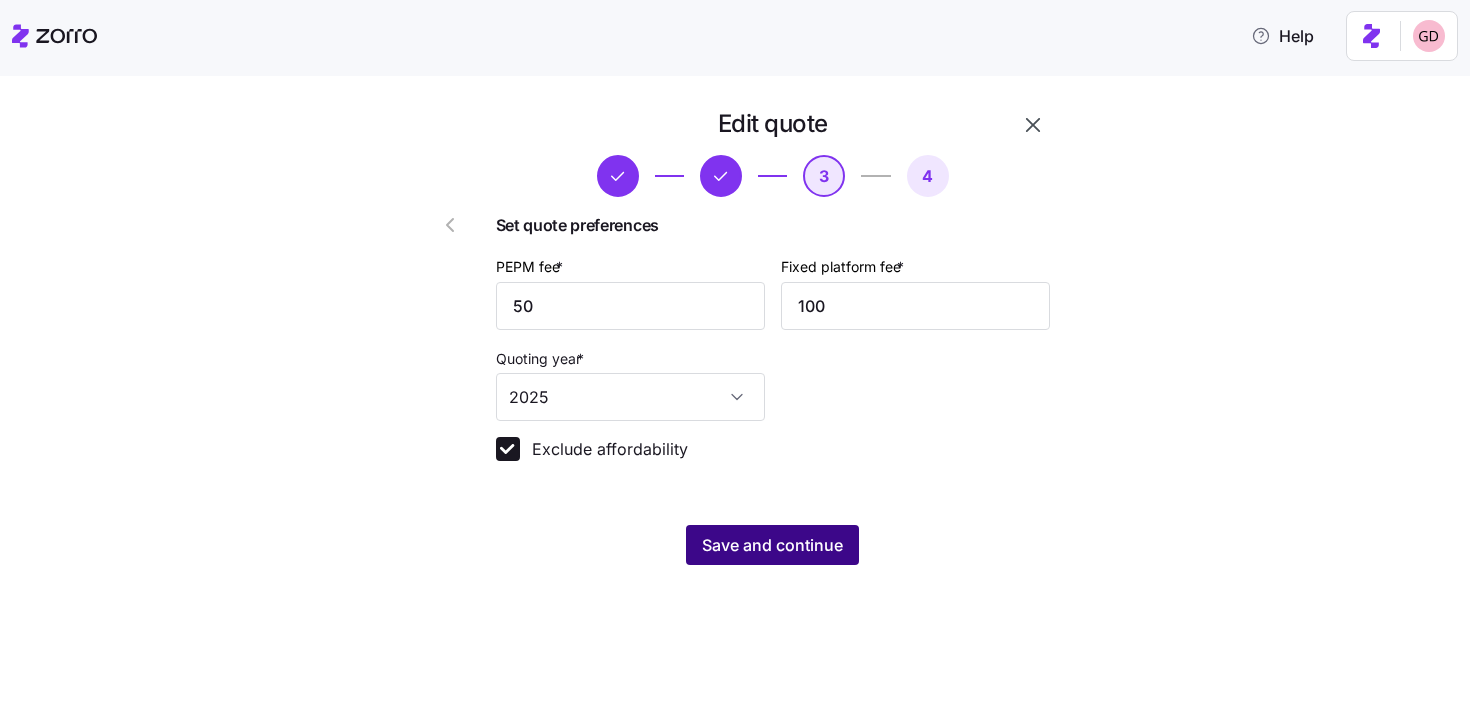 click on "Save and continue" at bounding box center [772, 545] 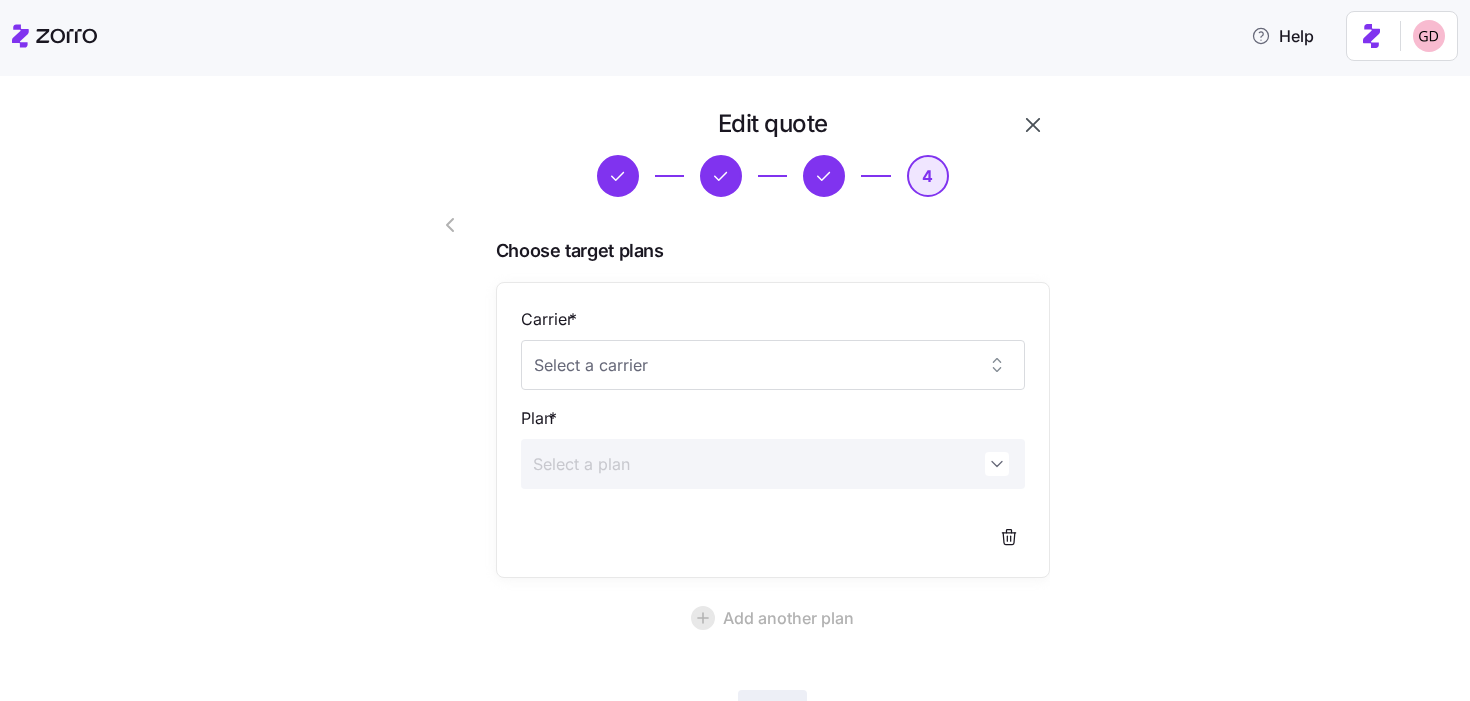 scroll, scrollTop: 160, scrollLeft: 0, axis: vertical 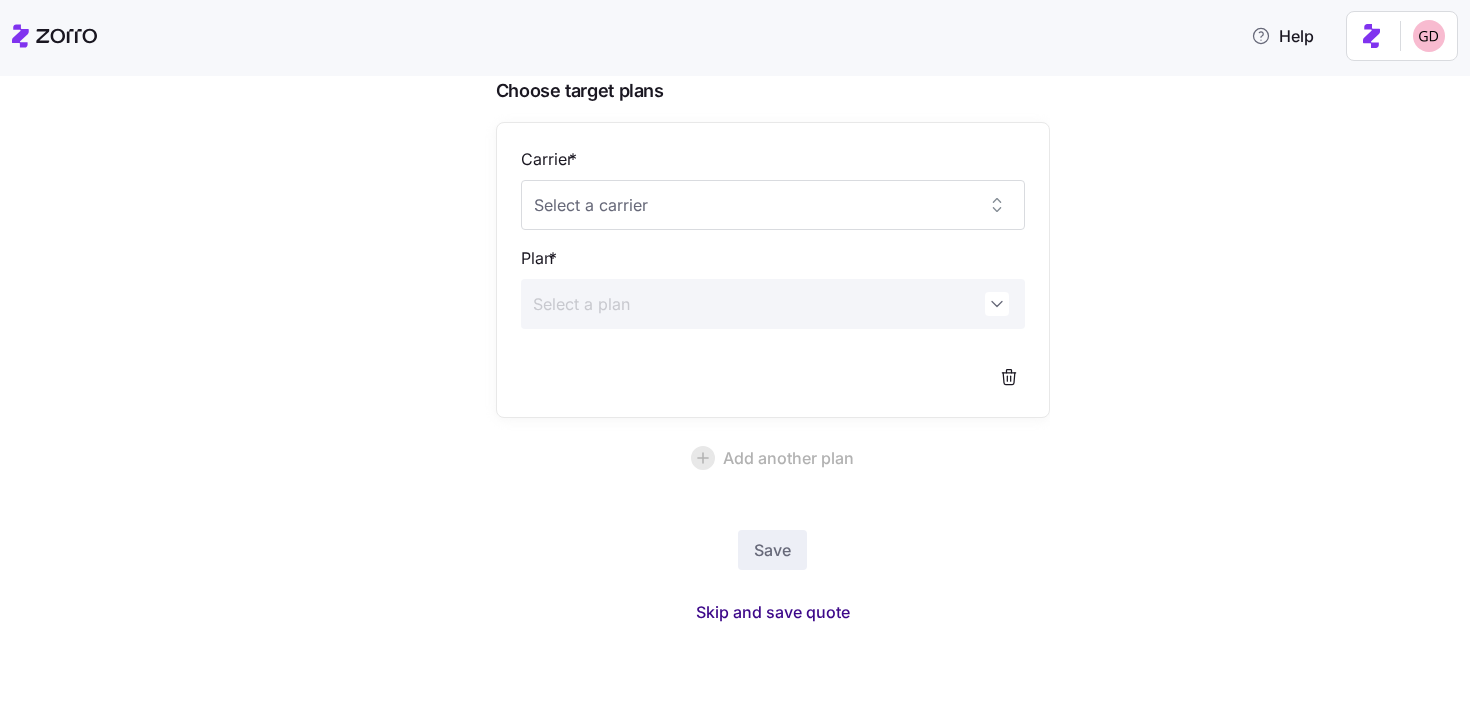 click on "Skip and save quote" at bounding box center [773, 612] 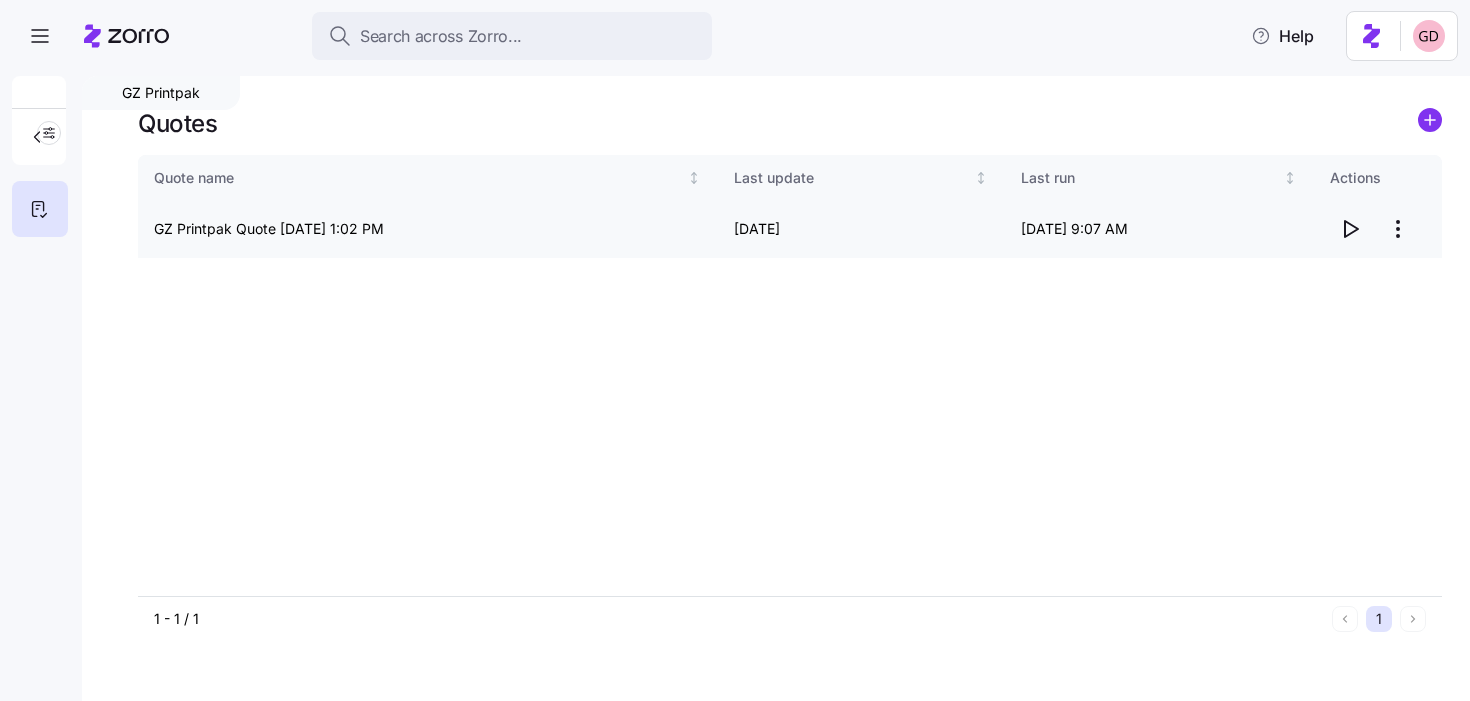 click 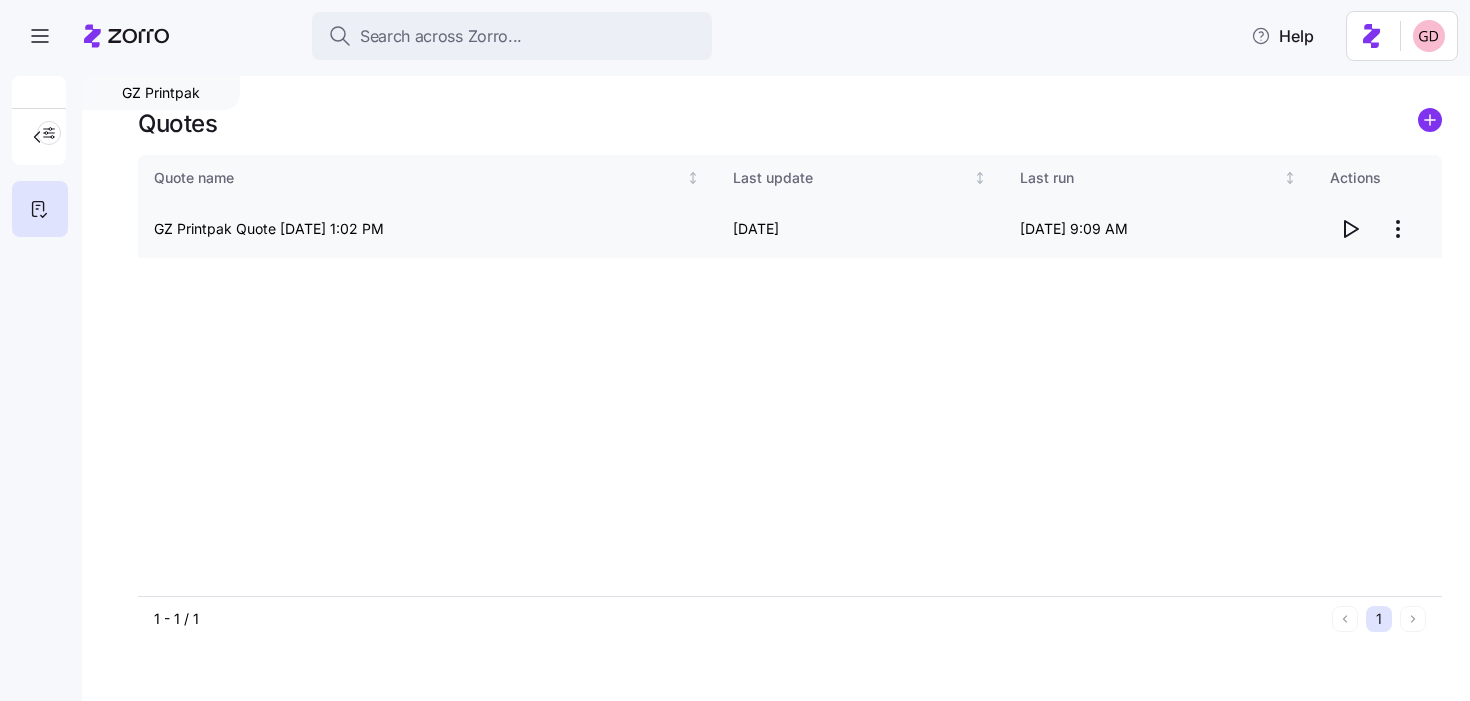 click on "Search across Zorro... Help GZ Printpak Quotes Quote name Last update Last run Actions GZ Printpak Quote 07/02/2025 1:02 PM 07/07/2025 07/07/2025 9:09 AM 1 - 1 / 1 1 Quotes" at bounding box center (735, 344) 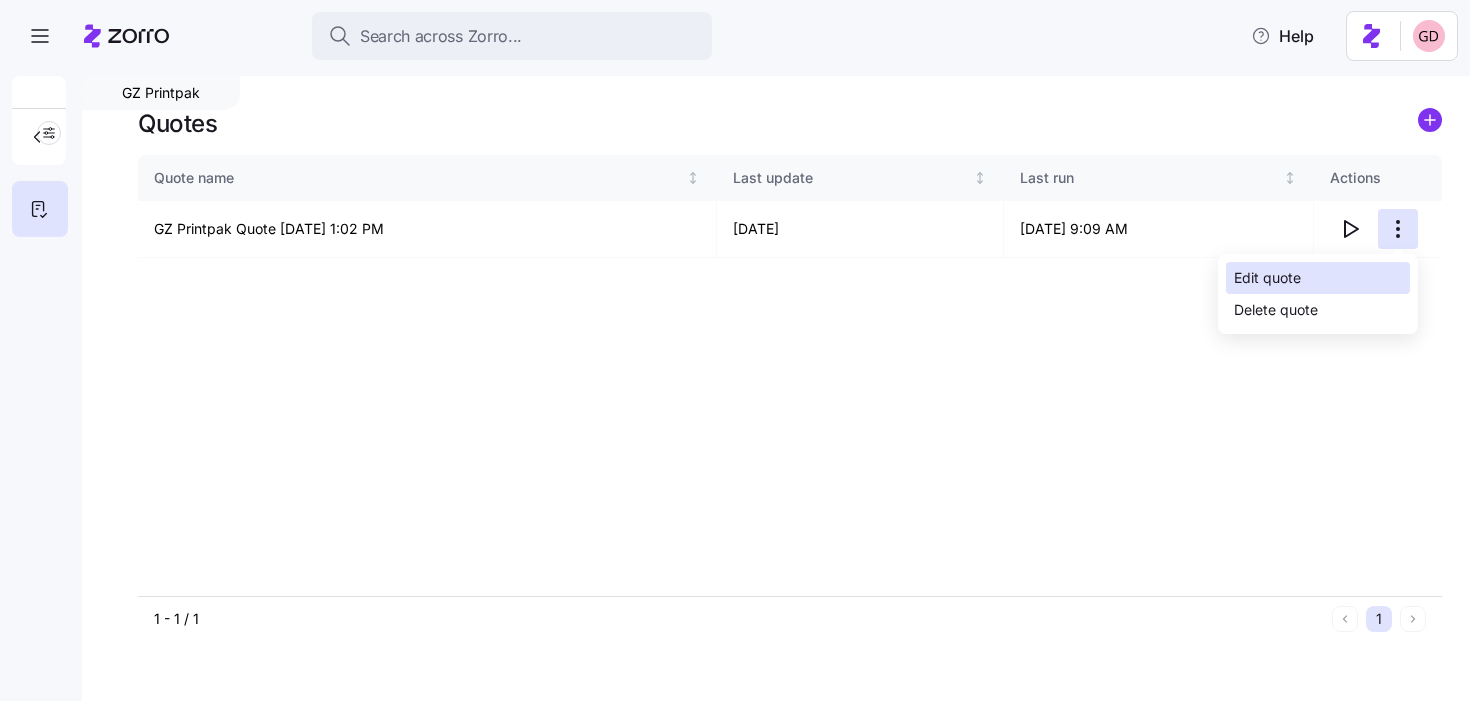 click on "Edit quote" at bounding box center (1318, 278) 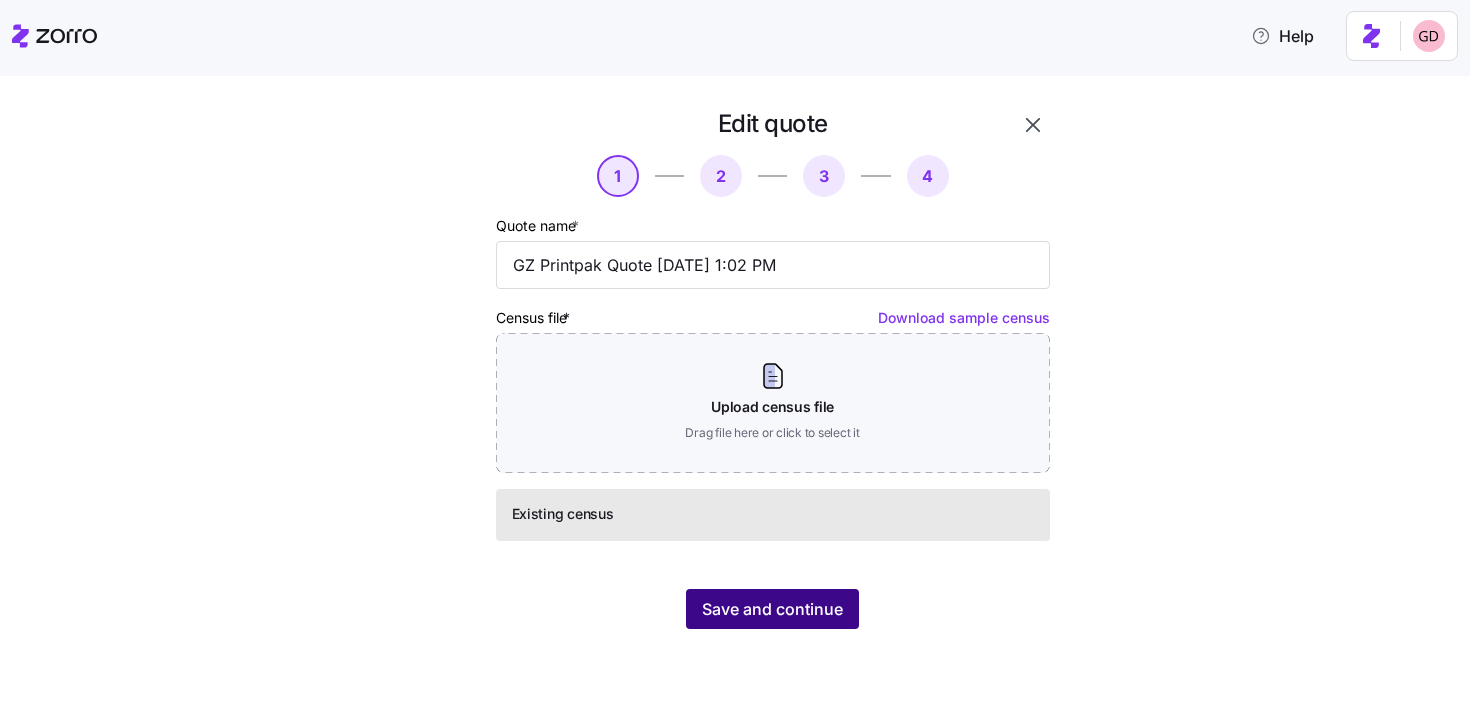 click on "Save and continue" at bounding box center (772, 609) 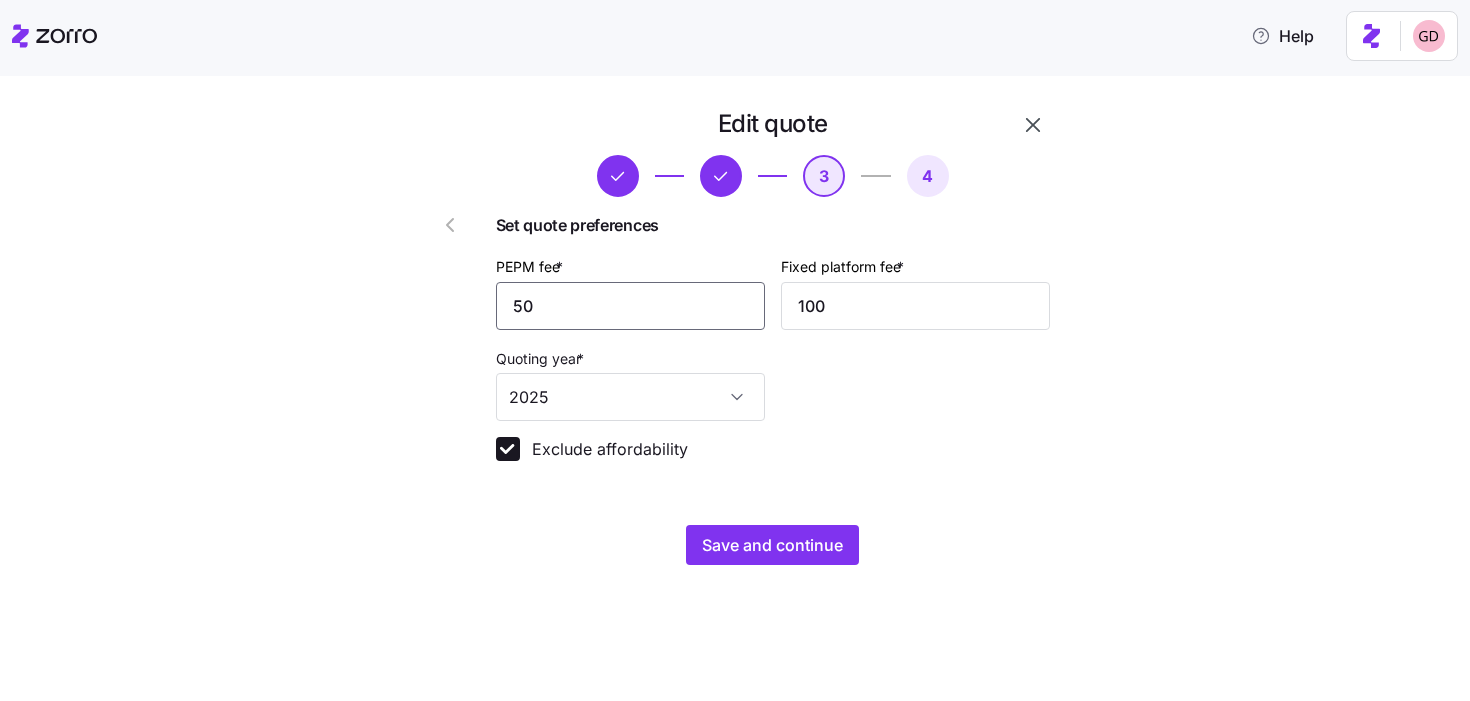 drag, startPoint x: 639, startPoint y: 315, endPoint x: 470, endPoint y: 315, distance: 169 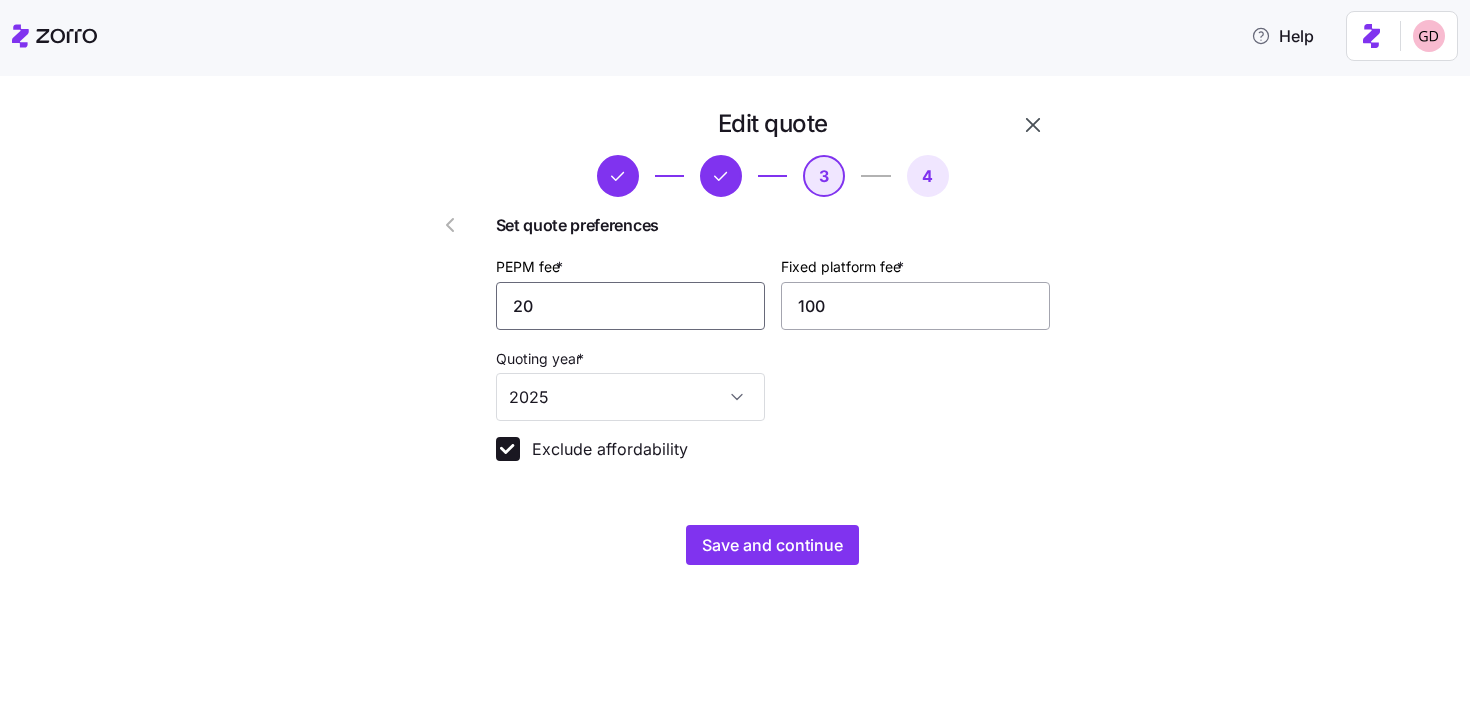 type on "20" 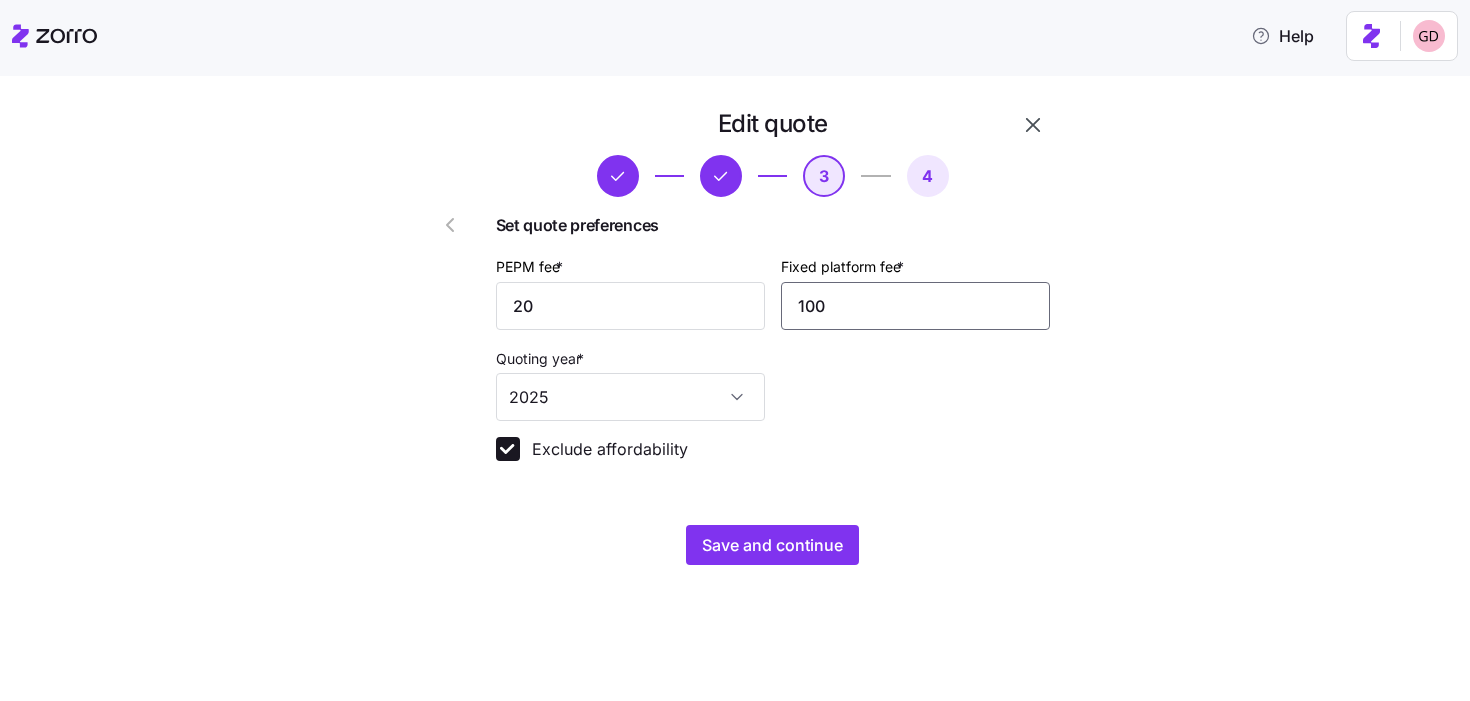 click on "100" at bounding box center (915, 306) 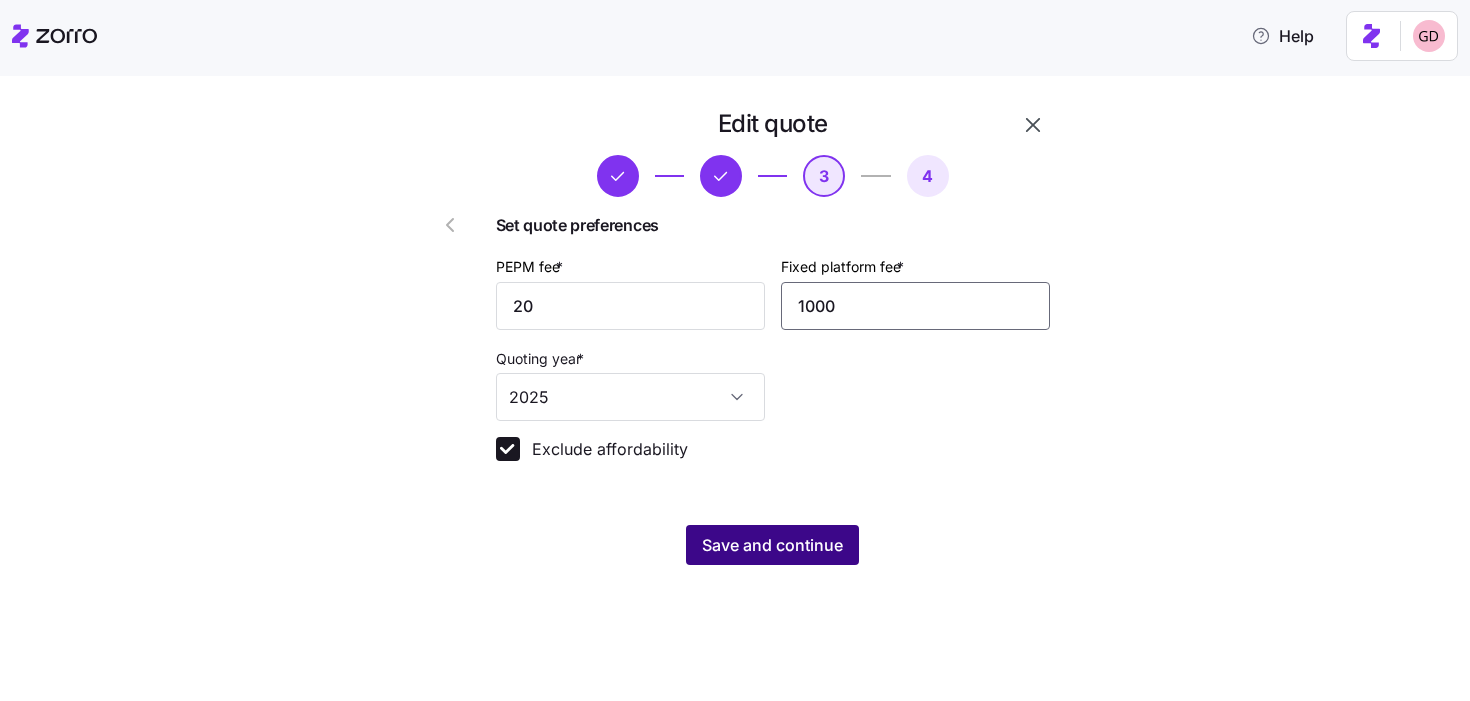 type on "1000" 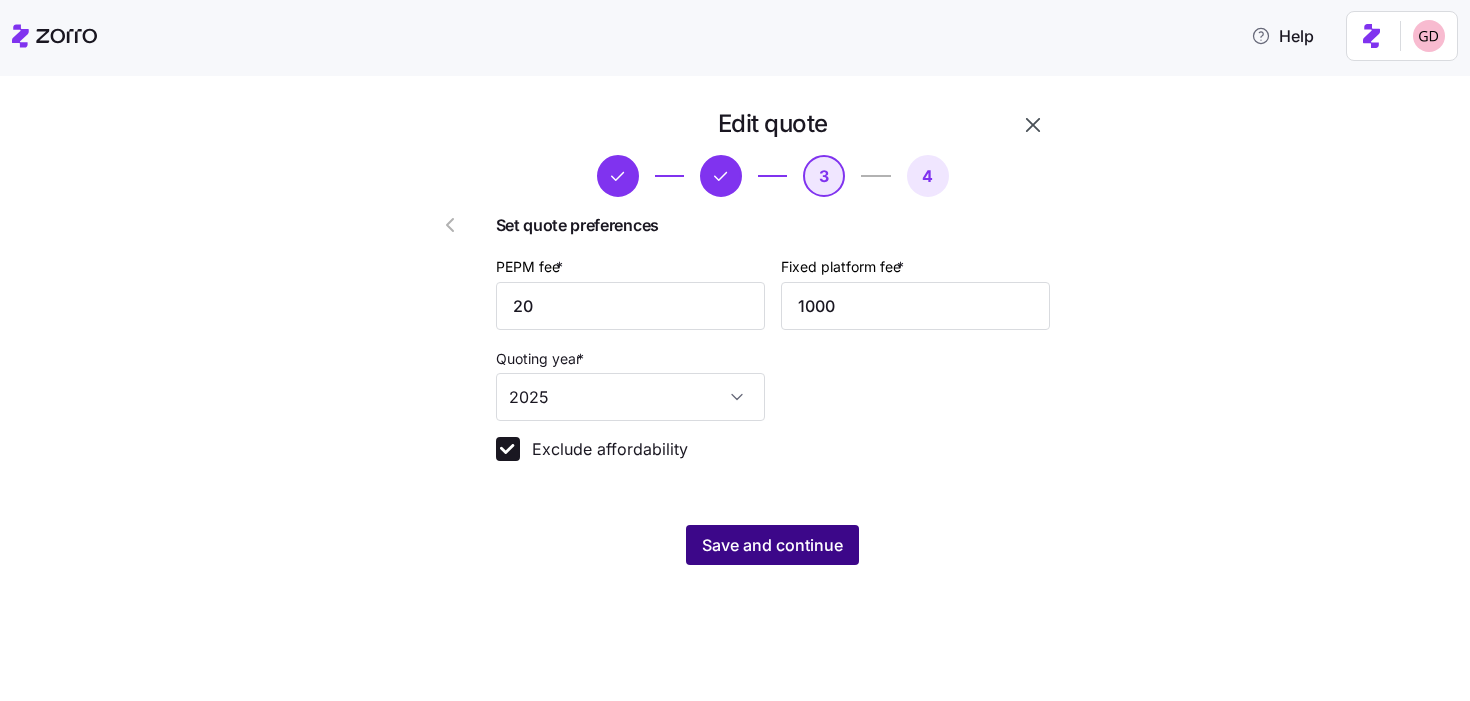 click on "Save and continue" at bounding box center [772, 545] 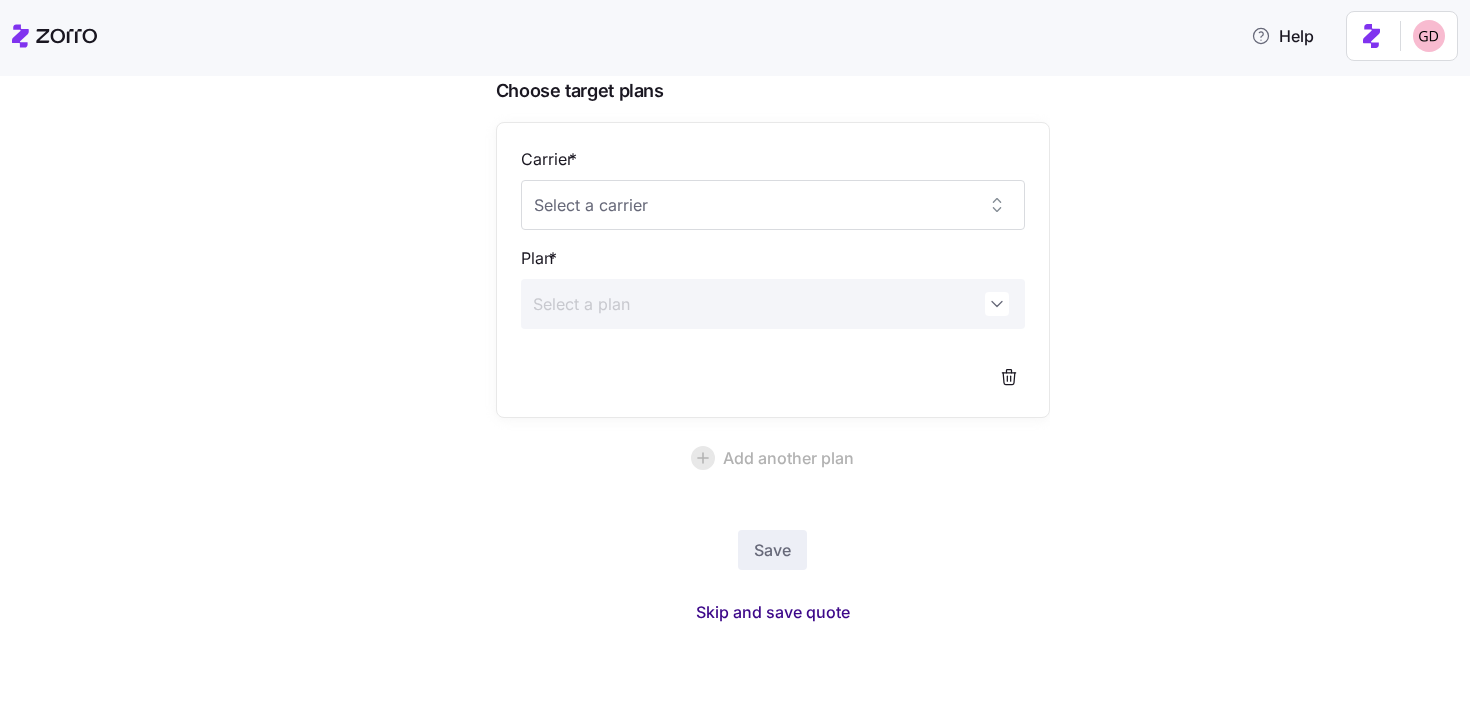 click on "Skip and save quote" at bounding box center [773, 612] 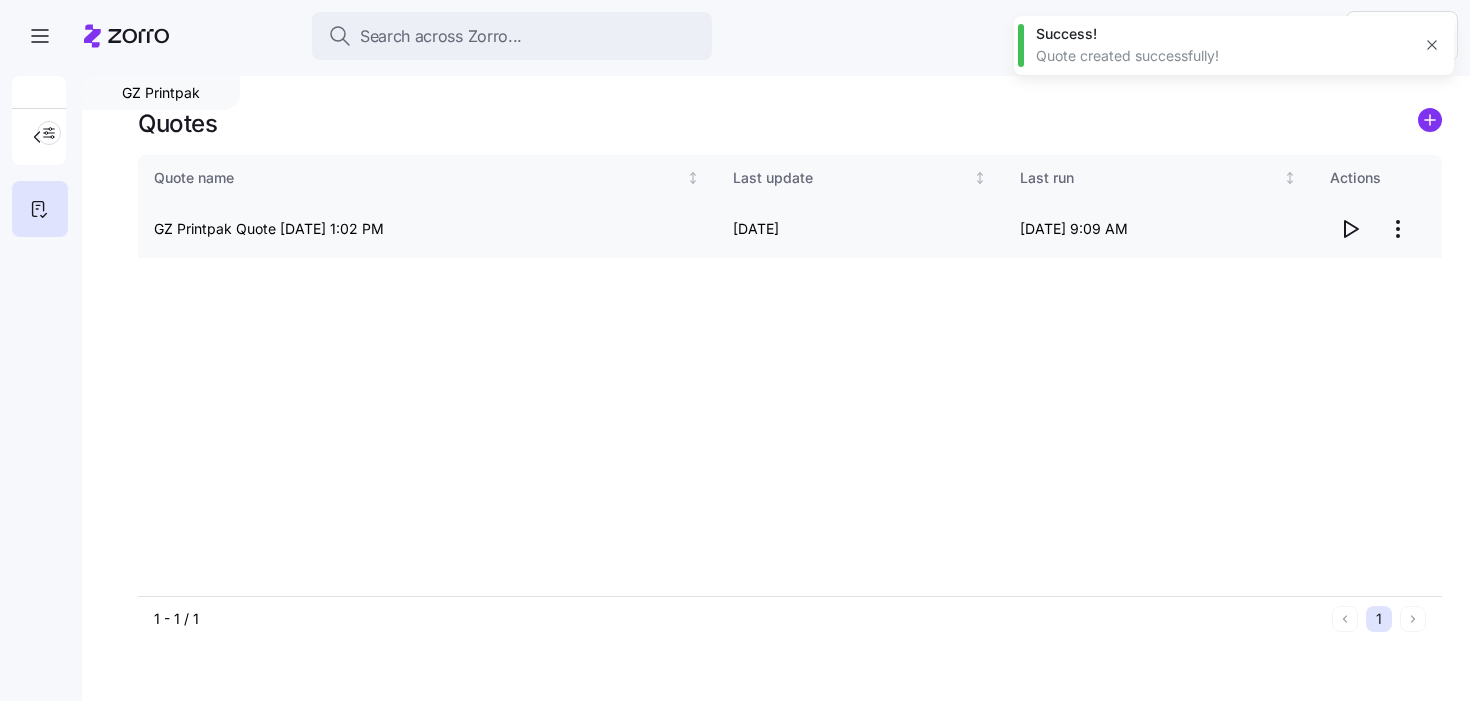 click 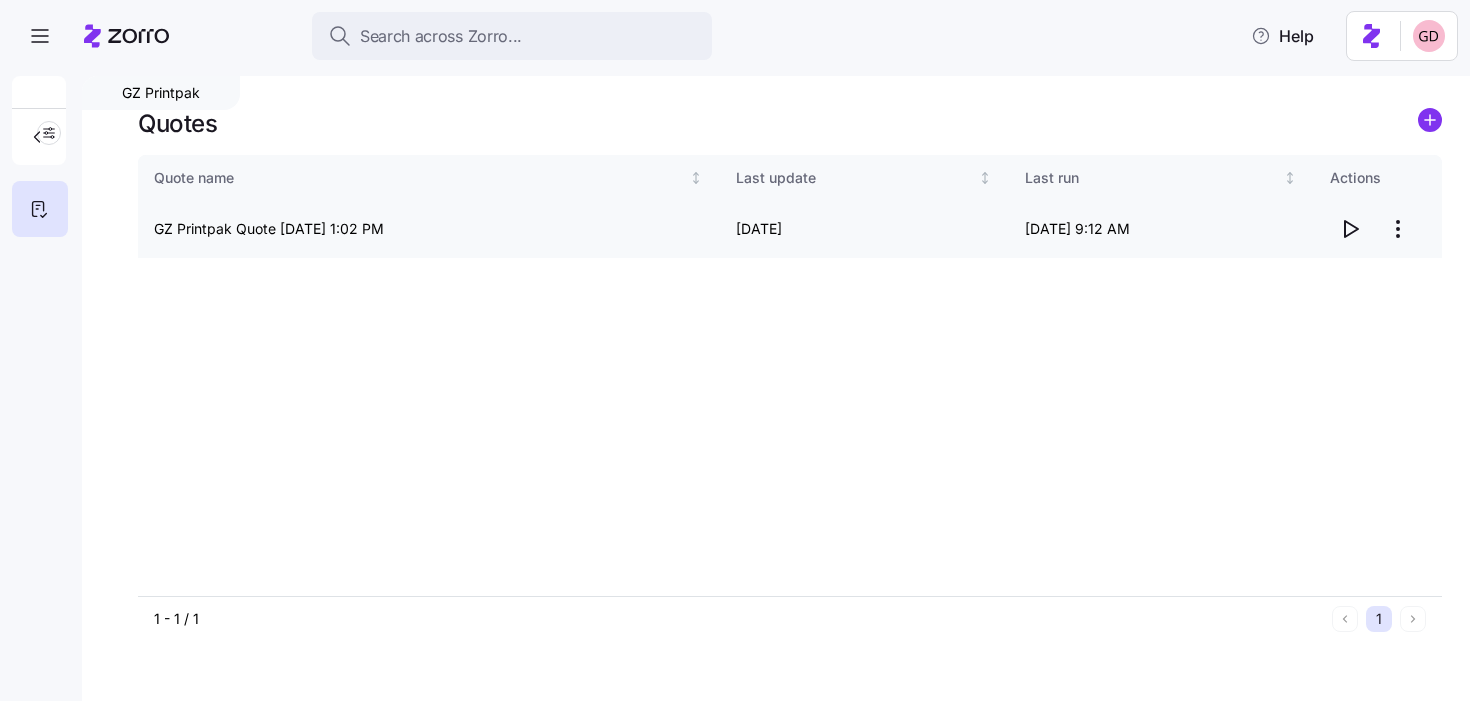 click on "Search across Zorro... Help GZ Printpak Quotes Quote name Last update Last run Actions GZ Printpak Quote 07/02/2025 1:02 PM 07/07/2025 07/07/2025 9:12 AM 1 - 1 / 1 1 Quotes" at bounding box center (735, 344) 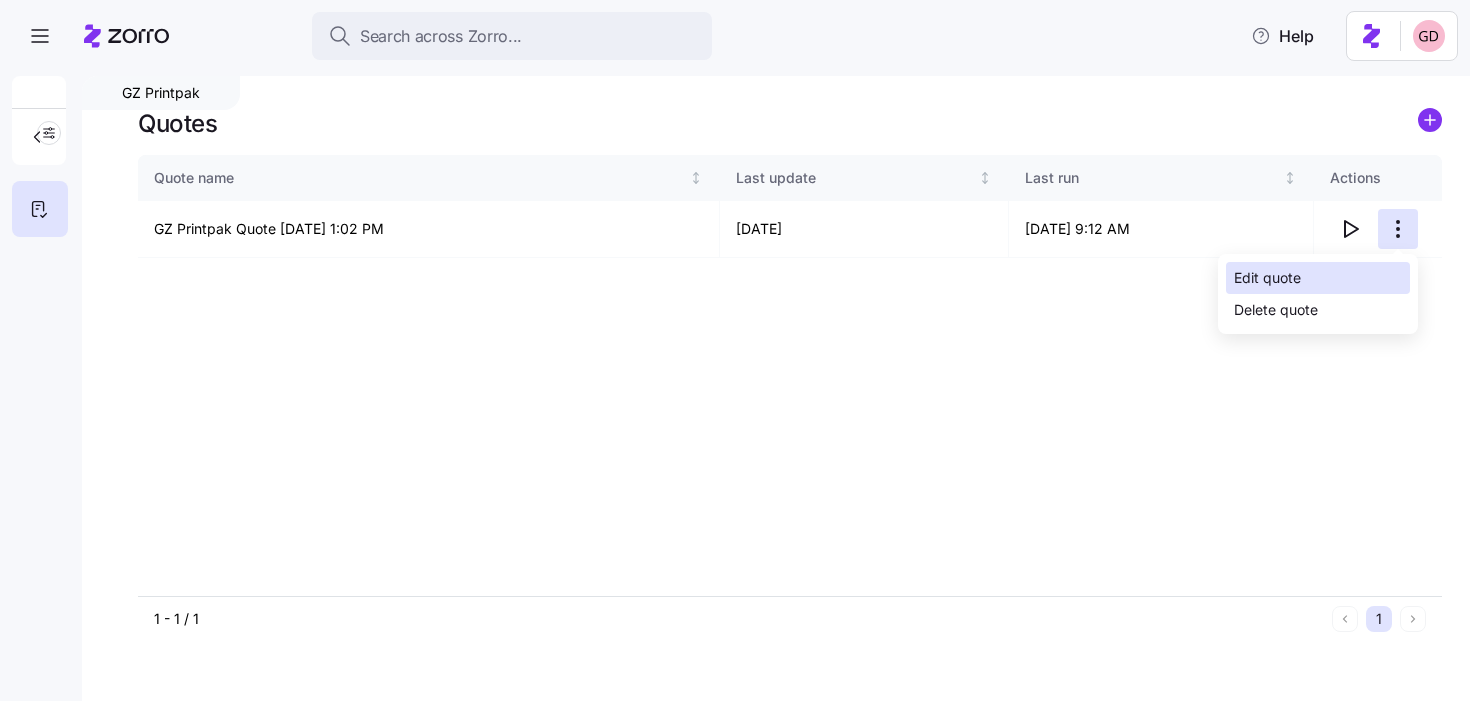 click on "Edit quote" at bounding box center (1318, 278) 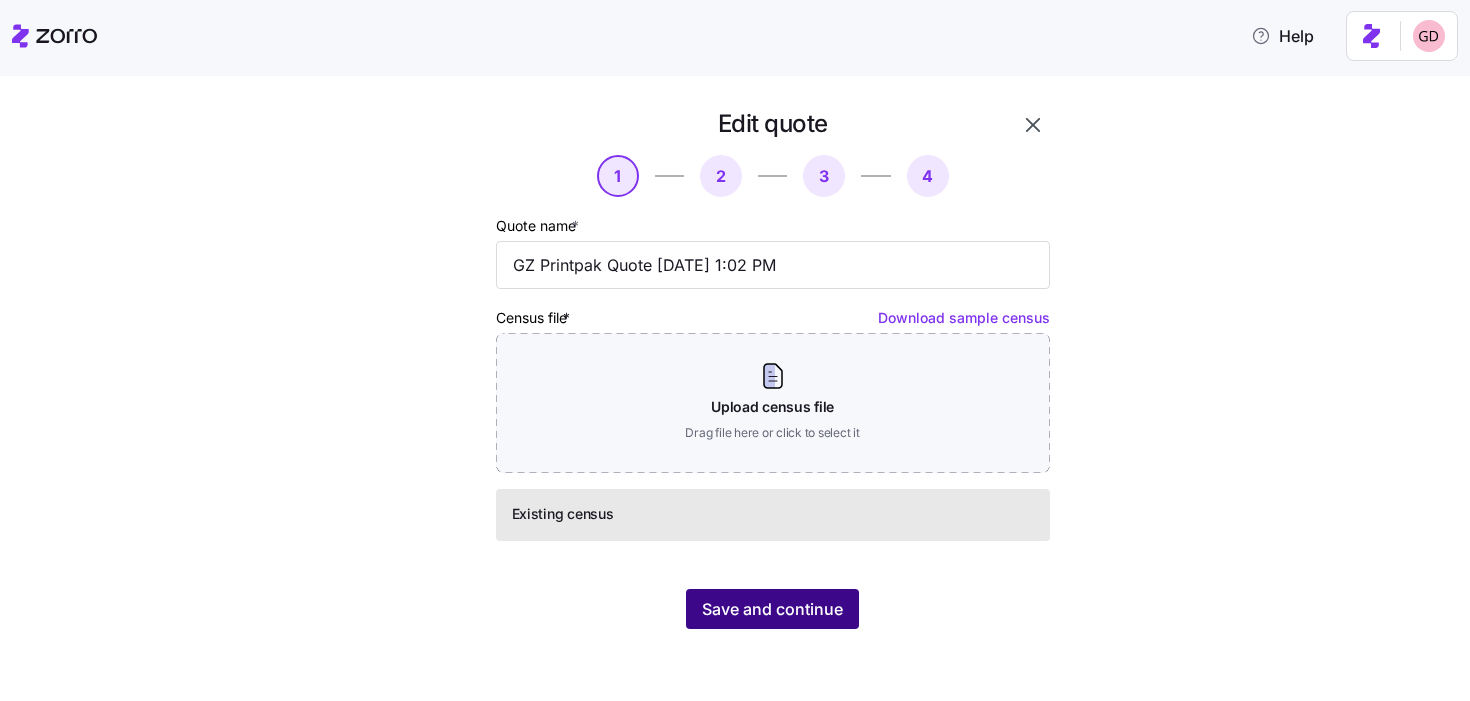 click on "Save and continue" at bounding box center [772, 609] 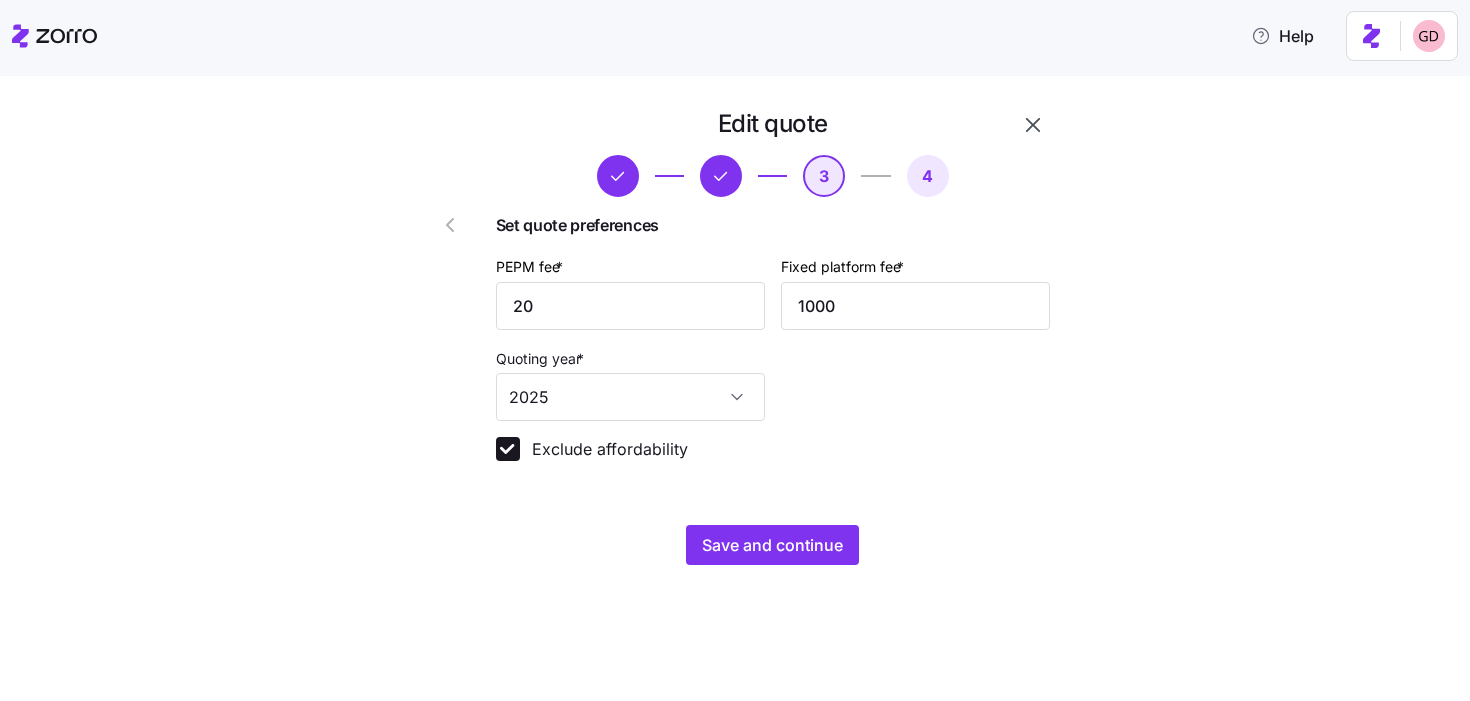 click at bounding box center (1033, 125) 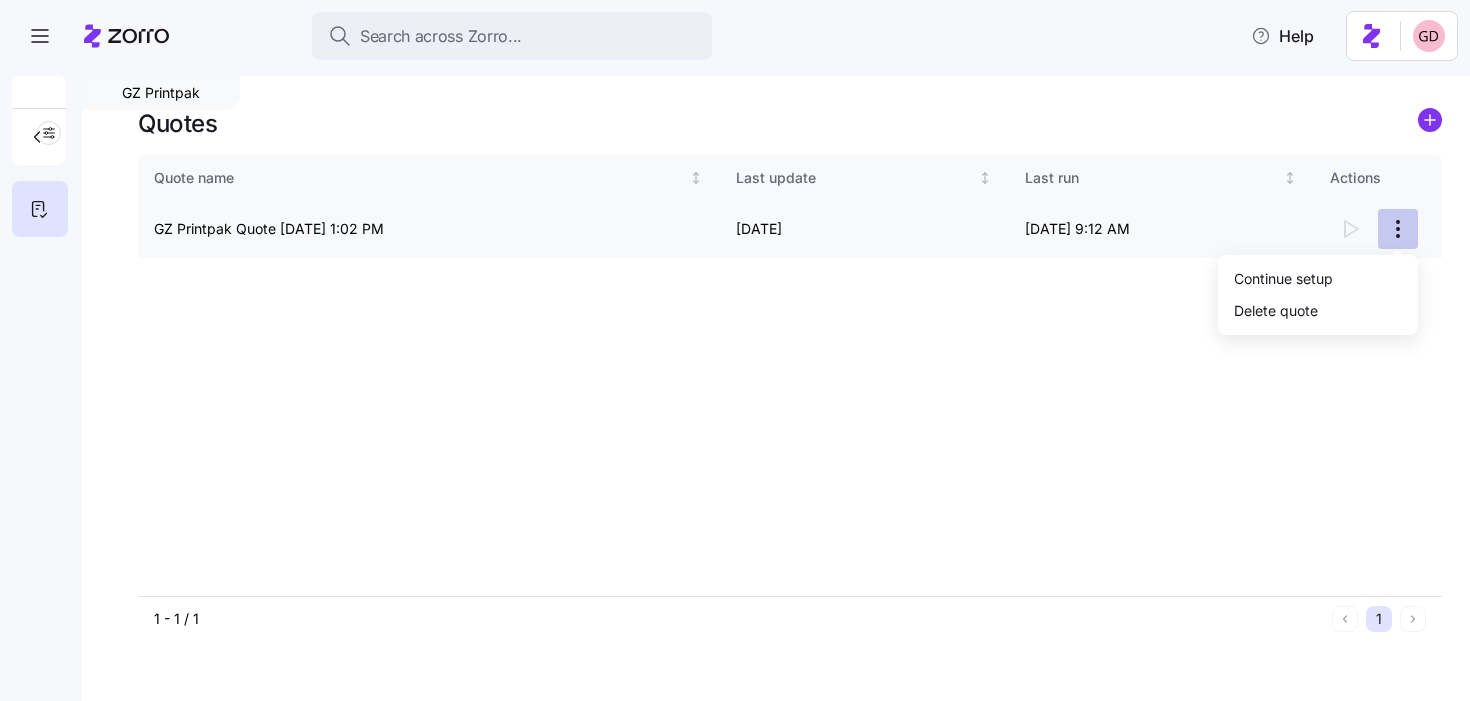 click on "Search across Zorro... Help GZ Printpak Quotes Quote name Last update Last run Actions GZ Printpak Quote 07/02/2025 1:02 PM 07/07/2025 07/07/2025 9:12 AM 1 - 1 / 1 1 Quotes Continue setup Delete quote" at bounding box center [735, 344] 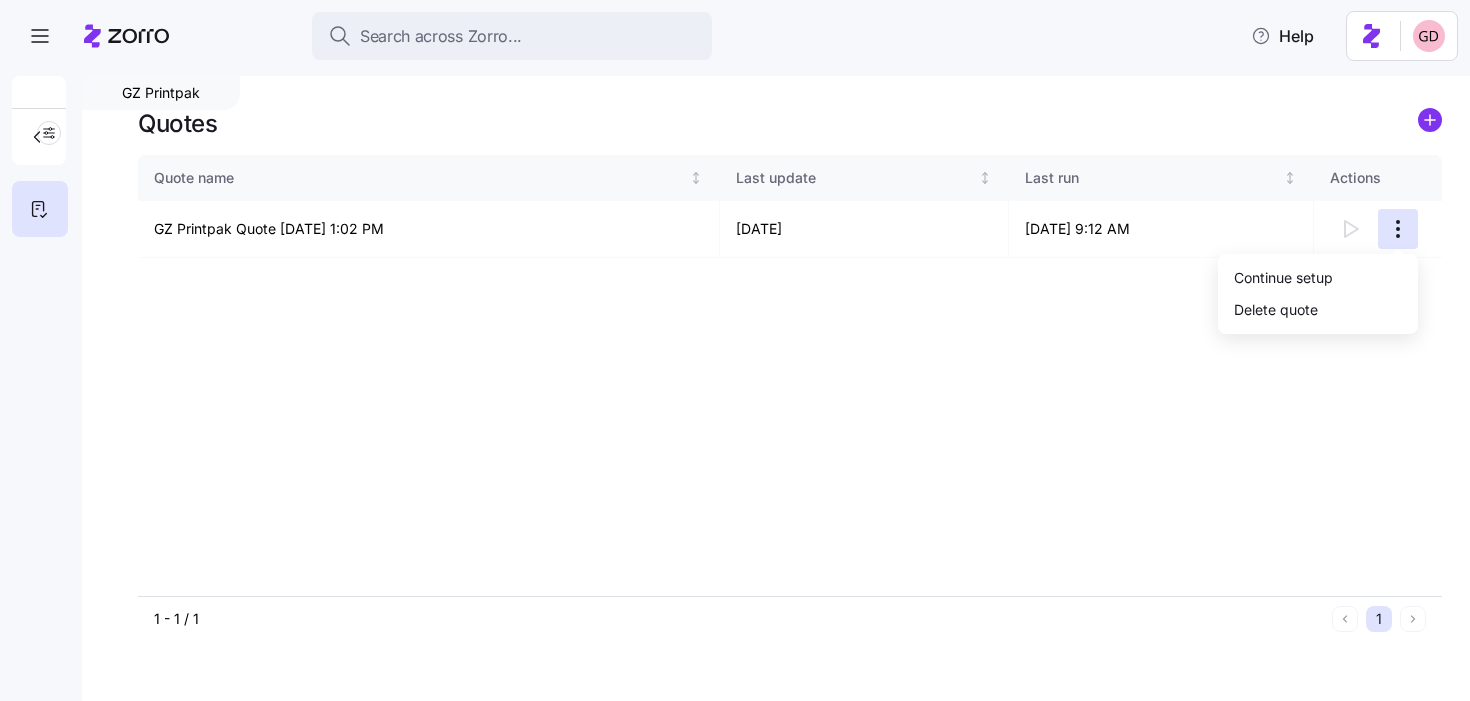 click on "Search across Zorro... Help GZ Printpak Quotes Quote name Last update Last run Actions GZ Printpak Quote 07/02/2025 1:02 PM 07/07/2025 07/07/2025 9:12 AM 1 - 1 / 1 1 Quotes Continue setup Delete quote" at bounding box center [735, 344] 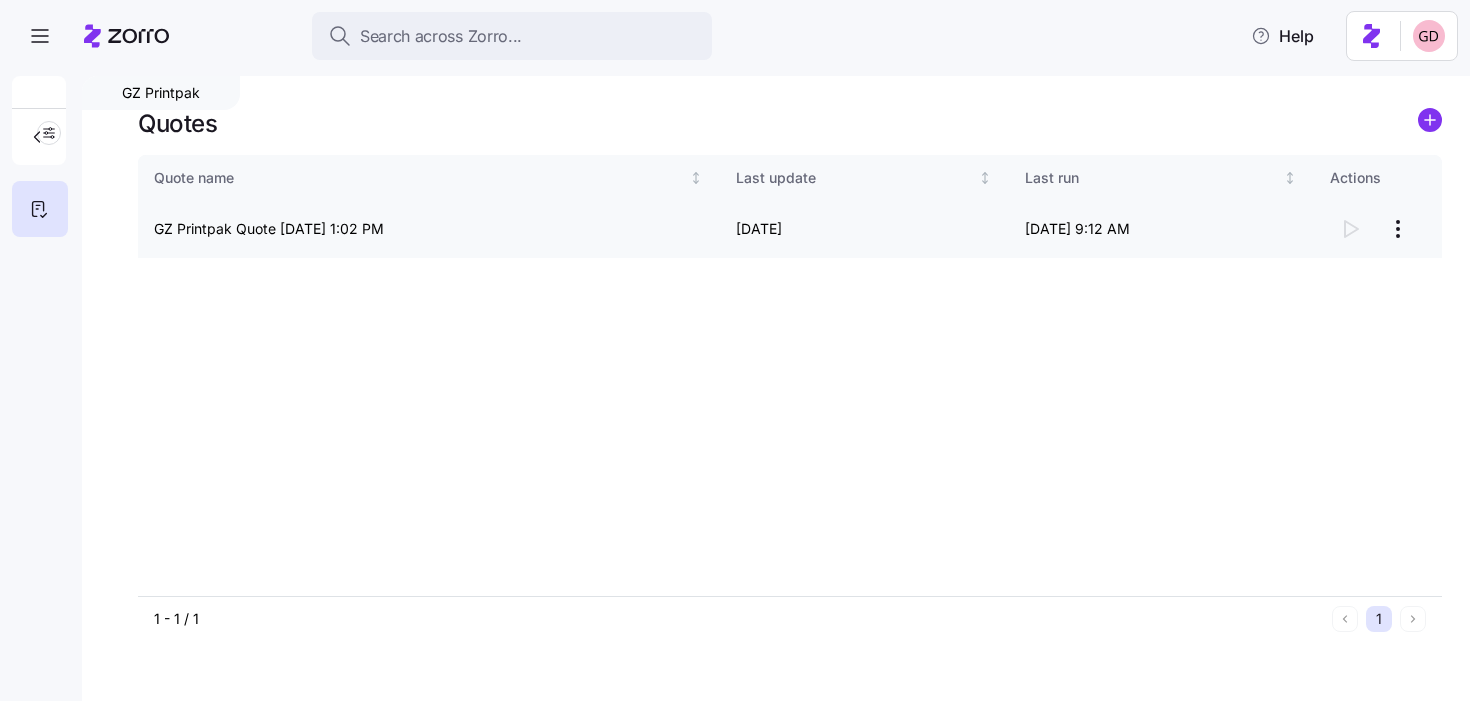 click on "Search across Zorro... Help GZ Printpak Quotes Quote name Last update Last run Actions GZ Printpak Quote 07/02/2025 1:02 PM 07/07/2025 07/07/2025 9:12 AM 1 - 1 / 1 1 Quotes" at bounding box center [735, 344] 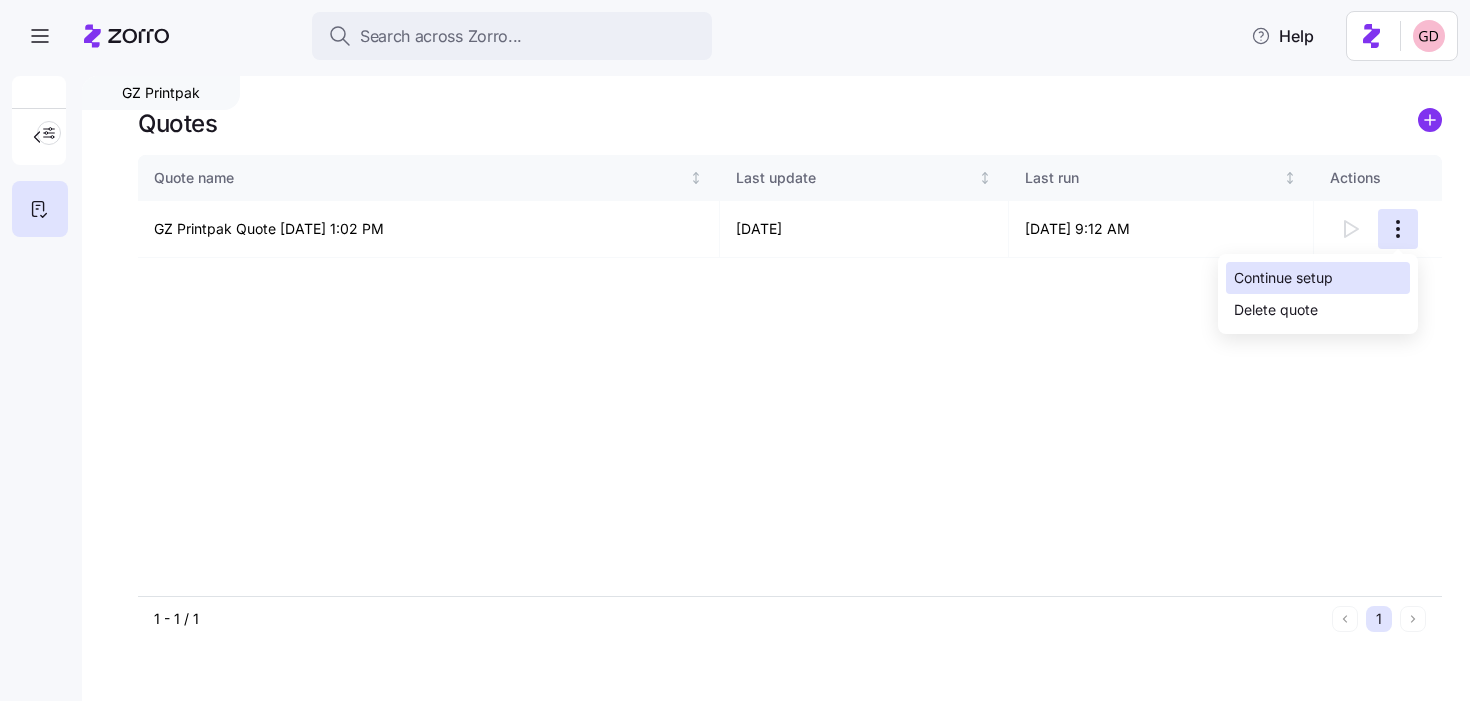 click on "Continue setup" at bounding box center [1283, 278] 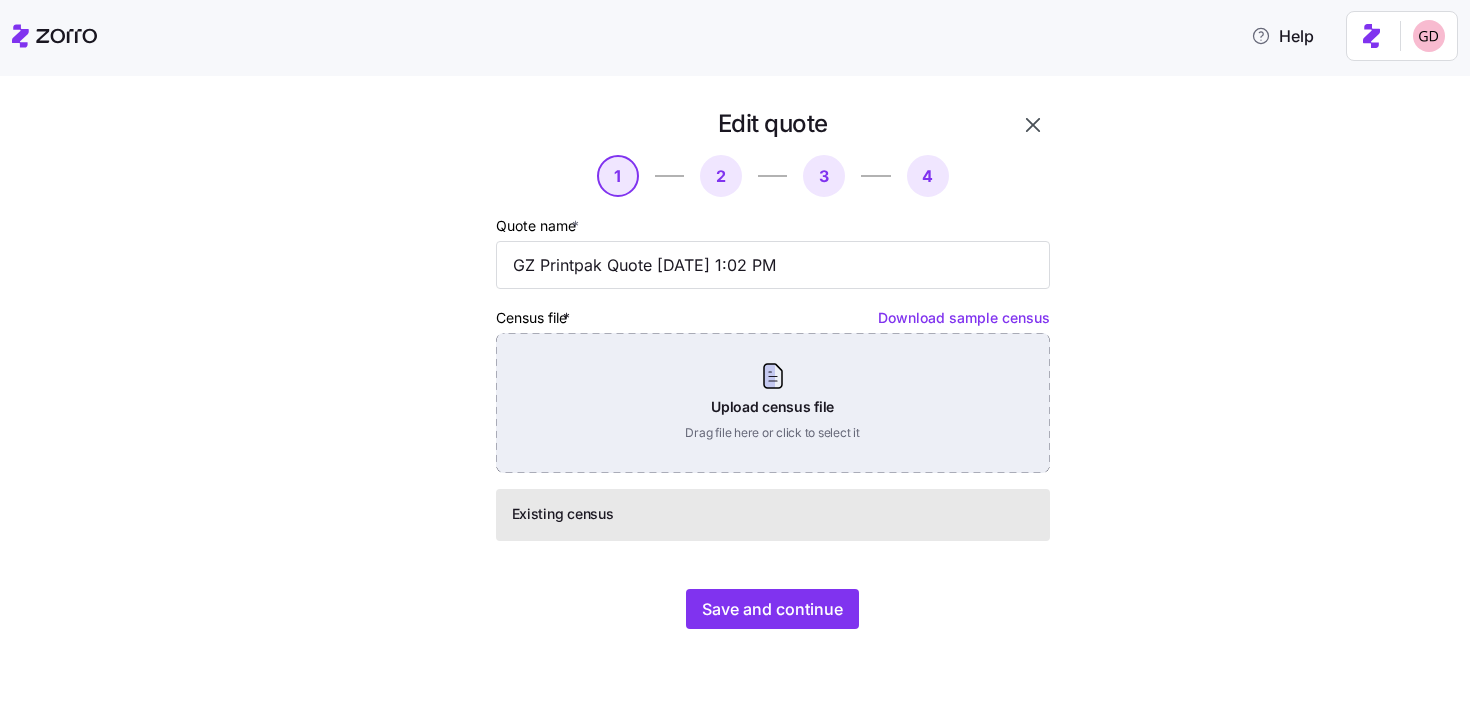 click on "Upload census file Drag file here or click to select it" at bounding box center [773, 403] 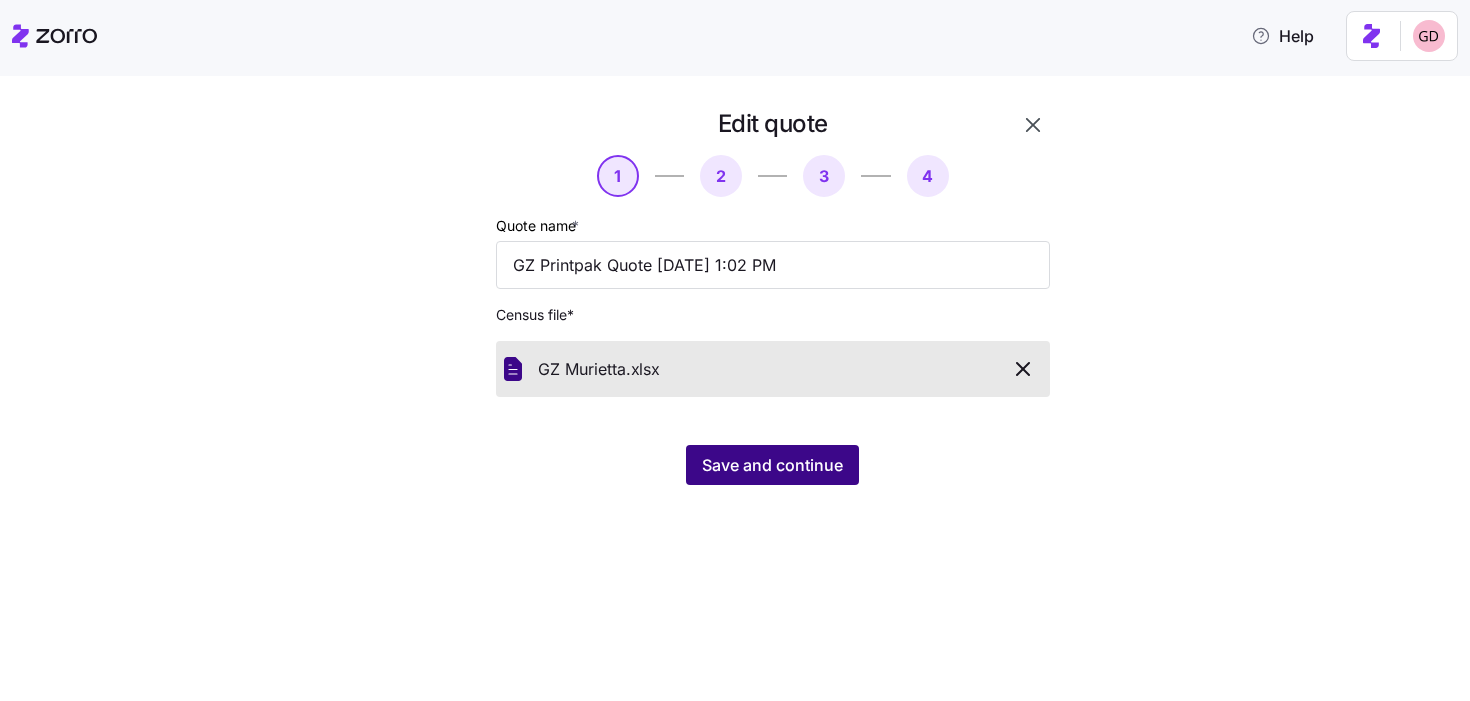 click on "Save and continue" at bounding box center [772, 465] 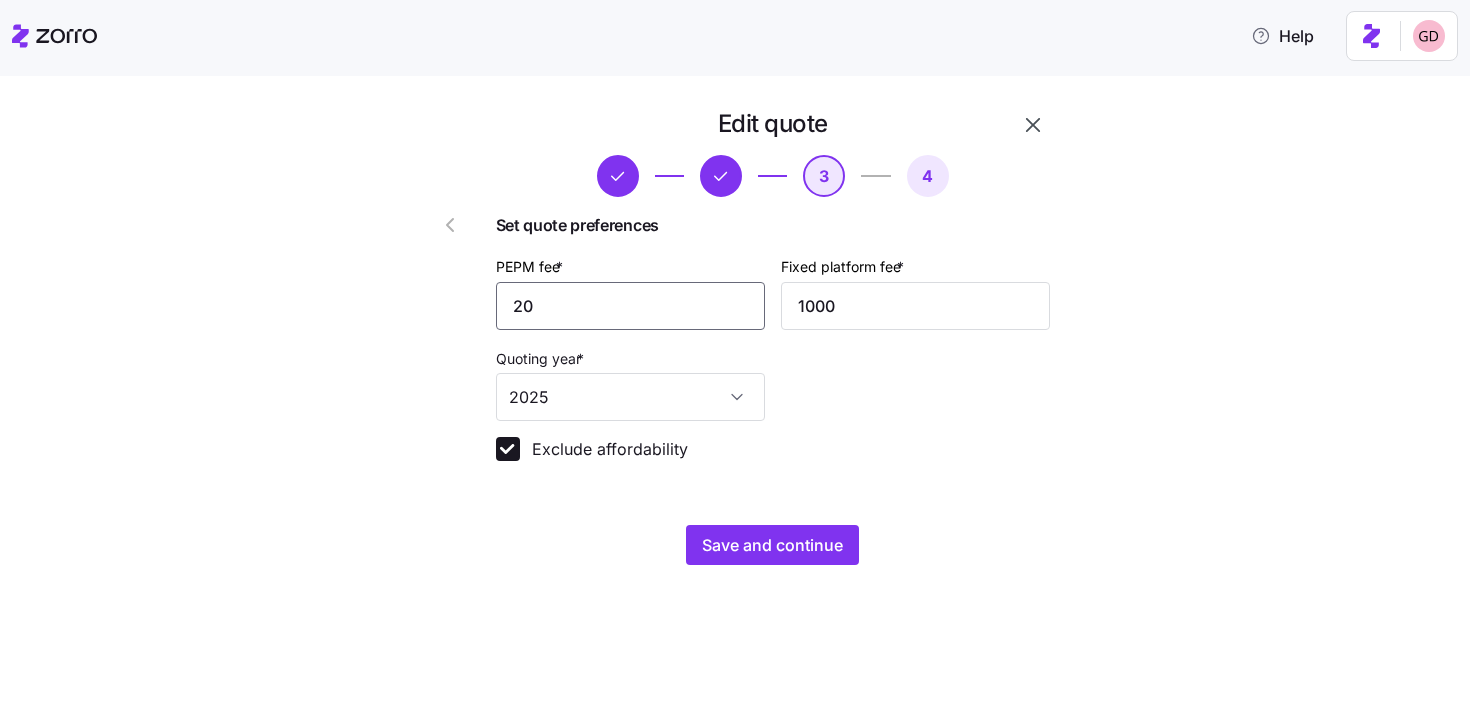 drag, startPoint x: 659, startPoint y: 315, endPoint x: 400, endPoint y: 315, distance: 259 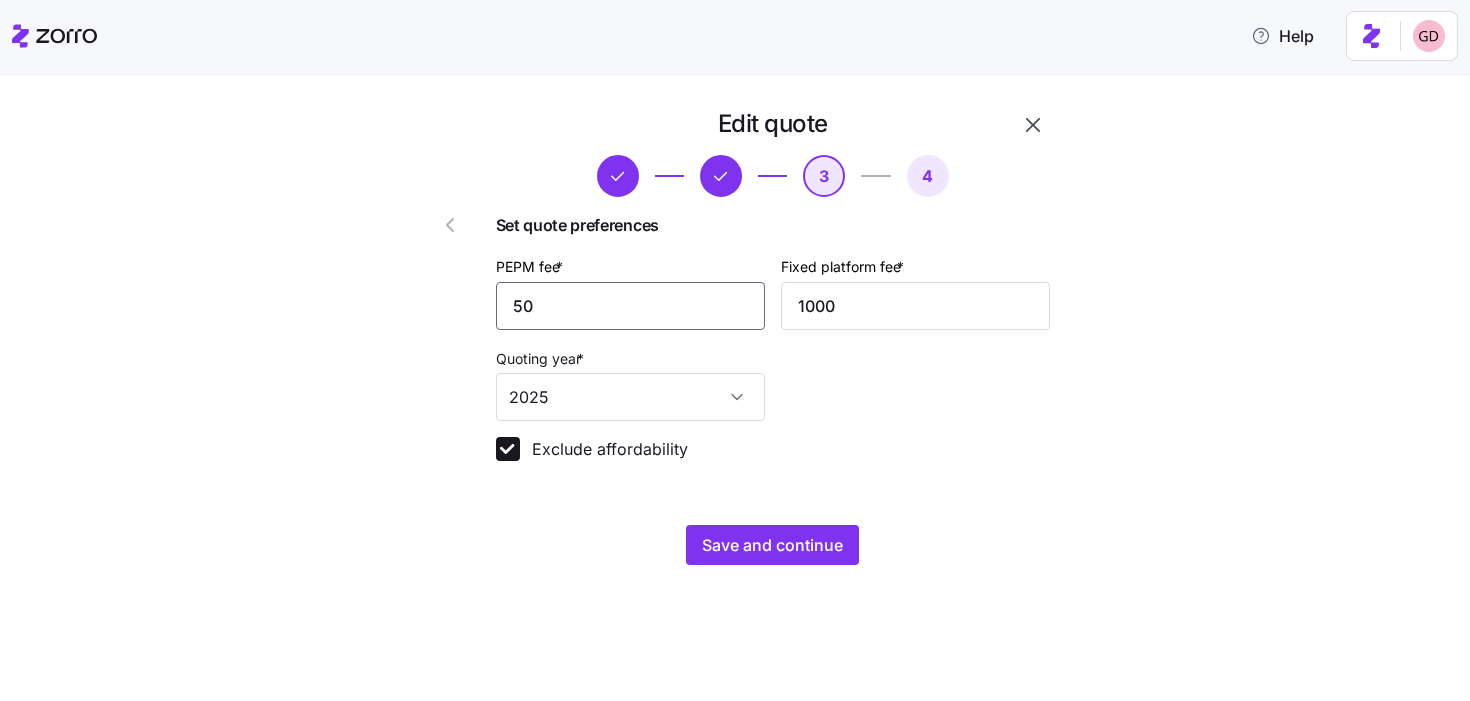 type on "50" 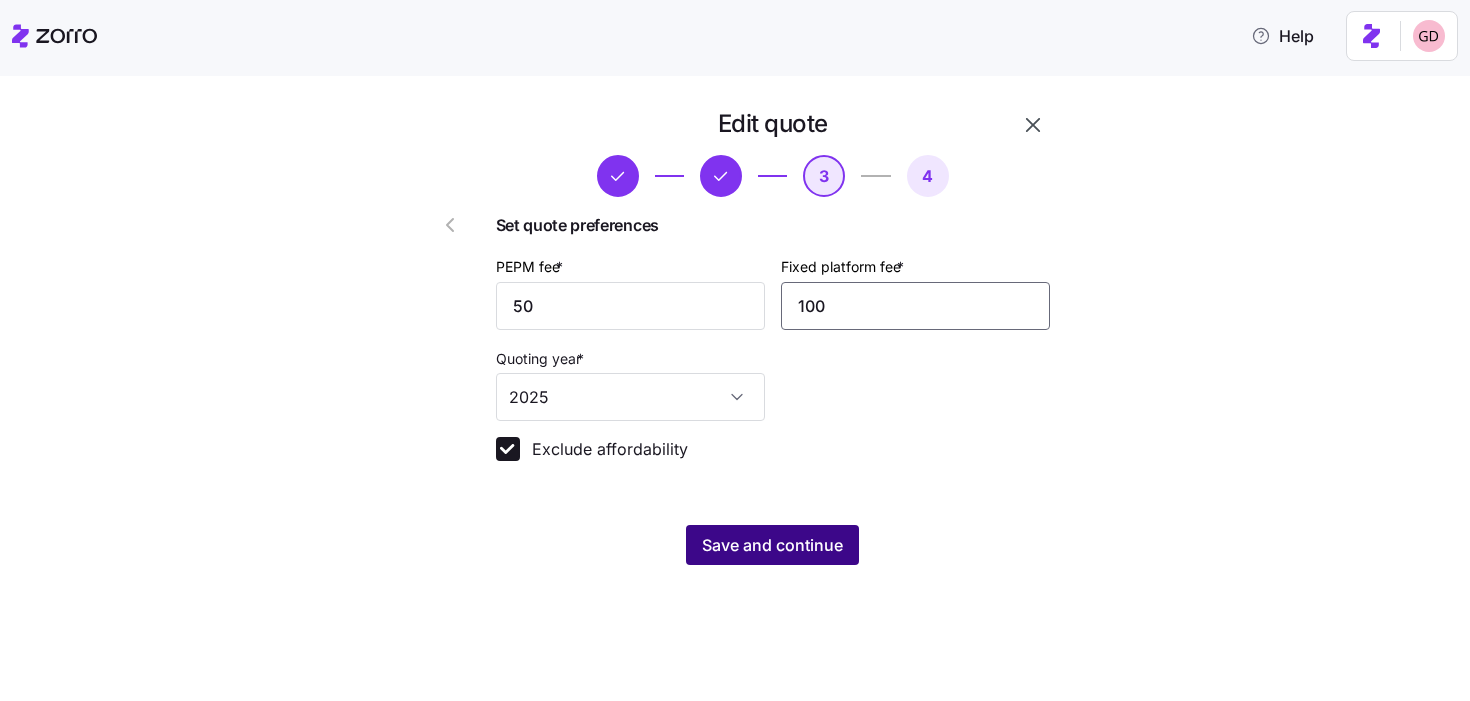 type on "100" 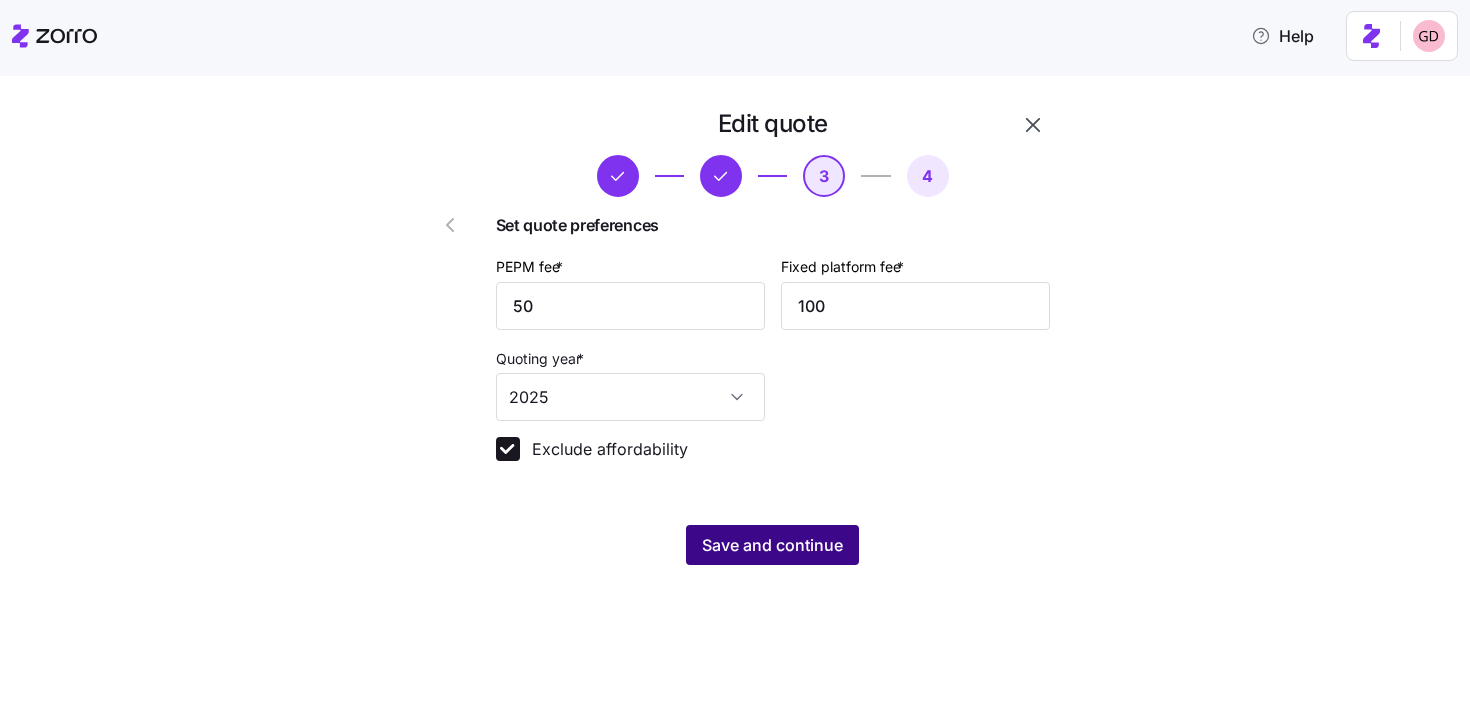 click on "Save and continue" at bounding box center (772, 545) 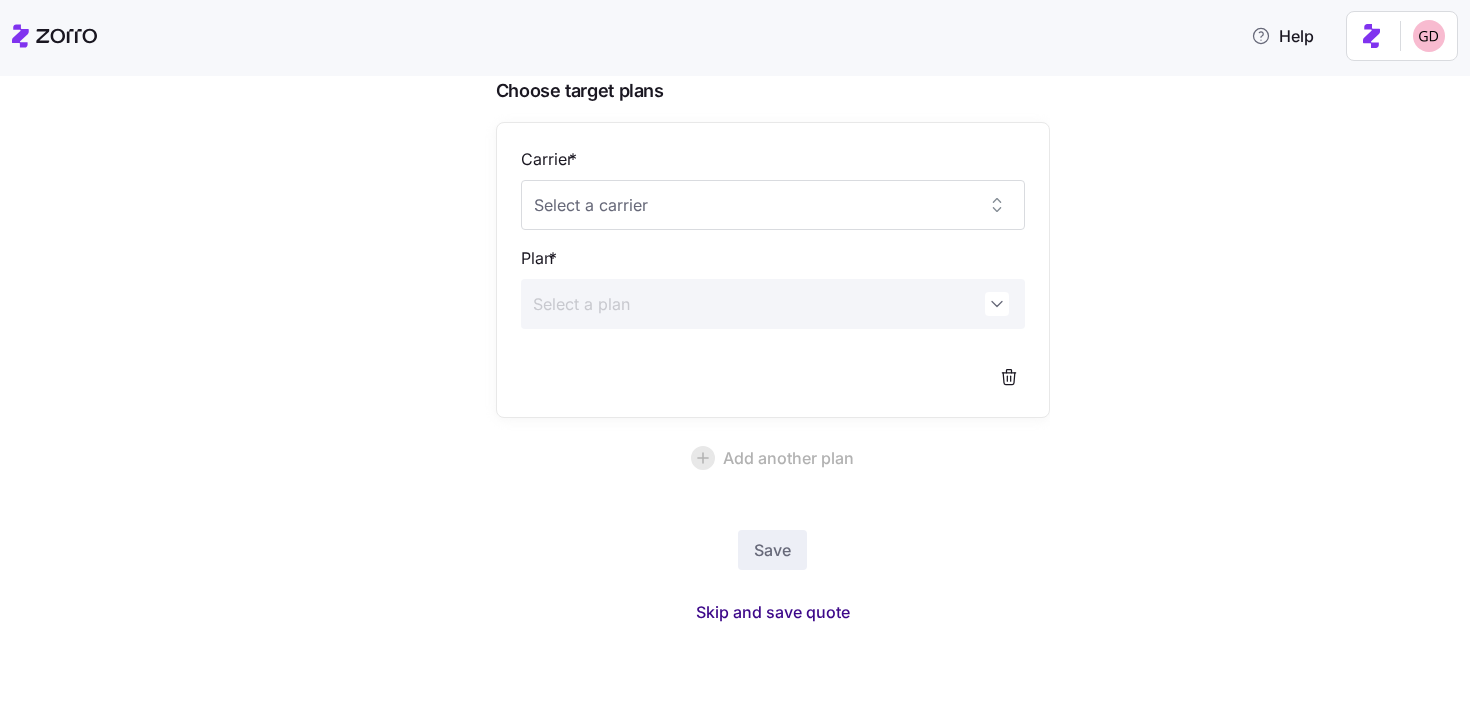 click on "Skip and save quote" at bounding box center (773, 612) 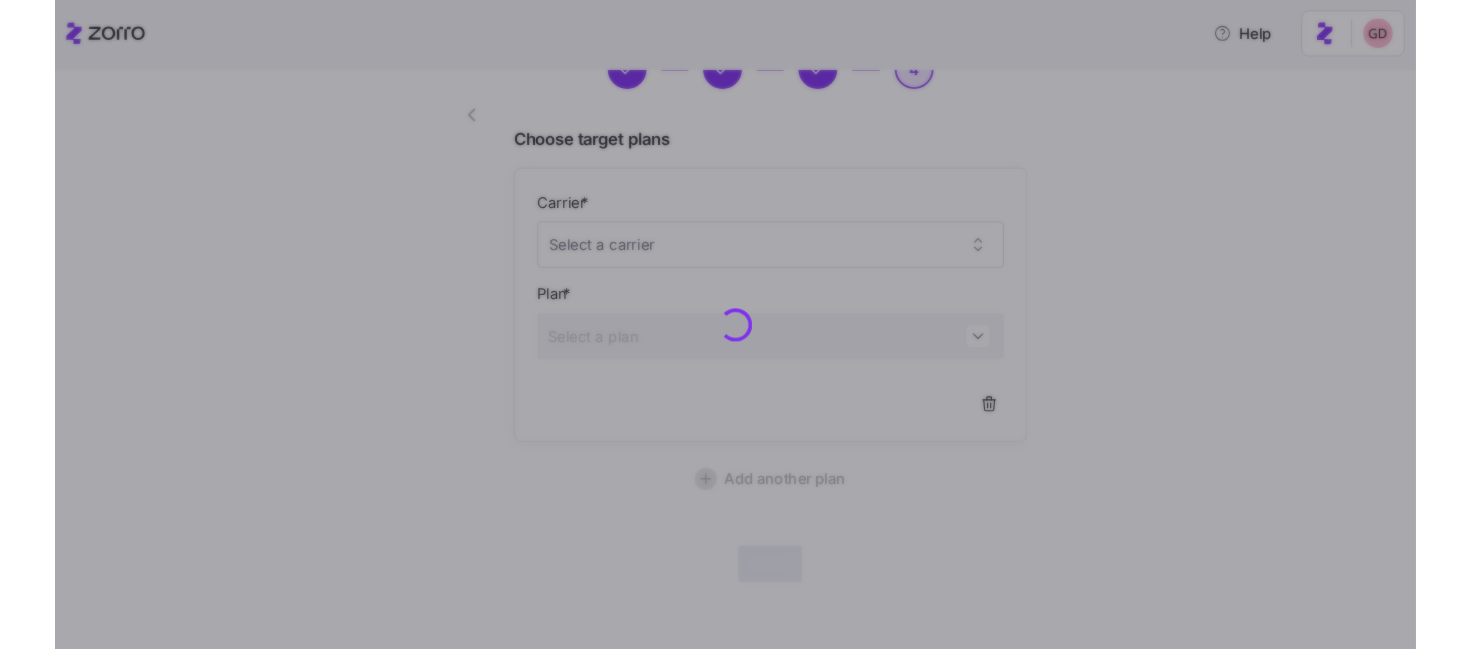 scroll, scrollTop: 100, scrollLeft: 0, axis: vertical 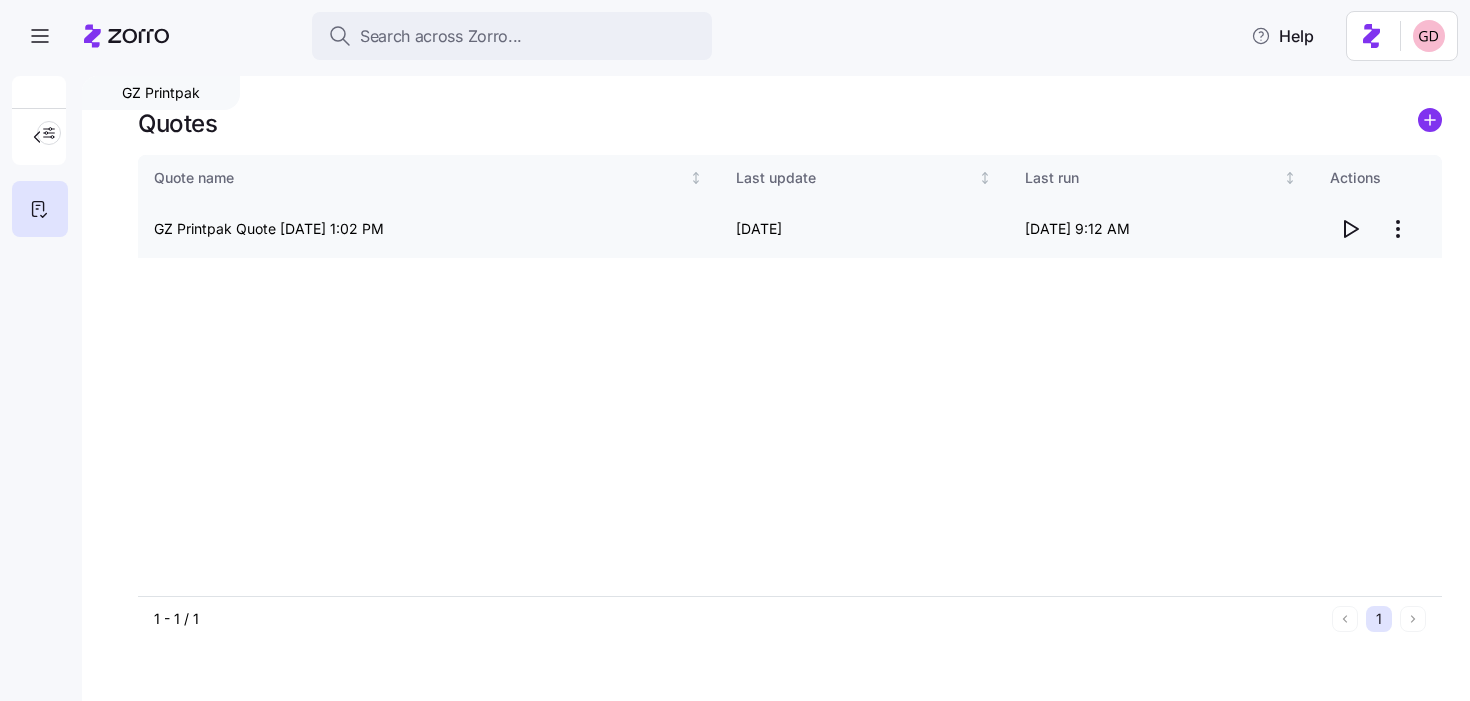 click 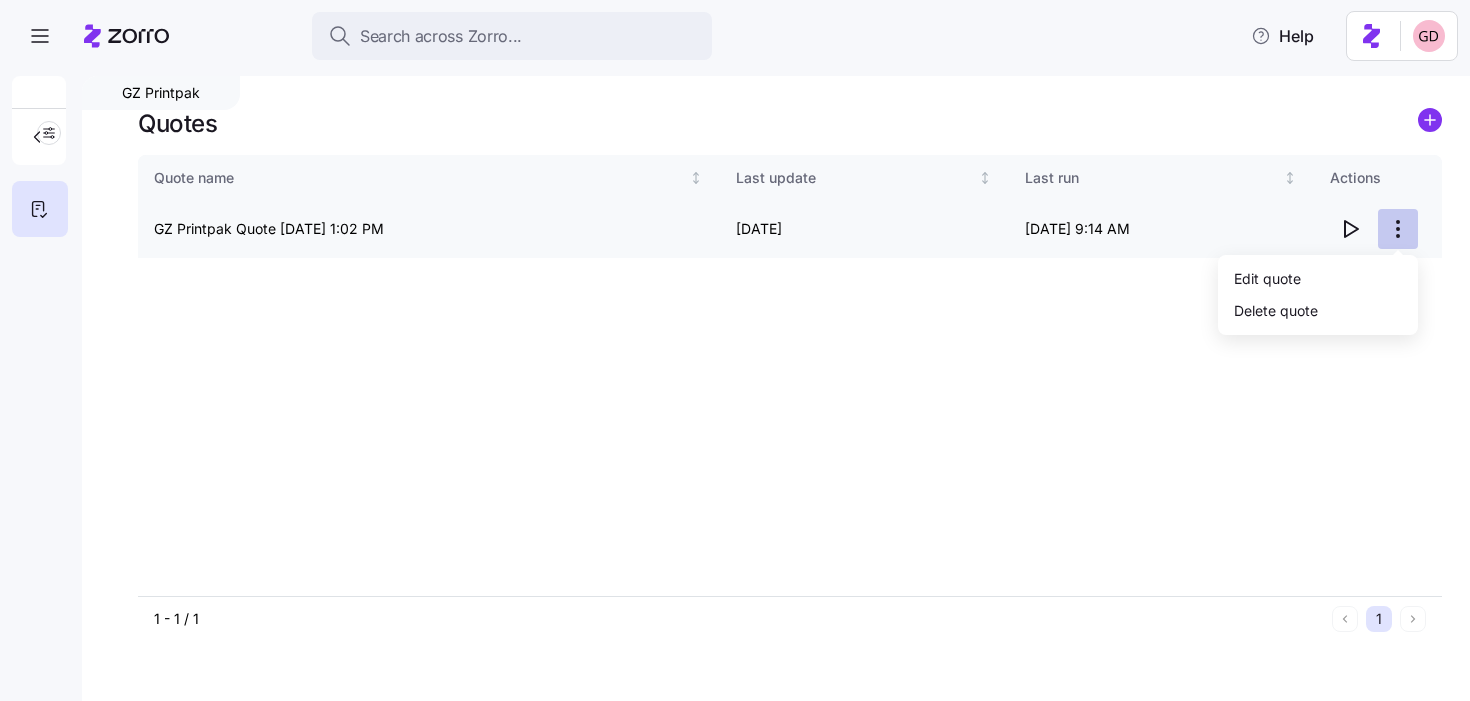 click on "Search across Zorro... Help GZ Printpak Quotes Quote name Last update Last run Actions GZ Printpak Quote 07/02/2025 1:02 PM 07/07/2025 07/07/2025 9:14 AM 1 - 1 / 1 1 Quotes Edit quote Delete quote" at bounding box center [735, 344] 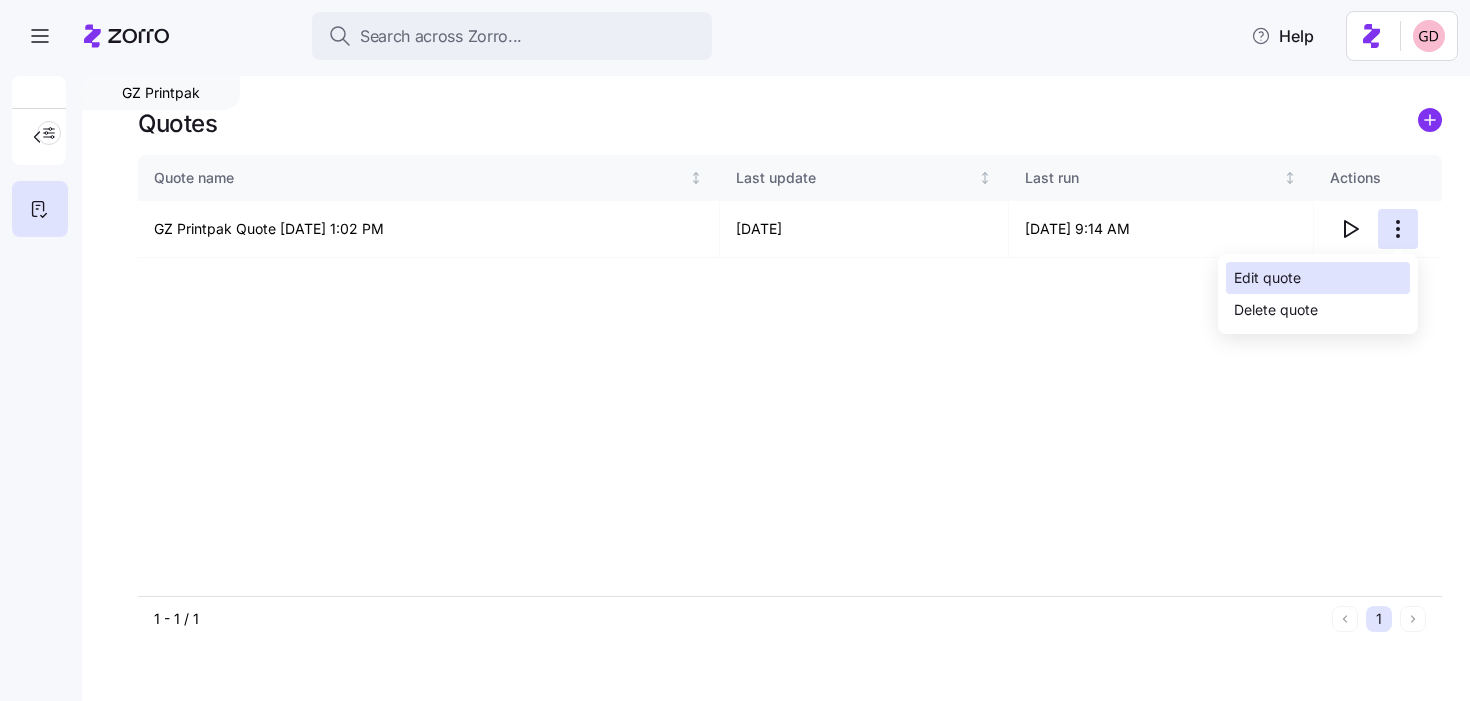 click on "Edit quote" at bounding box center [1318, 278] 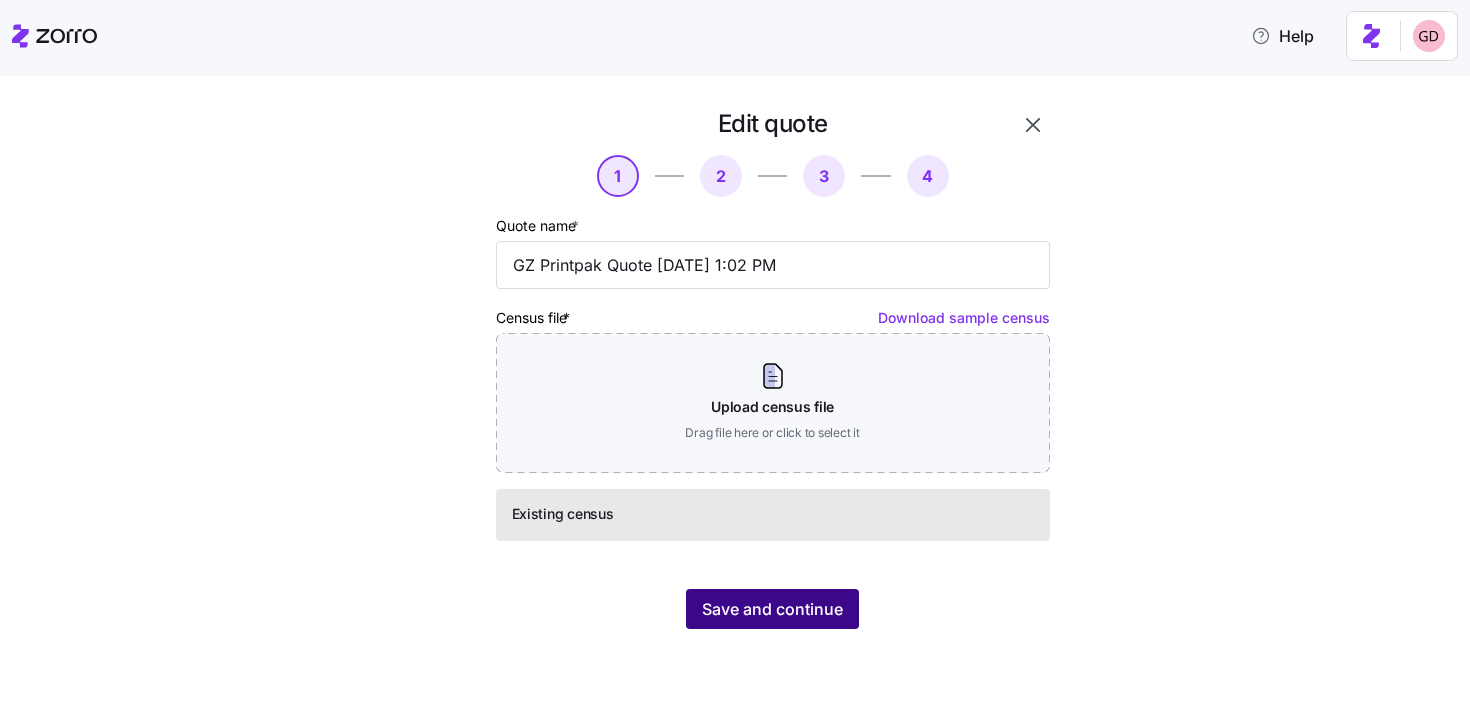 click on "Save and continue" at bounding box center (772, 609) 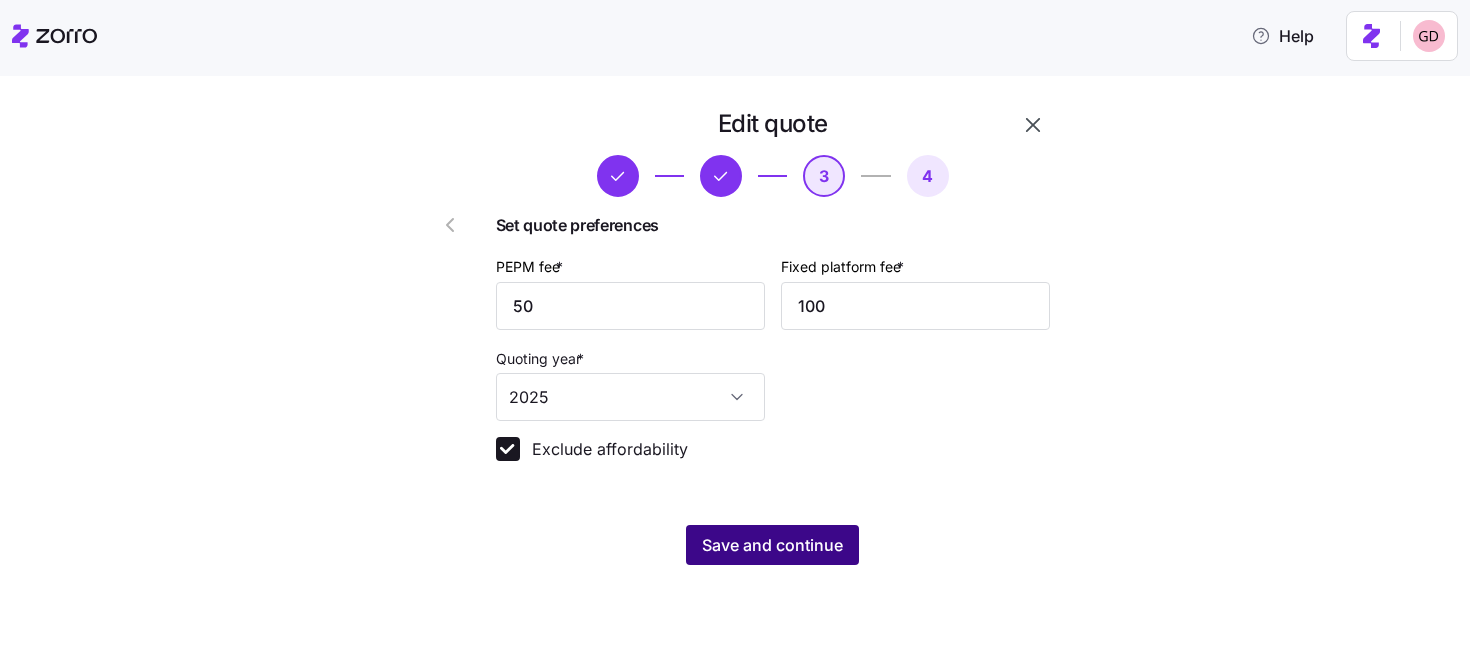 click on "Save and continue" at bounding box center (772, 545) 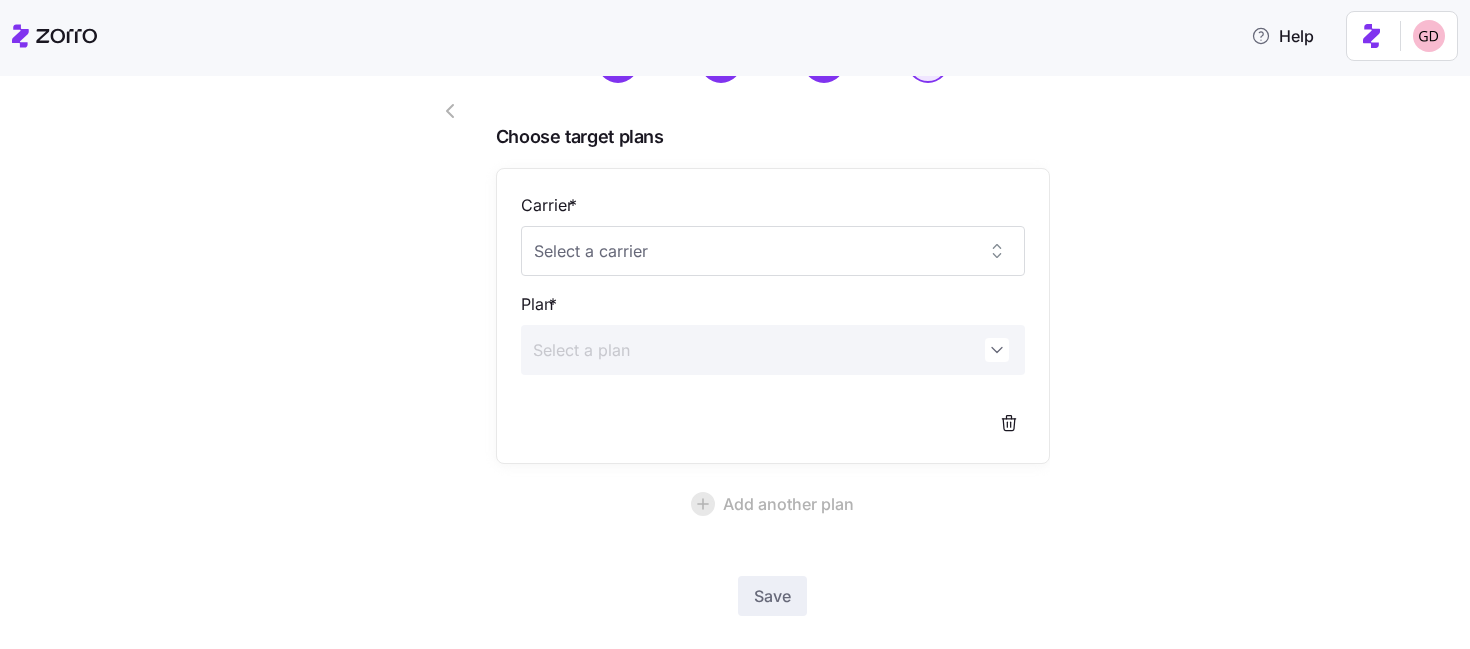 scroll, scrollTop: 115, scrollLeft: 0, axis: vertical 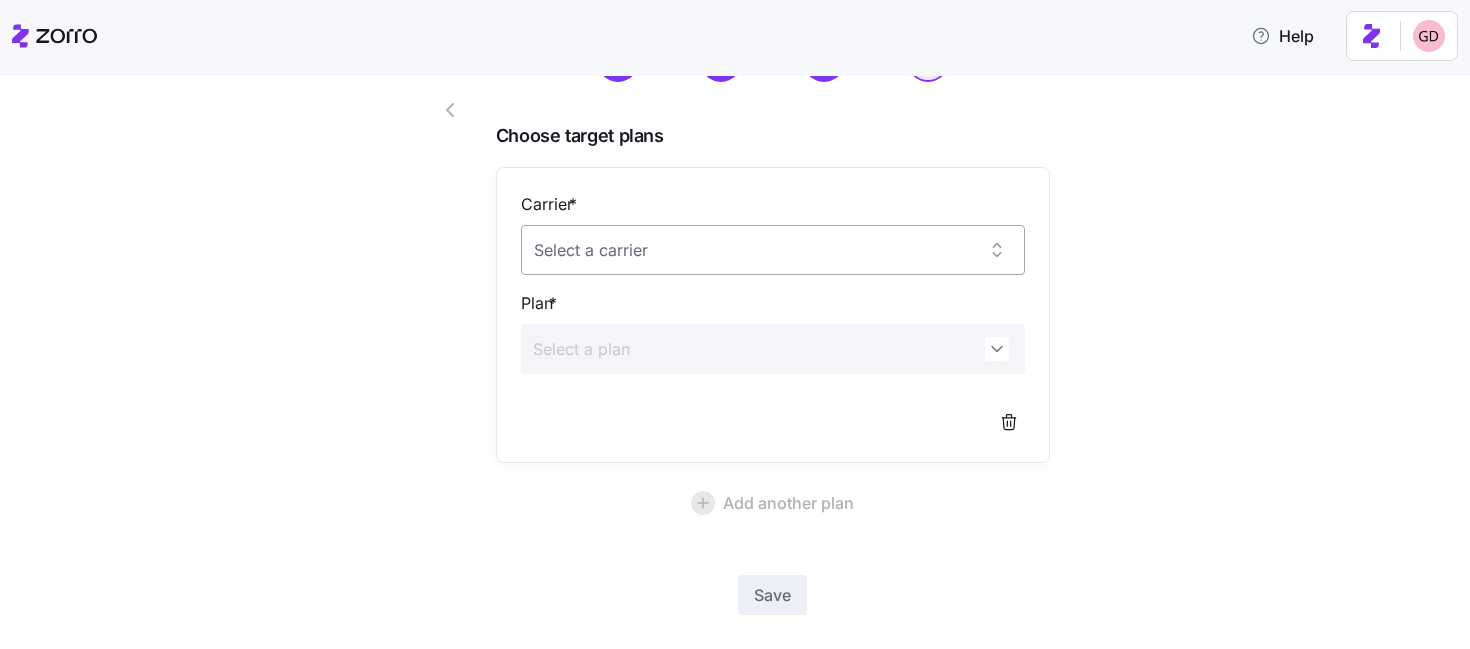 click on "Carrier  *" at bounding box center (773, 250) 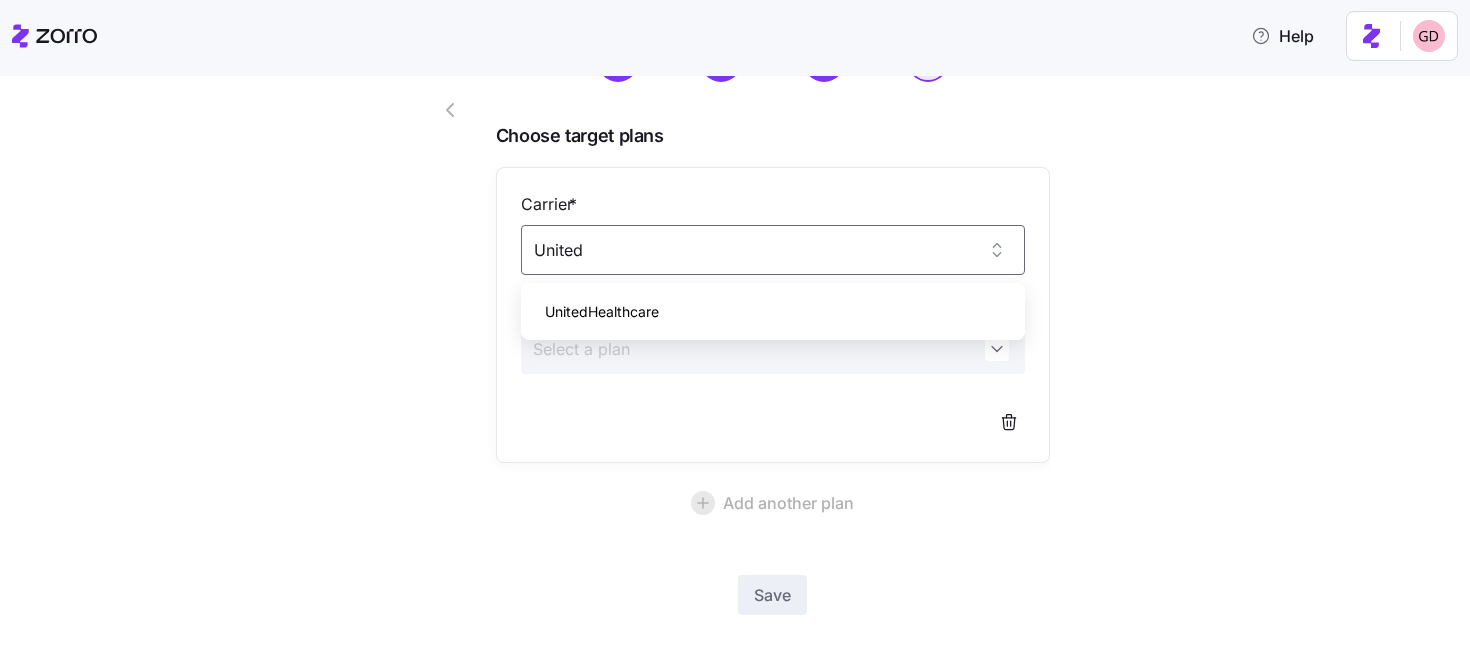 click on "UnitedHealthcare" at bounding box center (602, 312) 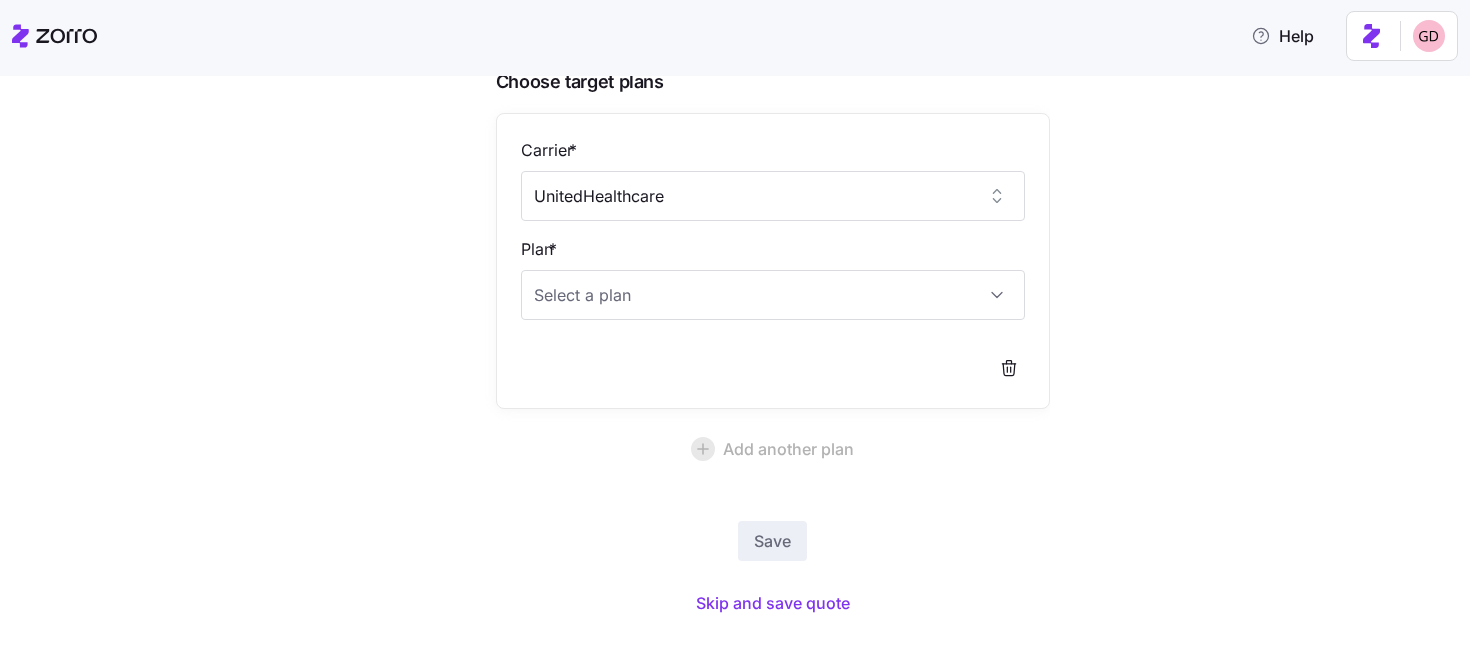 scroll, scrollTop: 193, scrollLeft: 0, axis: vertical 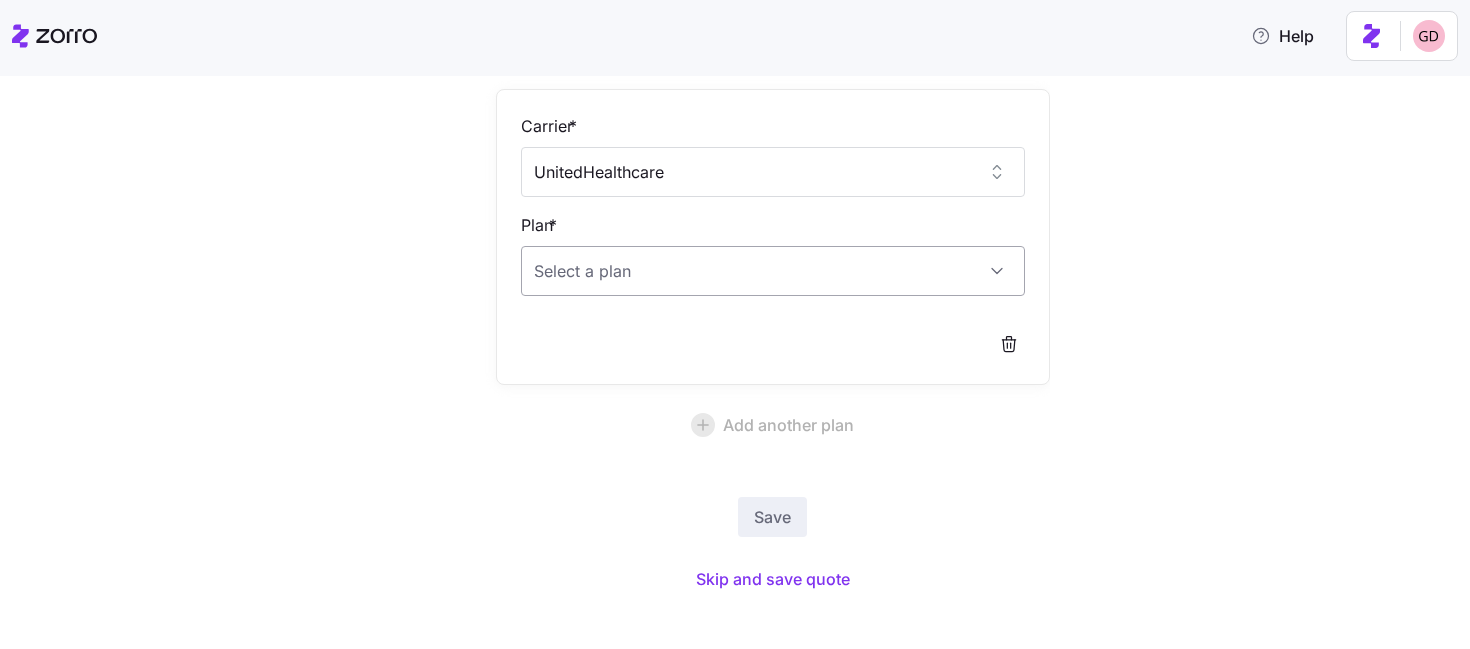 type on "UnitedHealthcare" 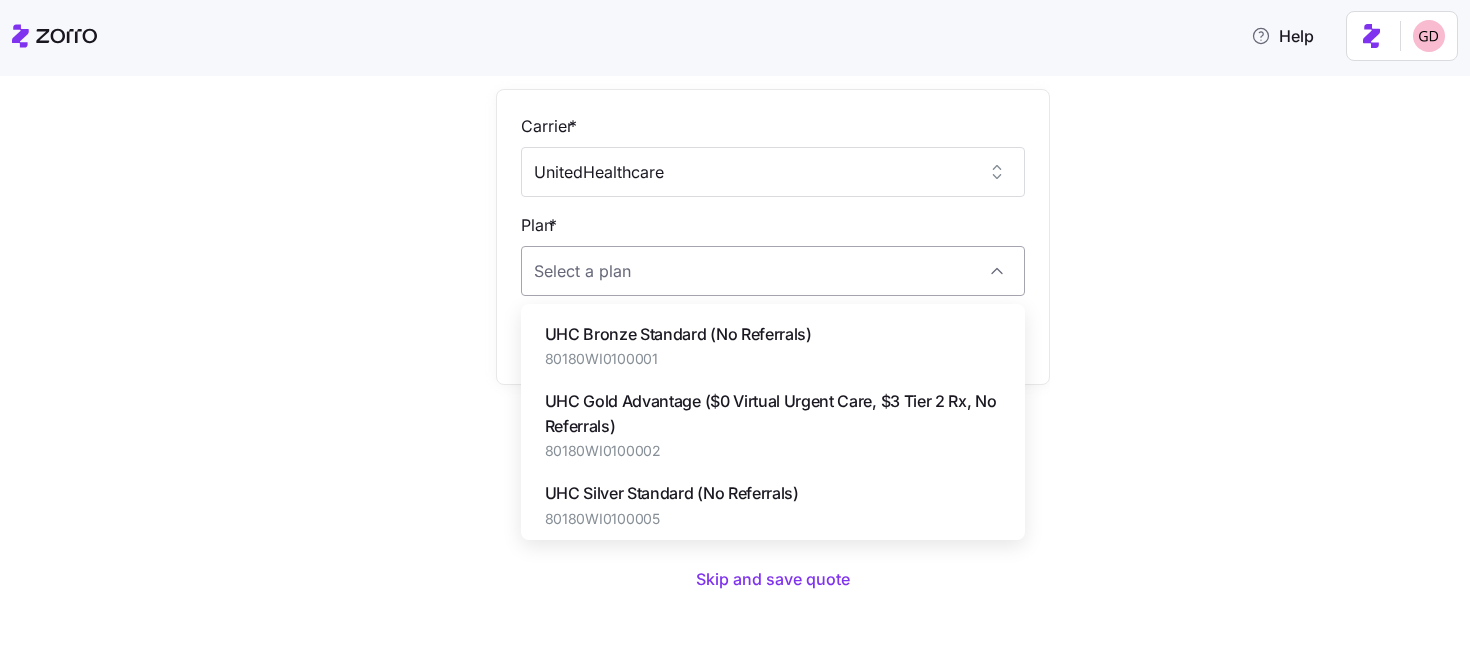 click on "Plan  *" at bounding box center [773, 271] 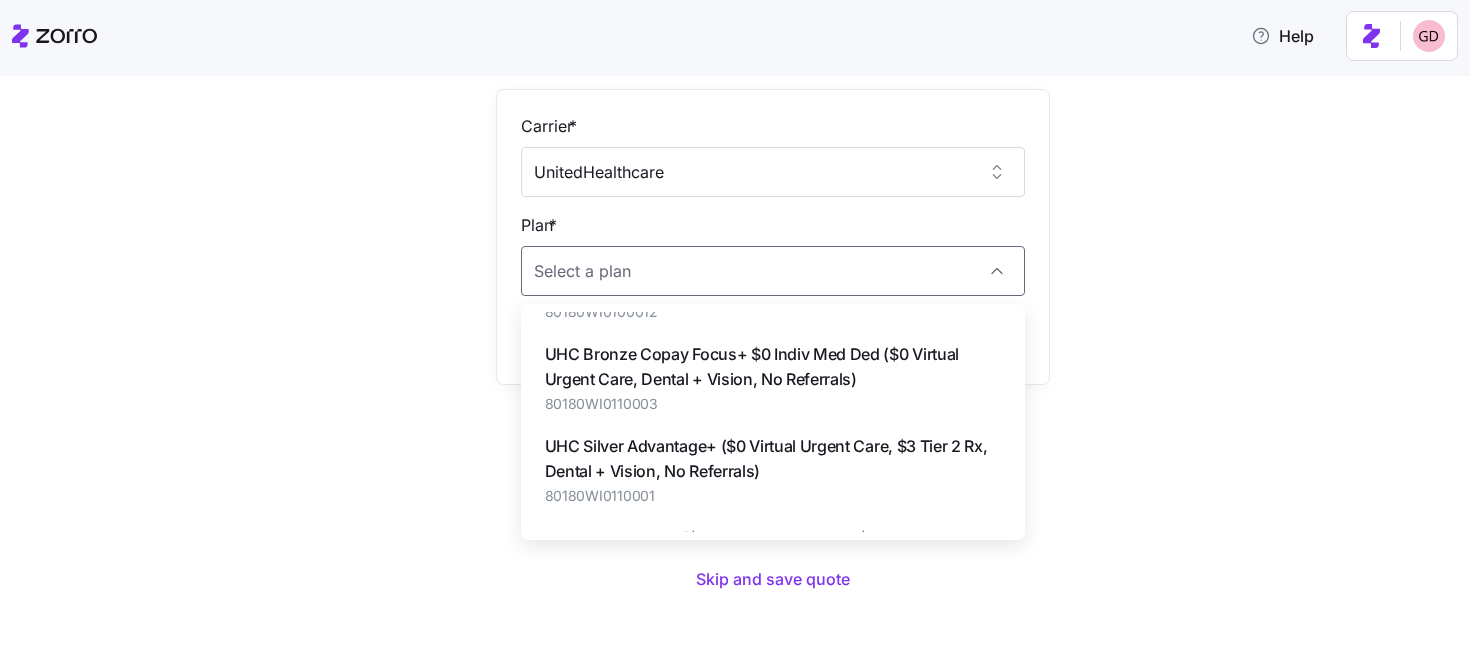 scroll, scrollTop: 880, scrollLeft: 0, axis: vertical 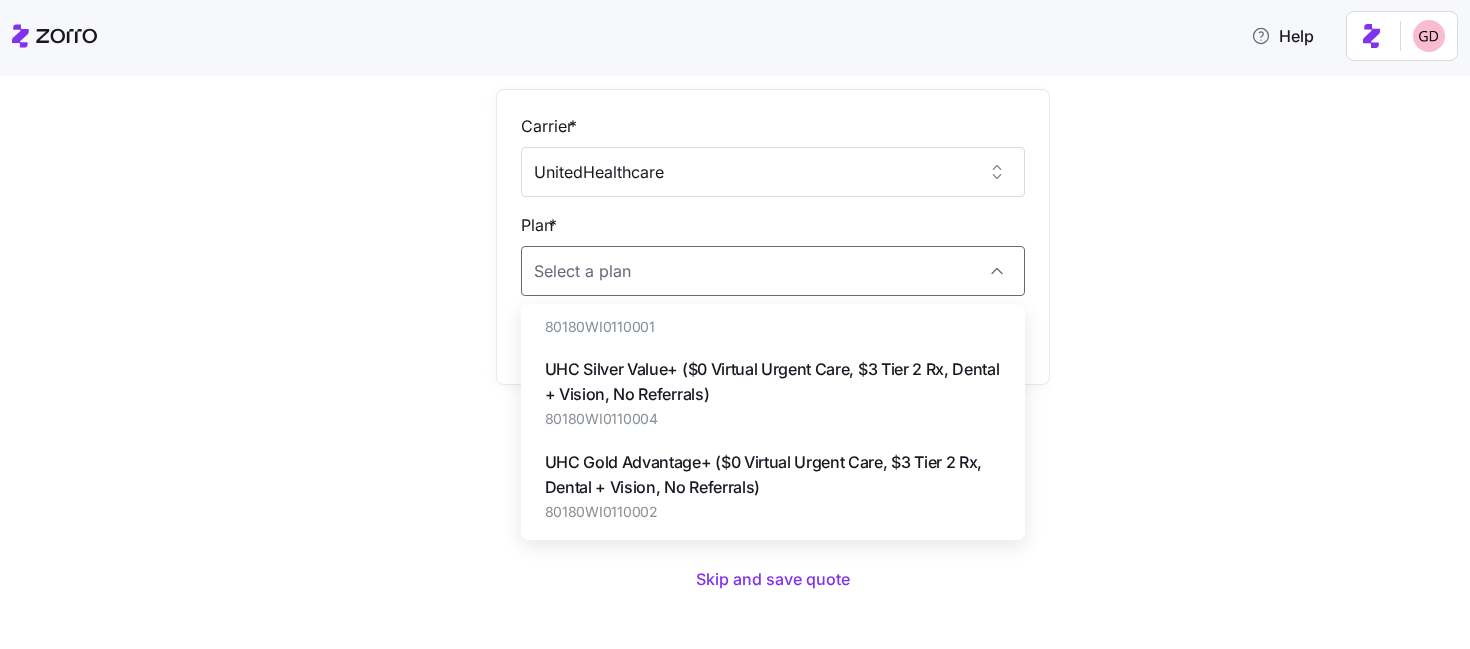 click on "UHC Gold Advantage+ ($0 Virtual Urgent Care, $3 Tier 2 Rx, Dental + Vision, No Referrals)" at bounding box center [773, 475] 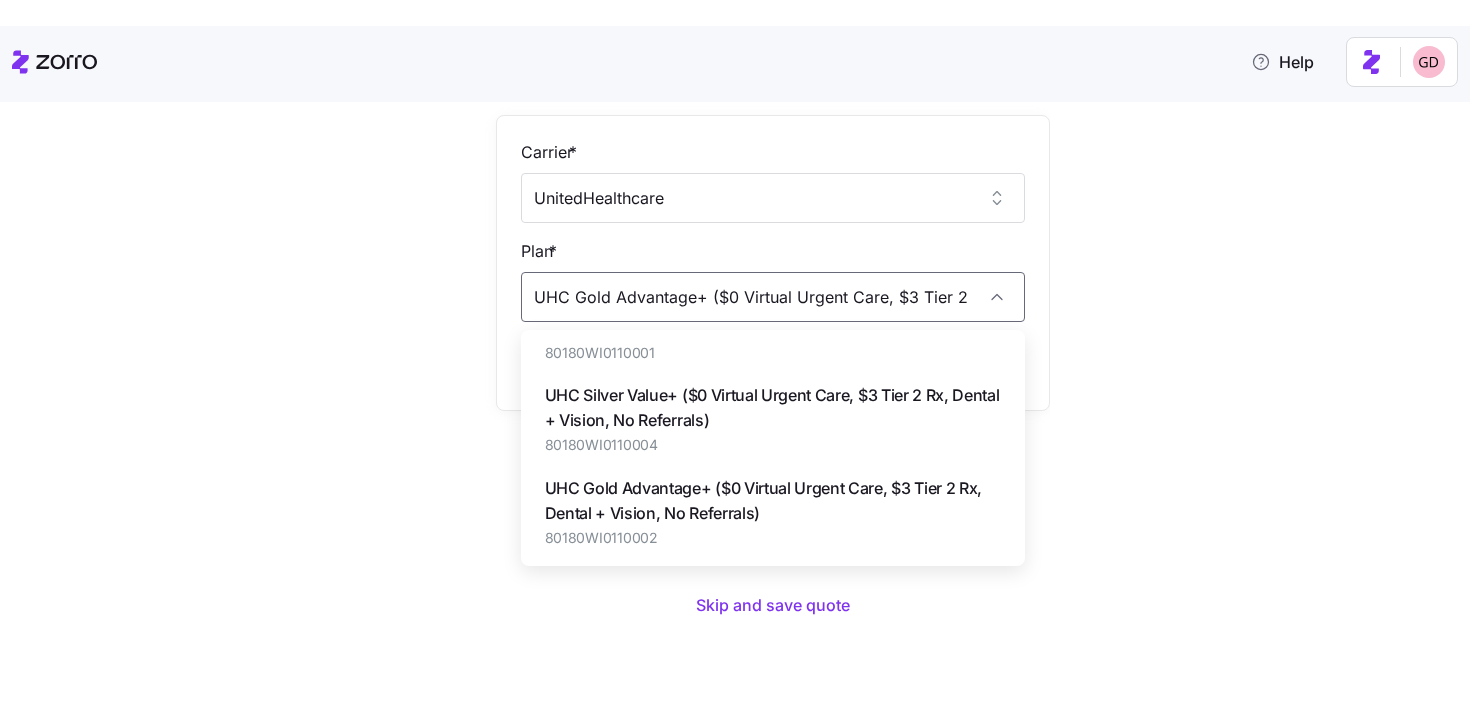 scroll, scrollTop: 152, scrollLeft: 0, axis: vertical 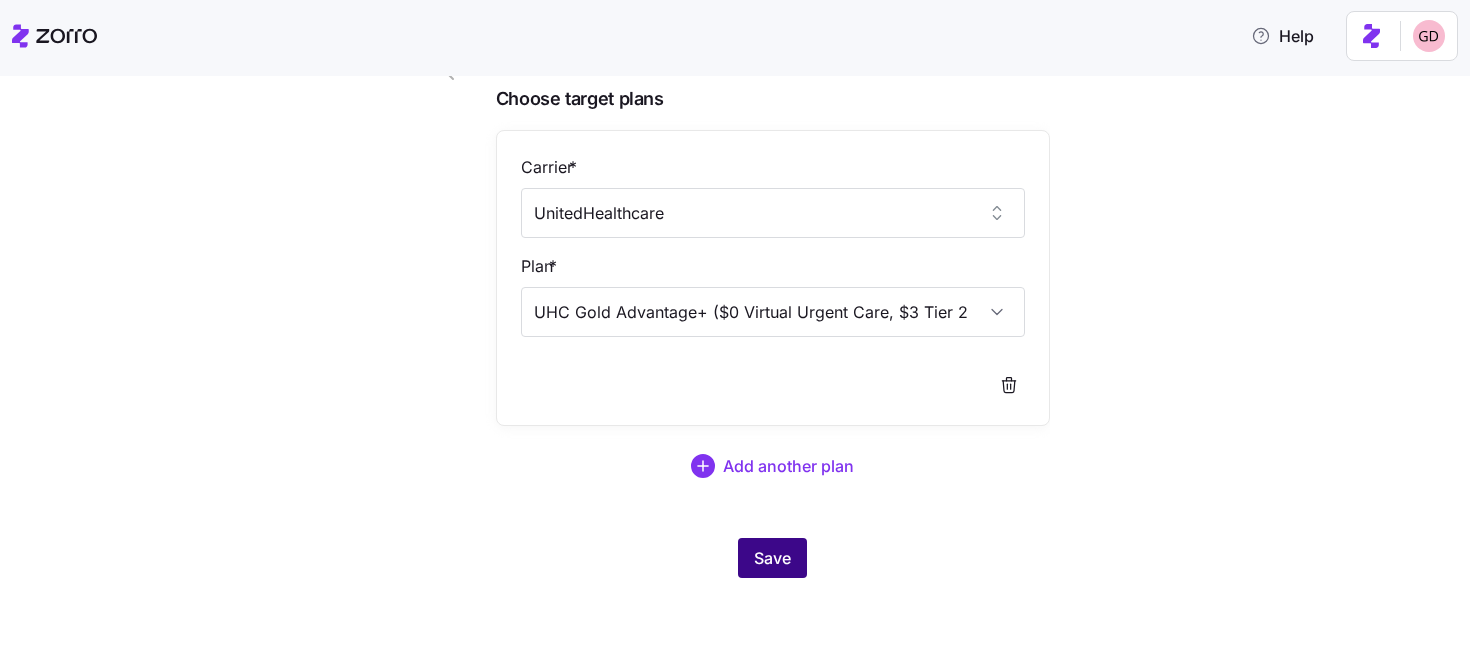 click on "Save" at bounding box center [772, 558] 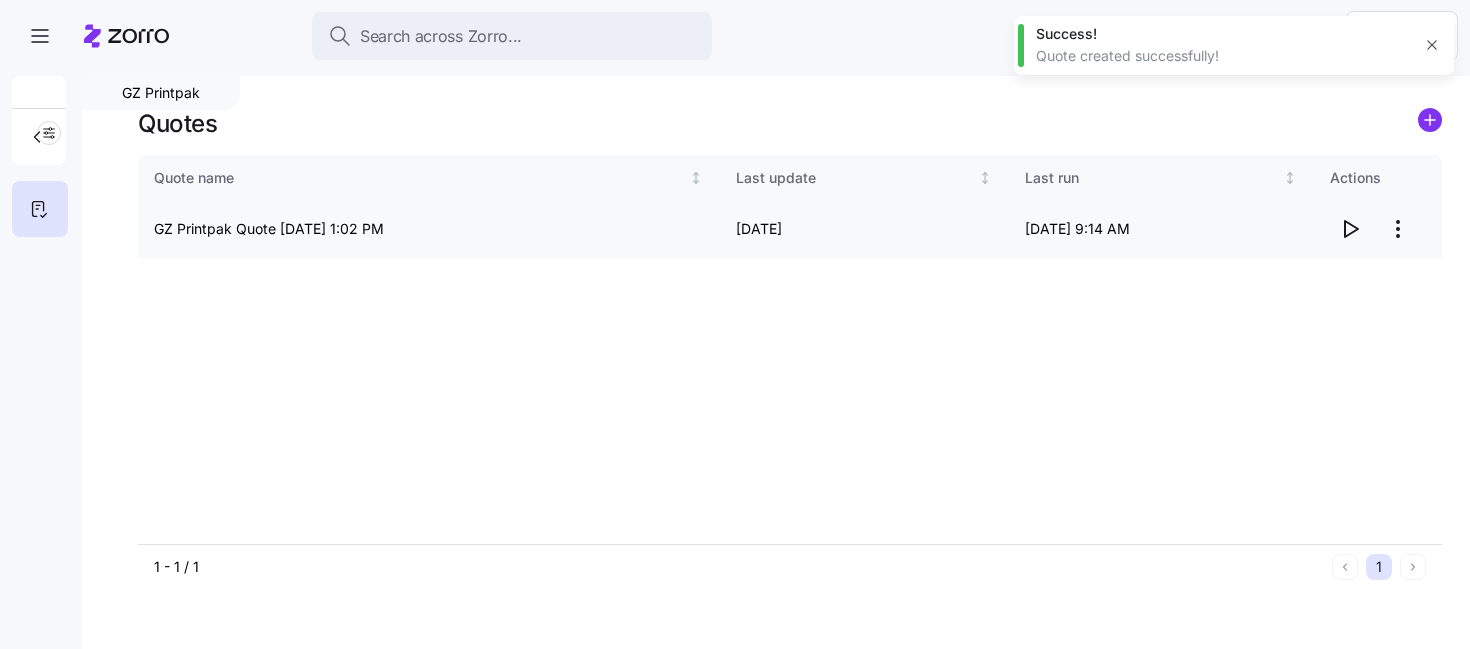 click 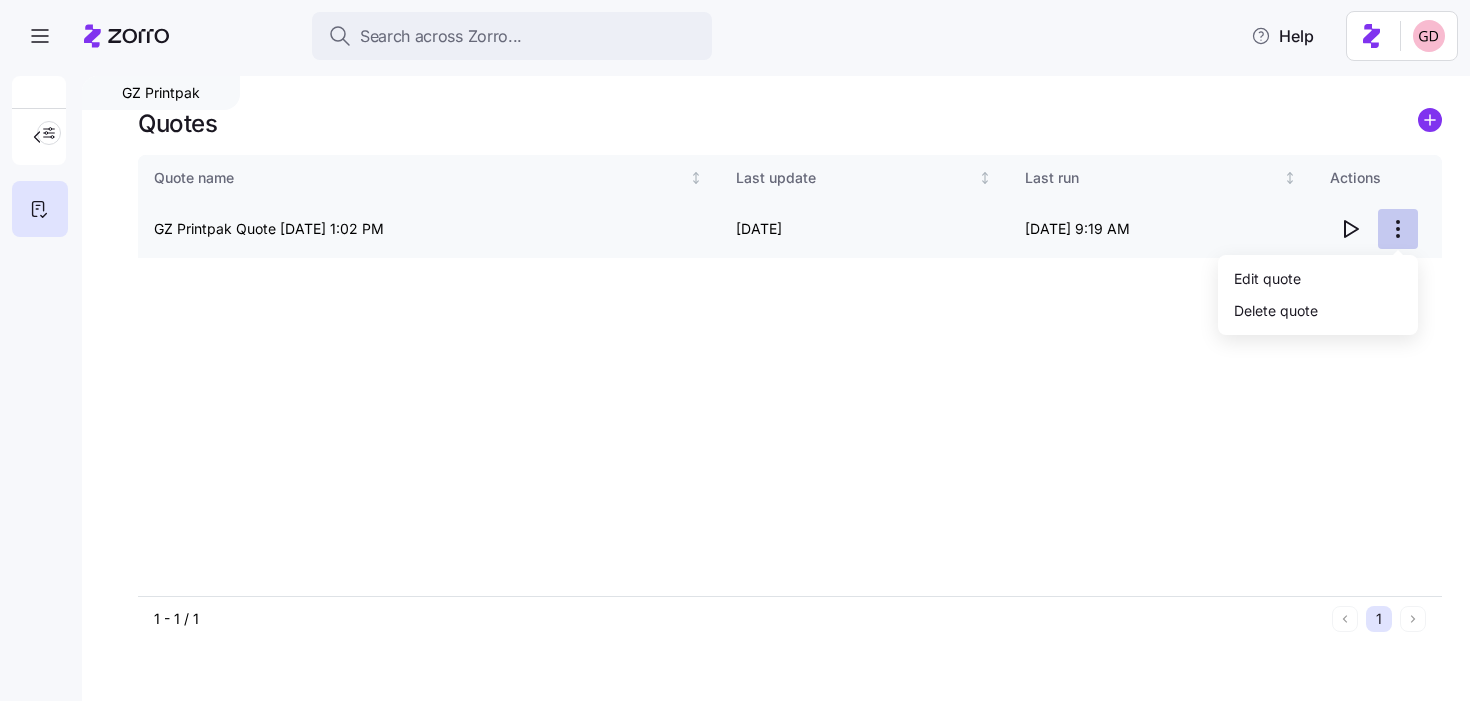 click on "Search across Zorro... Help GZ Printpak Quotes Quote name Last update Last run Actions GZ Printpak Quote 07/02/2025 1:02 PM 07/07/2025 07/07/2025 9:19 AM 1 - 1 / 1 1 Quotes Edit quote Delete quote" at bounding box center [735, 344] 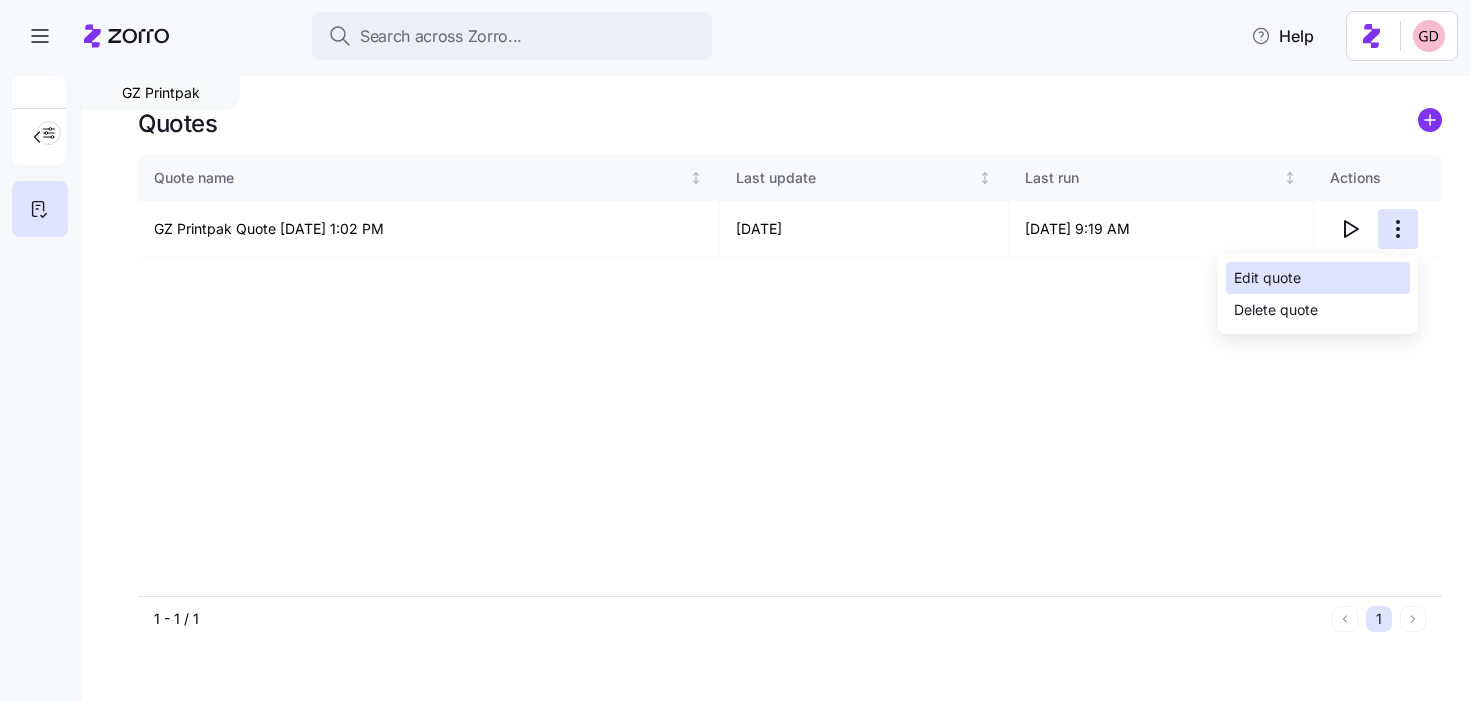click on "Edit quote" at bounding box center [1267, 278] 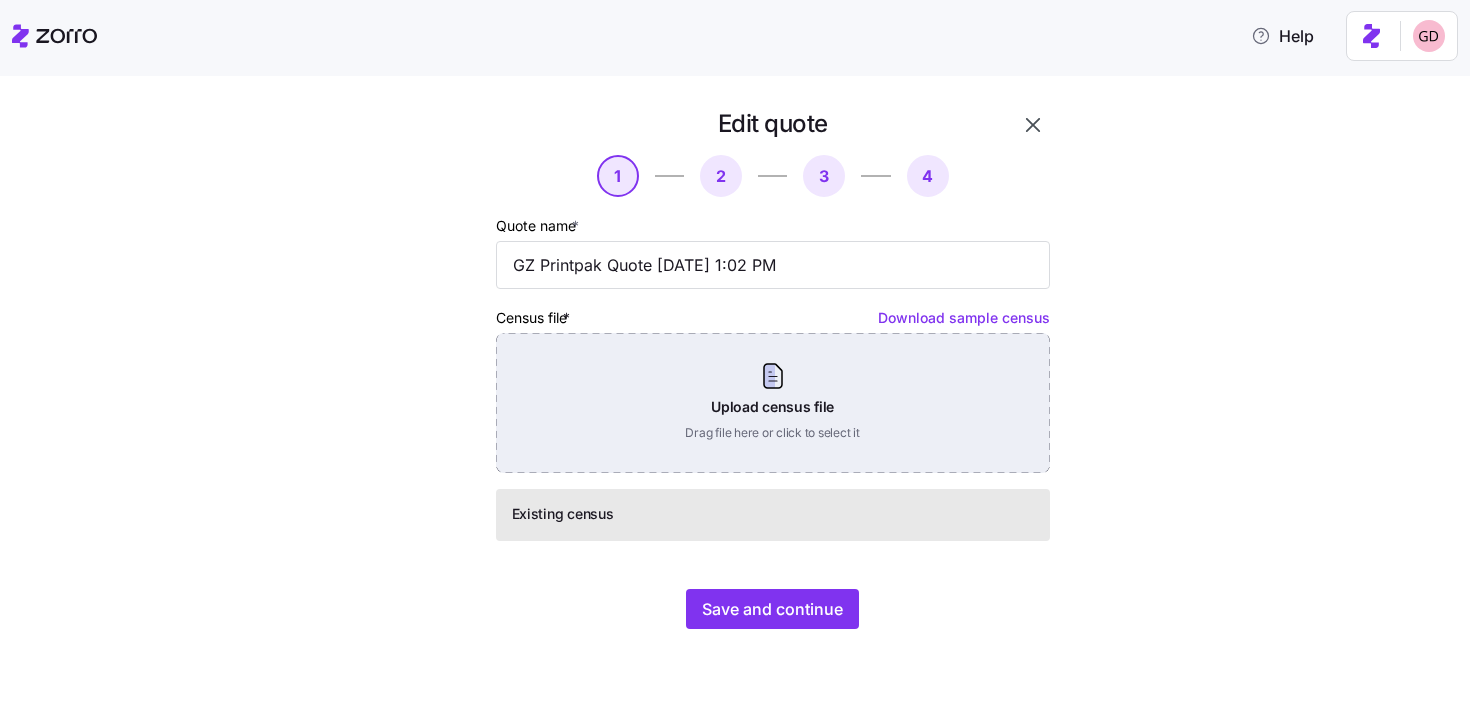 click on "Upload census file Drag file here or click to select it" at bounding box center (773, 403) 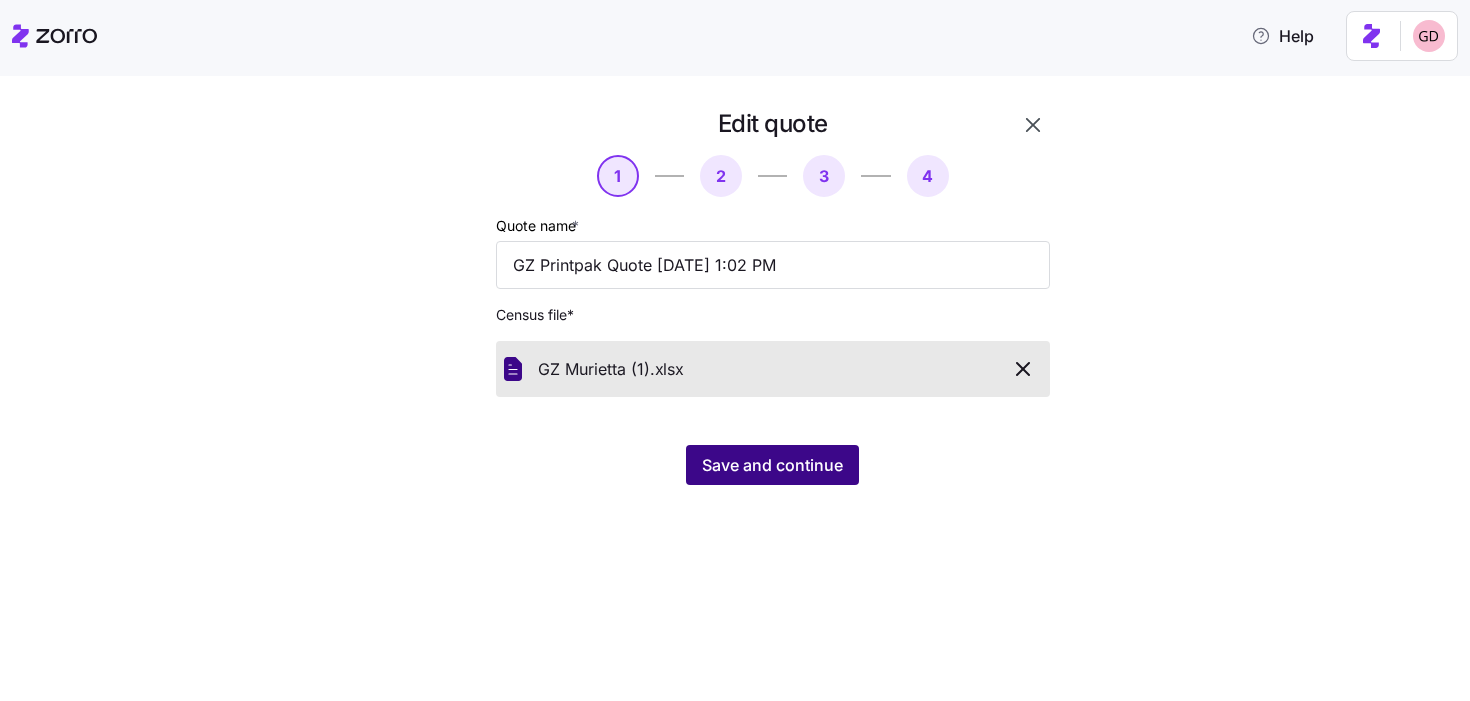 click on "Save and continue" at bounding box center (772, 465) 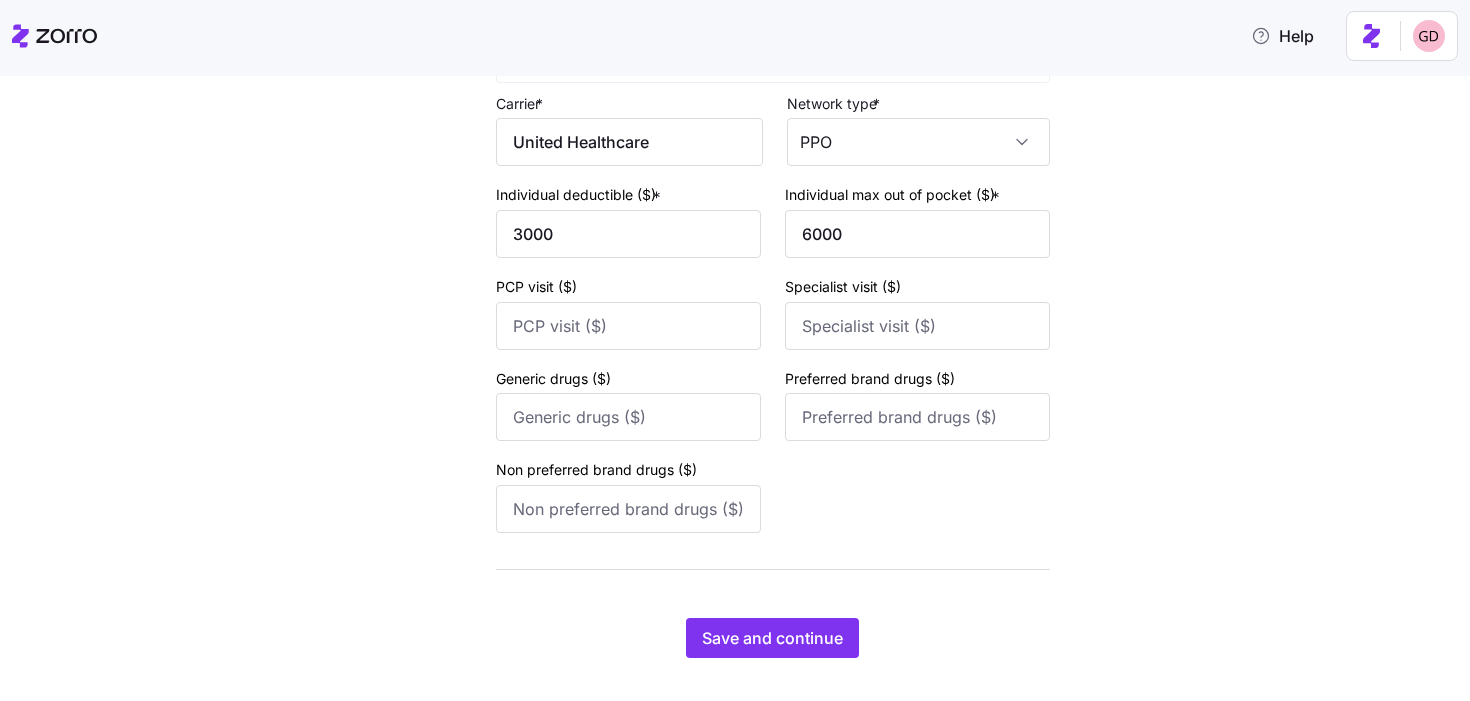 scroll, scrollTop: 250, scrollLeft: 0, axis: vertical 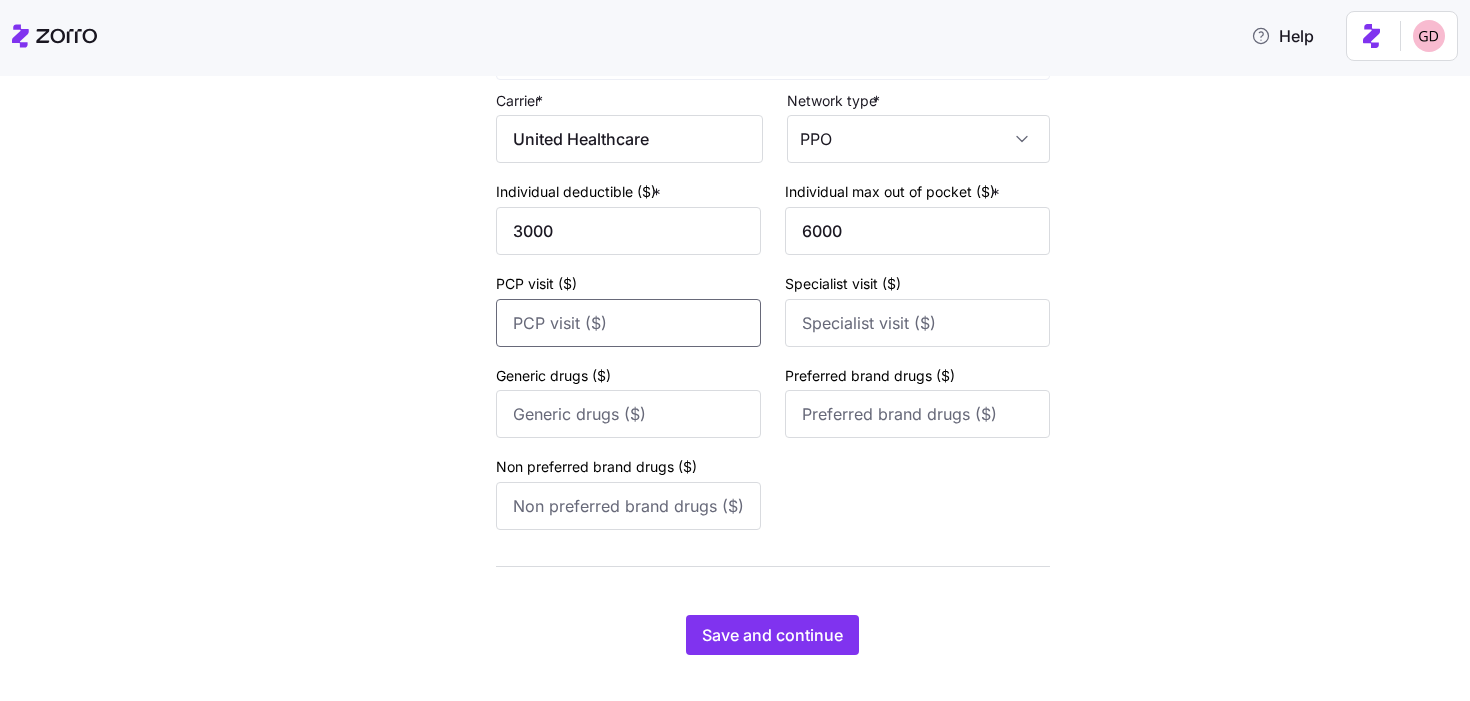 click on "PCP visit ($)" at bounding box center [628, 323] 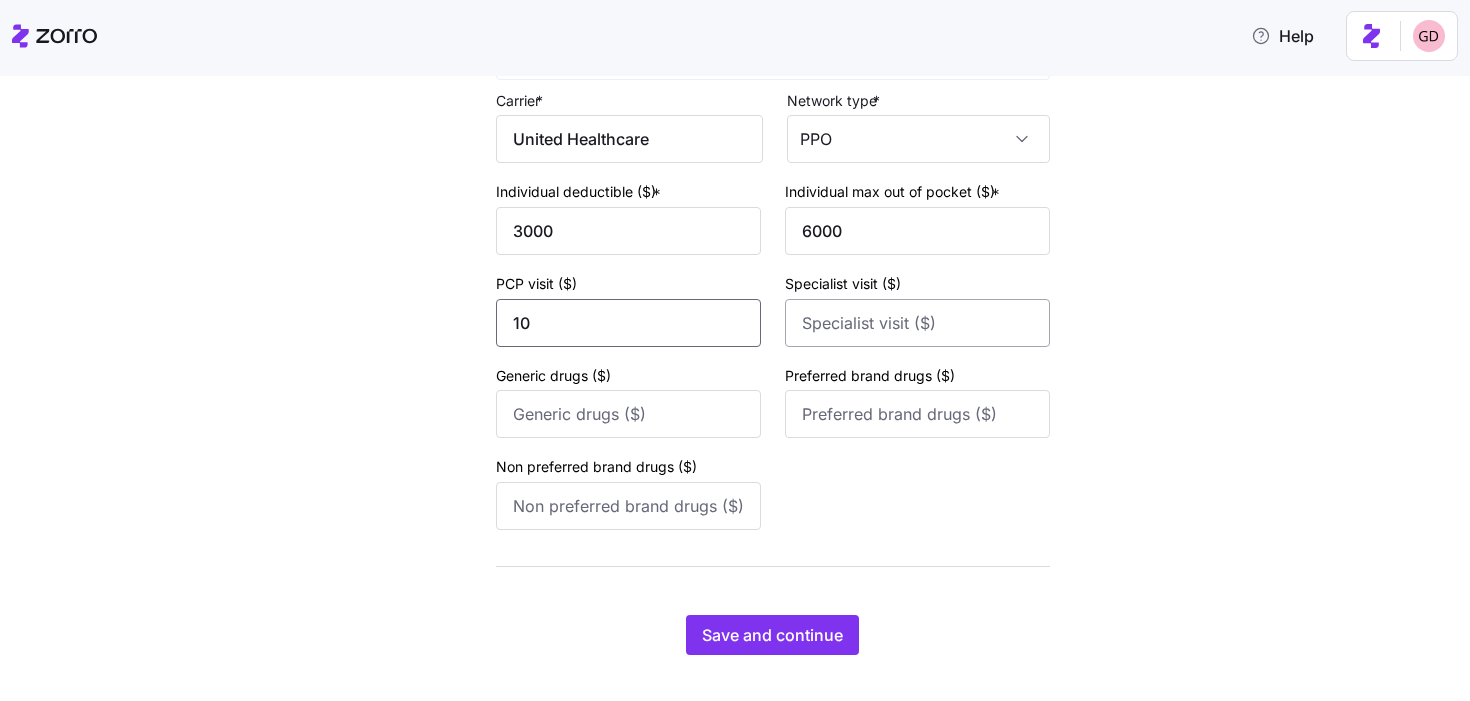 type on "10" 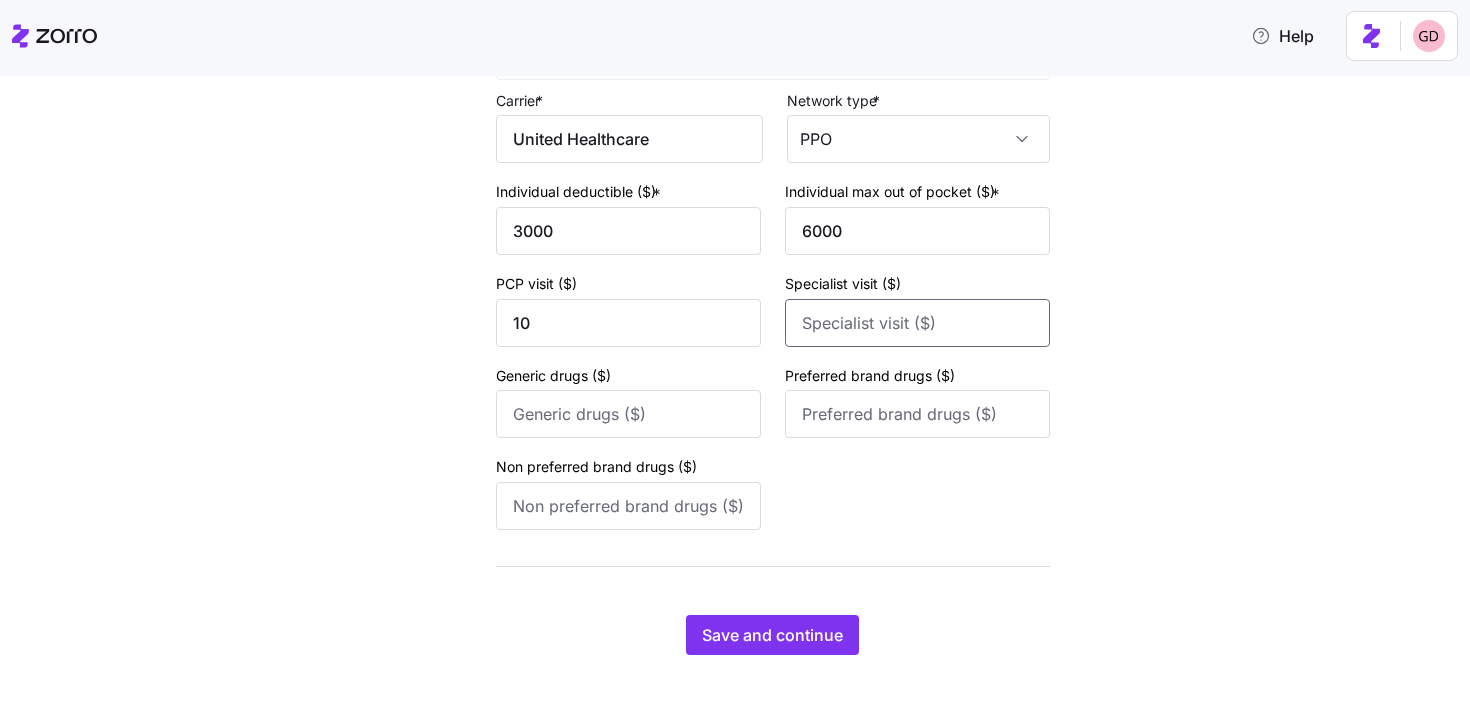 click on "Specialist visit ($)" at bounding box center [917, 323] 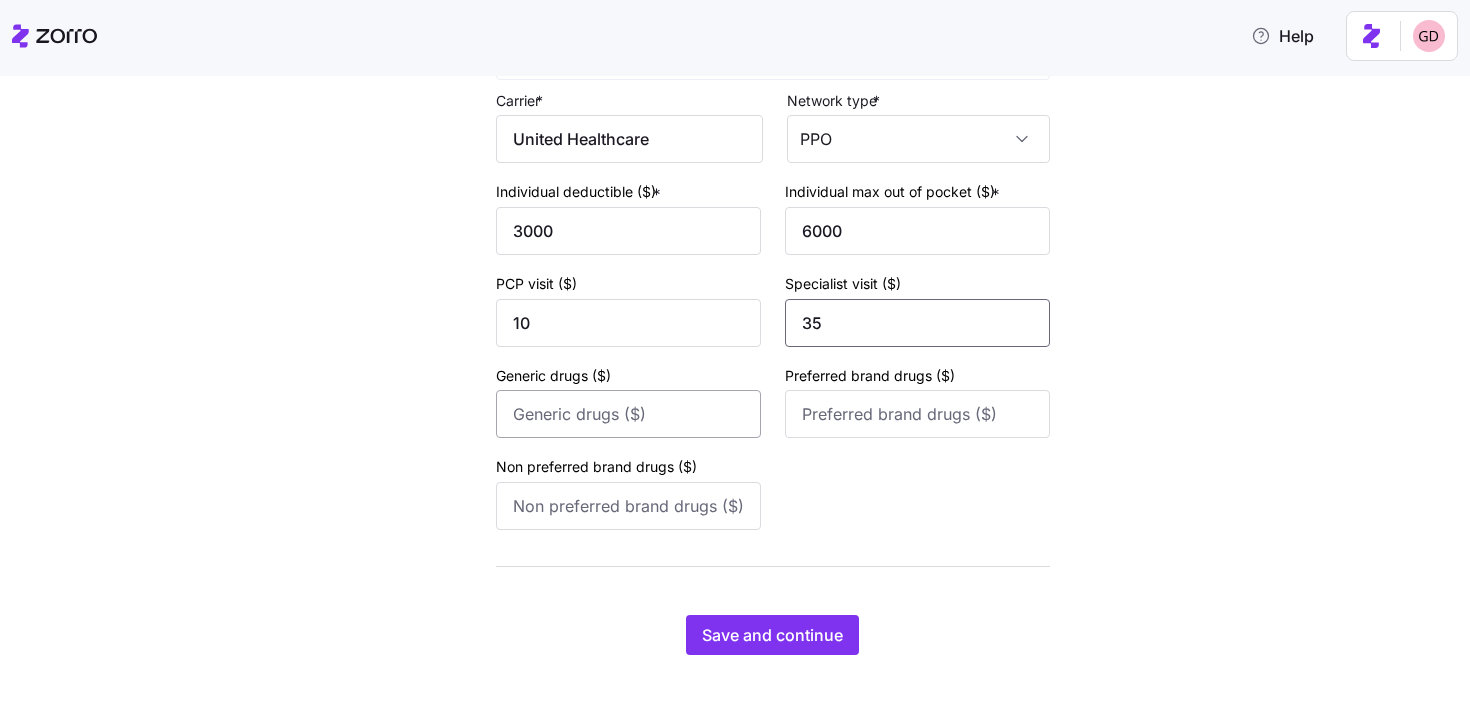 type on "35" 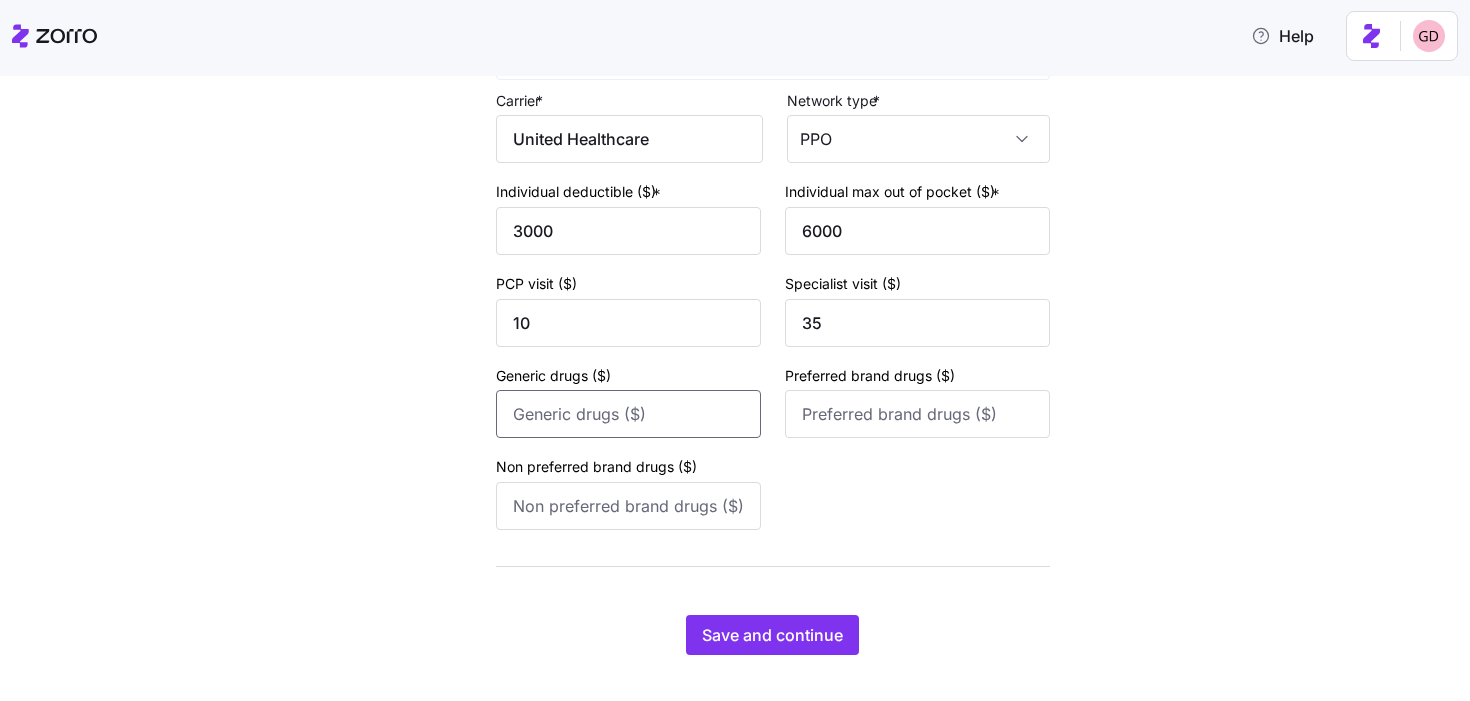 click on "Generic drugs ($)" at bounding box center (628, 414) 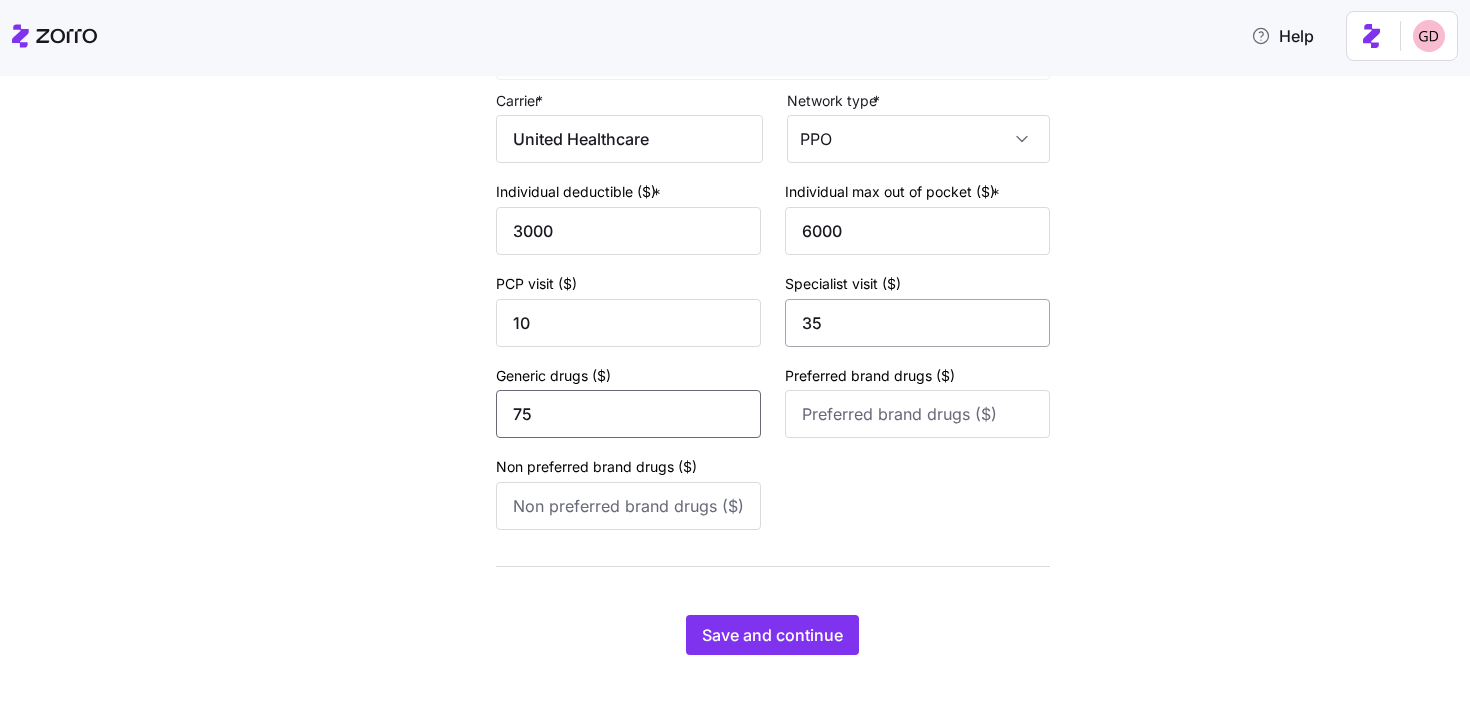 type on "75" 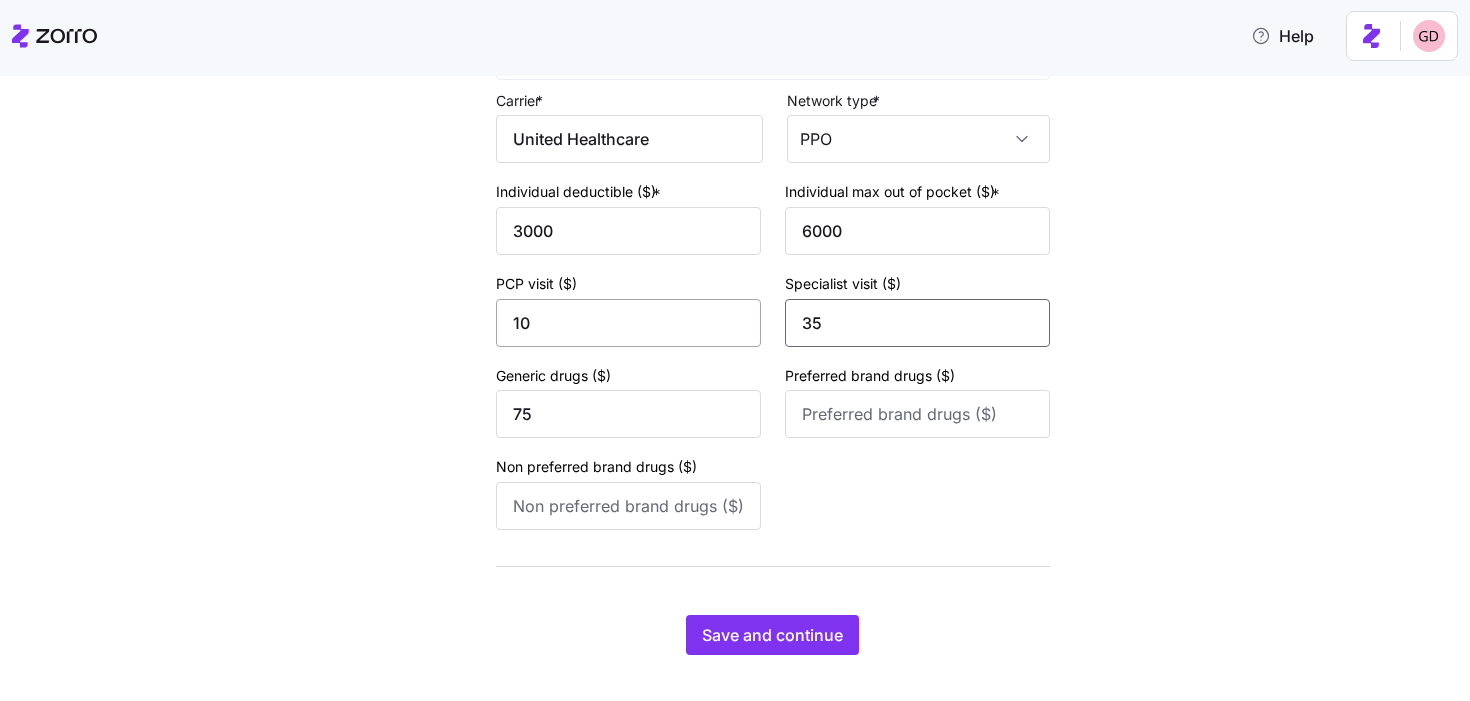 drag, startPoint x: 862, startPoint y: 334, endPoint x: 671, endPoint y: 334, distance: 191 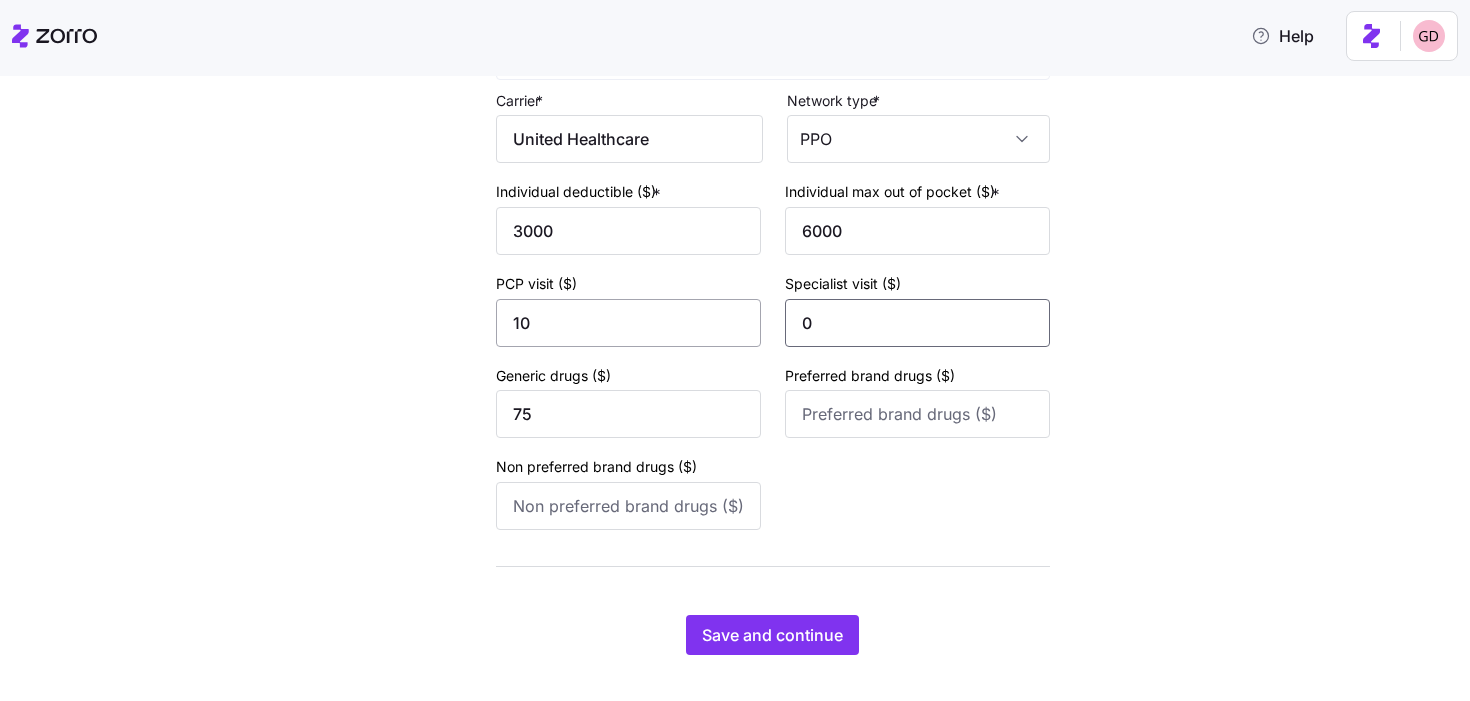 type on "0" 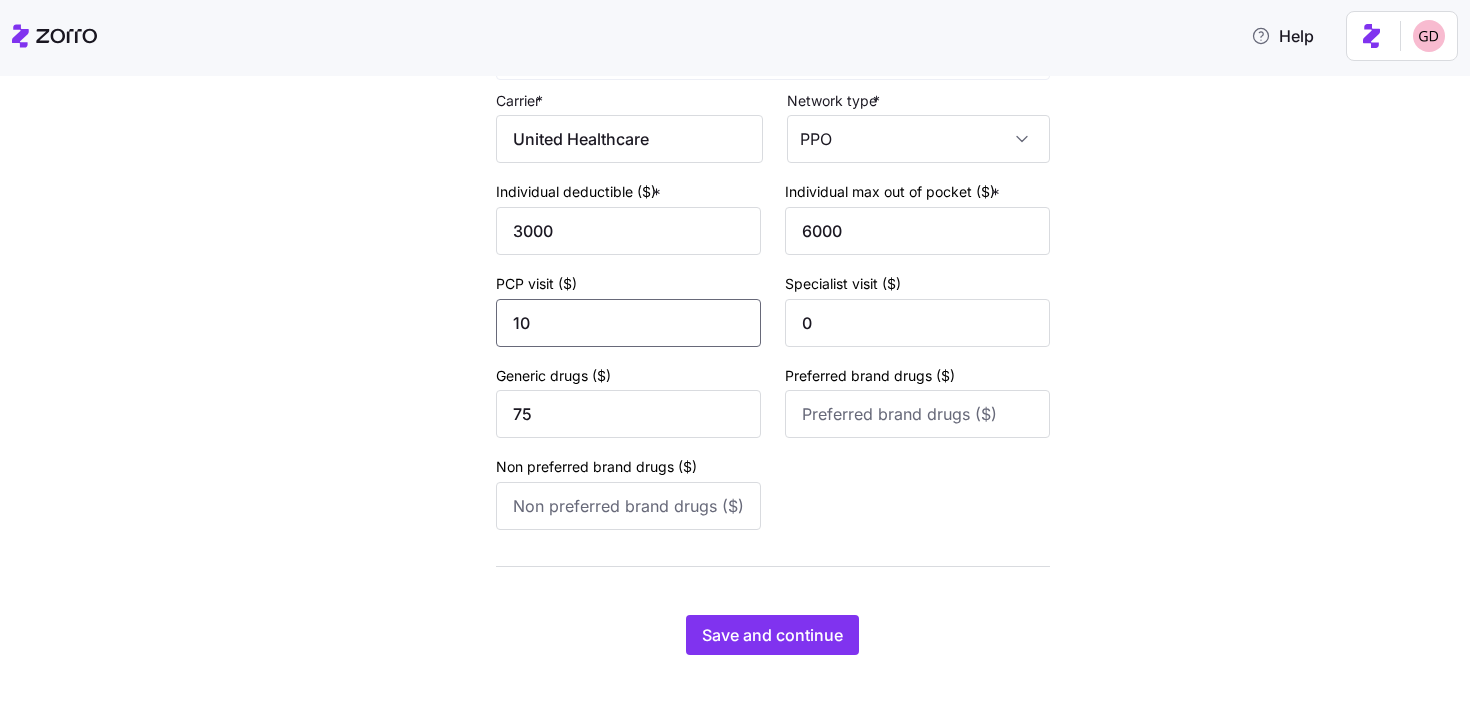click on "10" at bounding box center (628, 323) 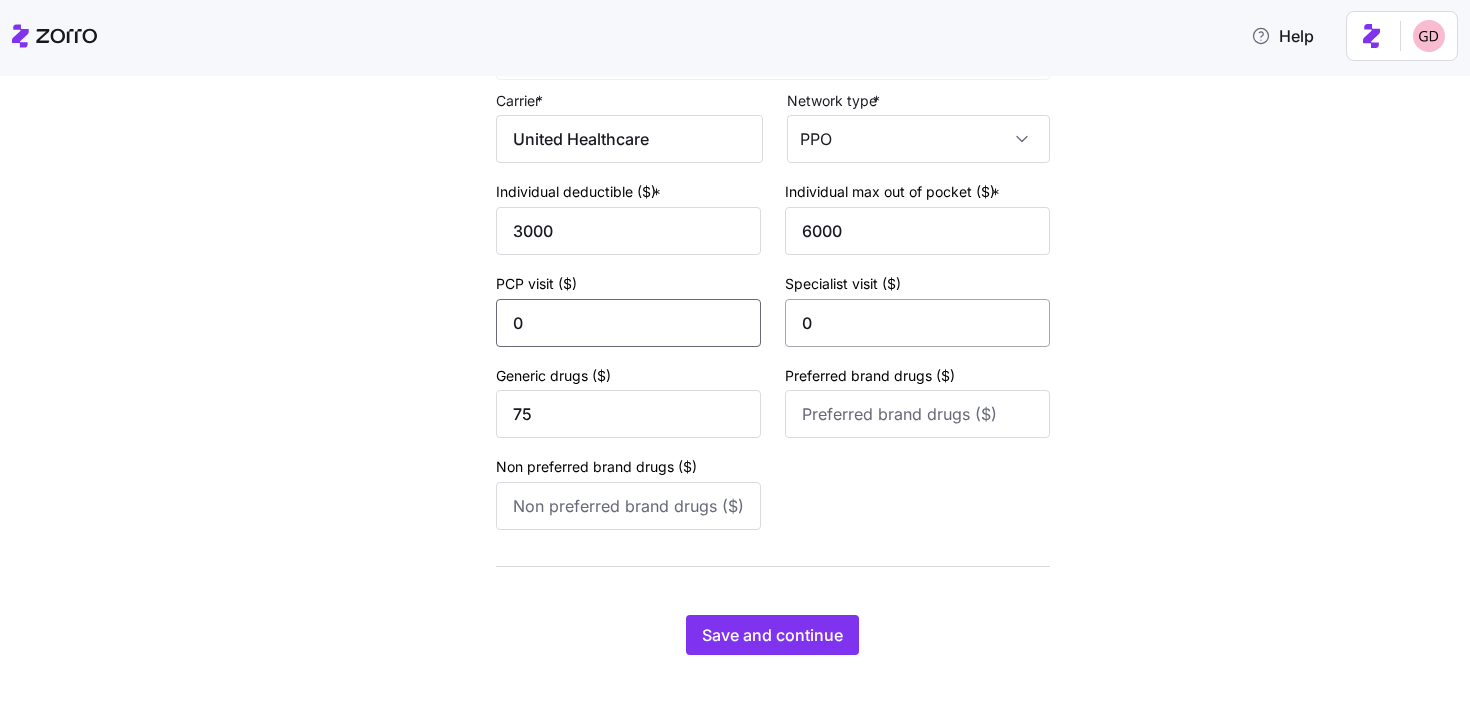 type on "0" 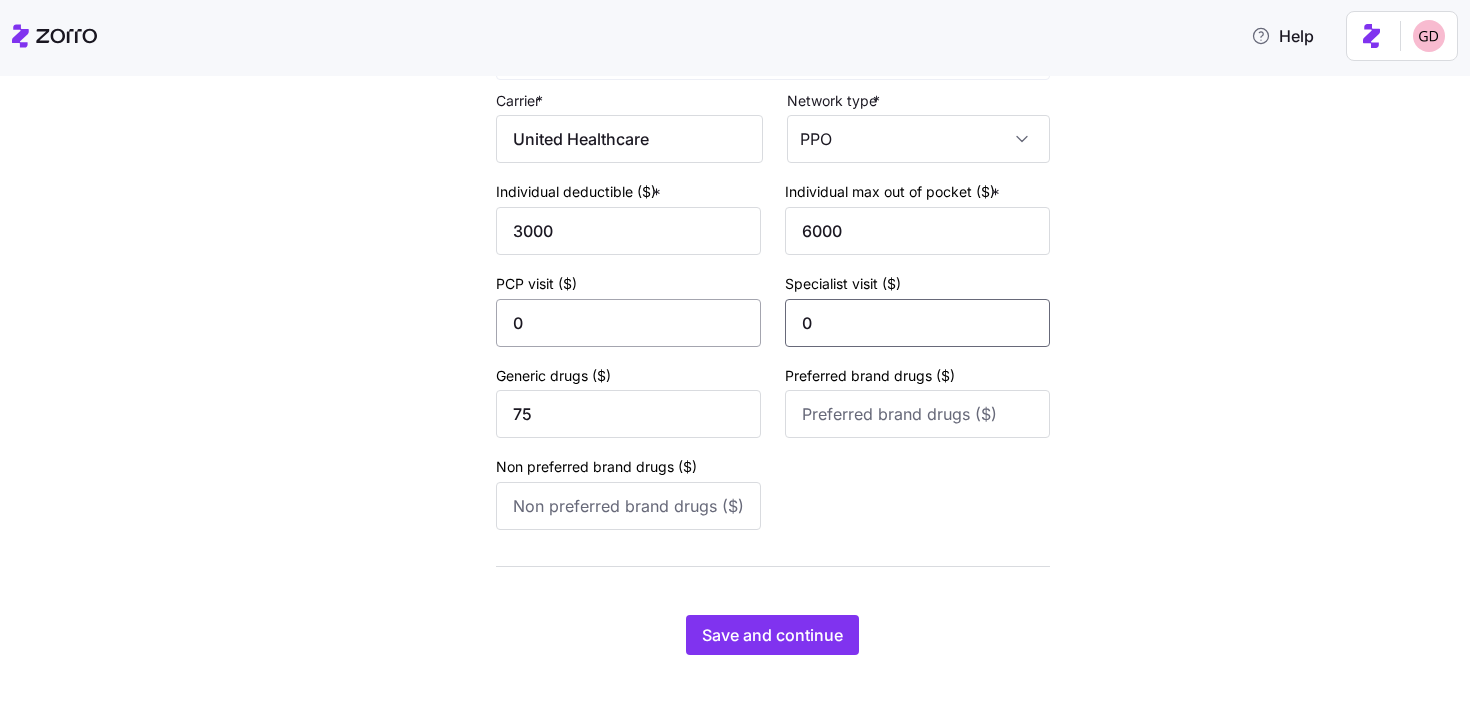 drag, startPoint x: 899, startPoint y: 336, endPoint x: 752, endPoint y: 333, distance: 147.03061 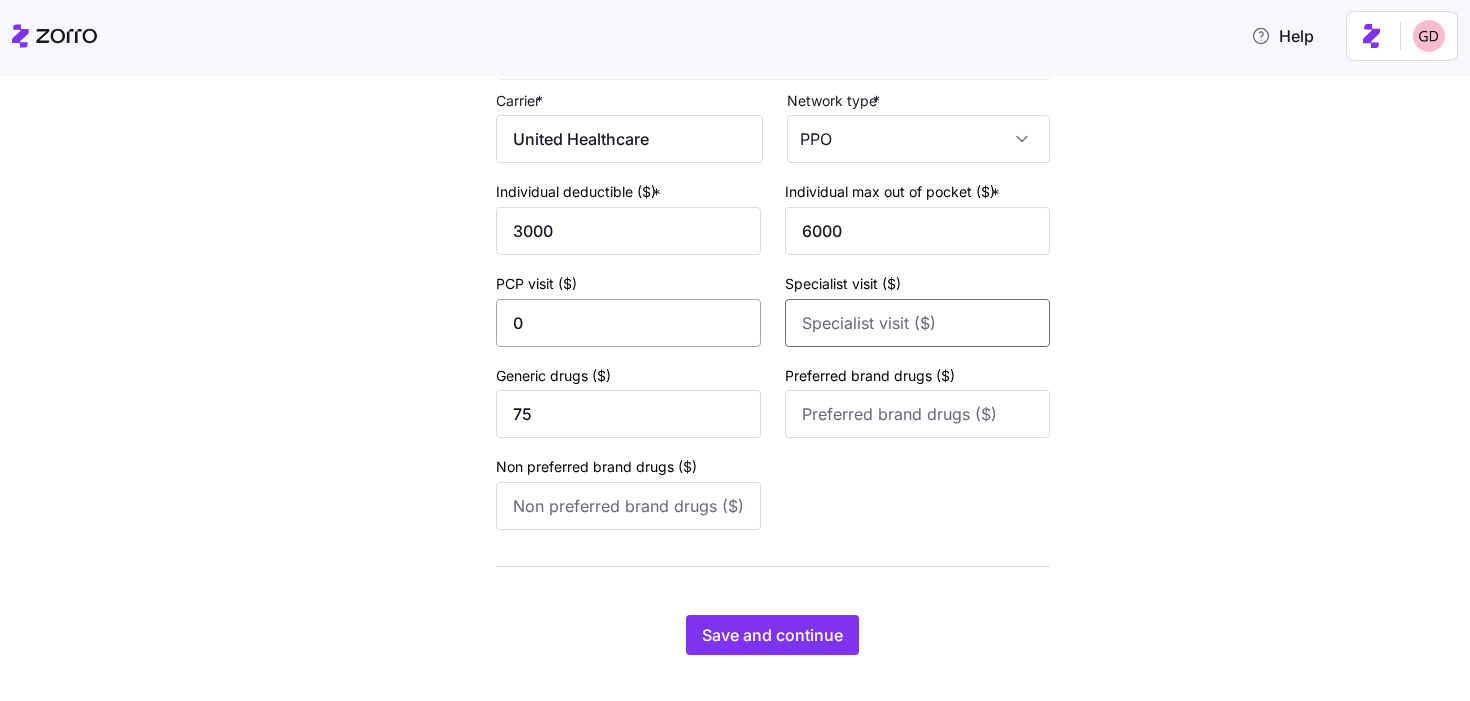 type 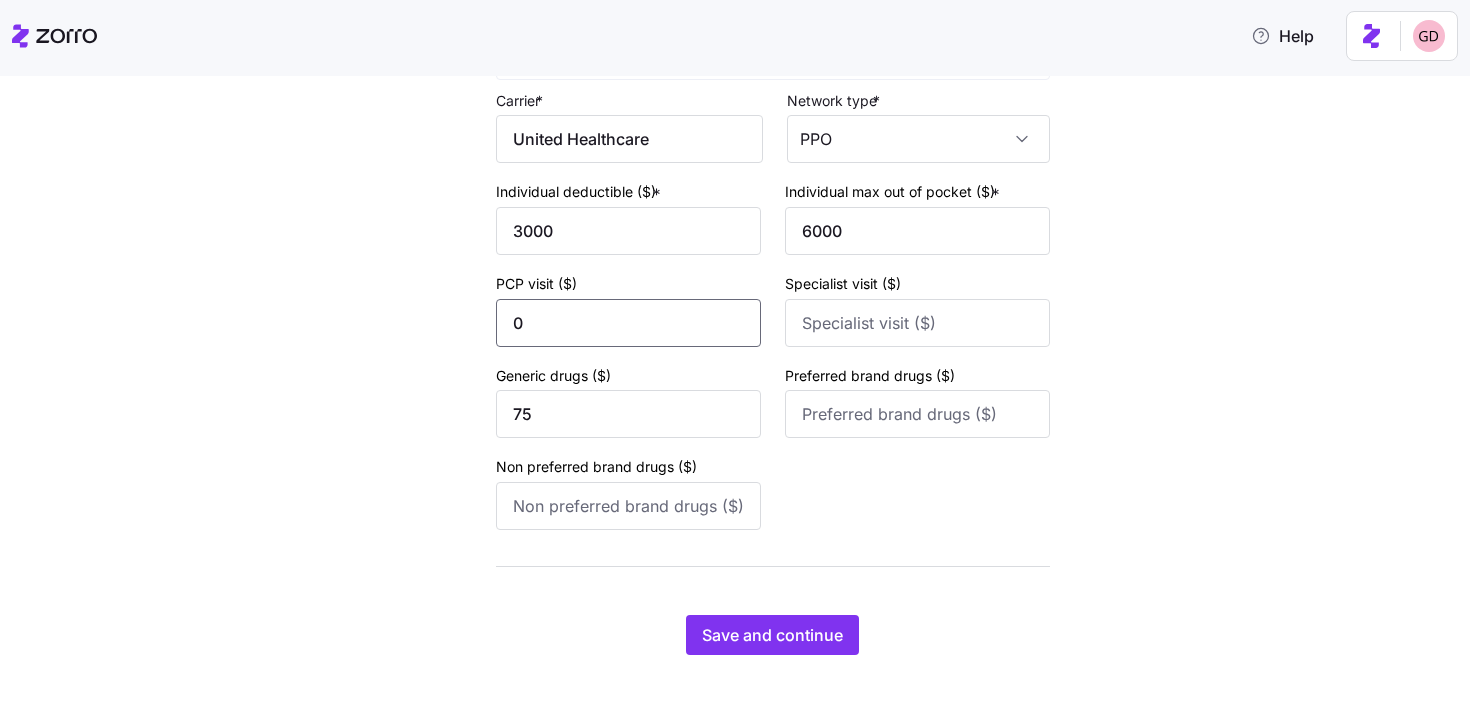 drag, startPoint x: 662, startPoint y: 344, endPoint x: 500, endPoint y: 327, distance: 162.88953 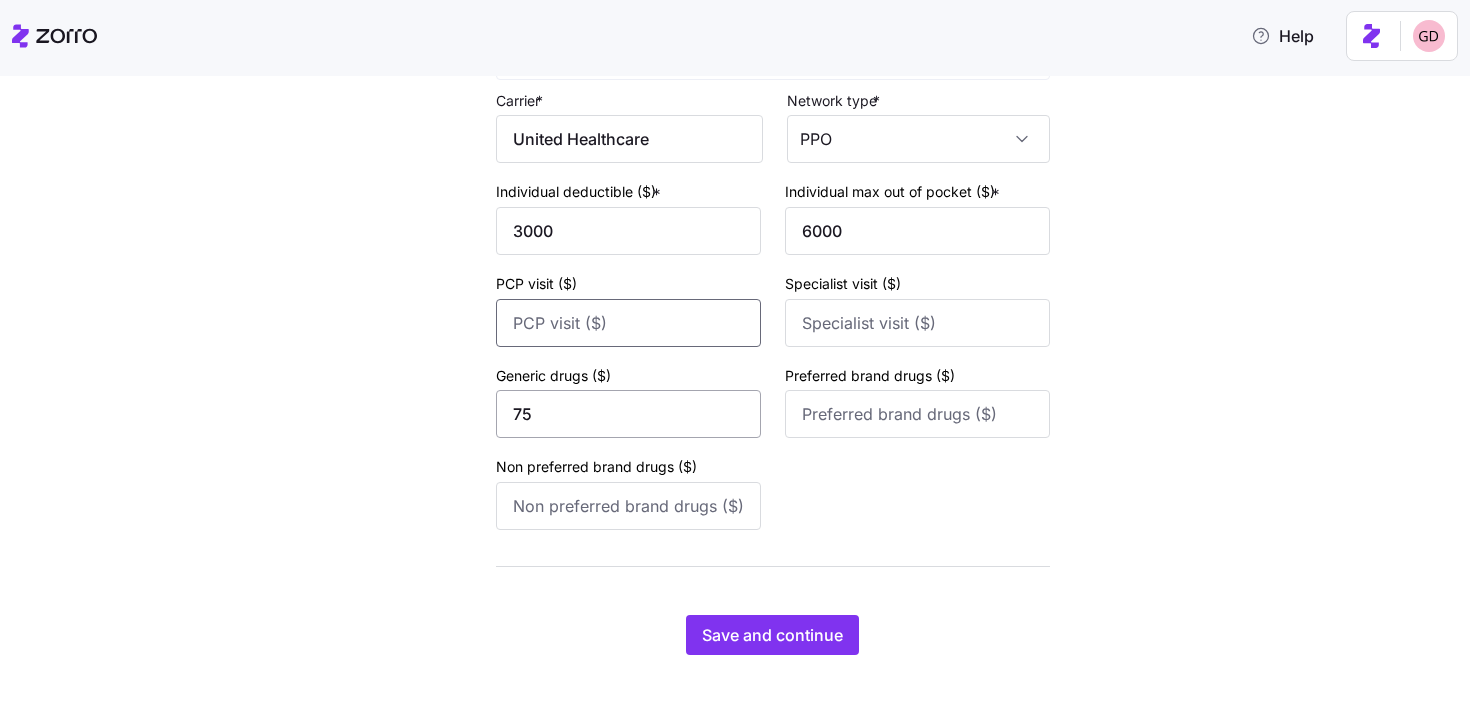 type 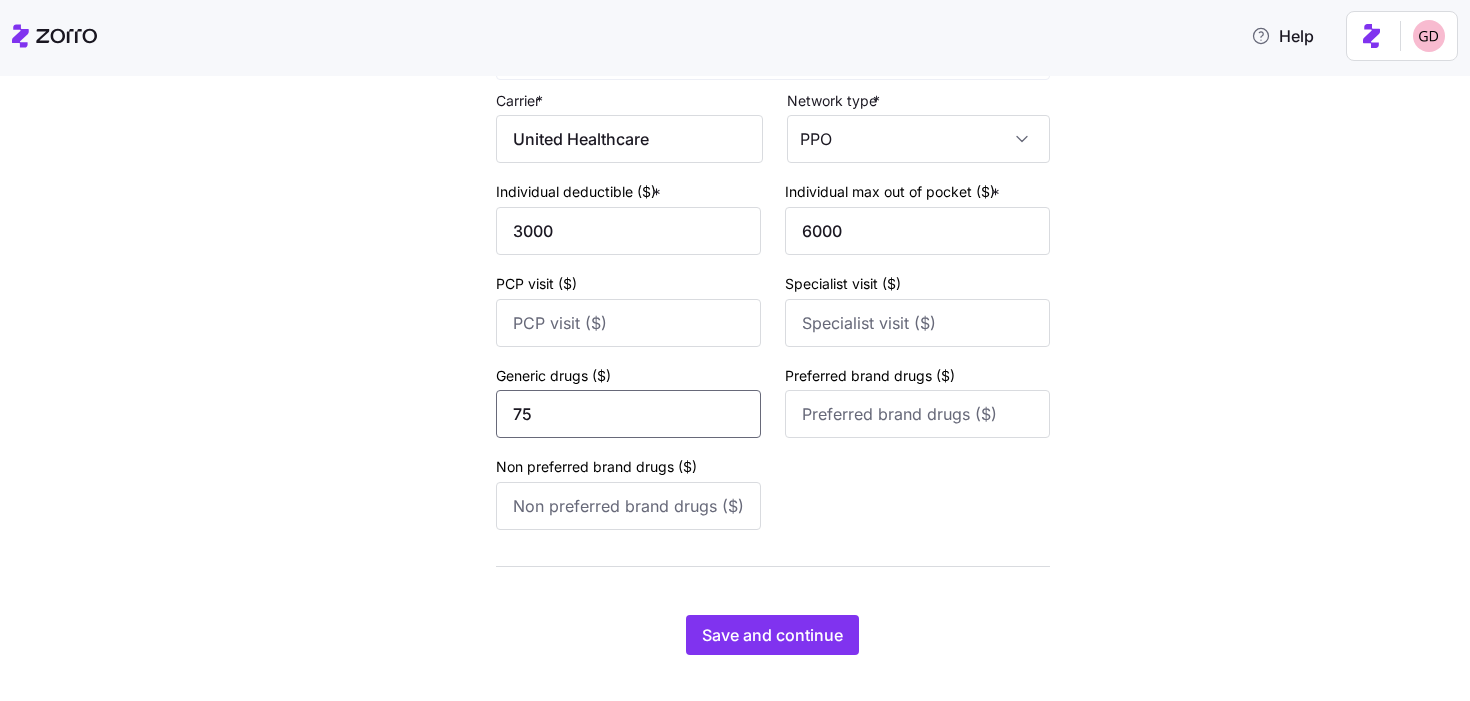 drag, startPoint x: 541, startPoint y: 422, endPoint x: 423, endPoint y: 421, distance: 118.004234 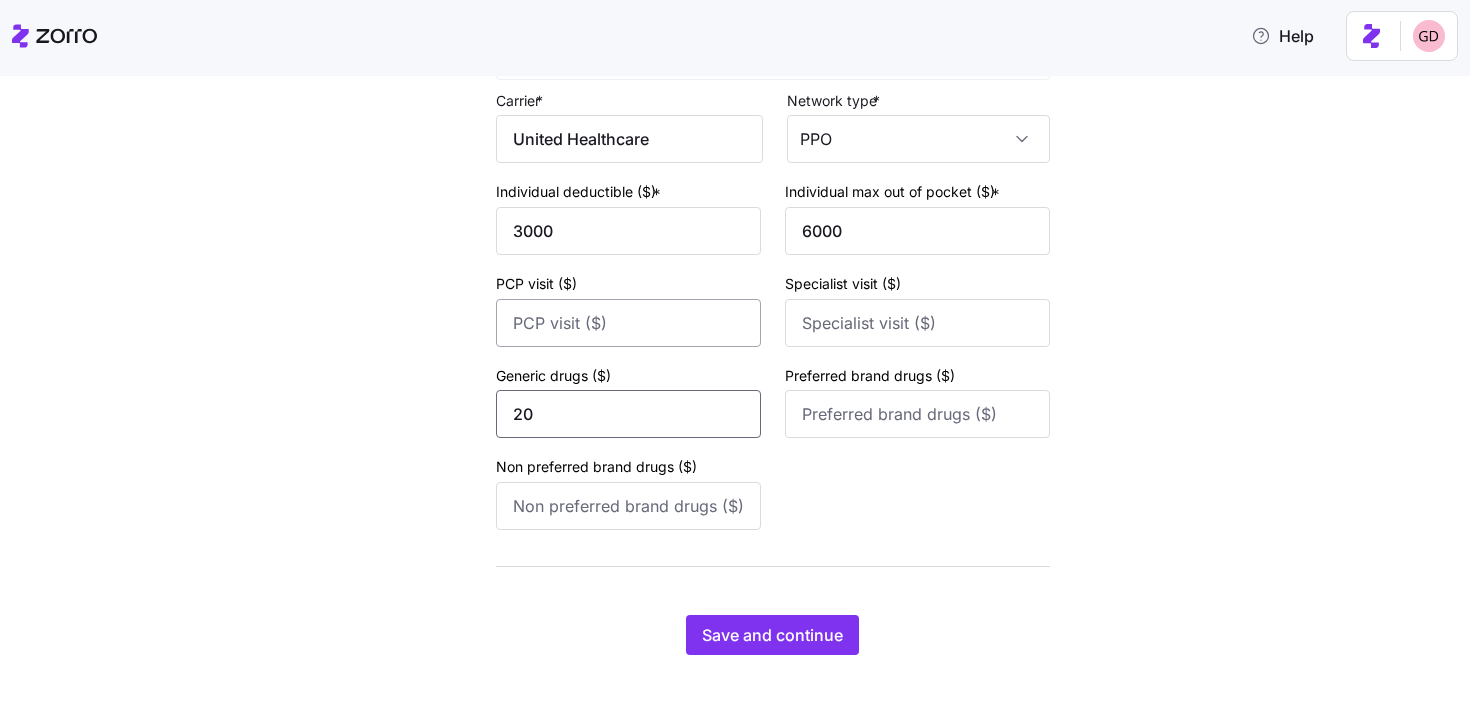 type on "20" 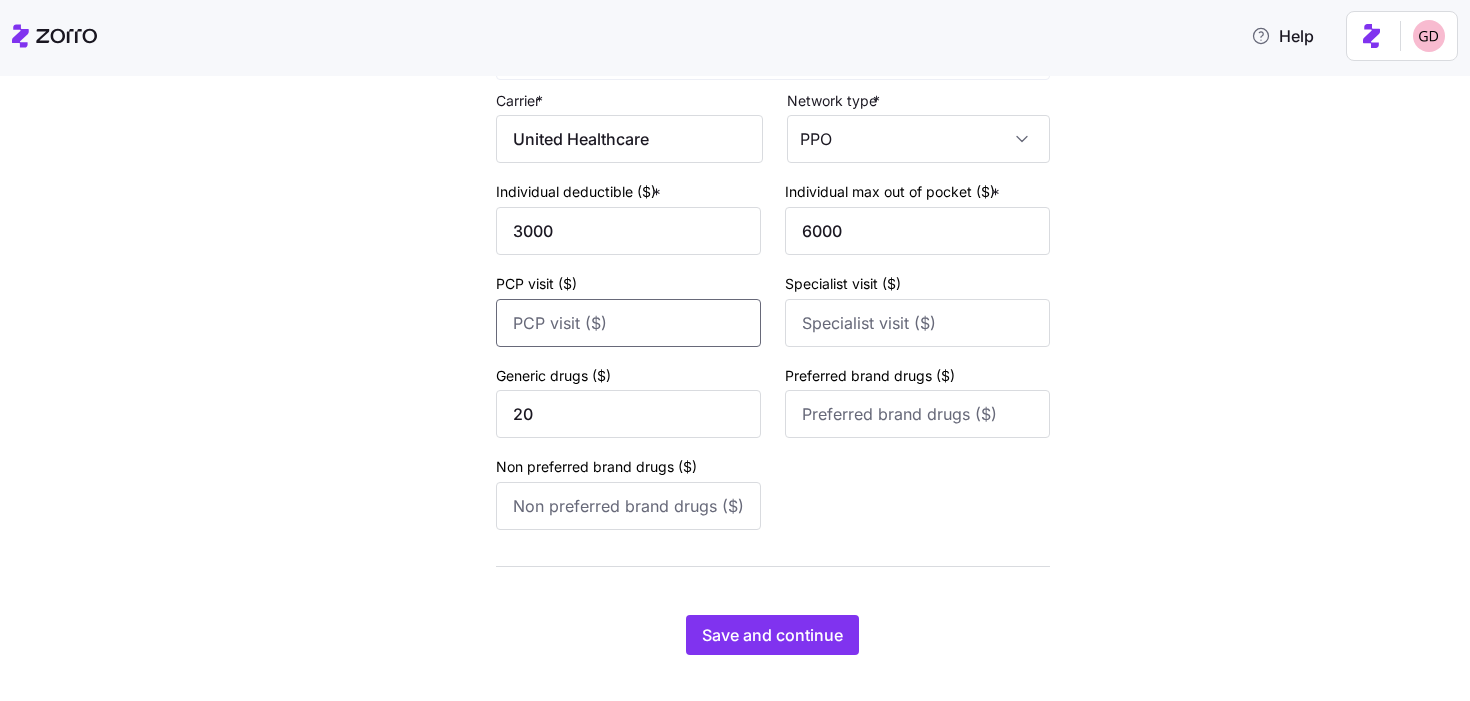 click on "PCP visit ($)" at bounding box center (628, 323) 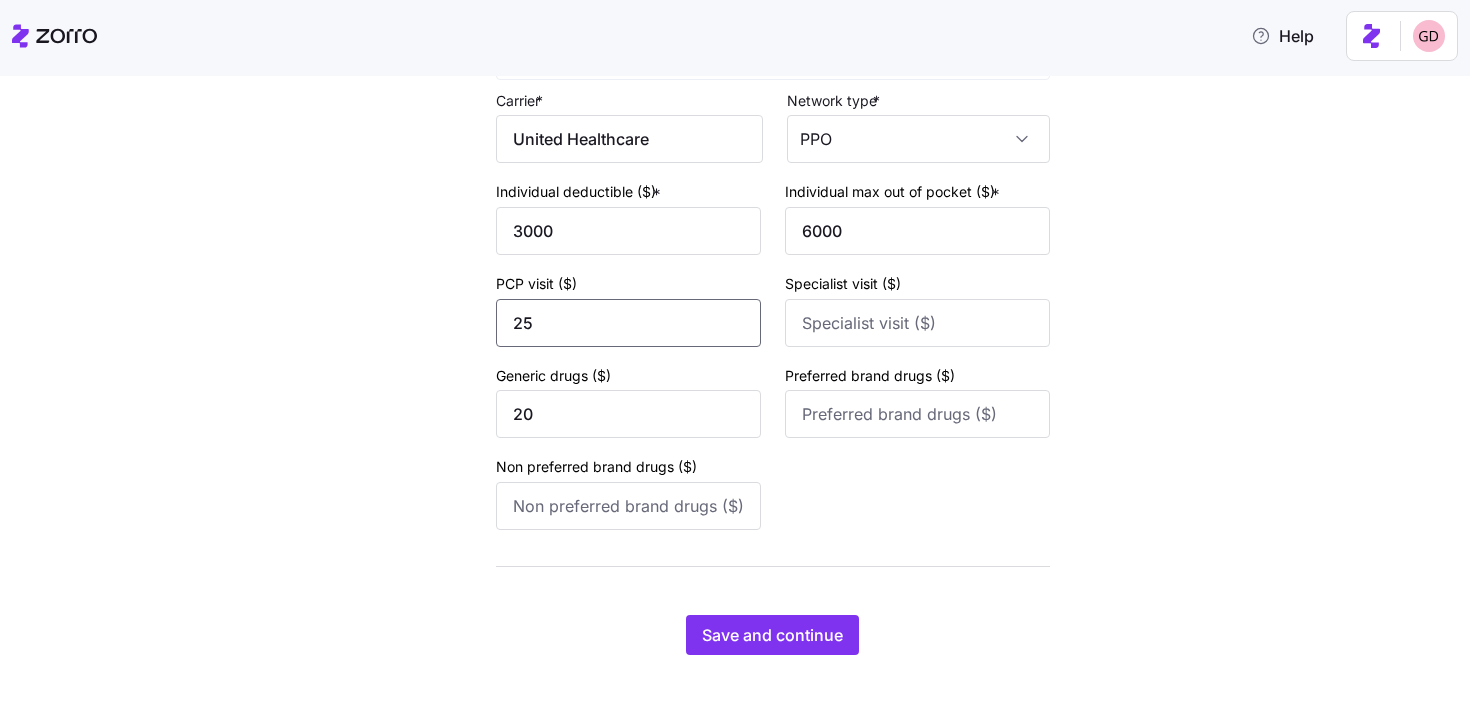 type on "25" 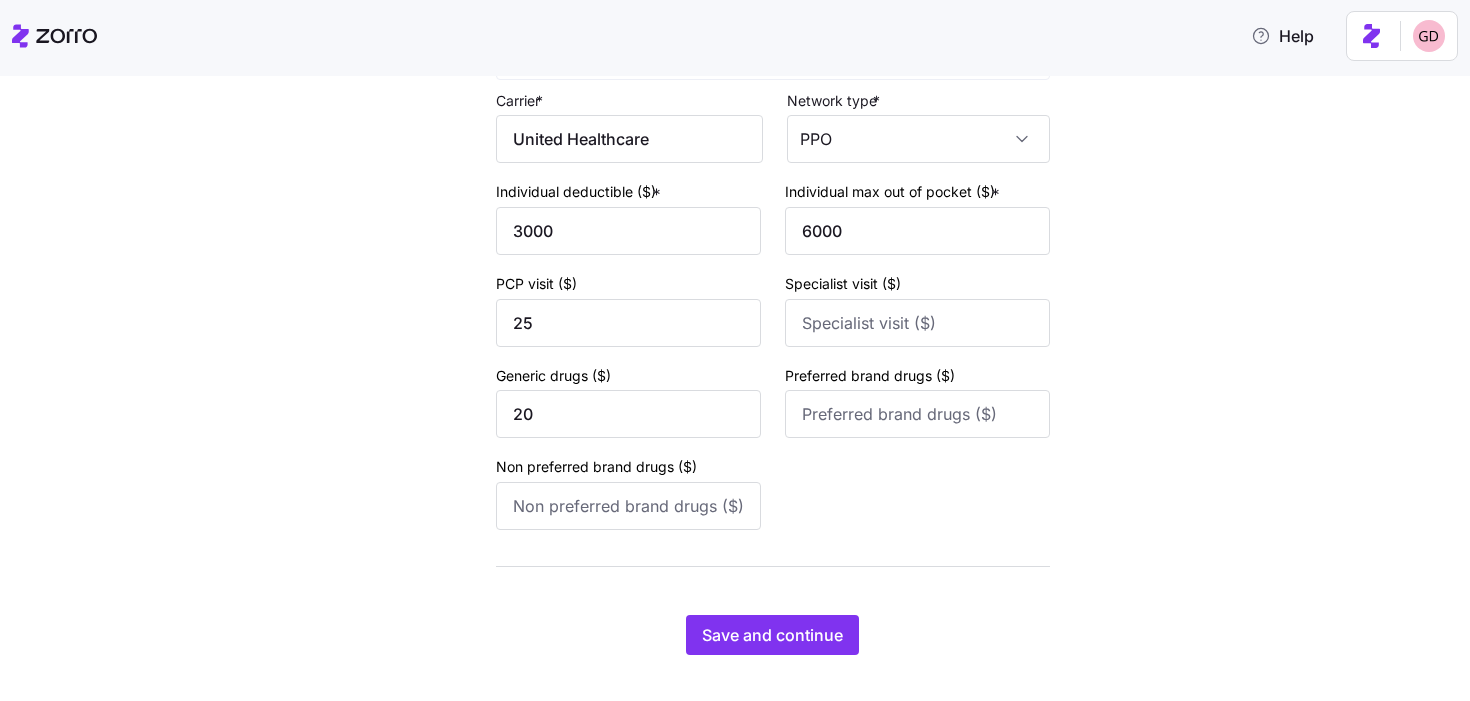 click on "Current plan 1 UHC LF 3000 Carrier  * United Healthcare Network type  * PPO Individual deductible ($)  * 3000 Individual max out of pocket ($)  * 6000 PCP visit ($) 25 Specialist visit ($) Generic drugs ($) 20 Preferred brand drugs ($) Non preferred brand drugs ($)" at bounding box center [773, 271] 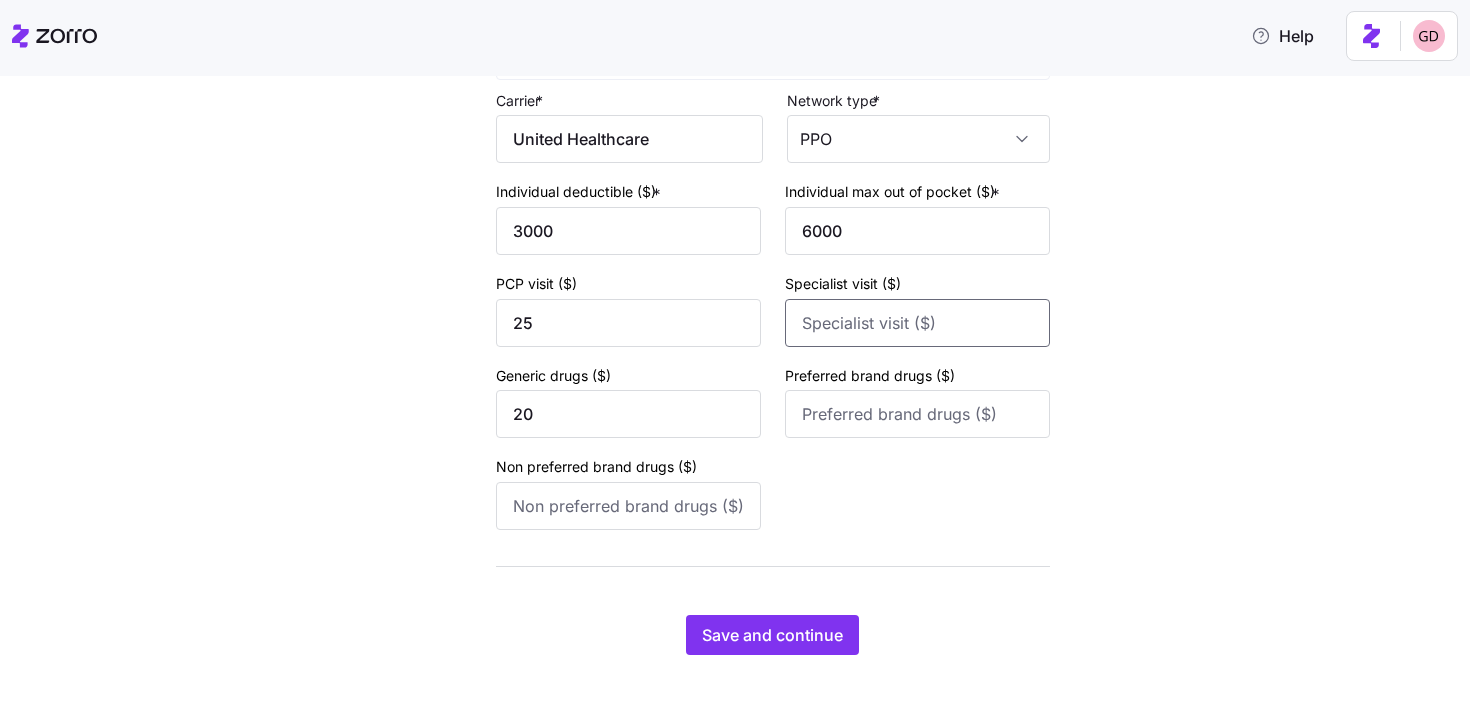 click on "Specialist visit ($)" at bounding box center [917, 323] 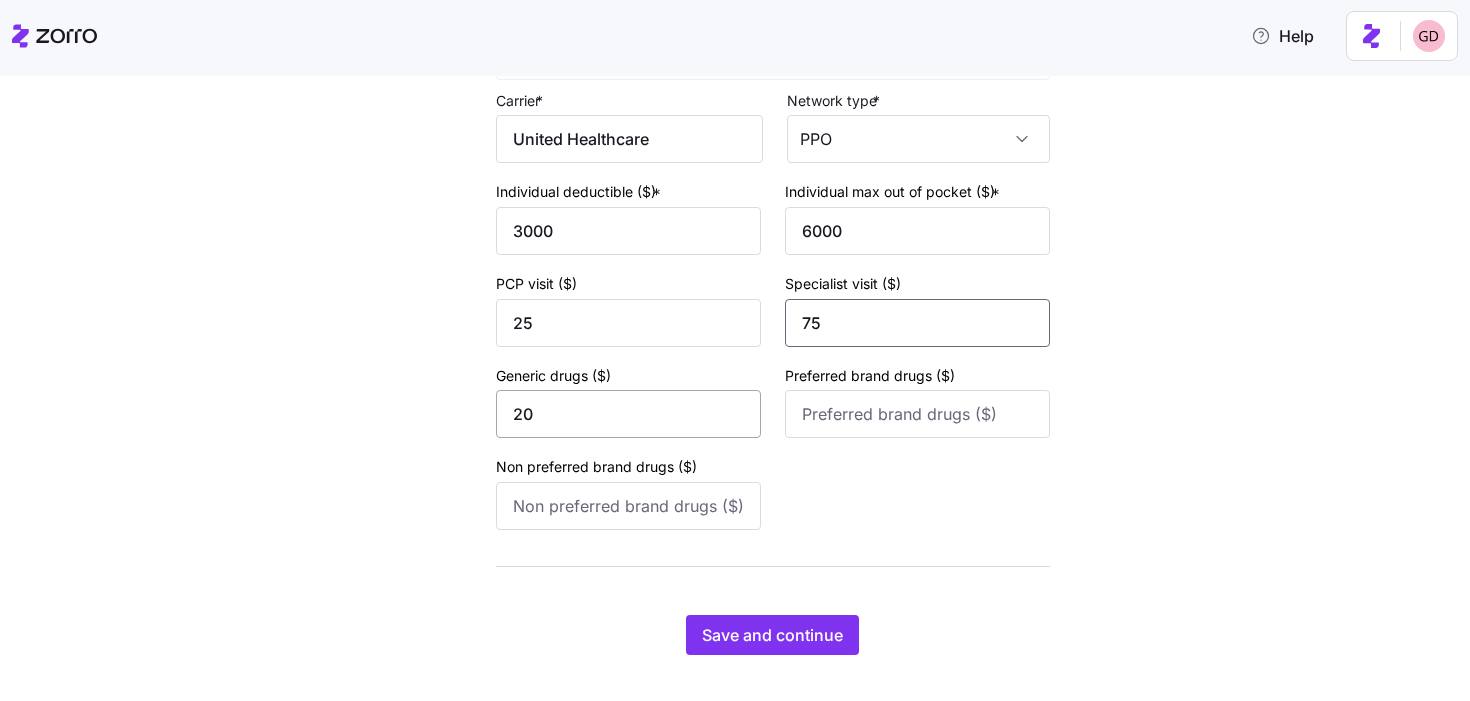 type on "75" 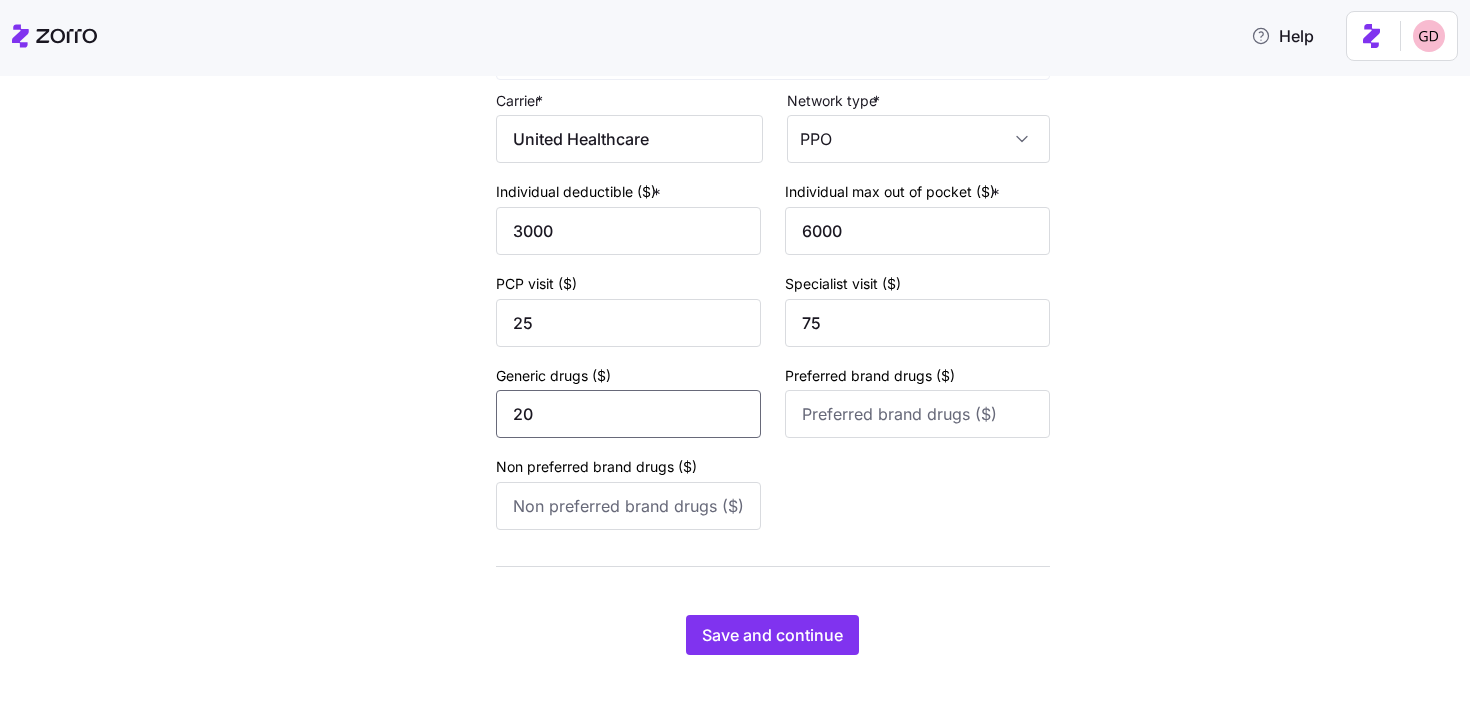 click on "20" at bounding box center (628, 414) 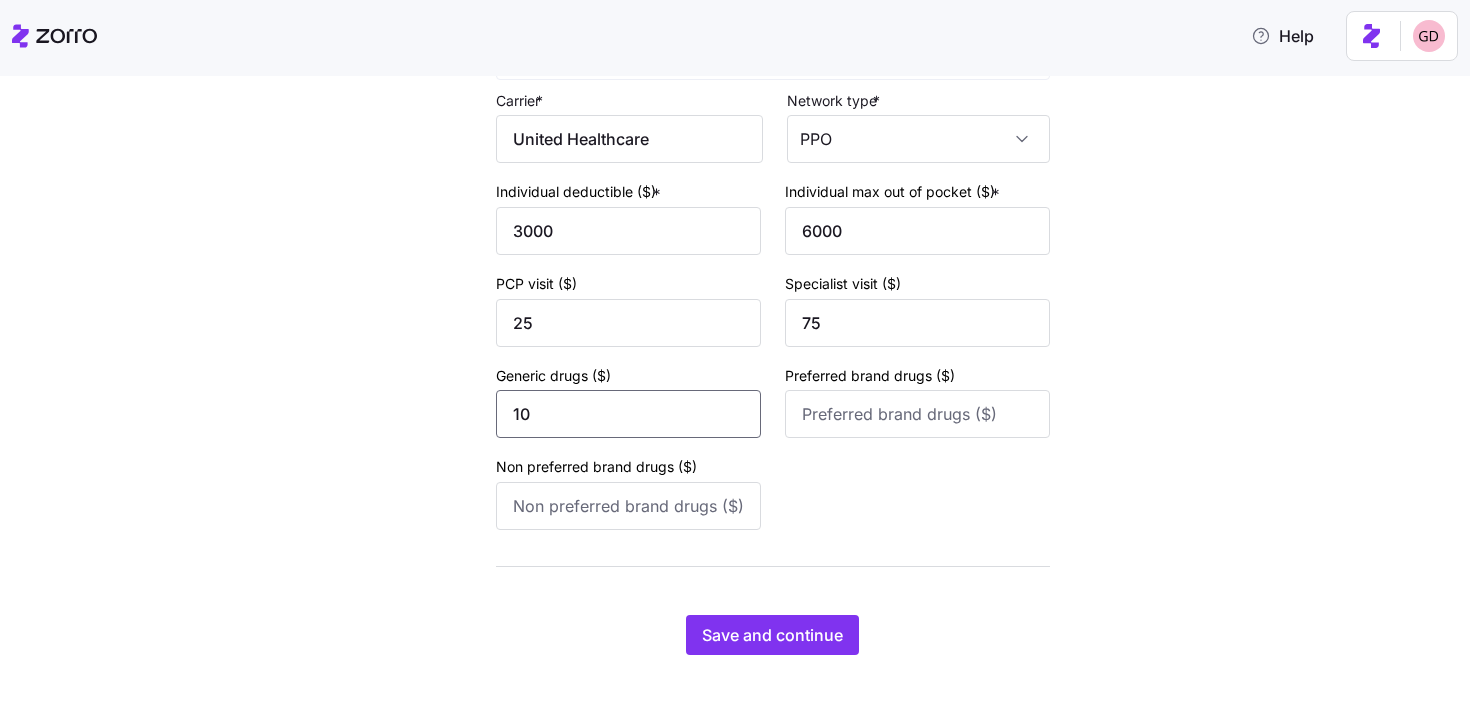 type on "10" 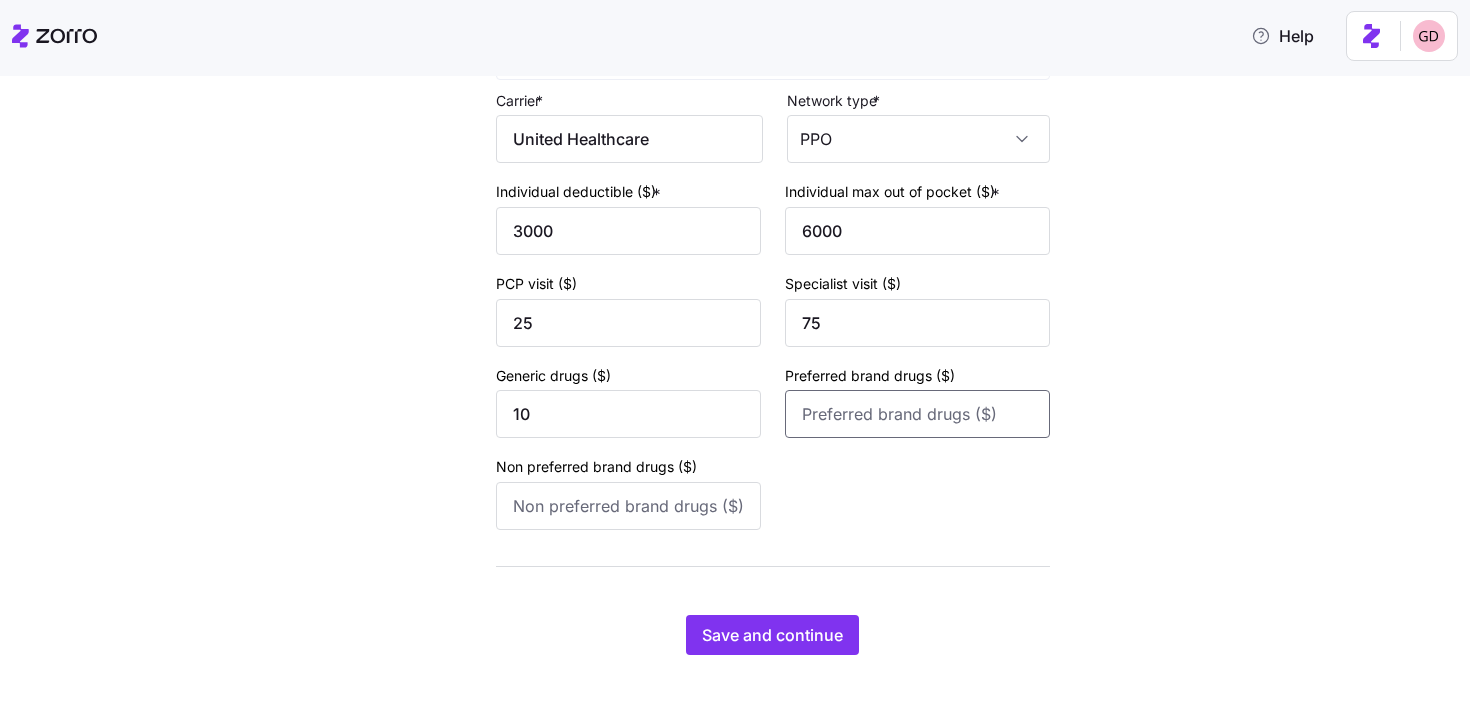 click on "Preferred brand drugs ($)" at bounding box center [917, 414] 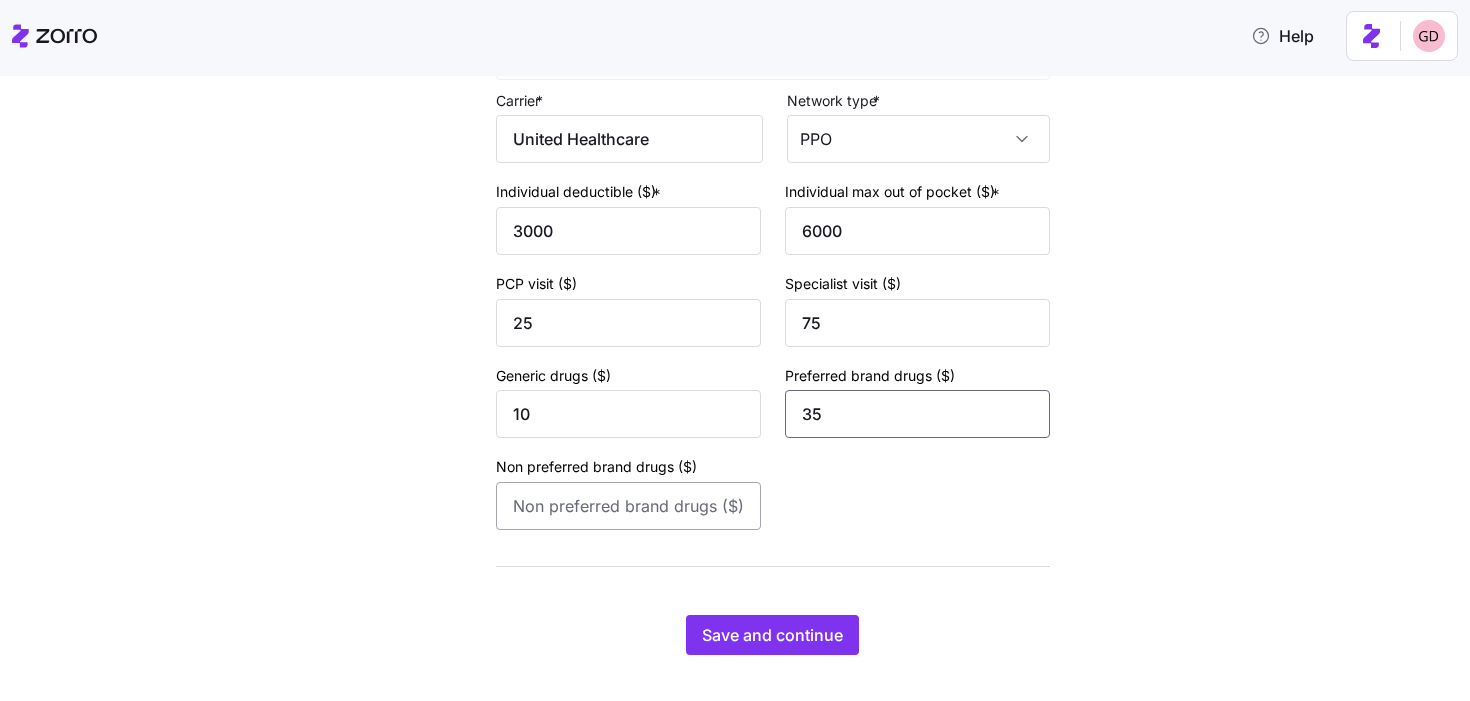 type on "35" 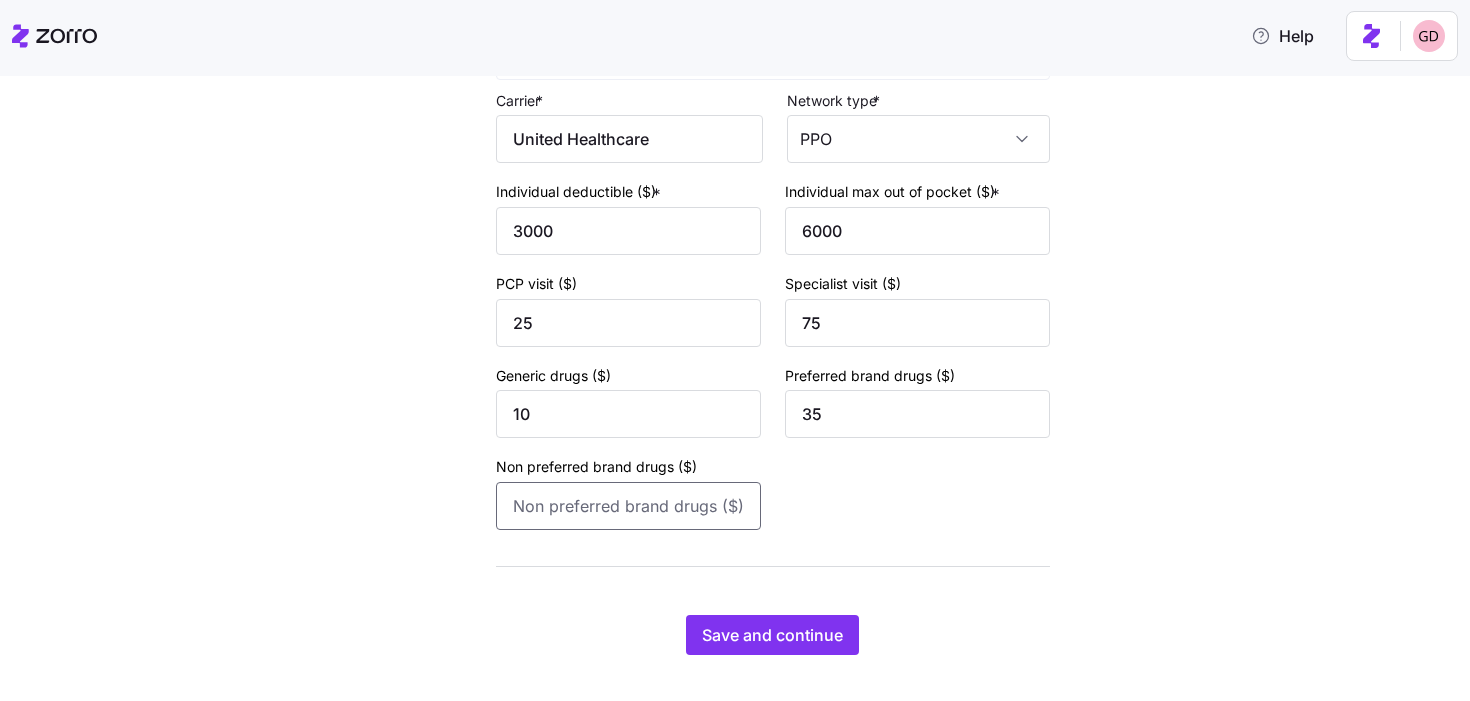 click on "Non preferred brand drugs ($)" at bounding box center (628, 506) 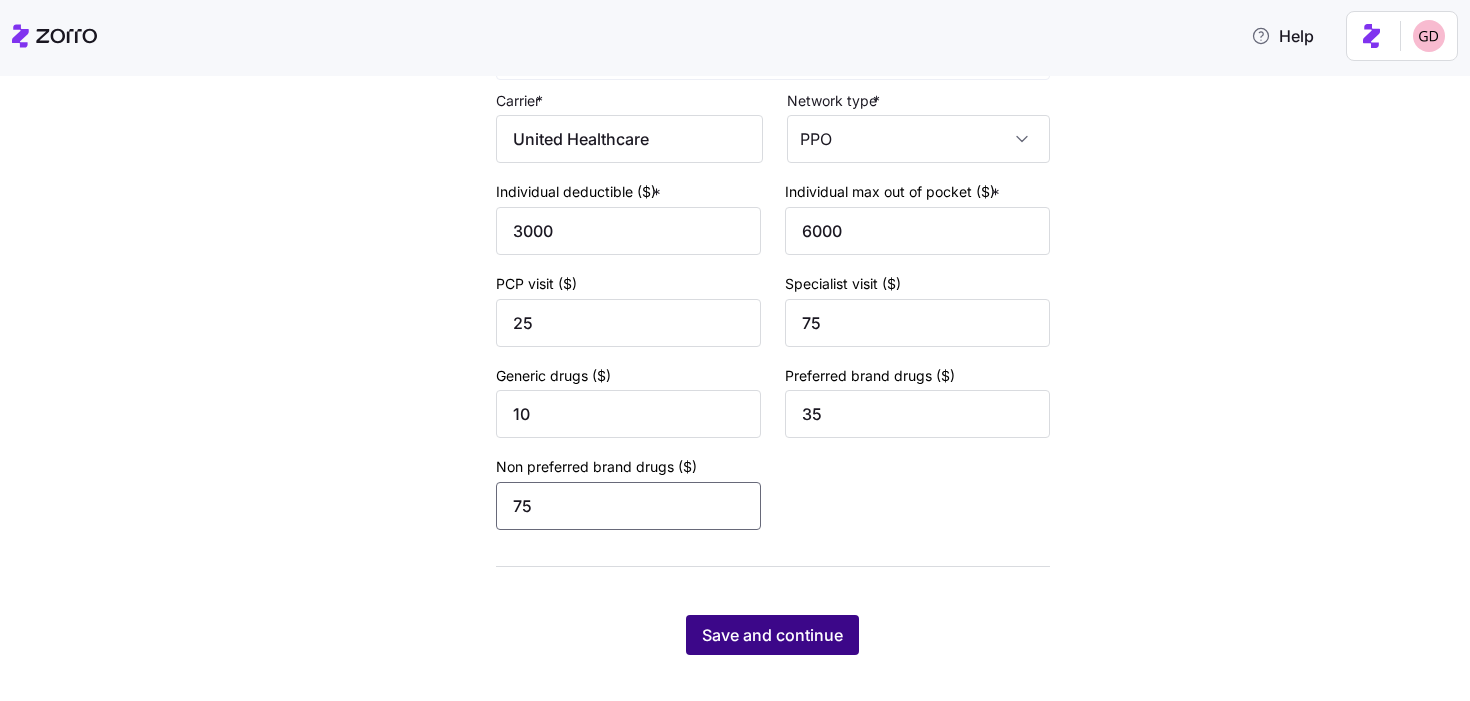 type on "75" 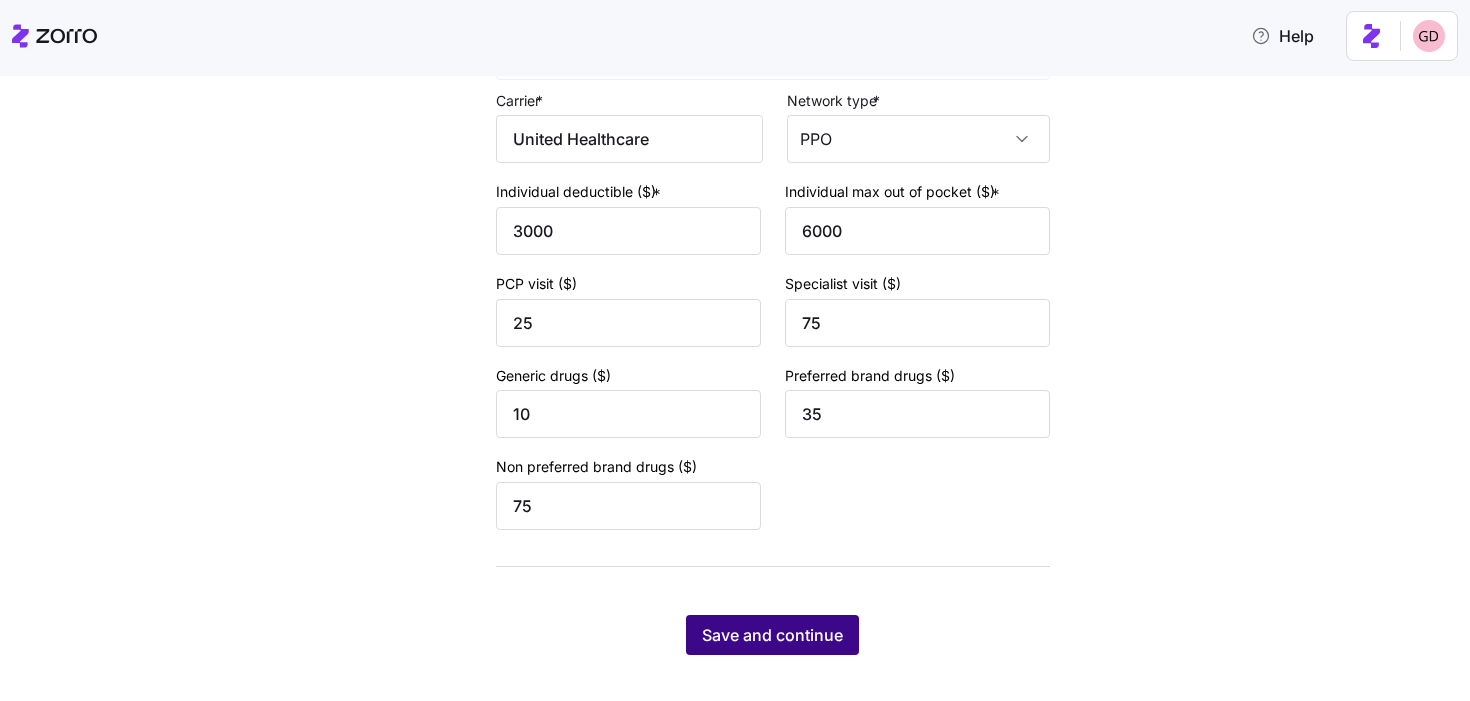 click on "Save and continue" at bounding box center [772, 635] 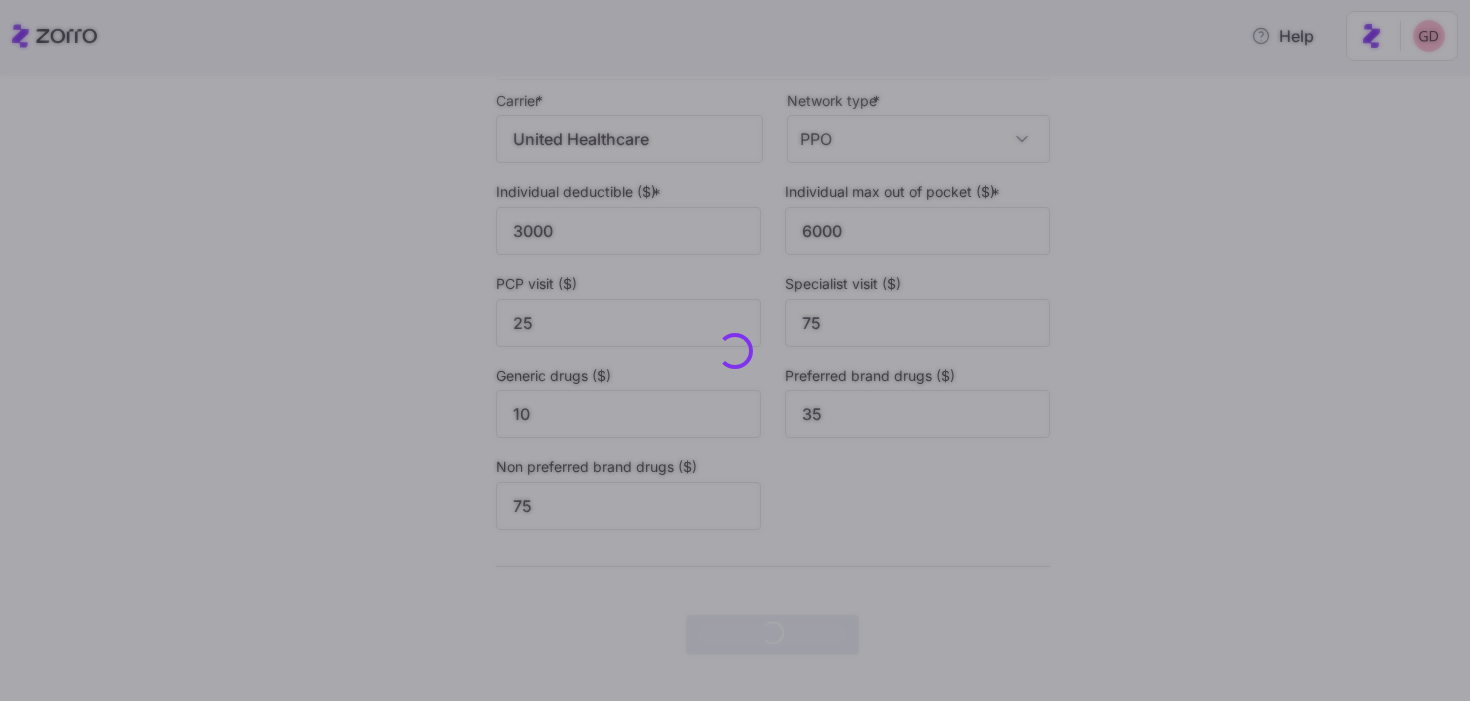 scroll, scrollTop: 0, scrollLeft: 0, axis: both 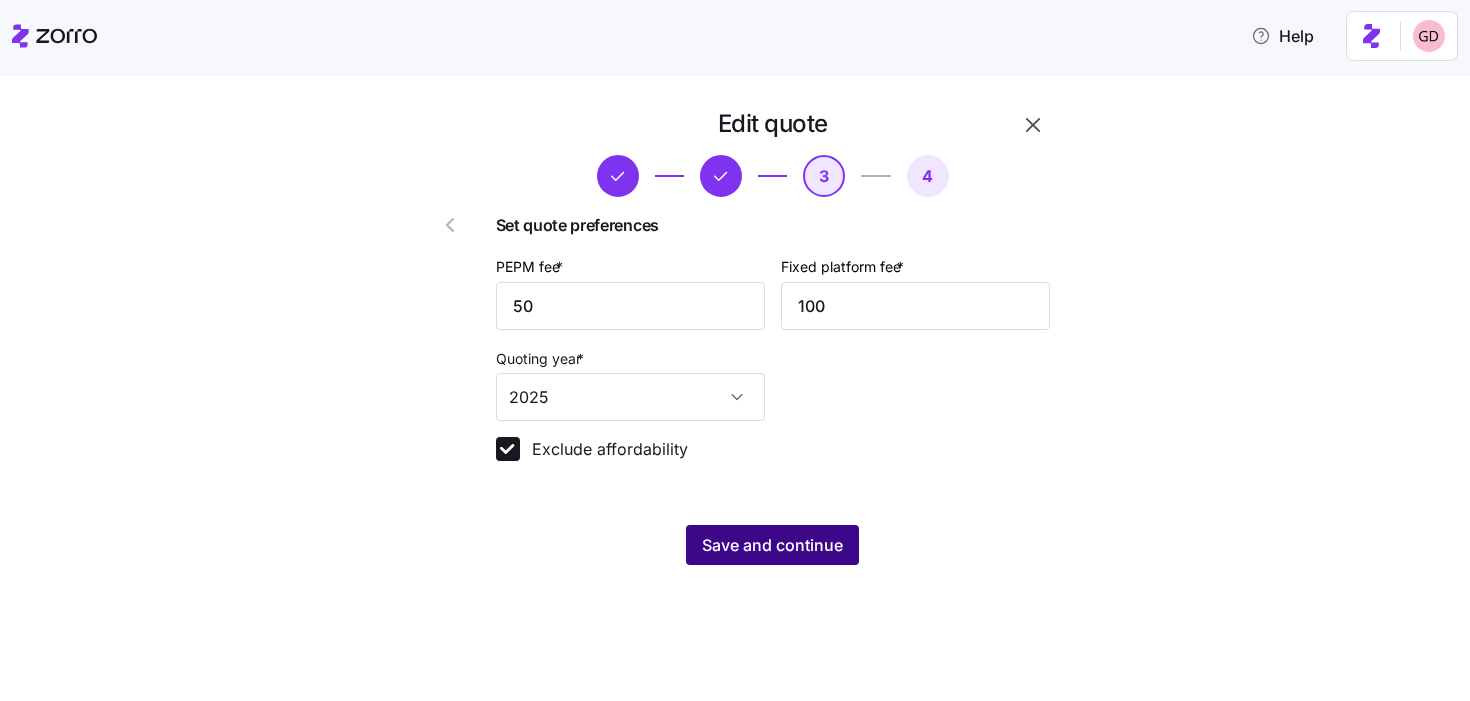 click on "Save and continue" at bounding box center (772, 545) 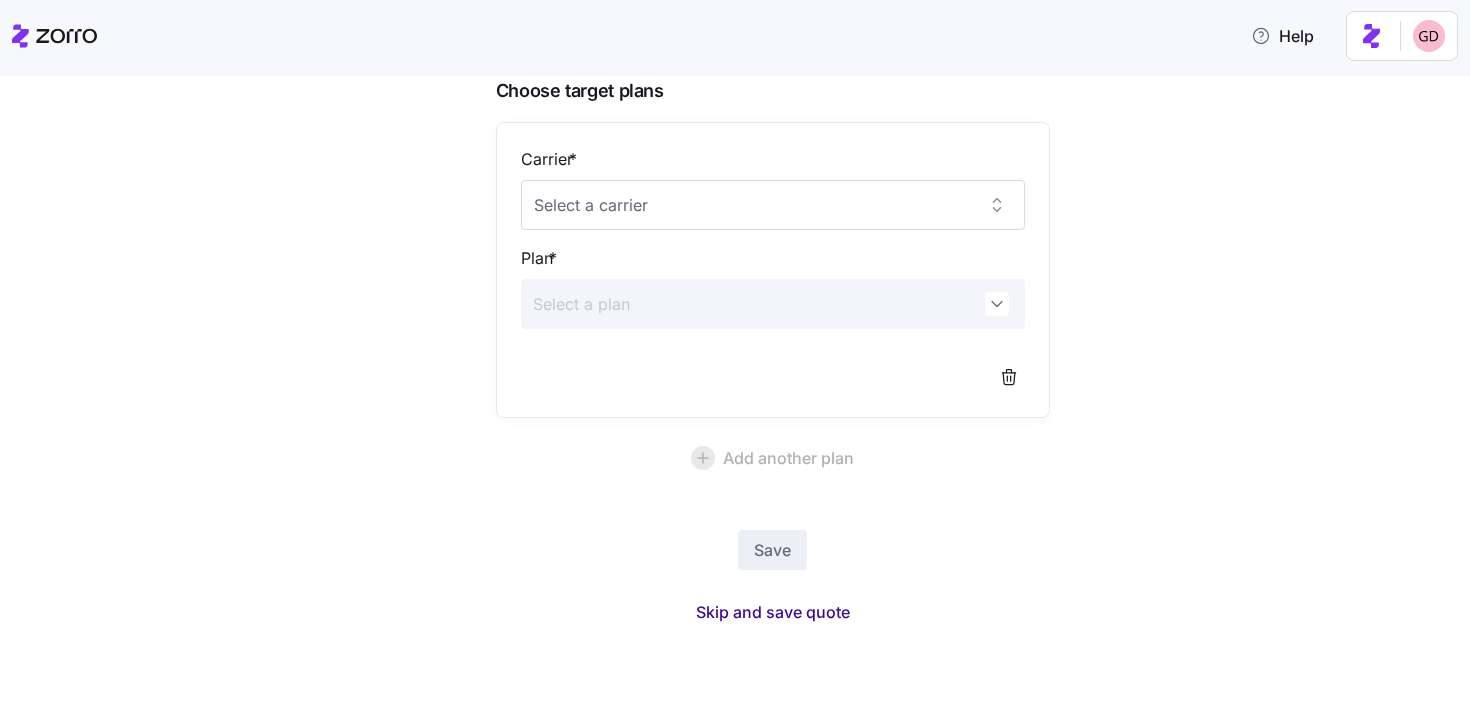 click on "Skip and save quote" at bounding box center (773, 612) 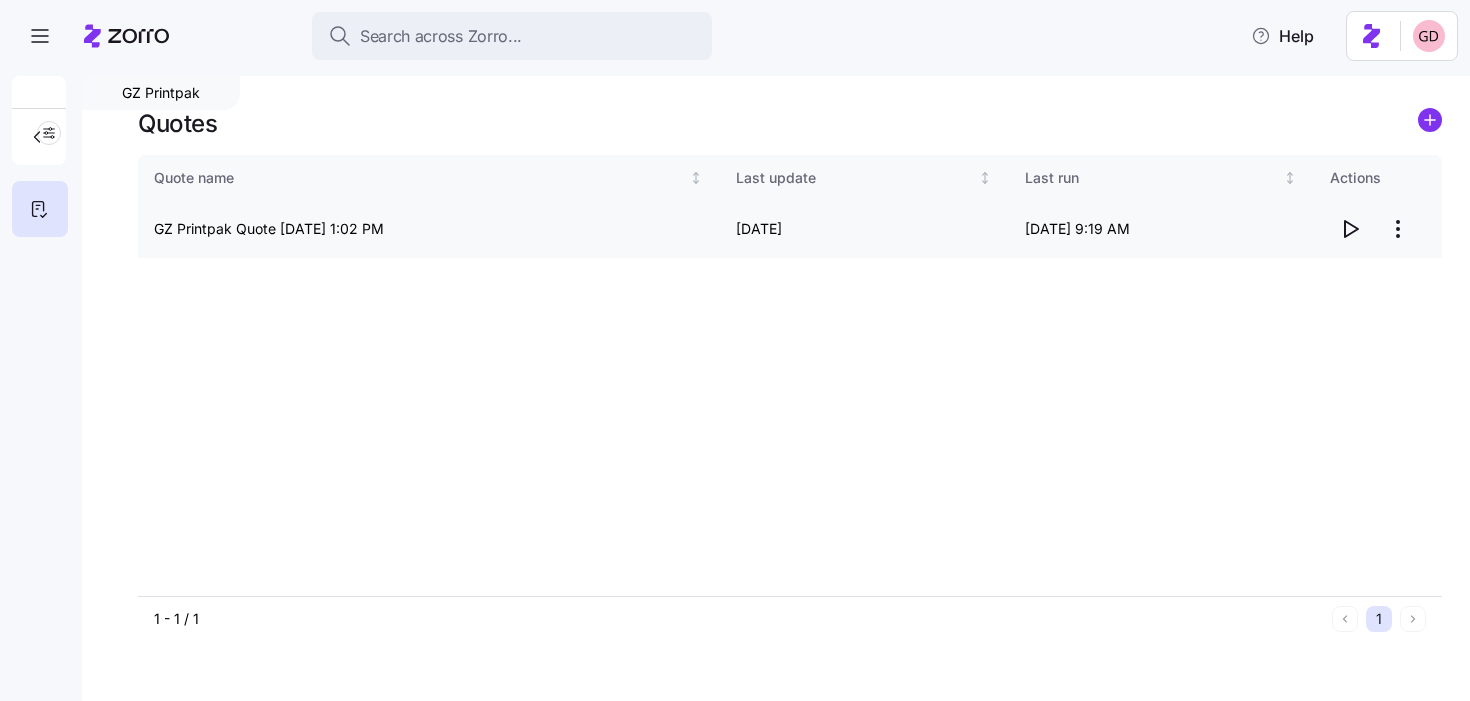 click 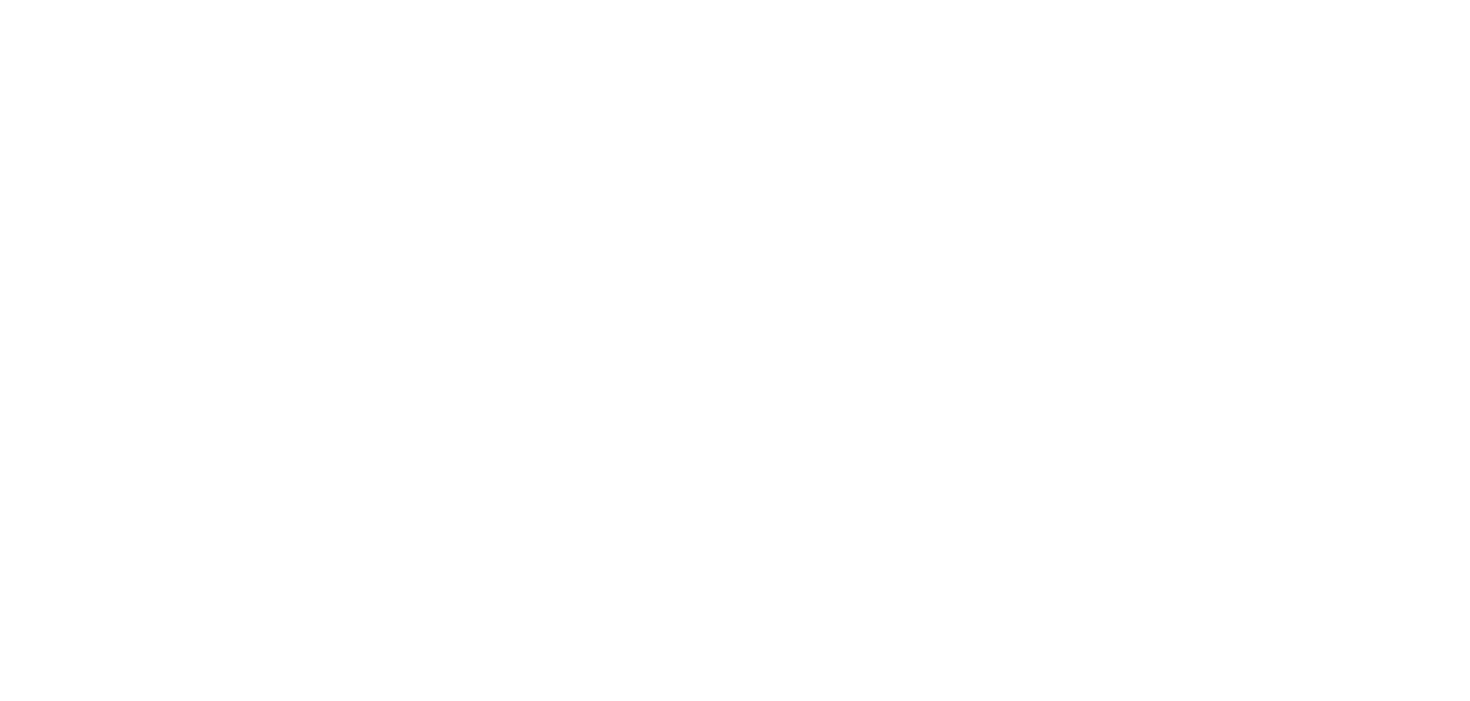 scroll, scrollTop: 0, scrollLeft: 0, axis: both 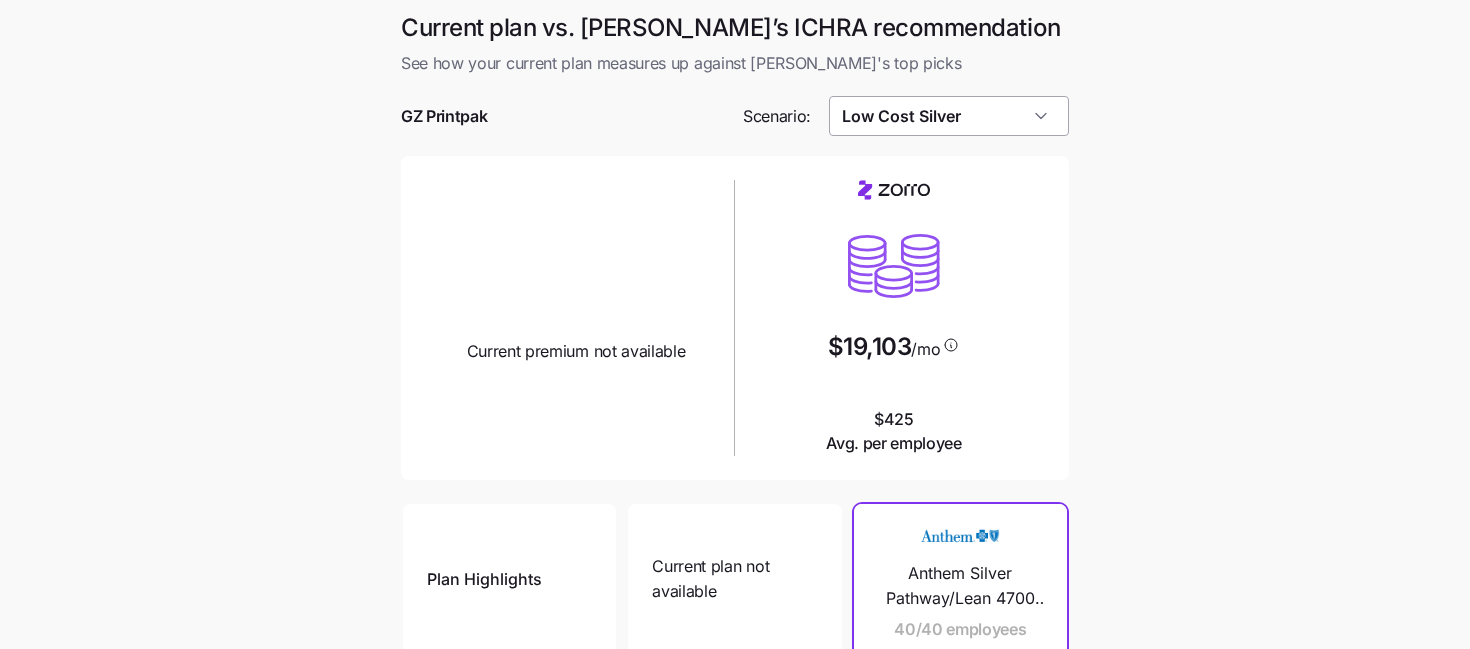 click on "Low Cost Silver" at bounding box center (949, 116) 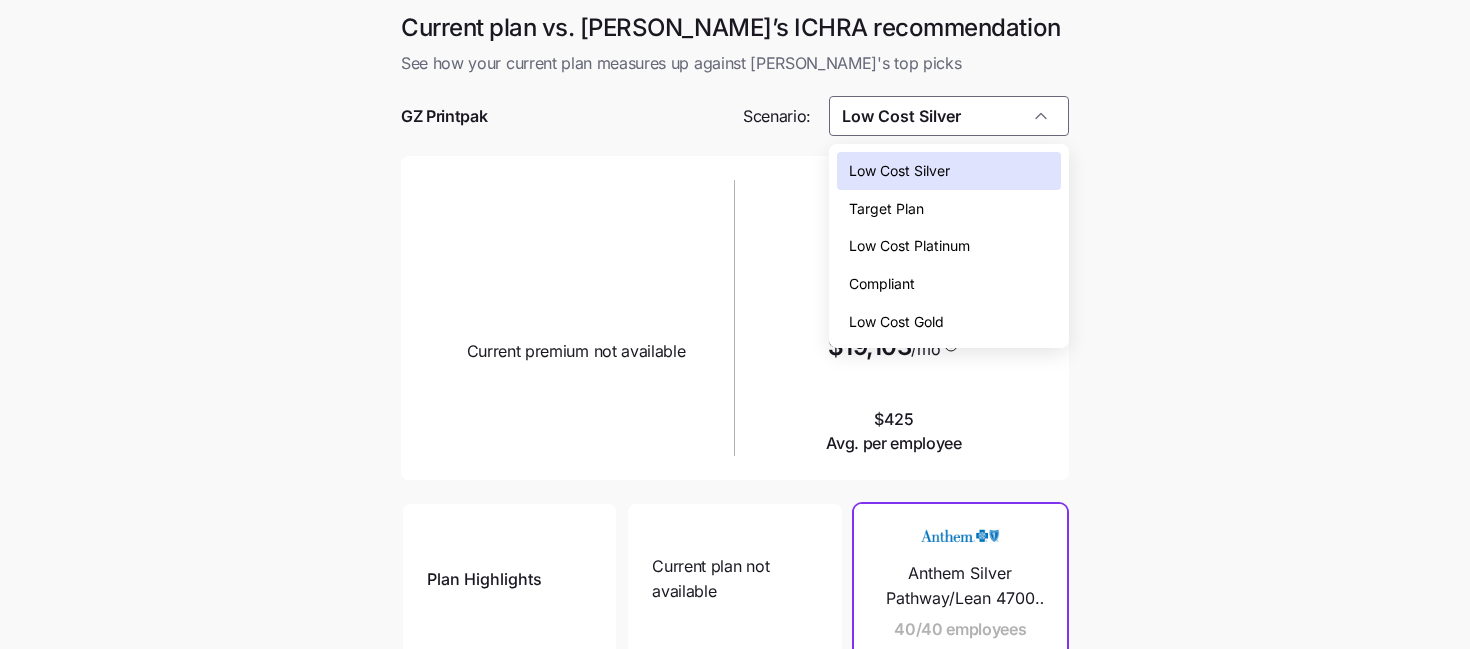 click on "Low Cost Silver" at bounding box center (899, 171) 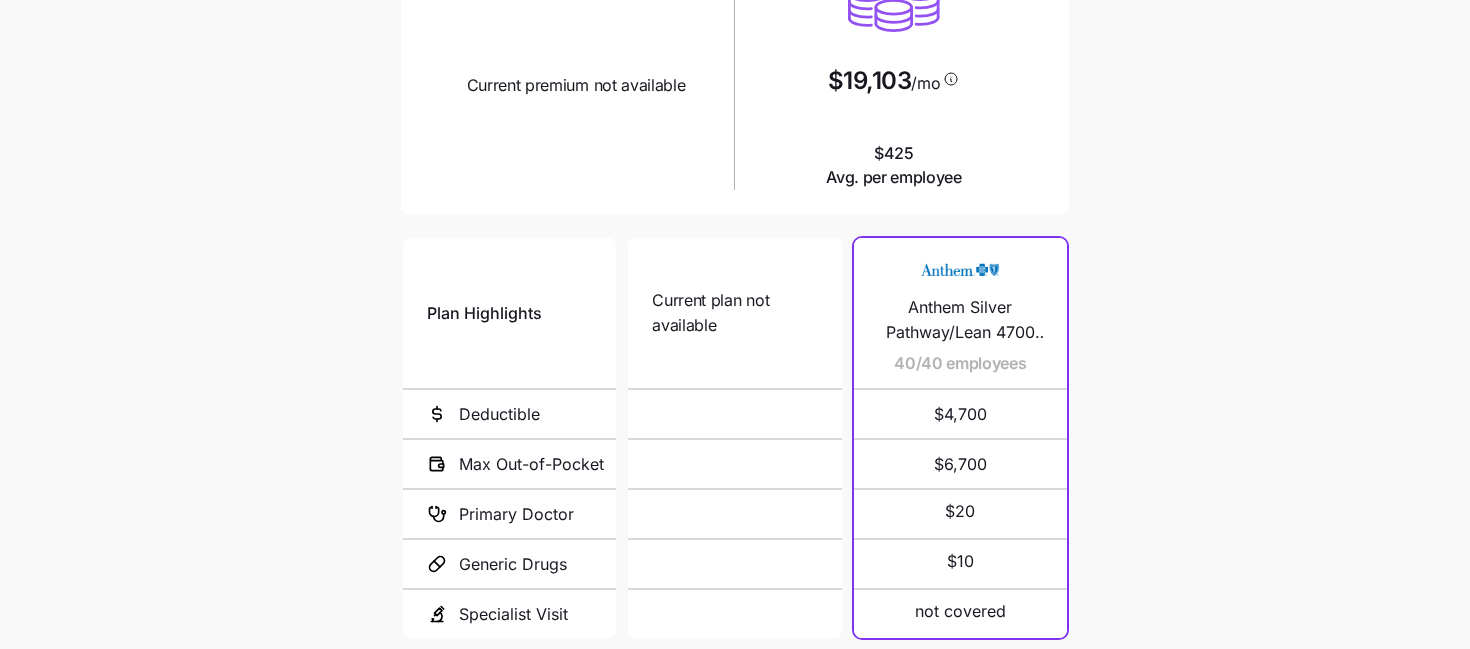 scroll, scrollTop: 441, scrollLeft: 0, axis: vertical 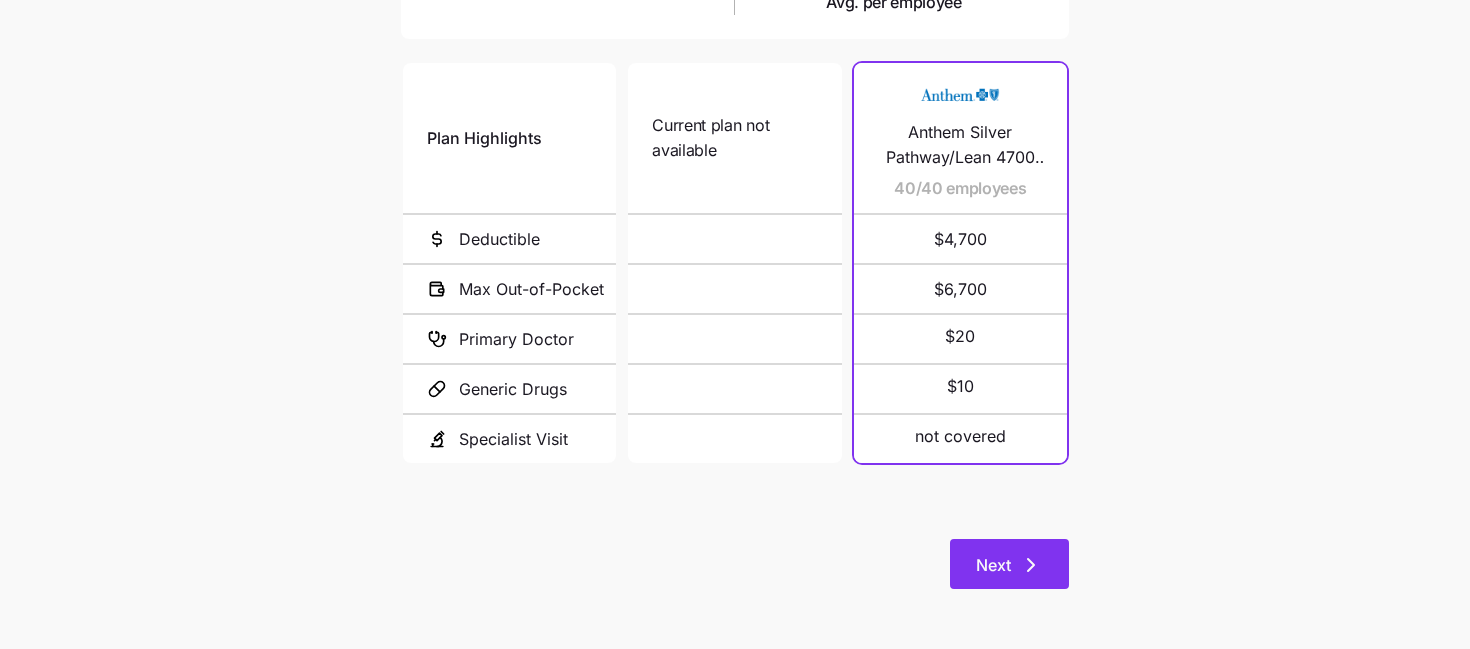 click 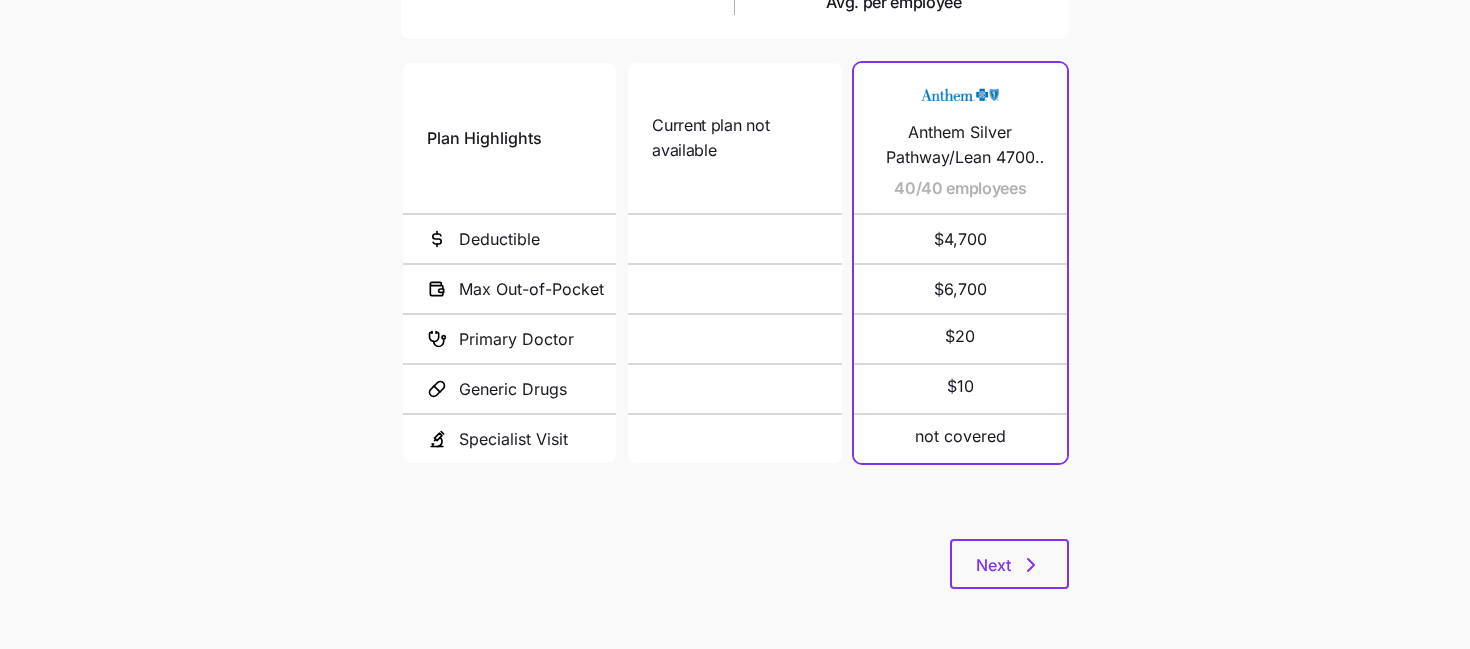 scroll, scrollTop: 0, scrollLeft: 0, axis: both 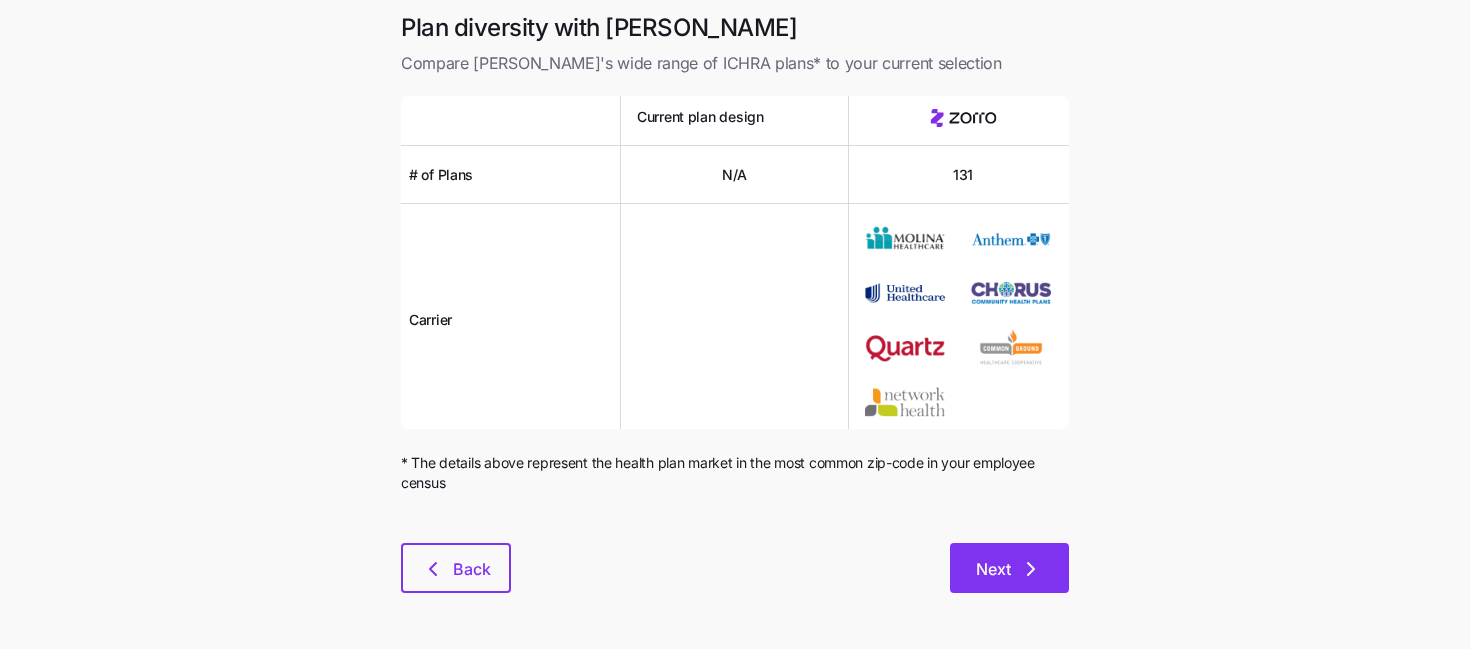 click on "Next" at bounding box center [1009, 569] 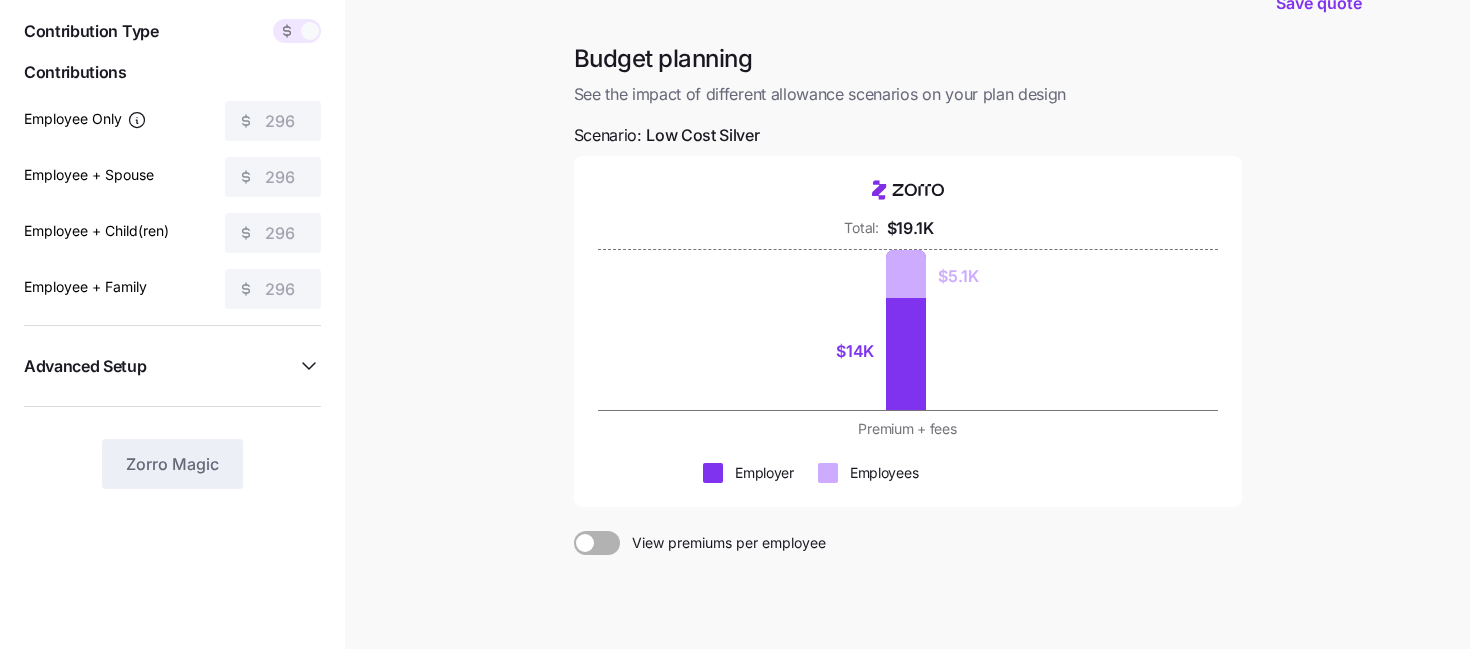 scroll, scrollTop: 0, scrollLeft: 0, axis: both 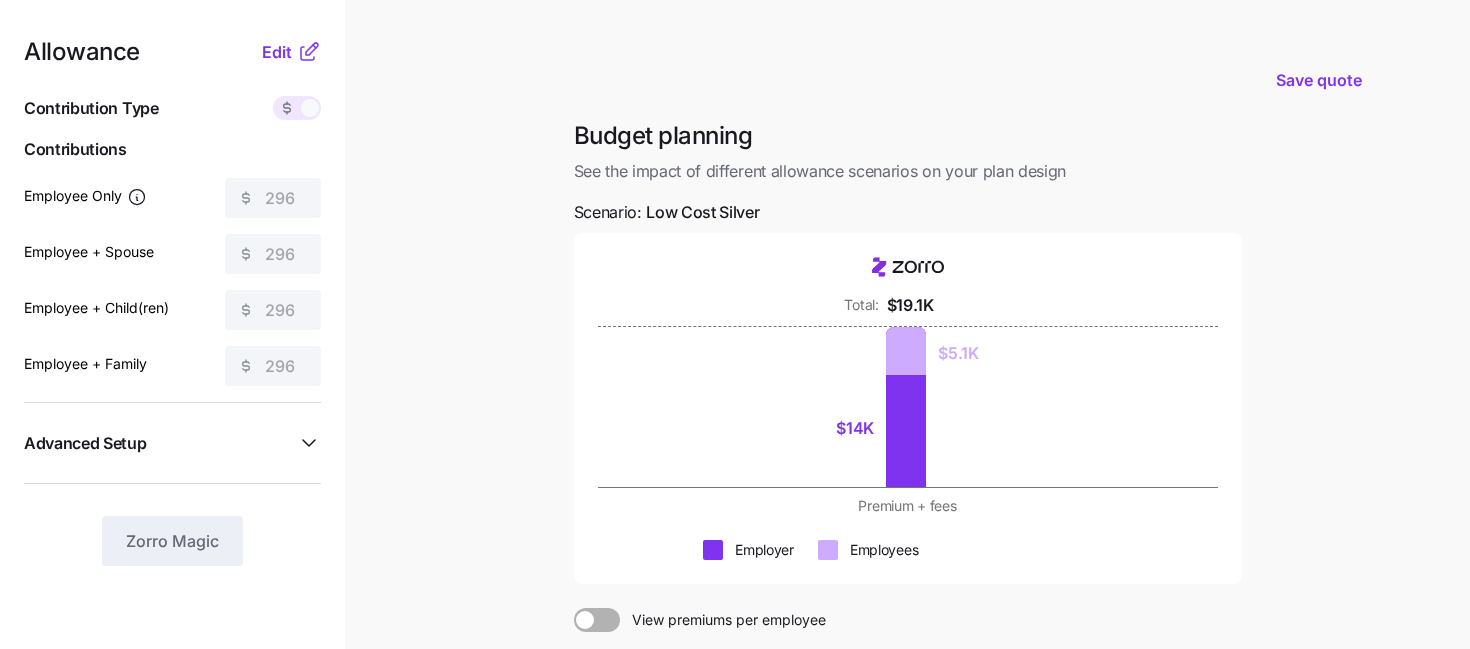 click 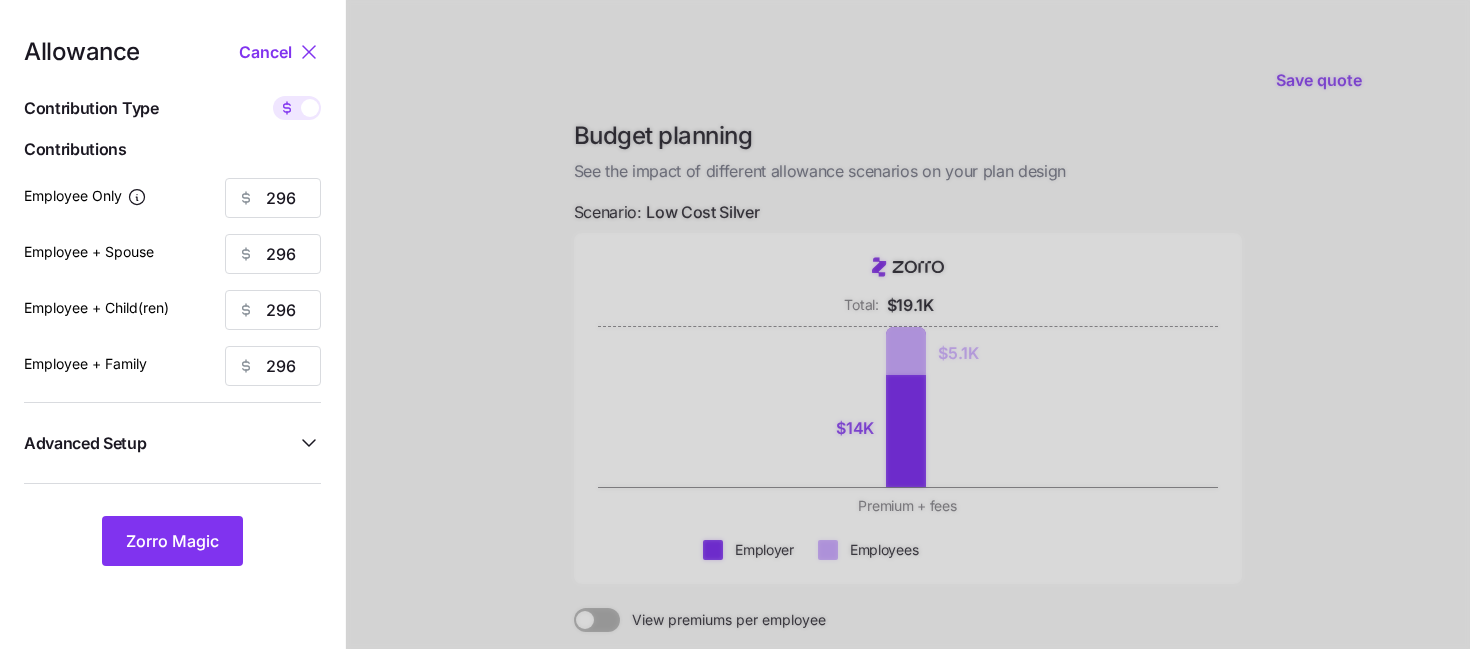 click 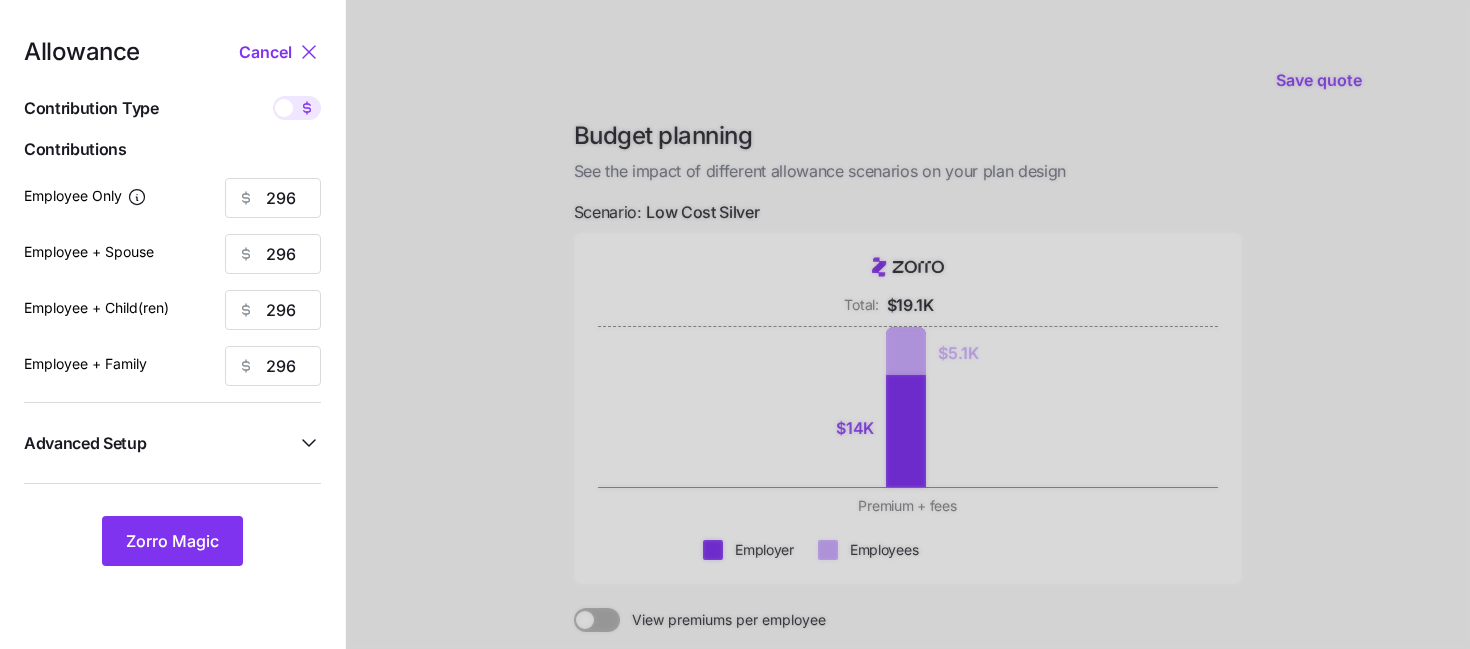type on "70" 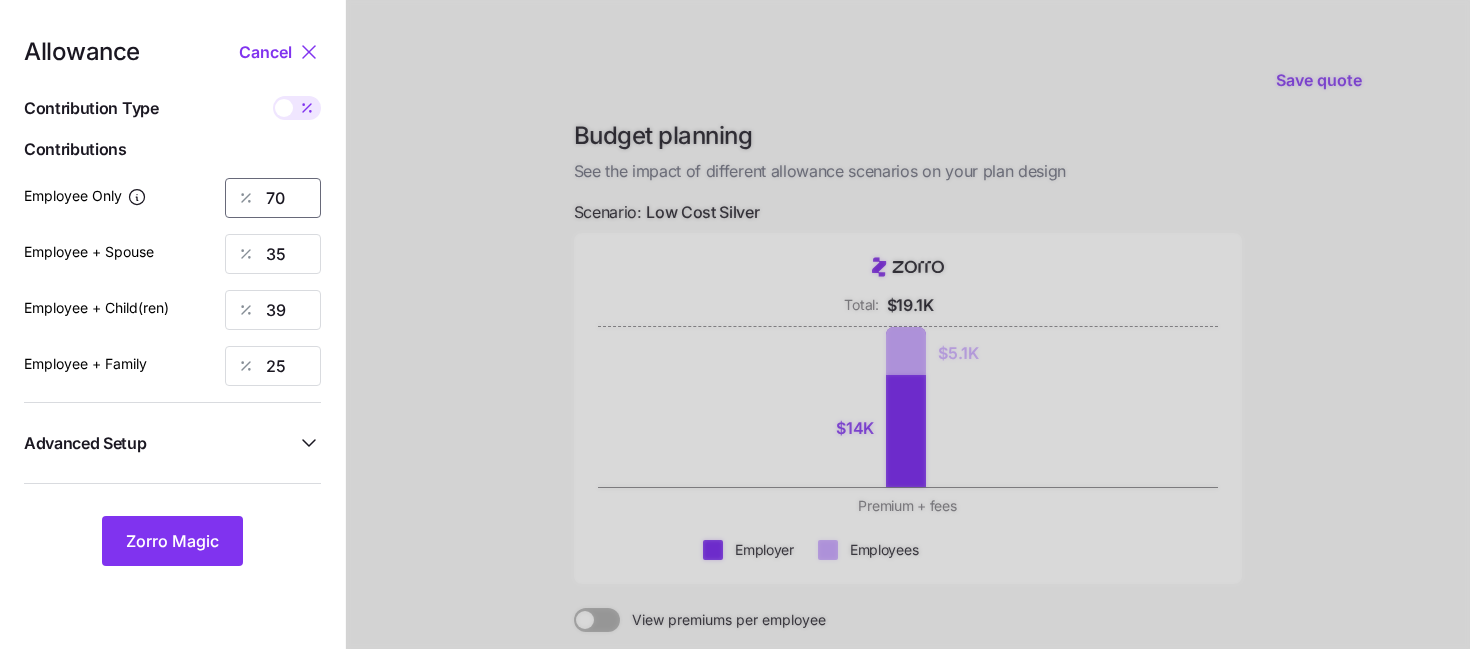 click on "70" at bounding box center [273, 198] 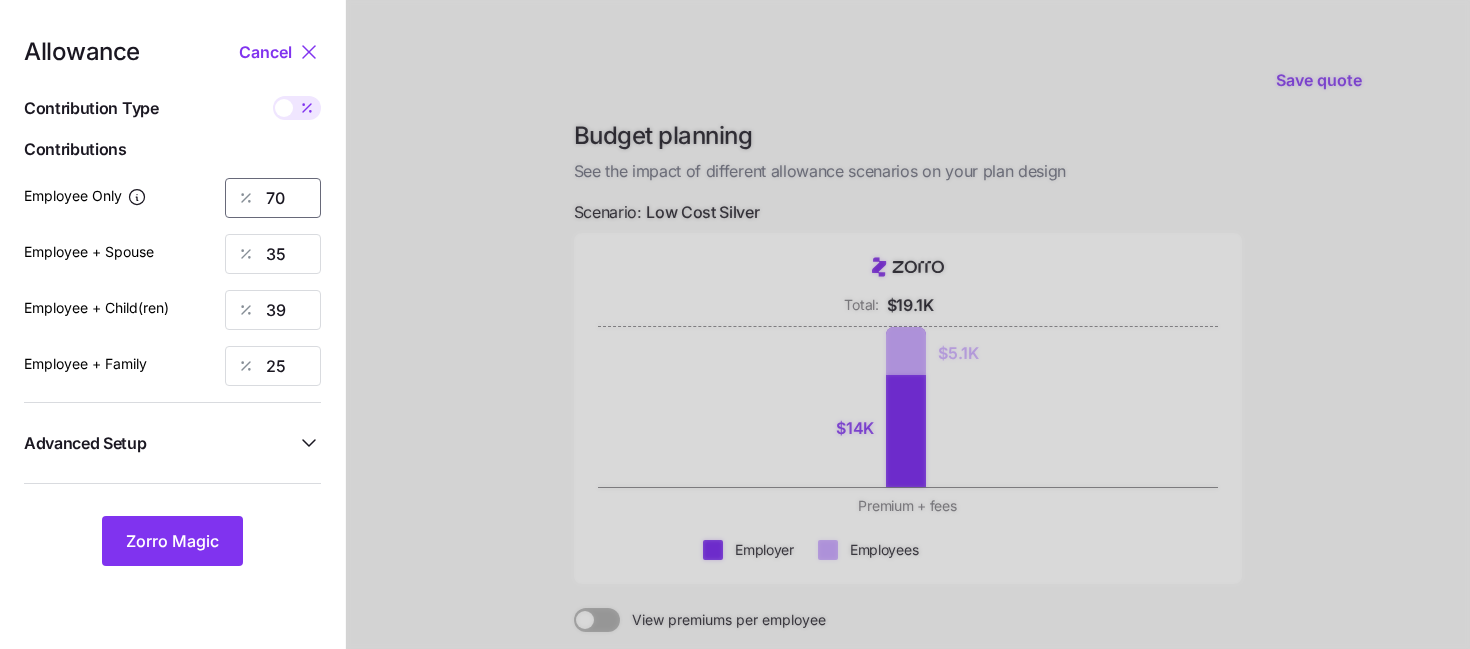 type on "7" 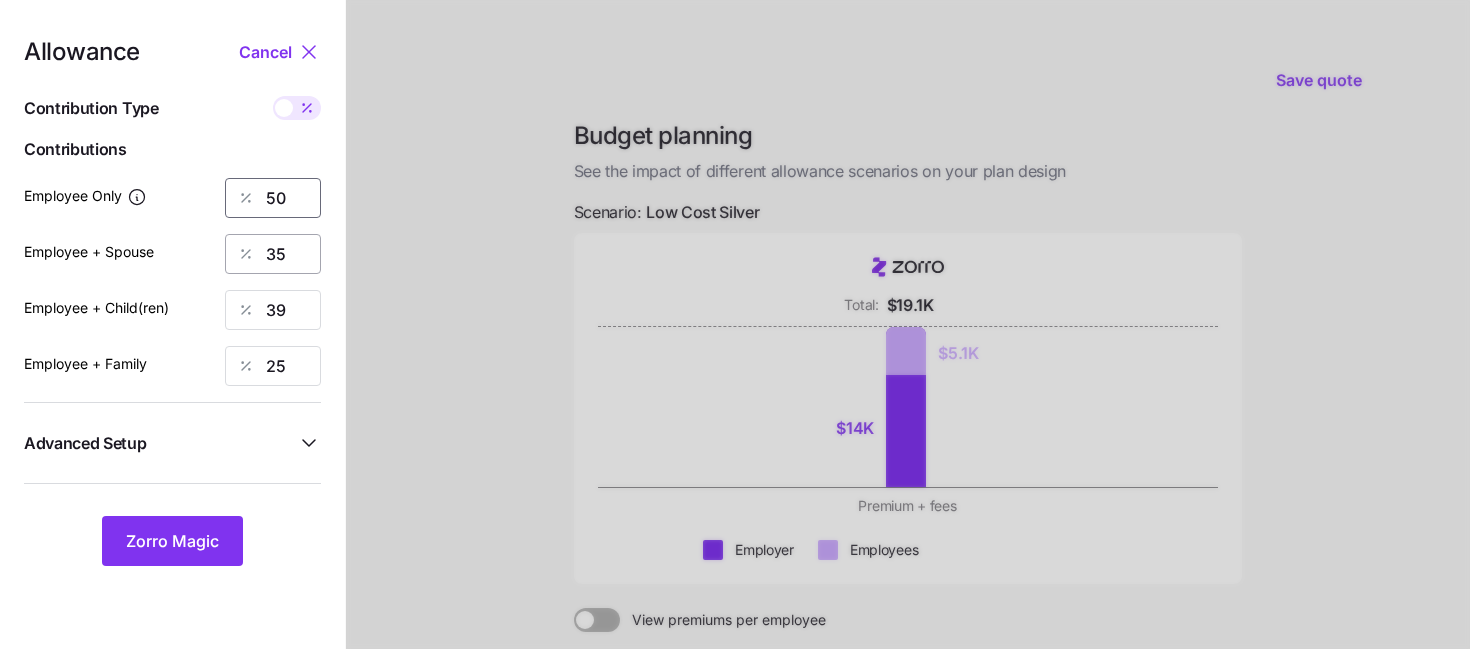 type on "50" 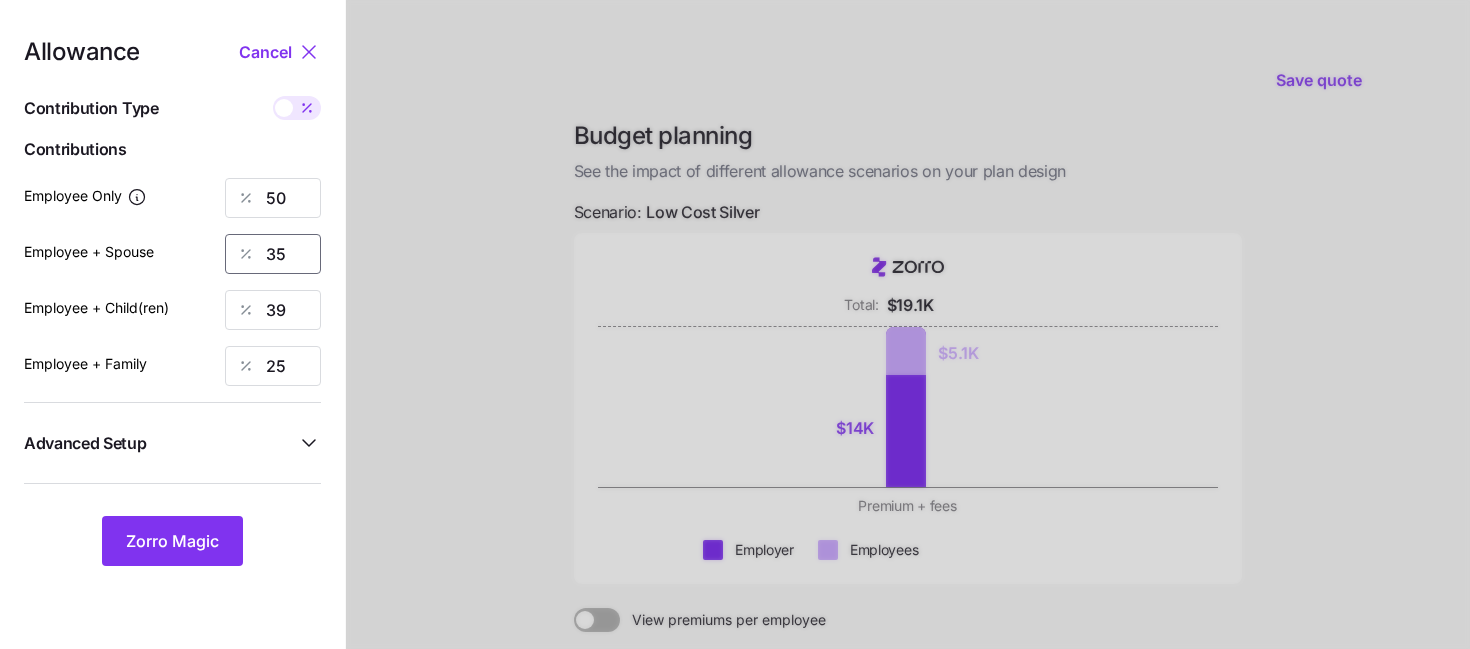 drag, startPoint x: 299, startPoint y: 248, endPoint x: 185, endPoint y: 253, distance: 114.1096 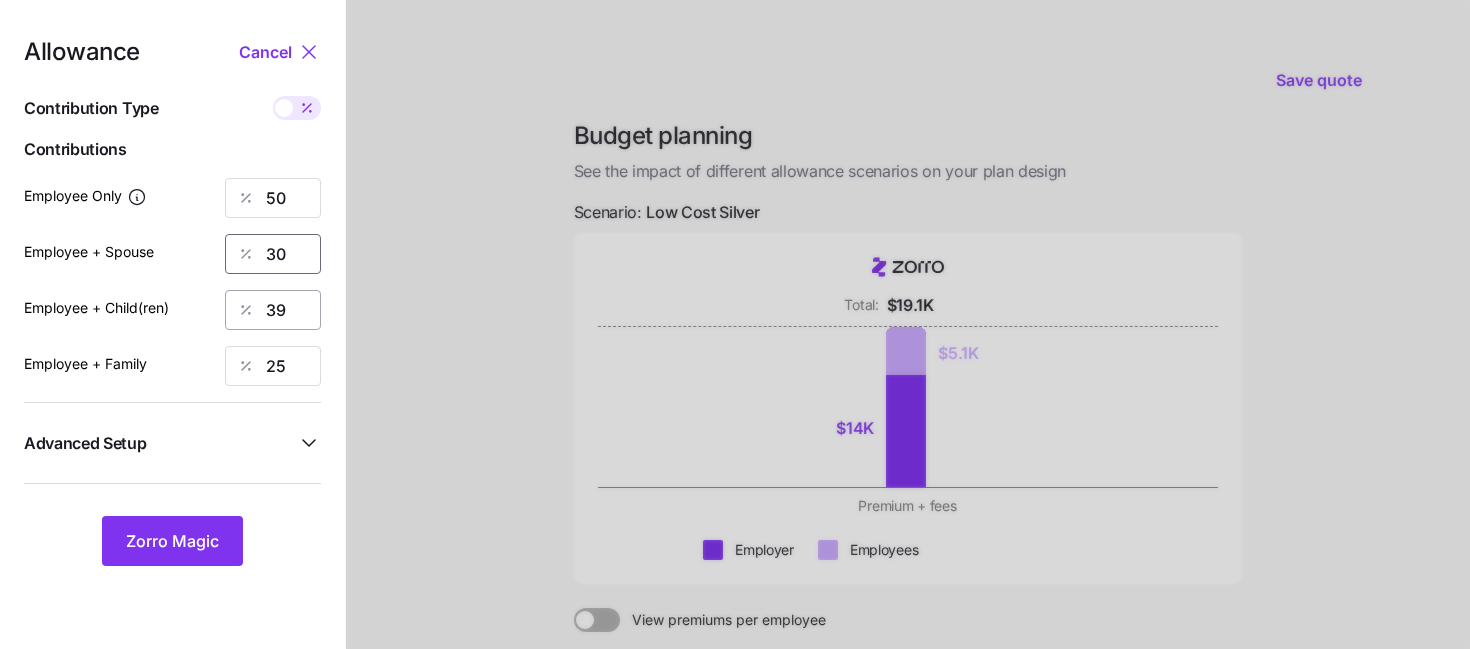 type on "30" 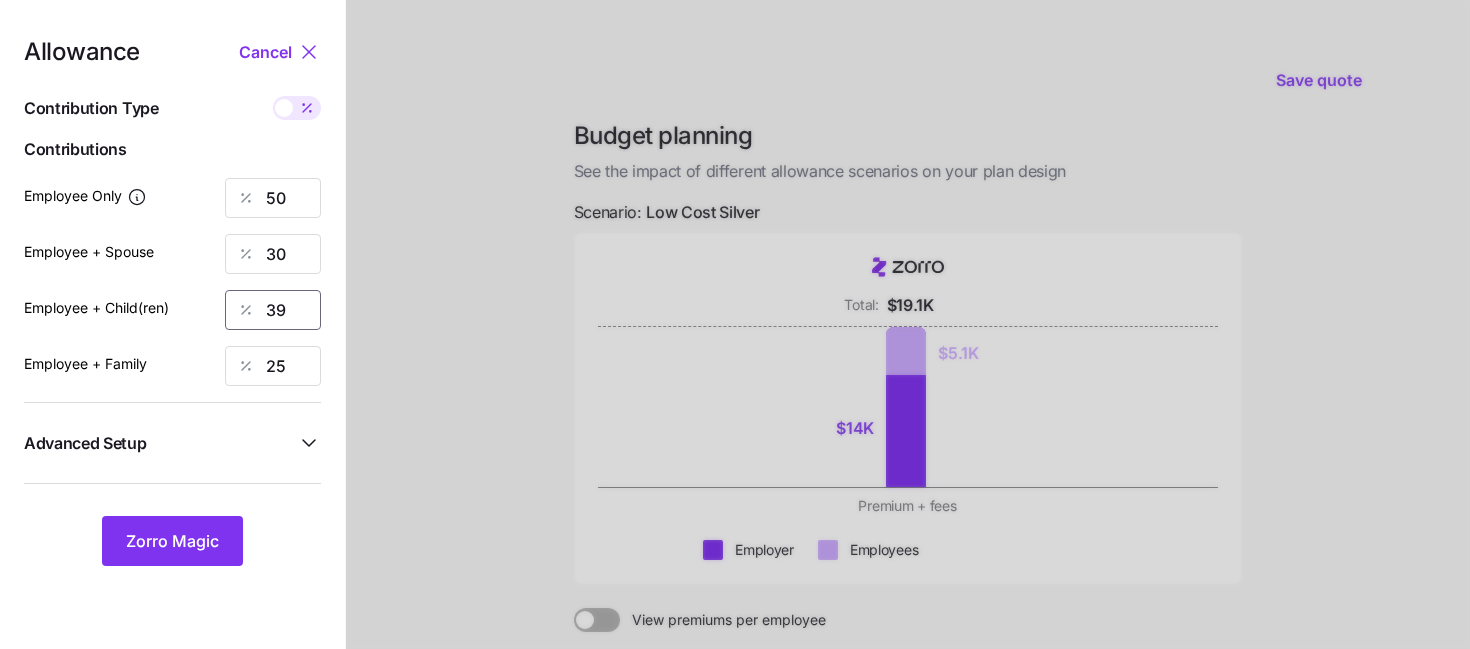 click on "39" at bounding box center [273, 310] 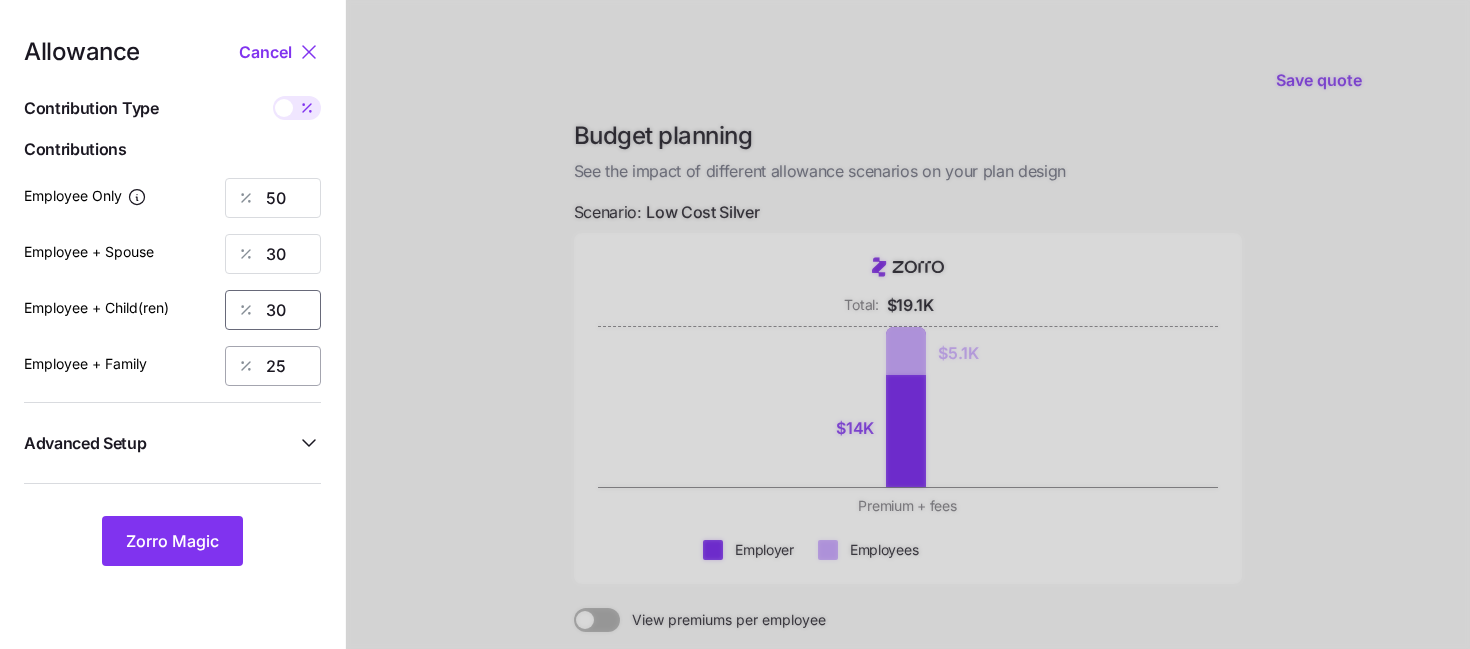 type on "30" 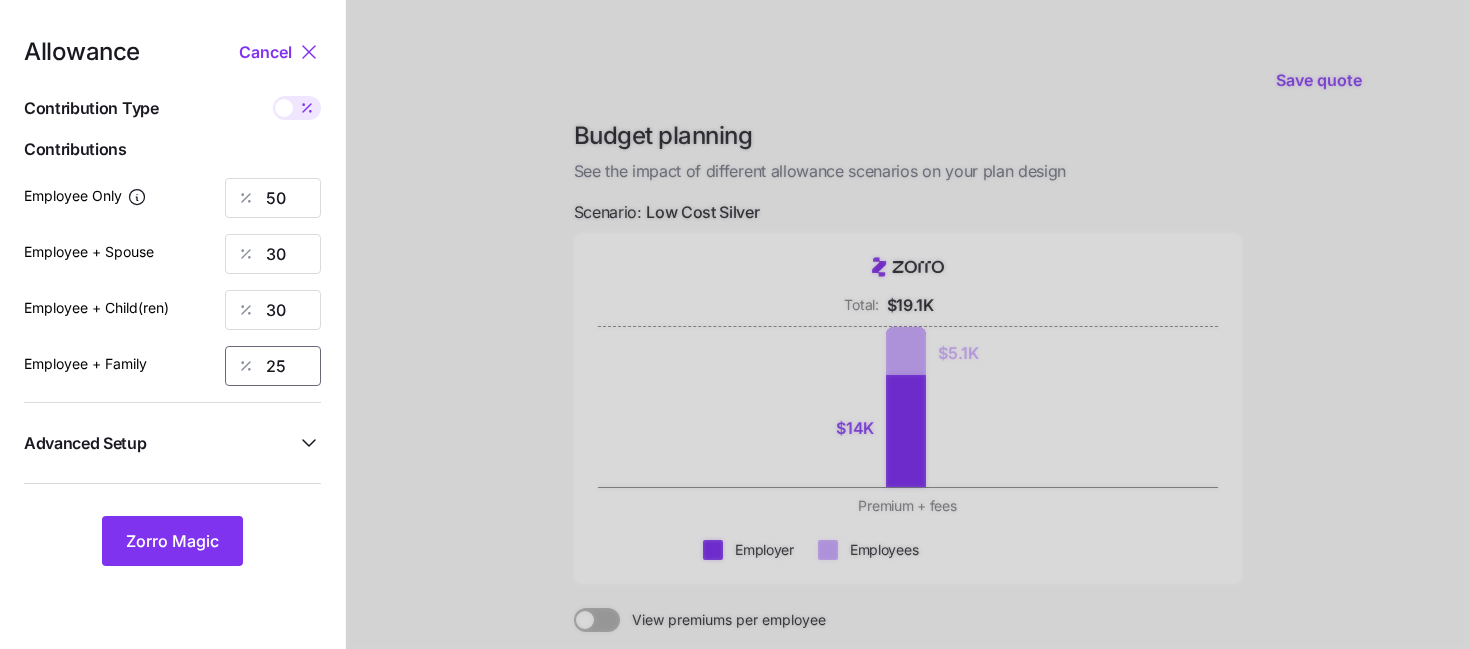 click on "25" at bounding box center (273, 366) 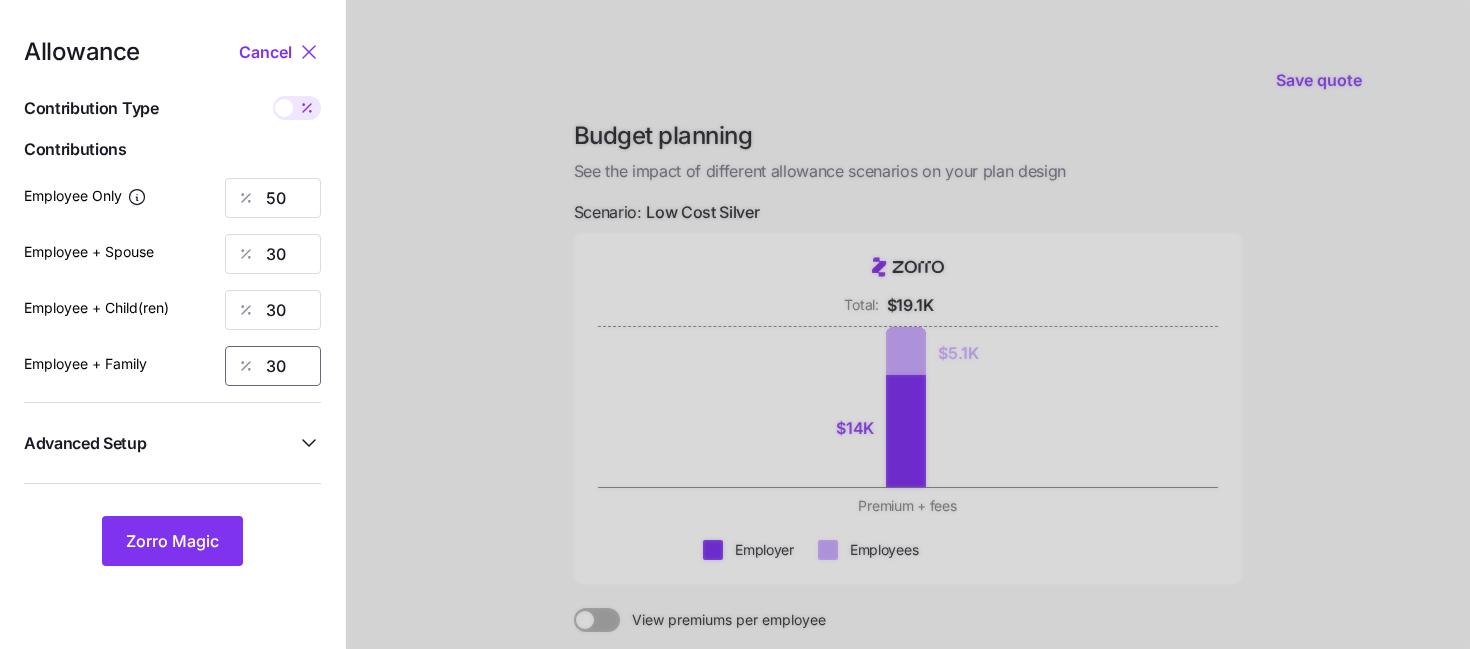 type on "30" 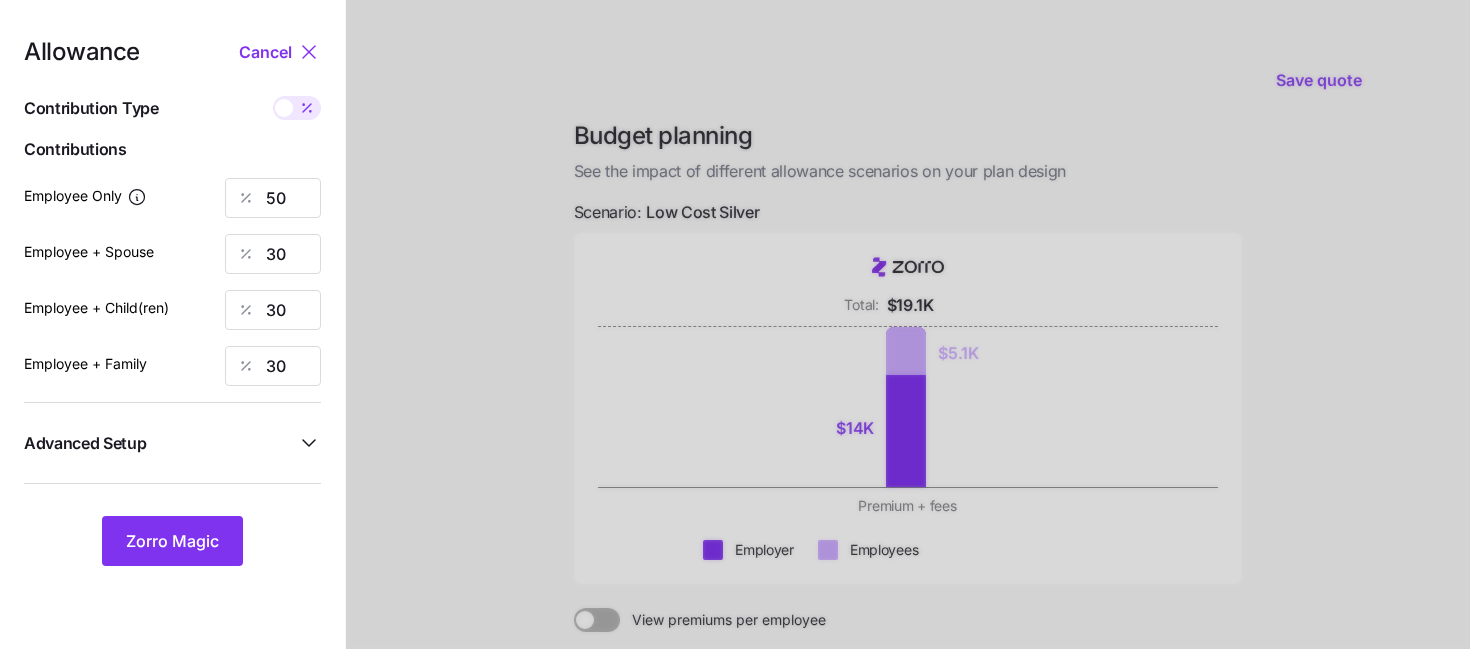 click 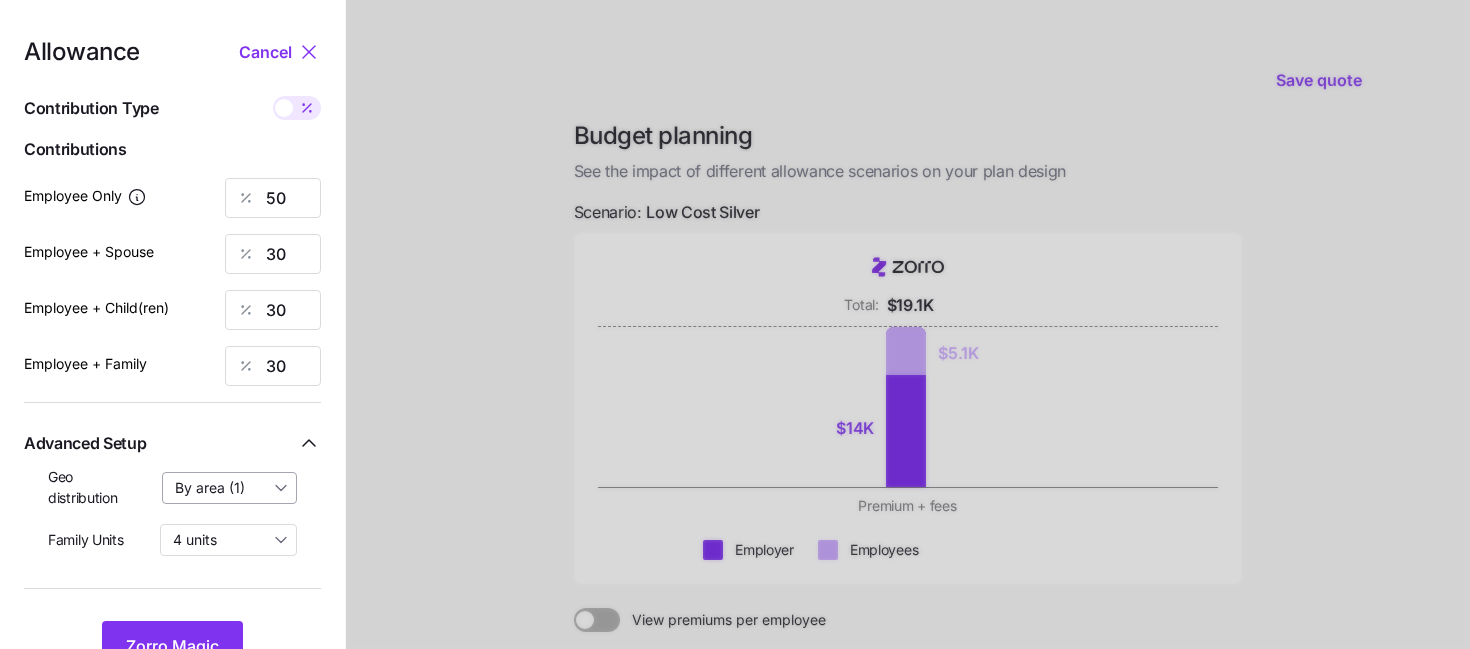 click on "By area (1)" at bounding box center [230, 488] 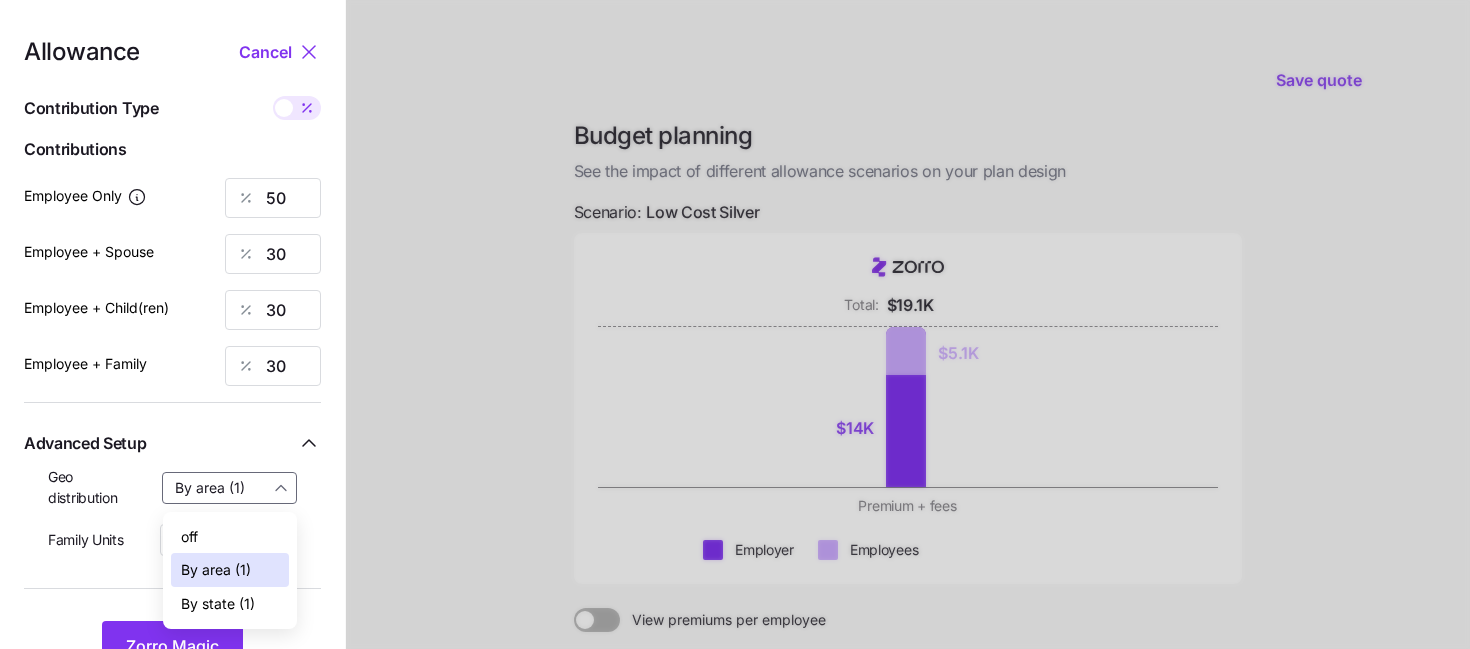 click on "By state (1)" at bounding box center (218, 604) 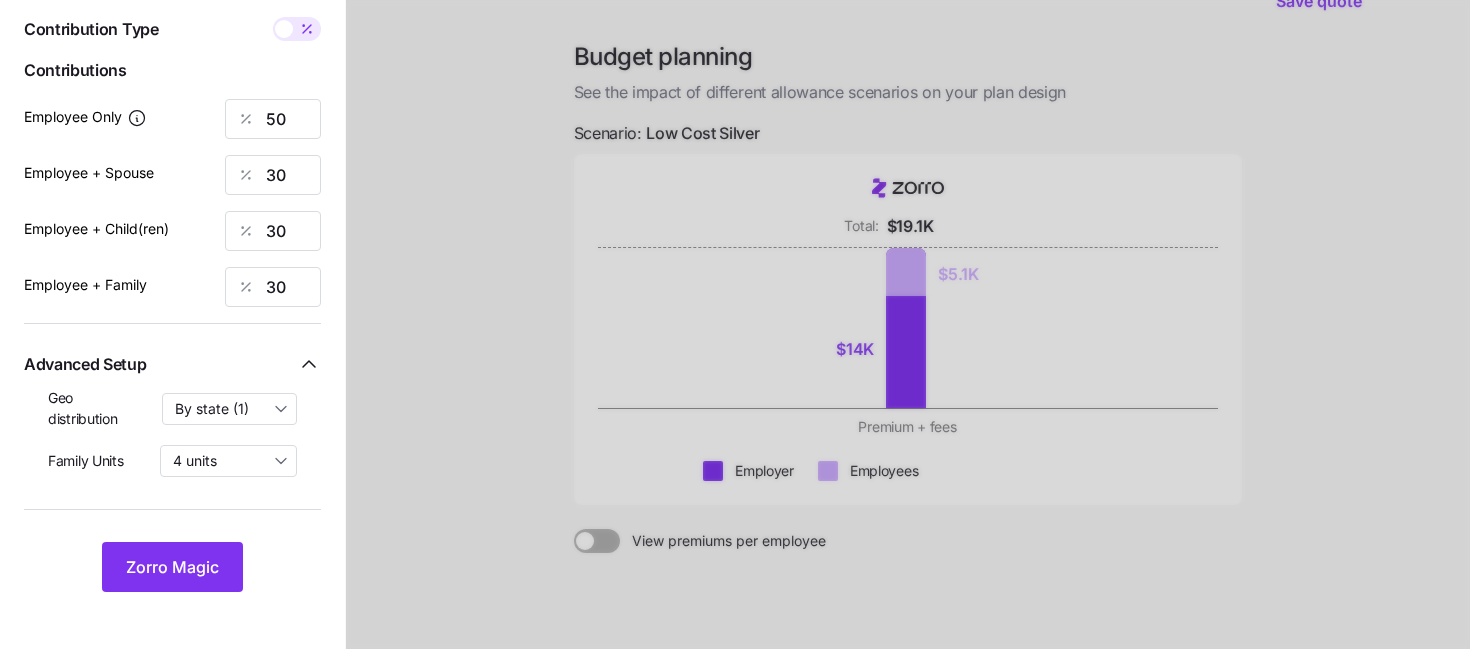 scroll, scrollTop: 88, scrollLeft: 0, axis: vertical 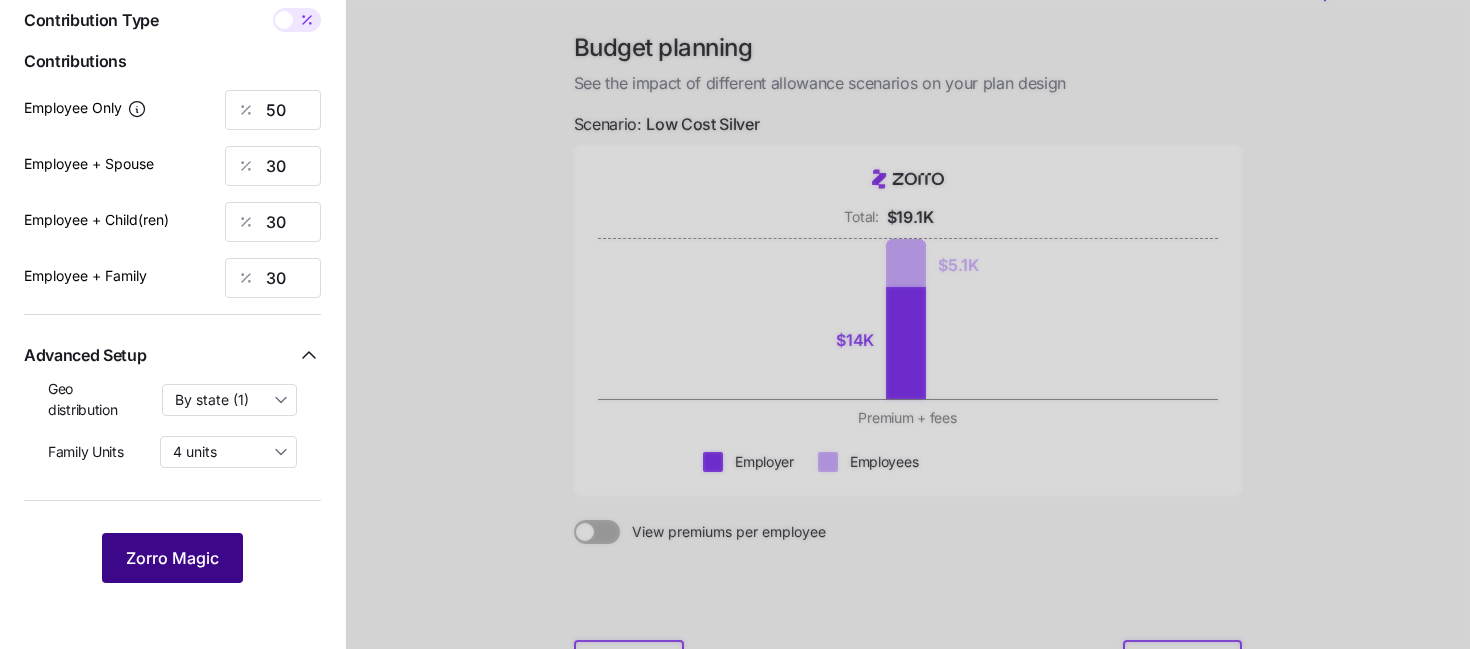 click on "Zorro Magic" at bounding box center [172, 558] 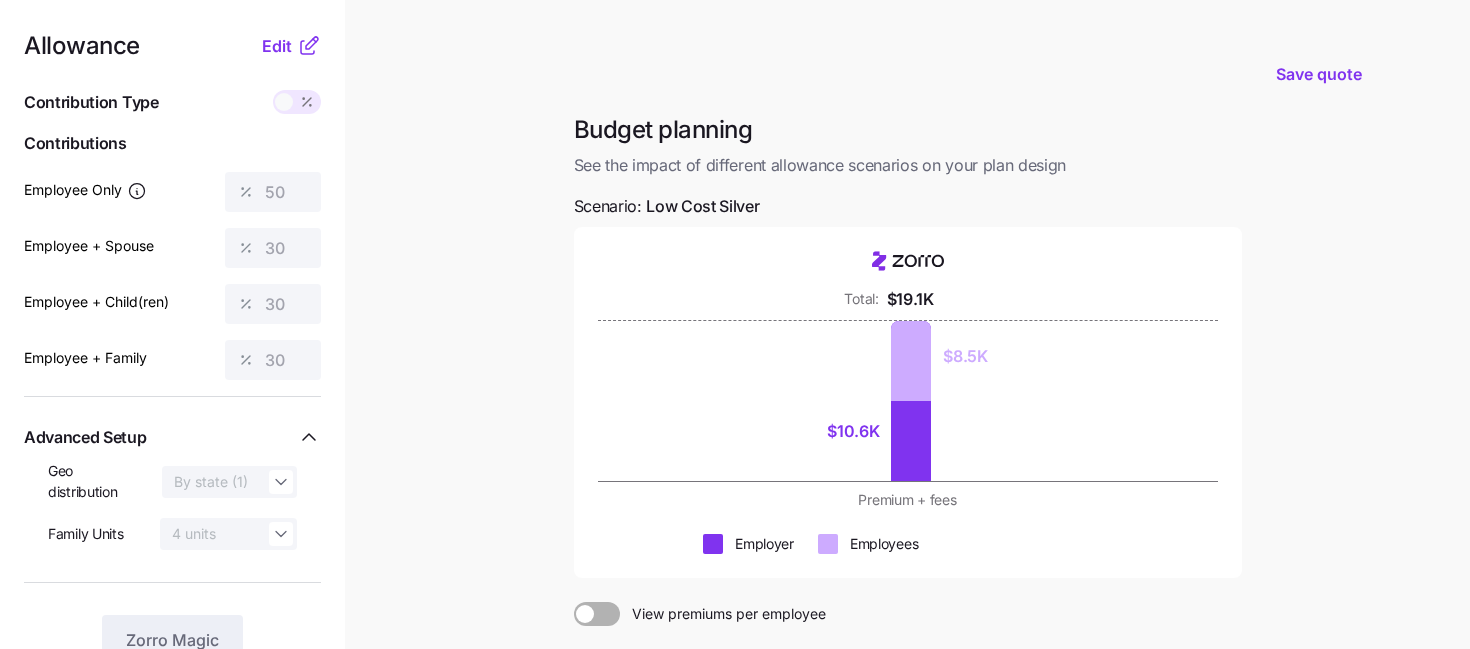 scroll, scrollTop: 0, scrollLeft: 0, axis: both 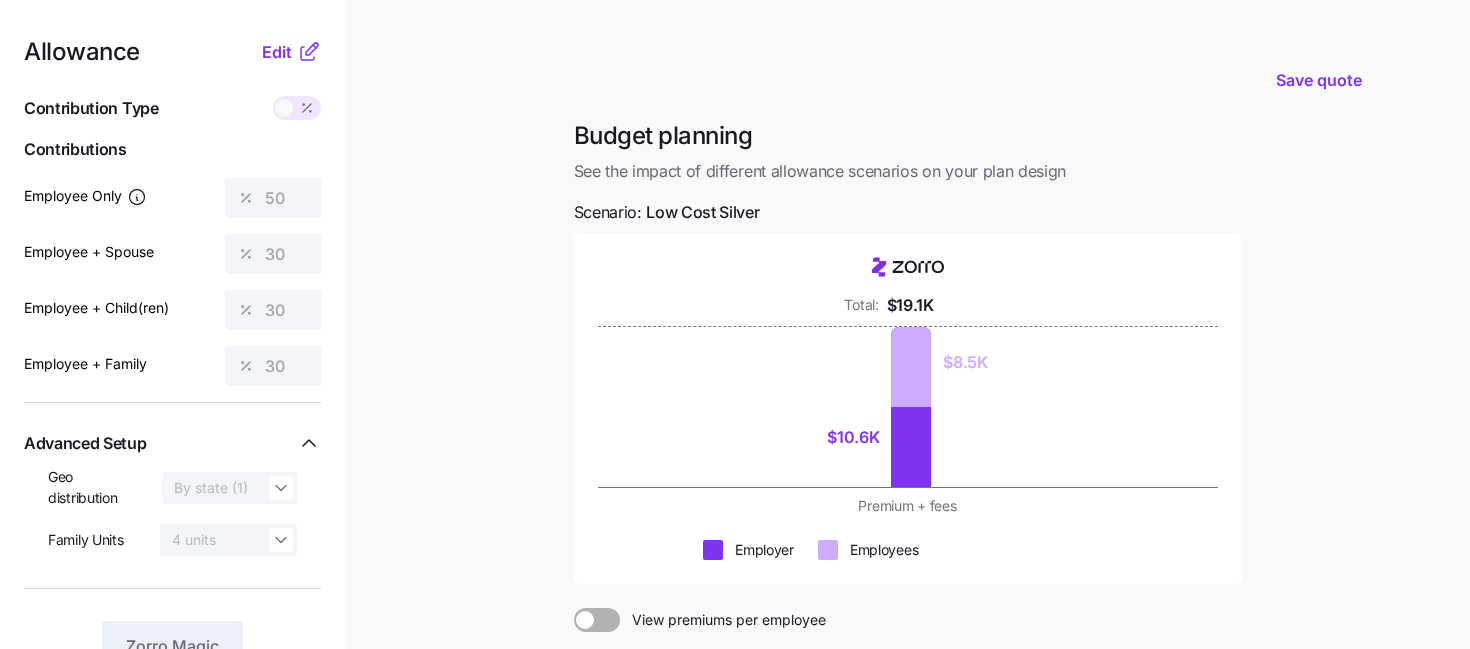 click at bounding box center [608, 620] 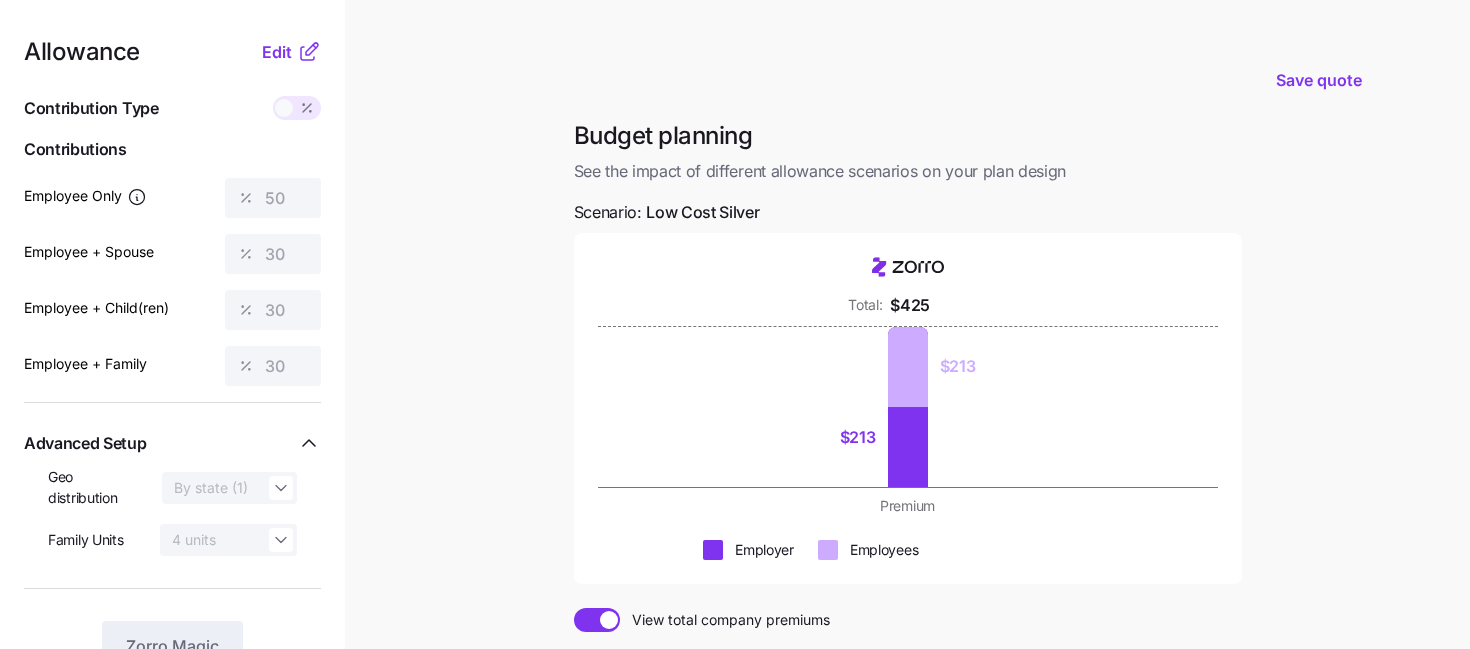 click at bounding box center (588, 620) 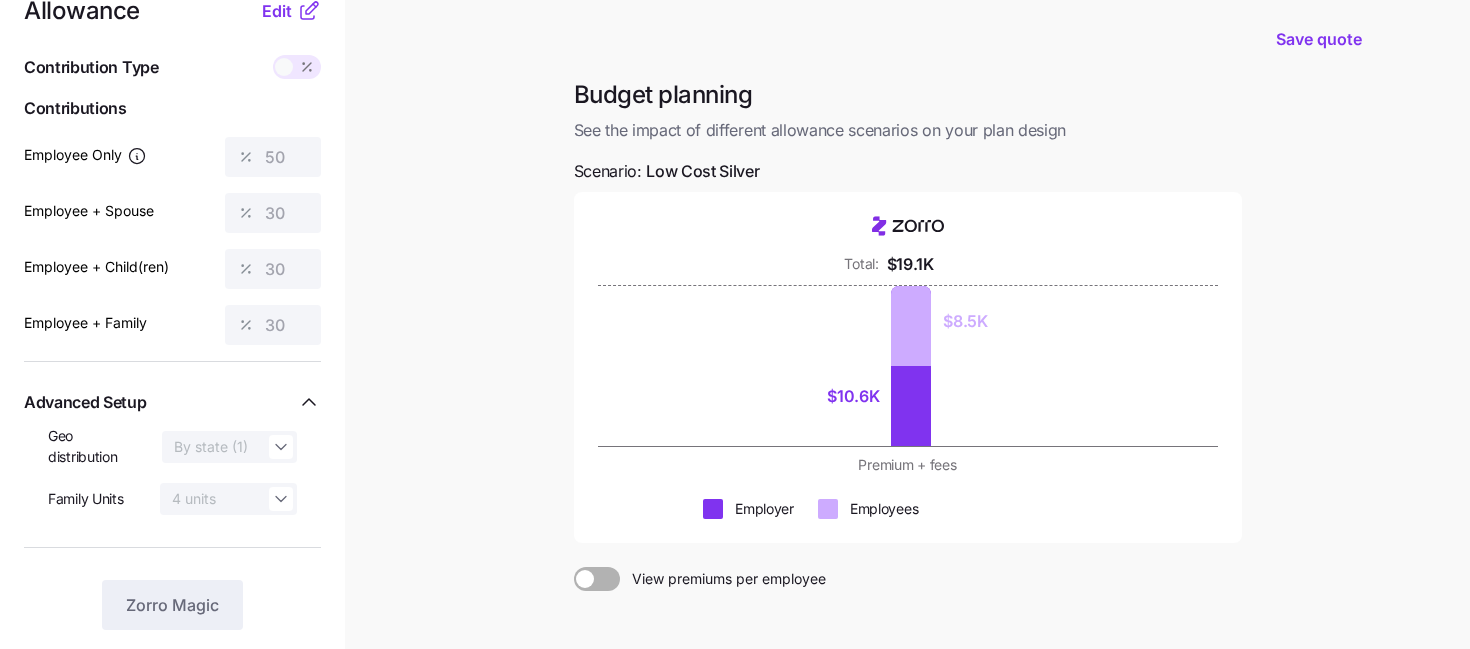 scroll, scrollTop: 13, scrollLeft: 0, axis: vertical 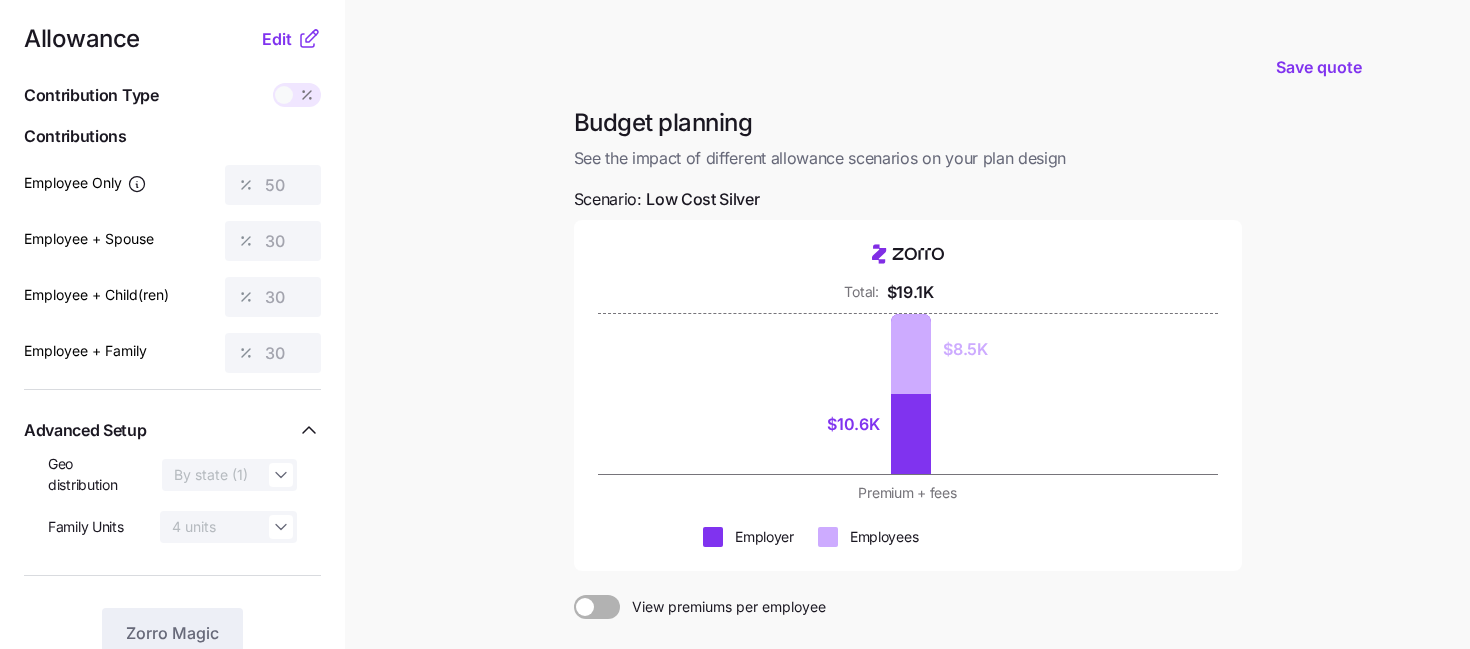 click at bounding box center (307, 95) 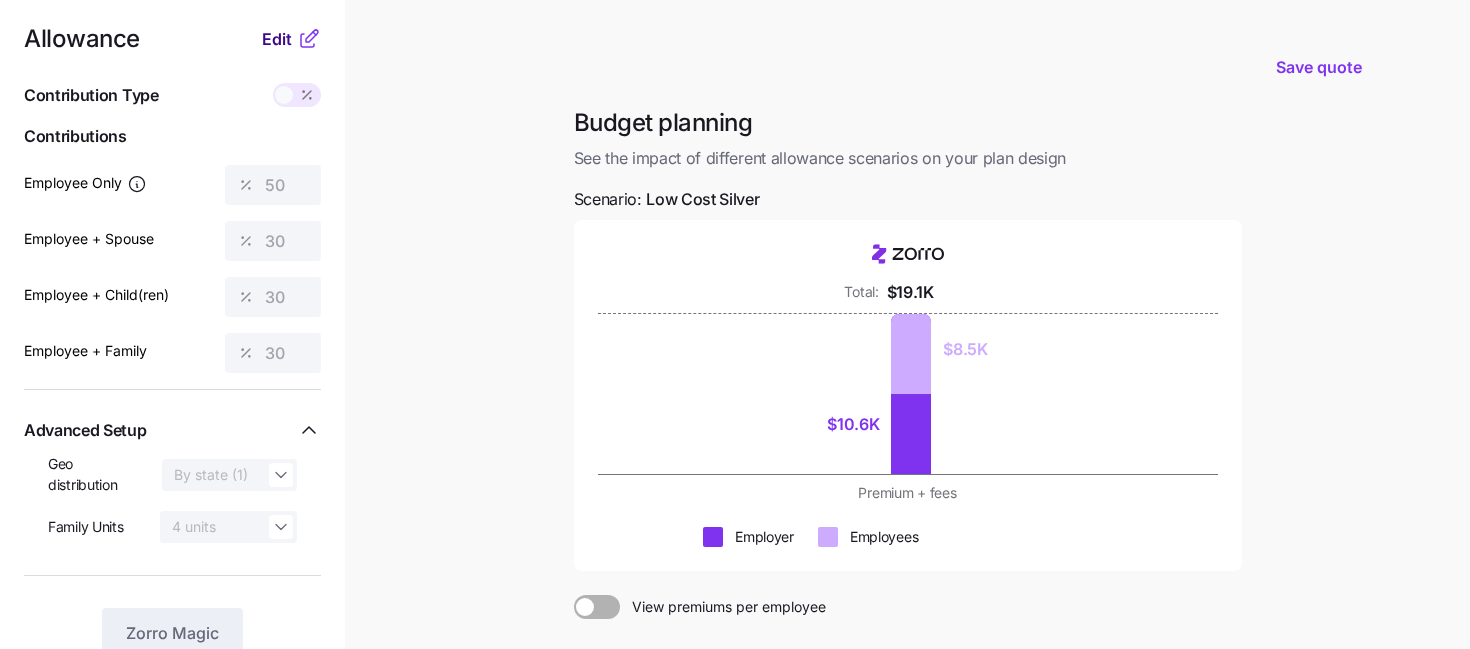 click on "Edit" at bounding box center [279, 39] 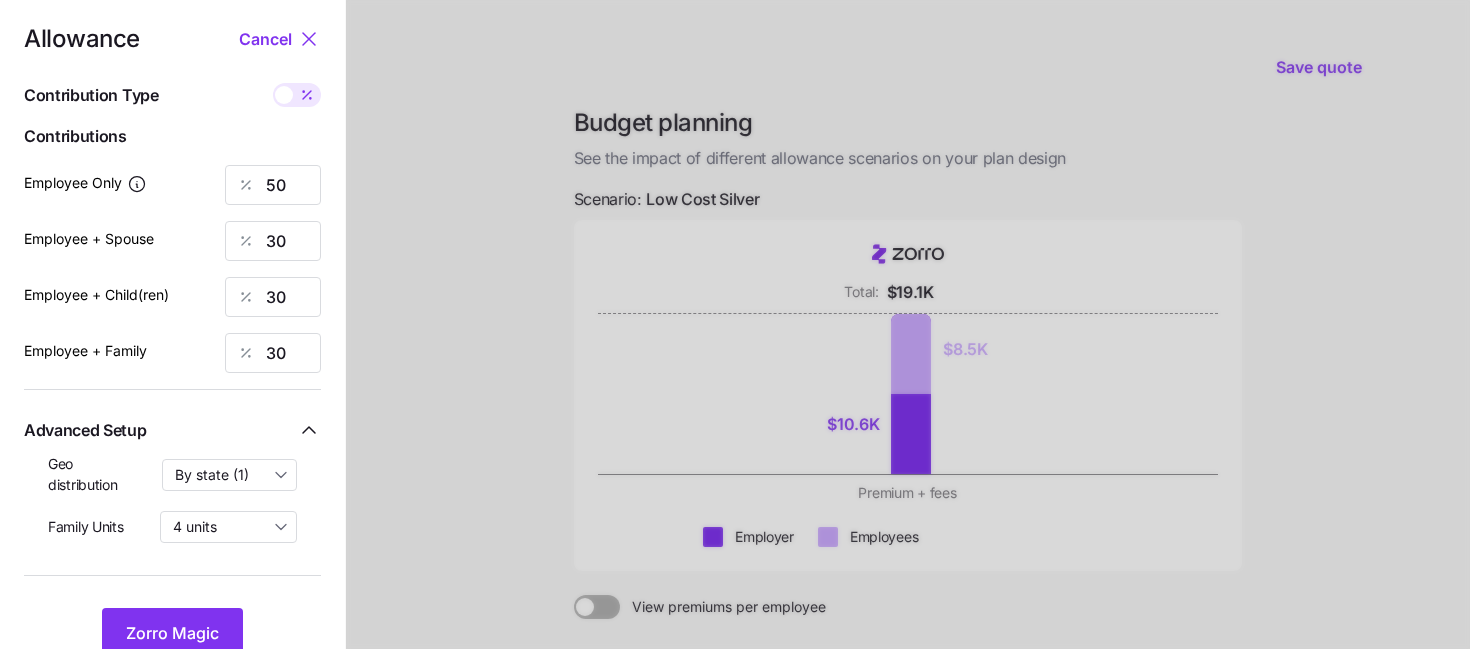 click 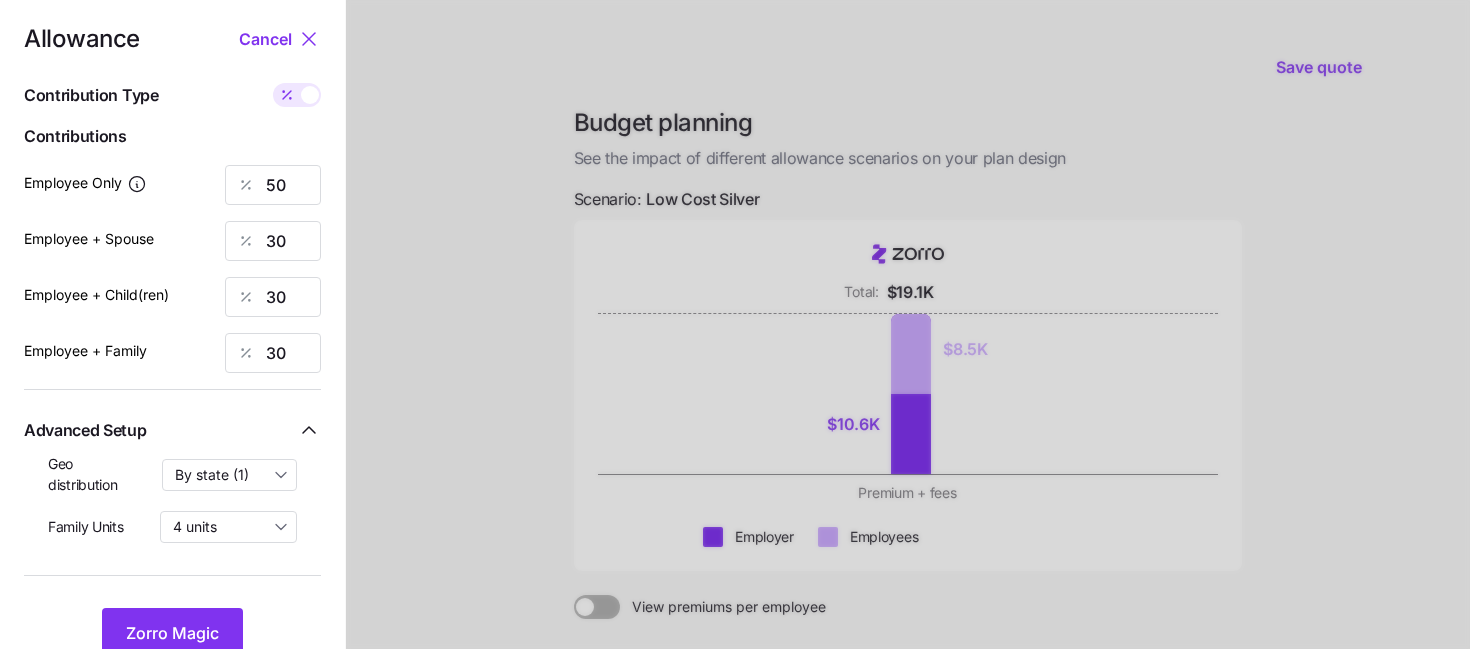 type on "213" 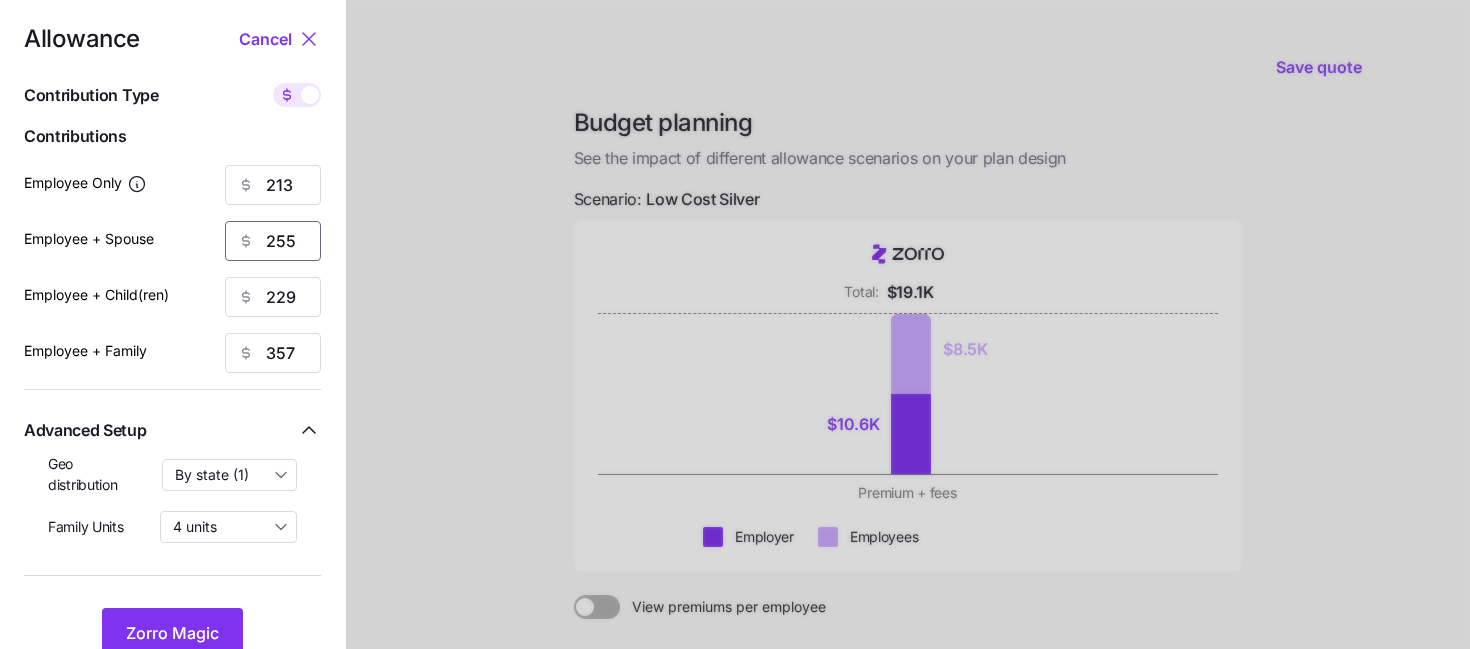 drag, startPoint x: 303, startPoint y: 250, endPoint x: 112, endPoint y: 250, distance: 191 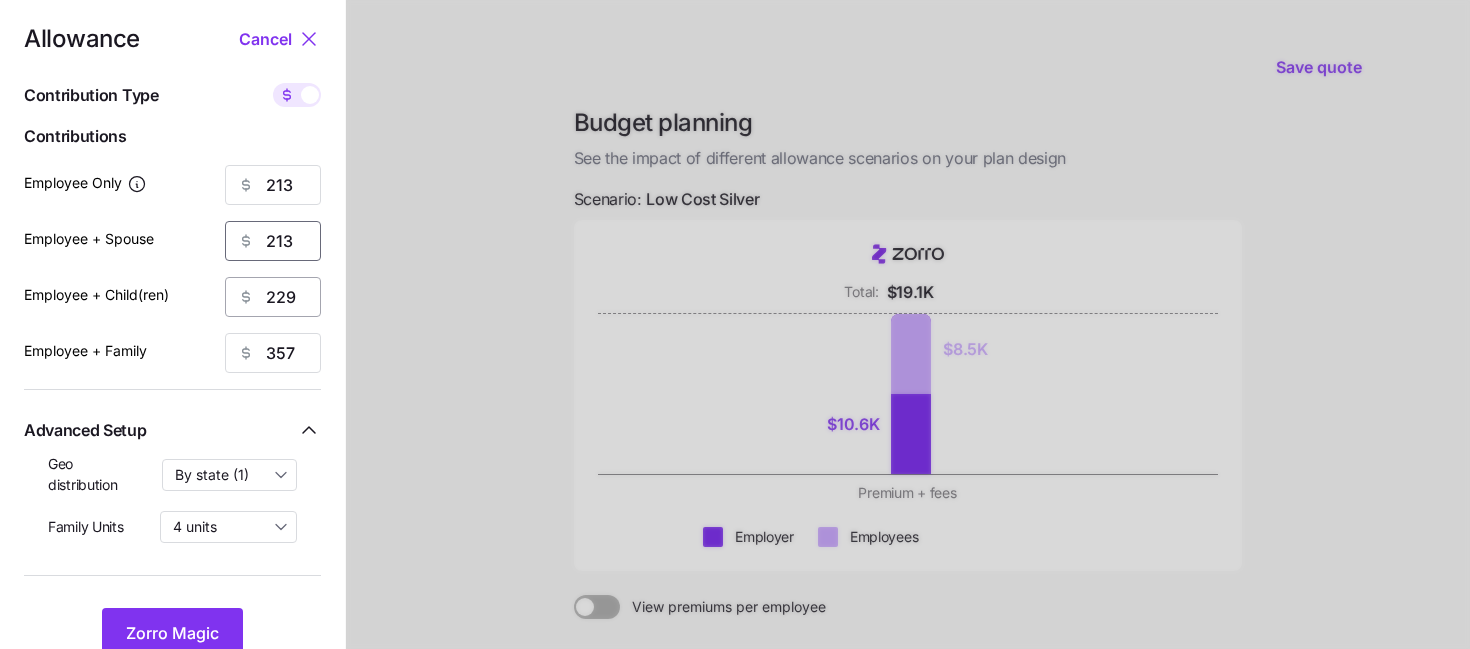 type on "213" 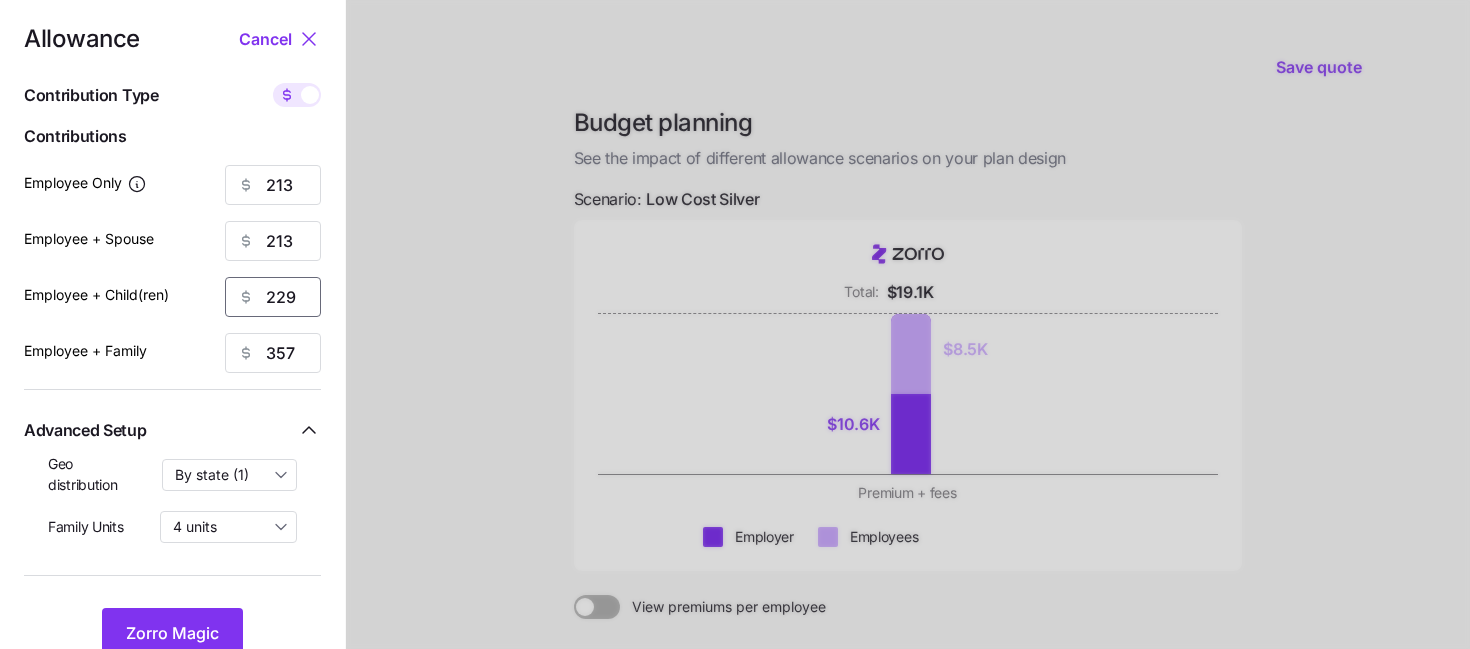 click on "229" at bounding box center [273, 297] 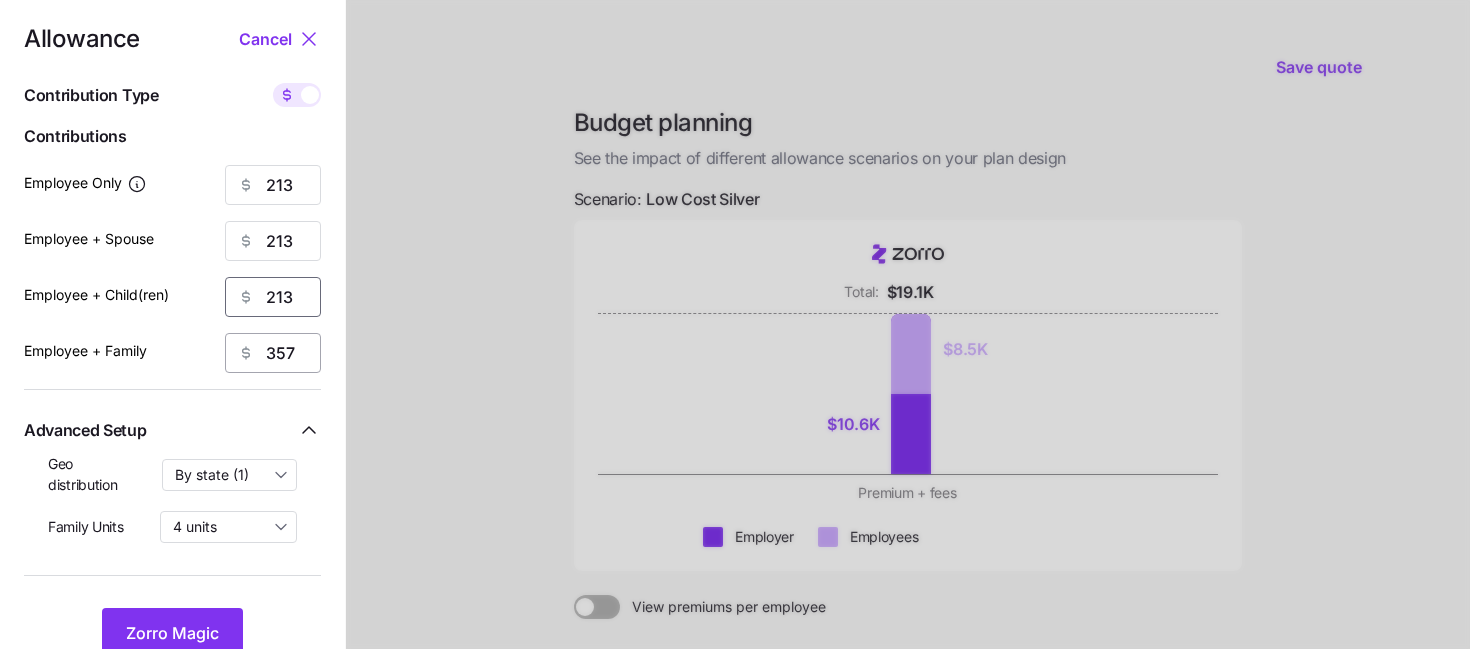 type on "213" 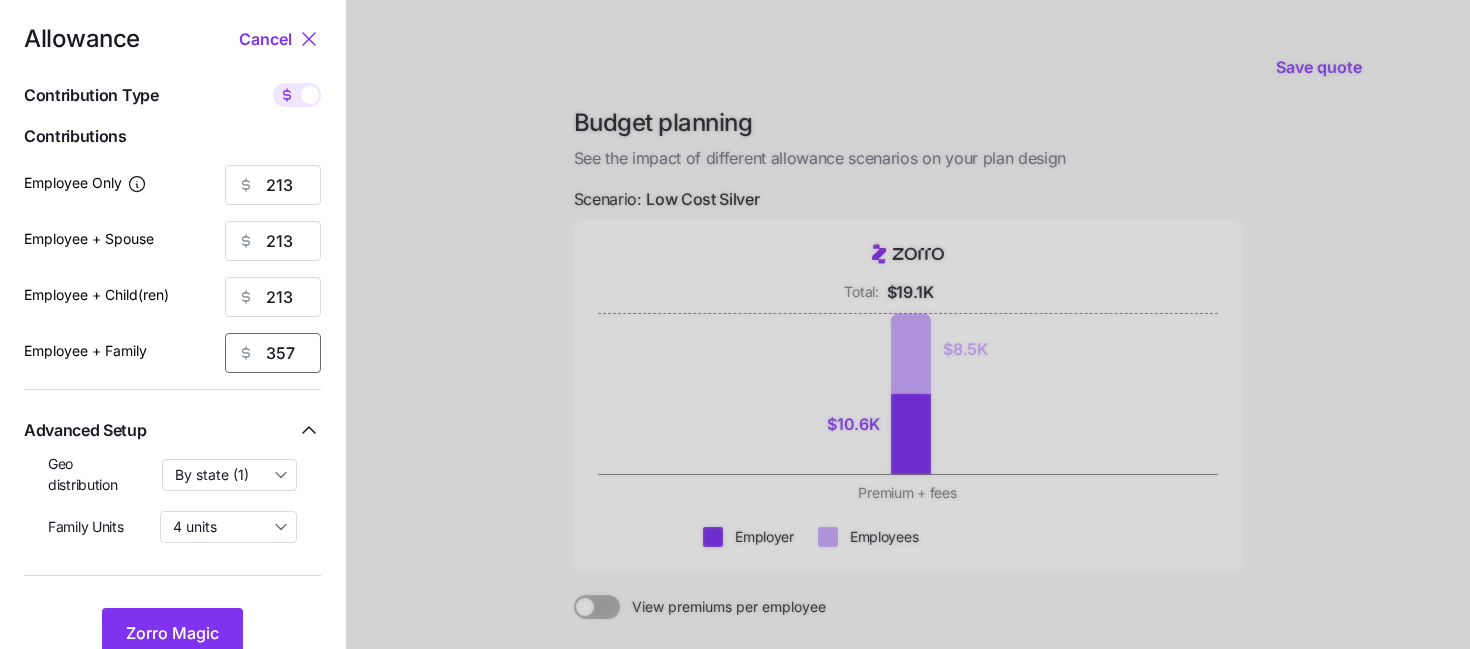 click on "357" at bounding box center [273, 353] 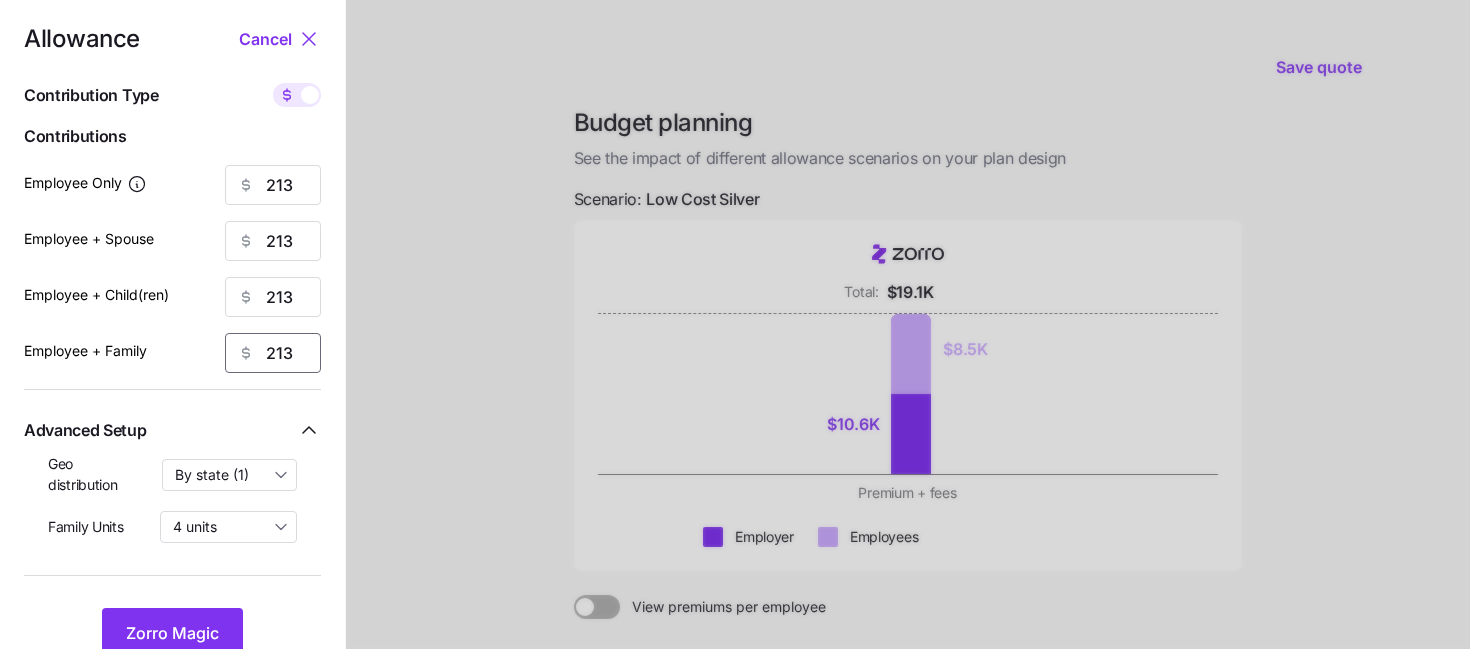 scroll, scrollTop: 67, scrollLeft: 0, axis: vertical 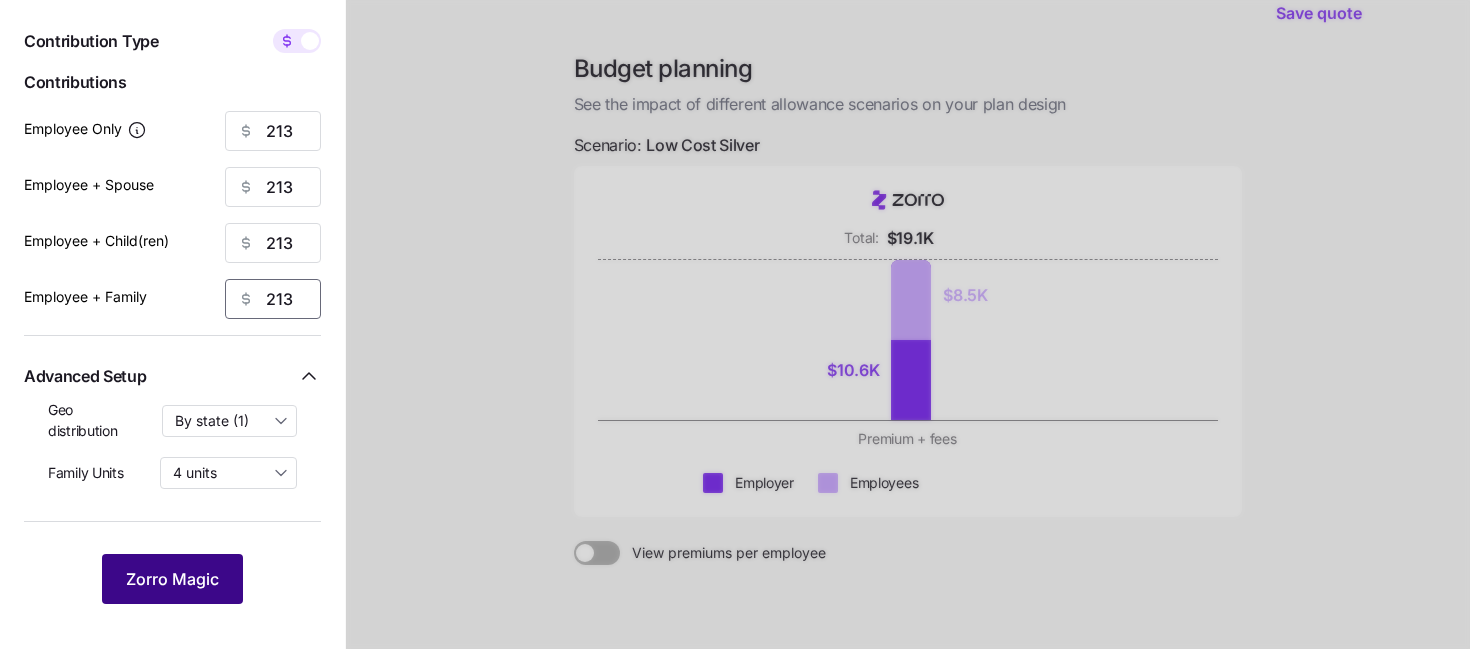 type on "213" 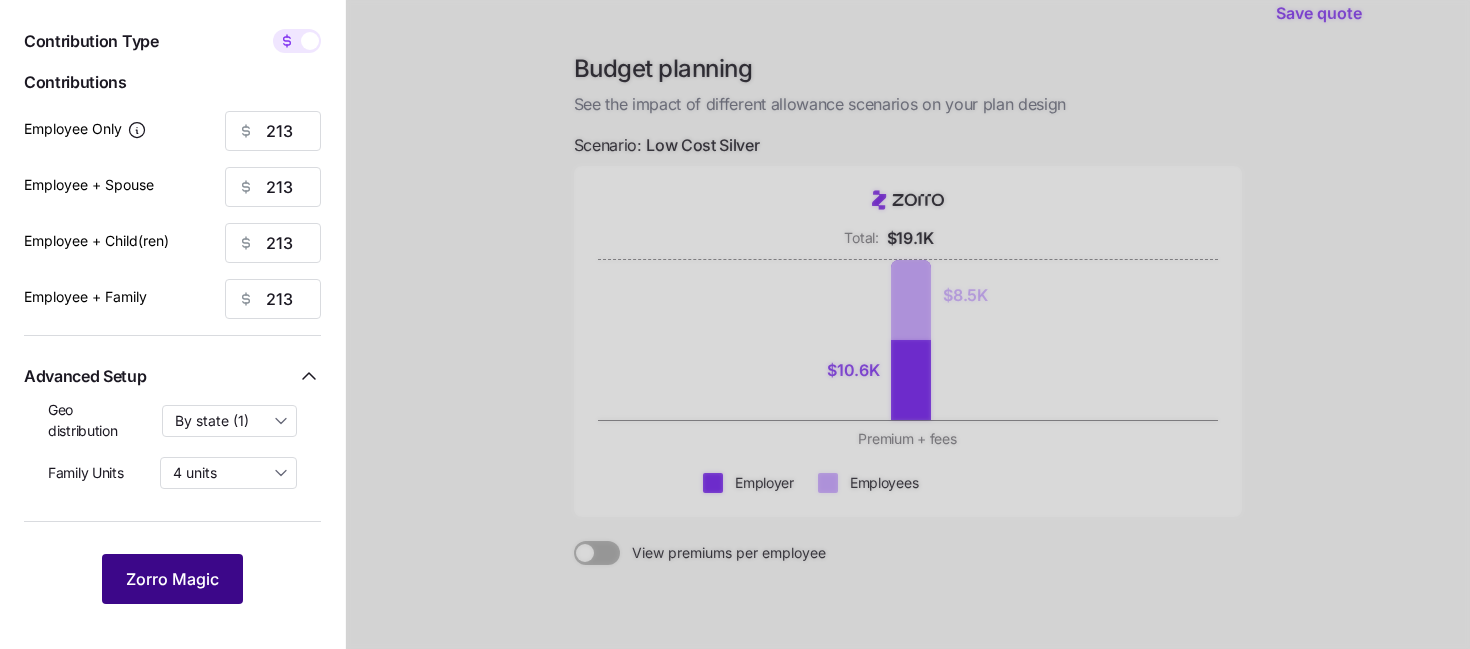 click on "Zorro Magic" at bounding box center (172, 579) 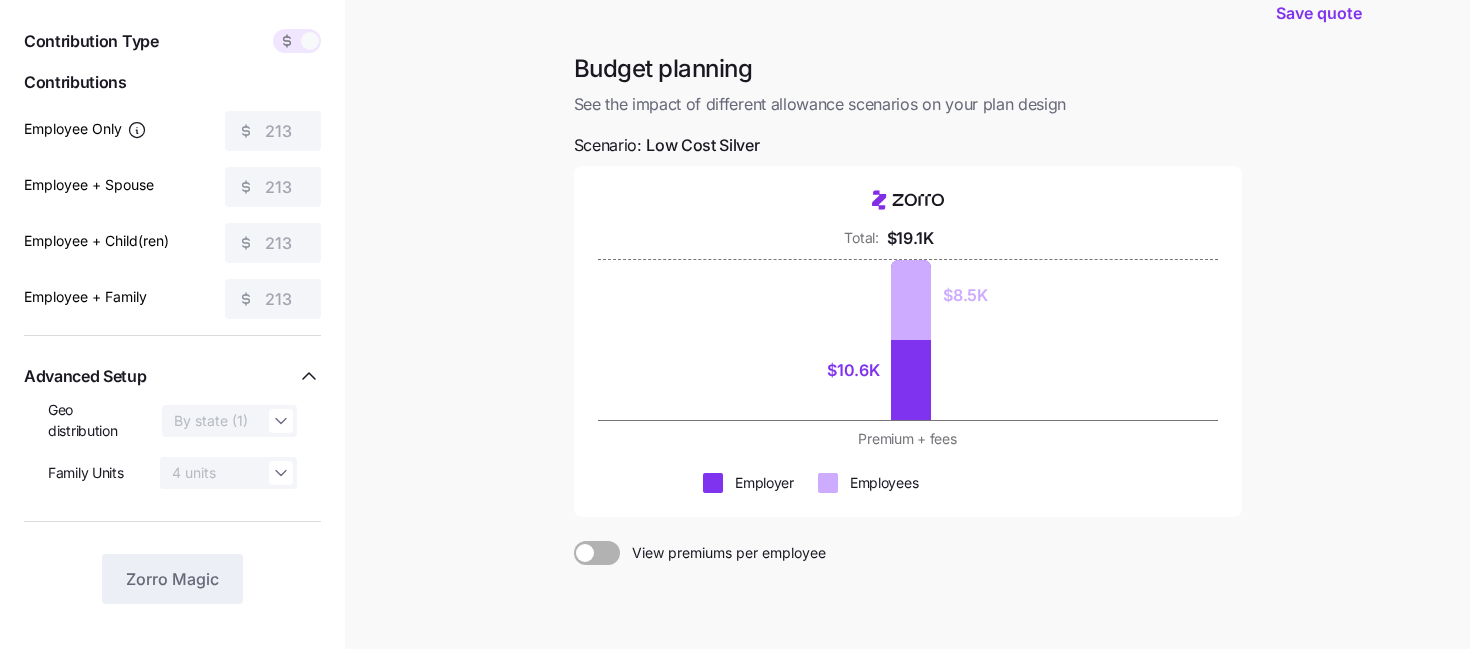scroll, scrollTop: 257, scrollLeft: 0, axis: vertical 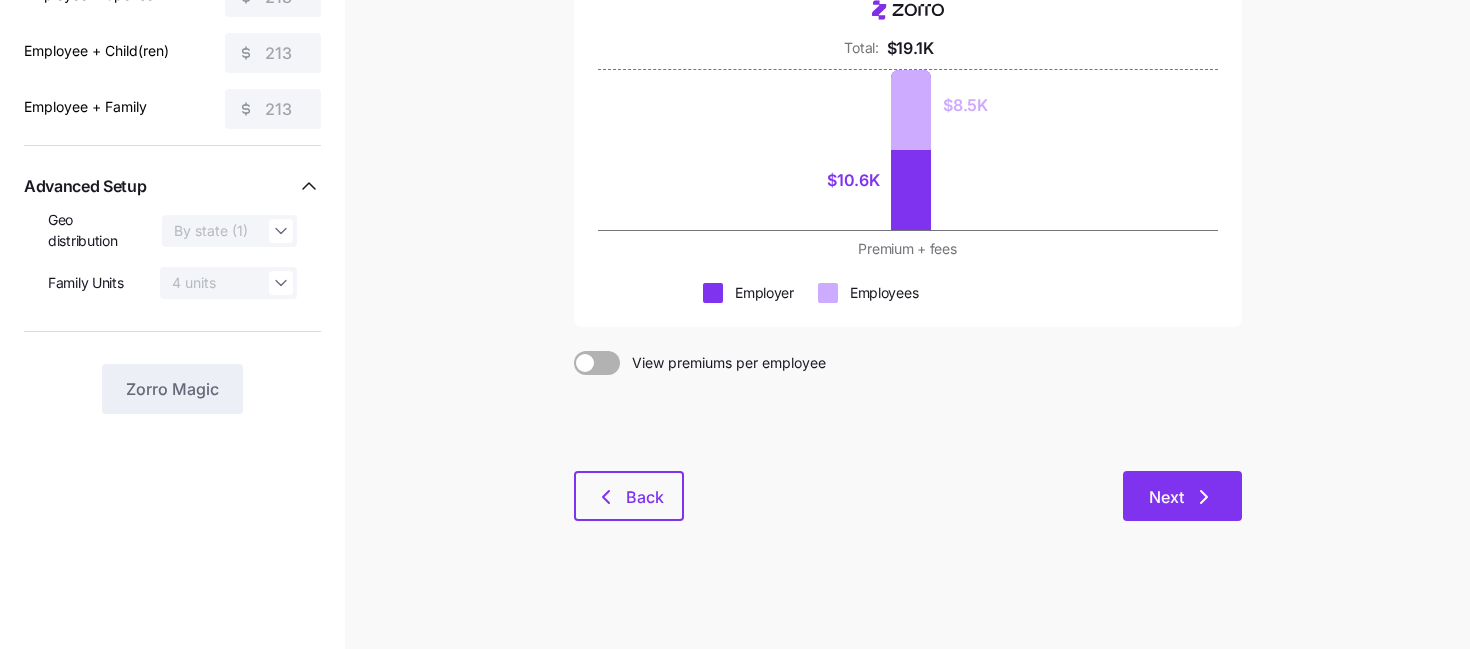 click on "Next" at bounding box center [1182, 496] 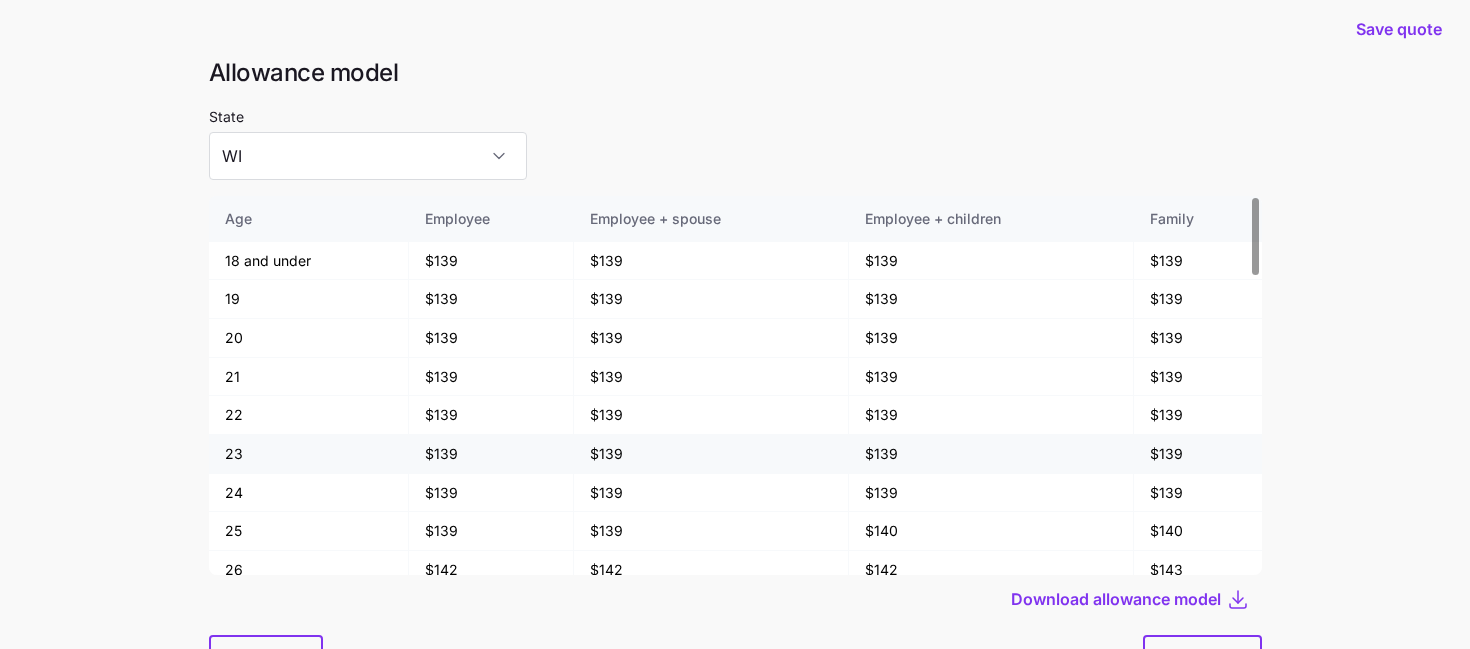 scroll, scrollTop: 0, scrollLeft: 0, axis: both 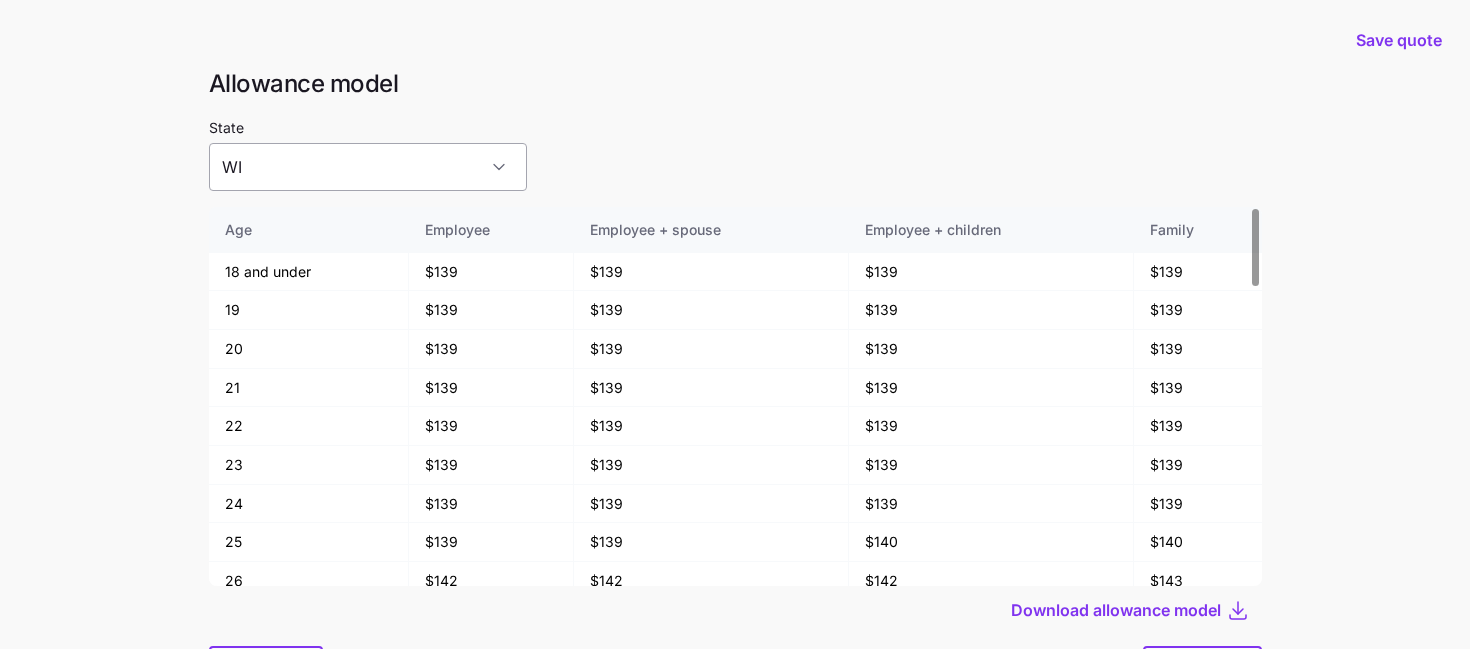 click on "WI" at bounding box center (368, 167) 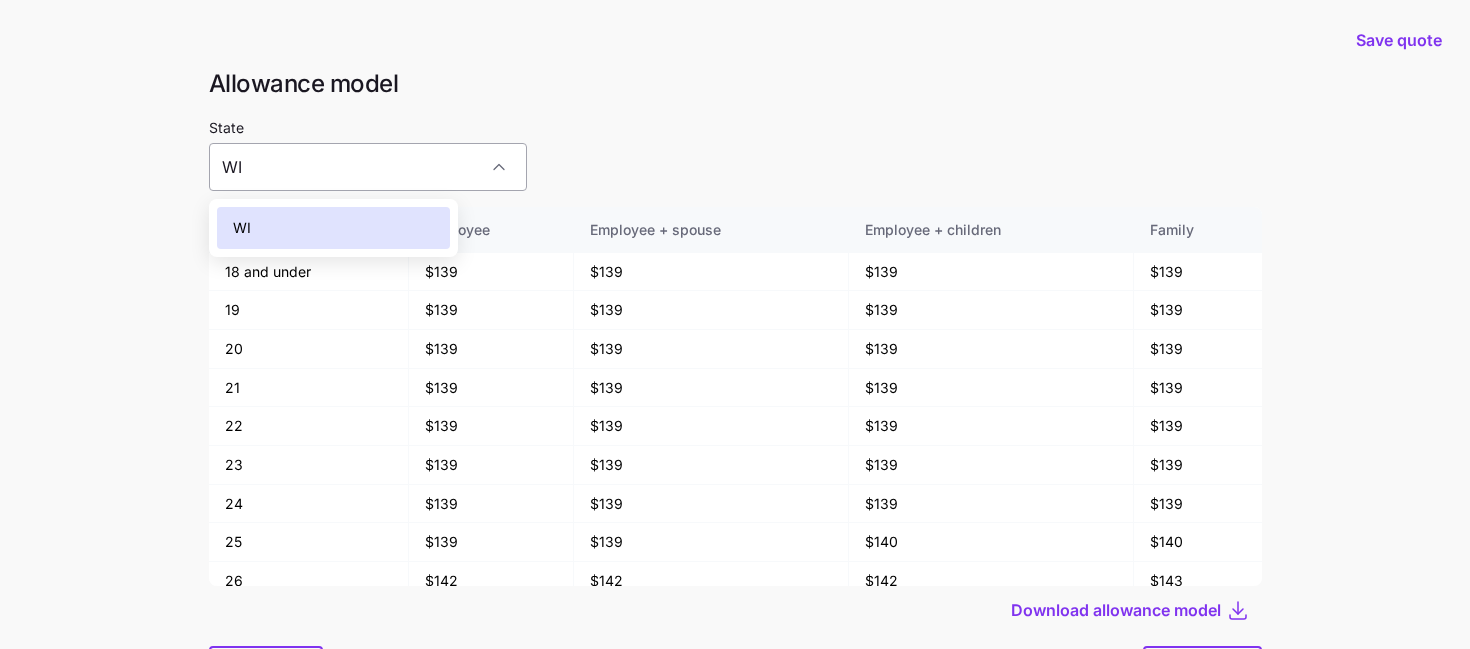 click on "WI" at bounding box center [368, 167] 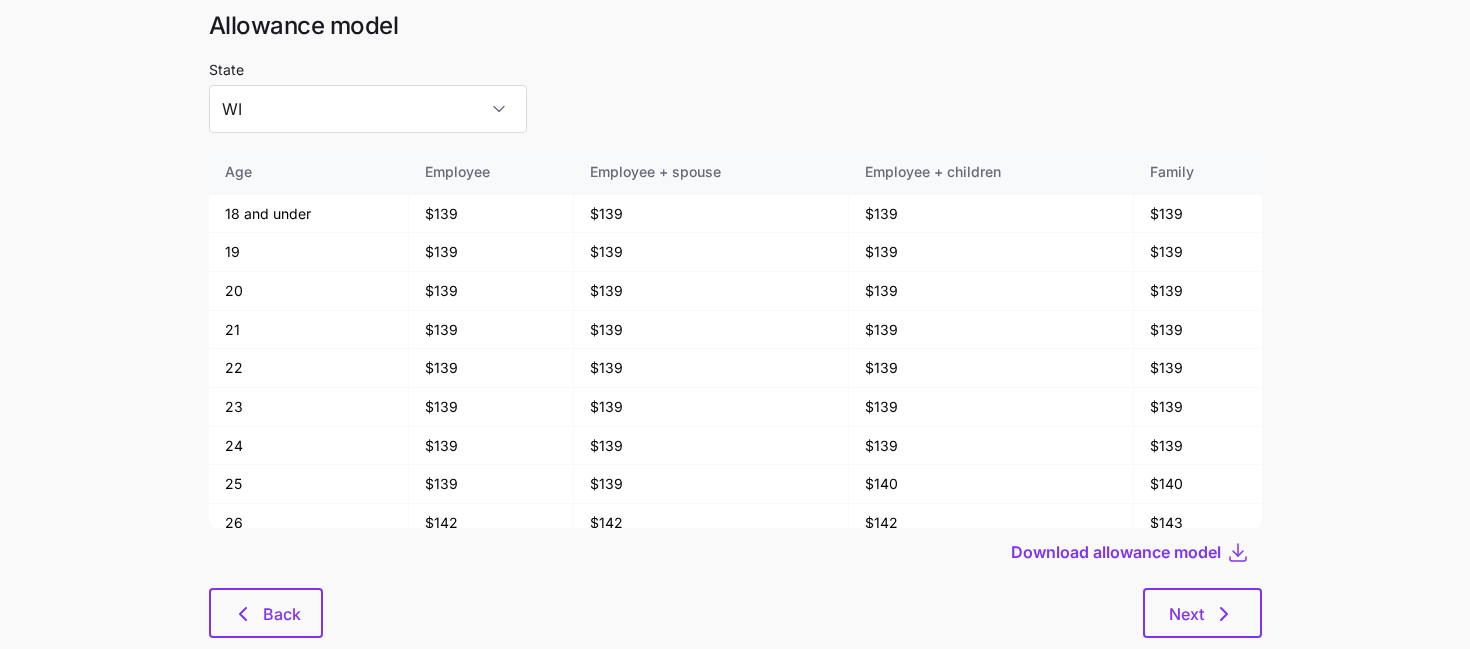 scroll, scrollTop: 81, scrollLeft: 0, axis: vertical 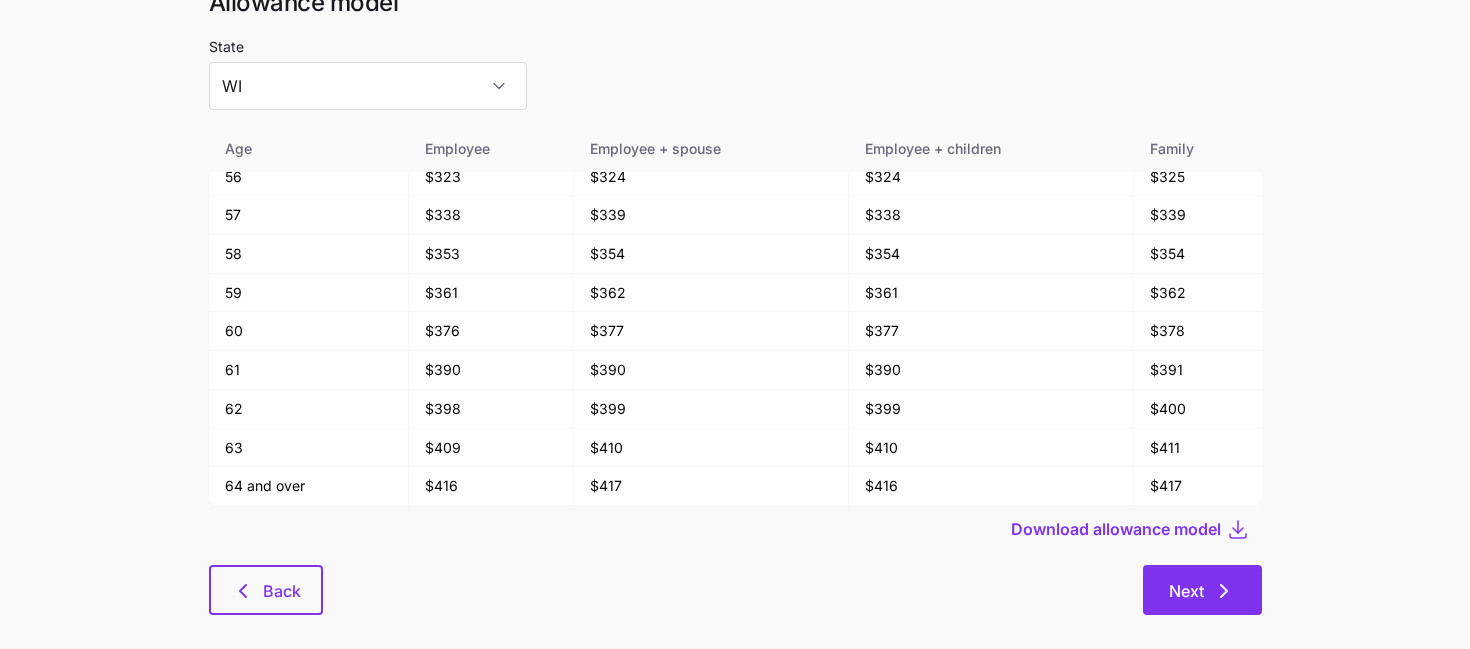 click 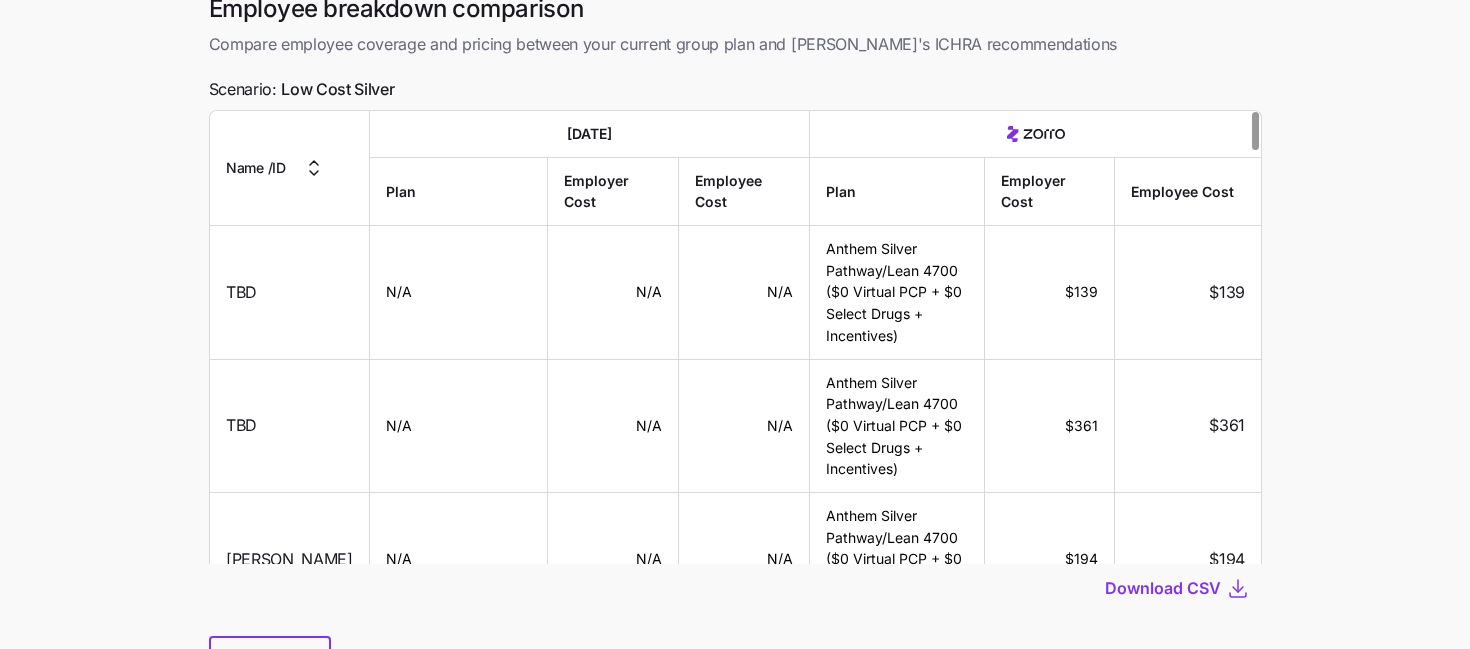scroll, scrollTop: 140, scrollLeft: 0, axis: vertical 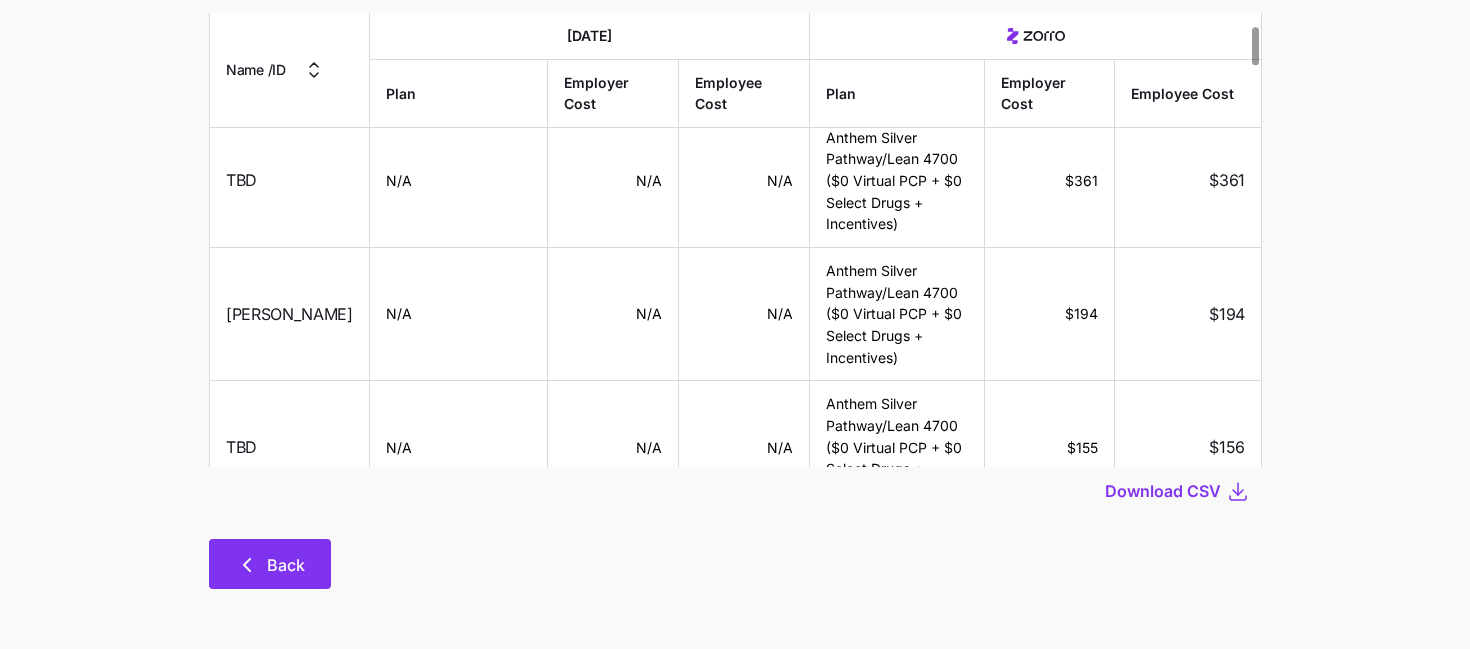 click on "Back" at bounding box center (286, 565) 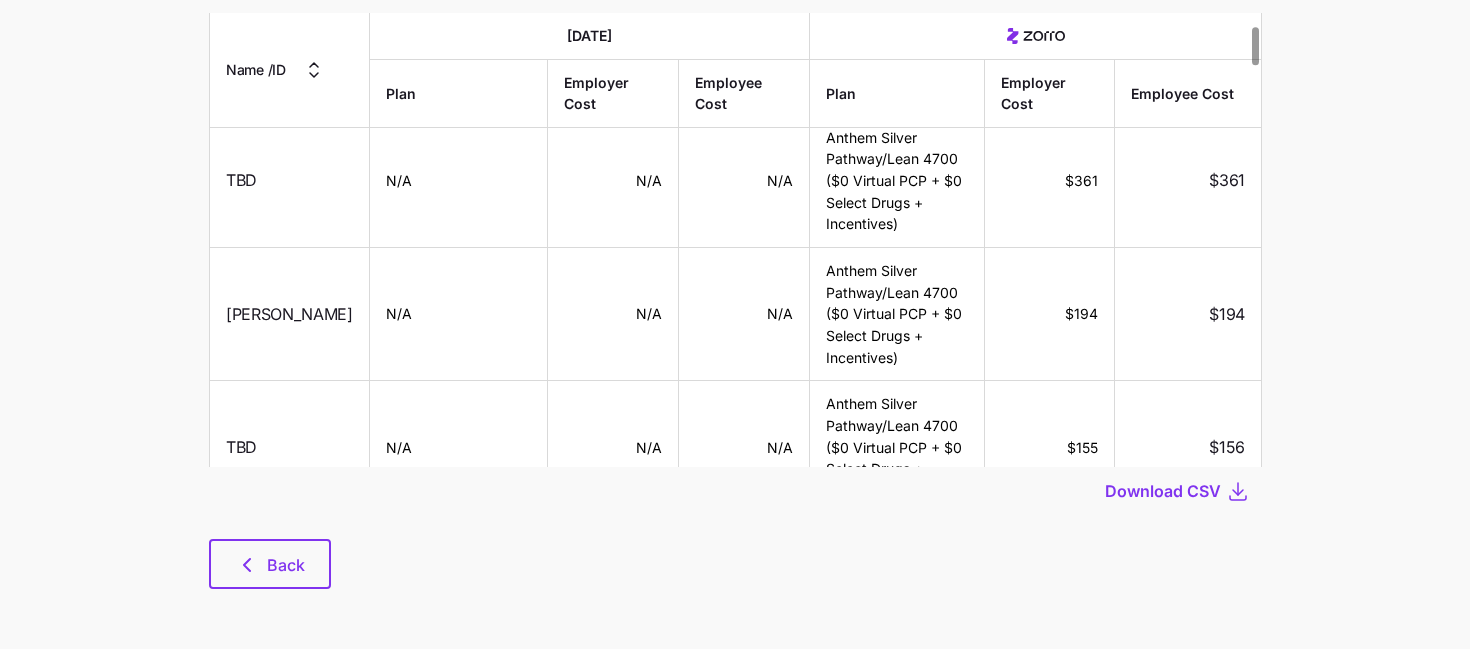 scroll, scrollTop: 0, scrollLeft: 0, axis: both 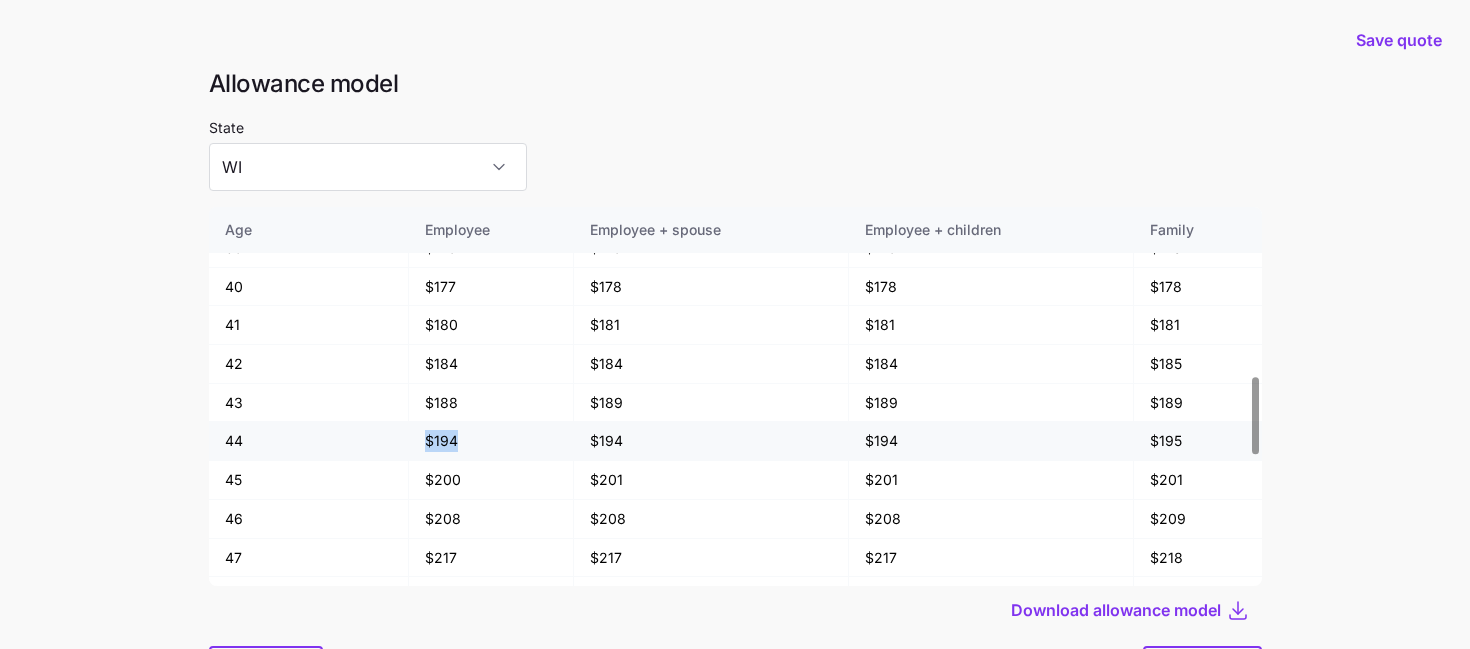 drag, startPoint x: 467, startPoint y: 443, endPoint x: 423, endPoint y: 443, distance: 44 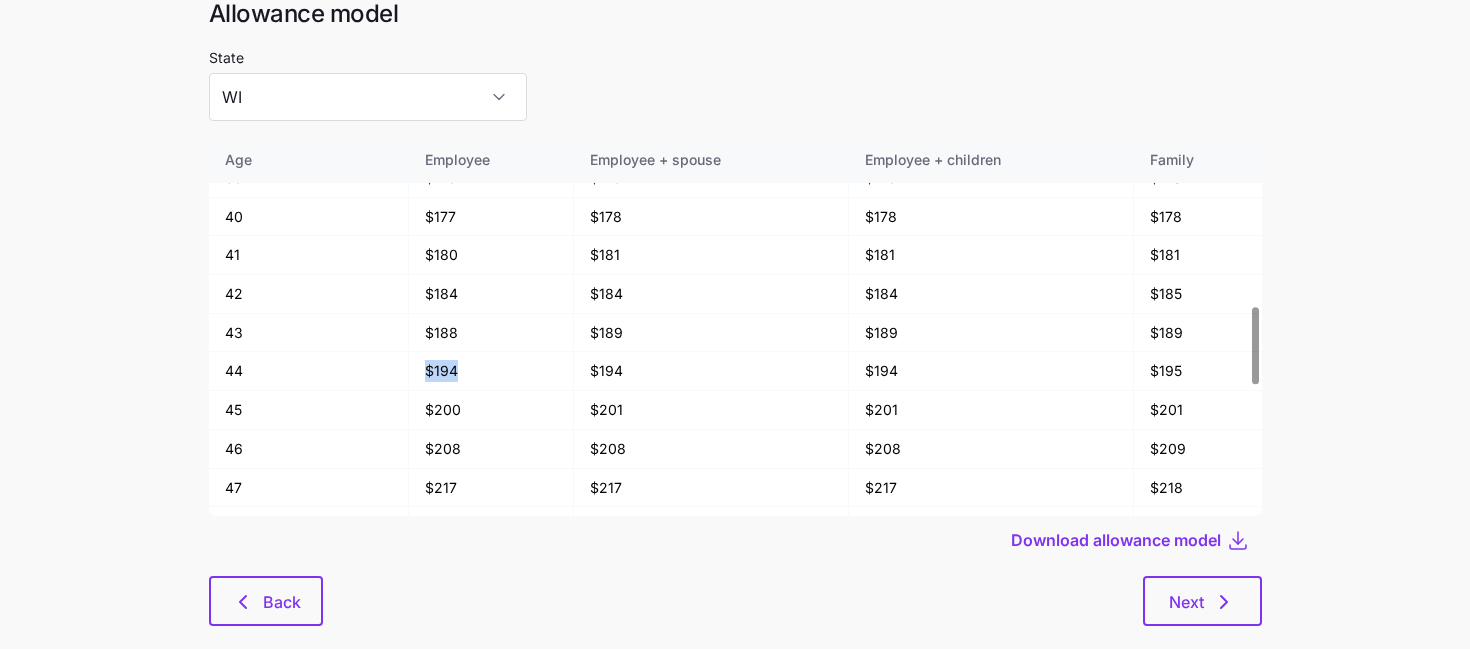scroll, scrollTop: 107, scrollLeft: 0, axis: vertical 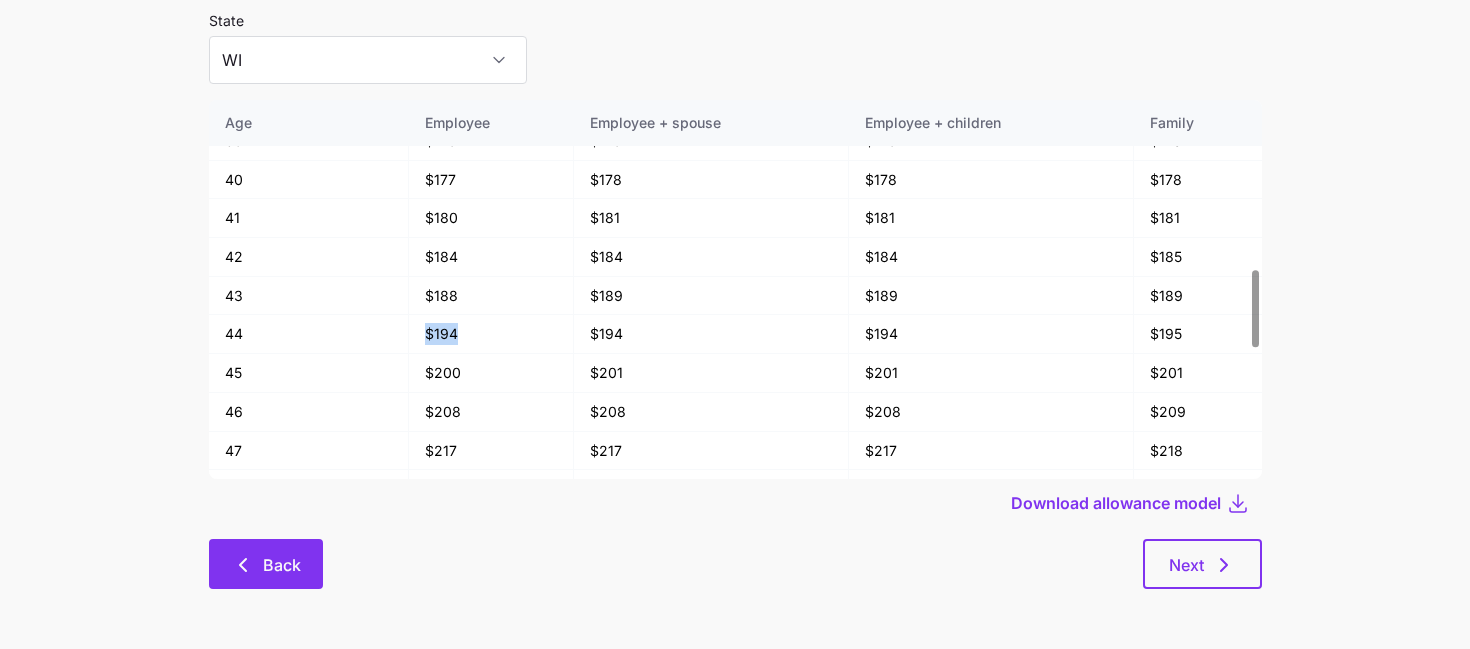 click on "Back" at bounding box center [266, 564] 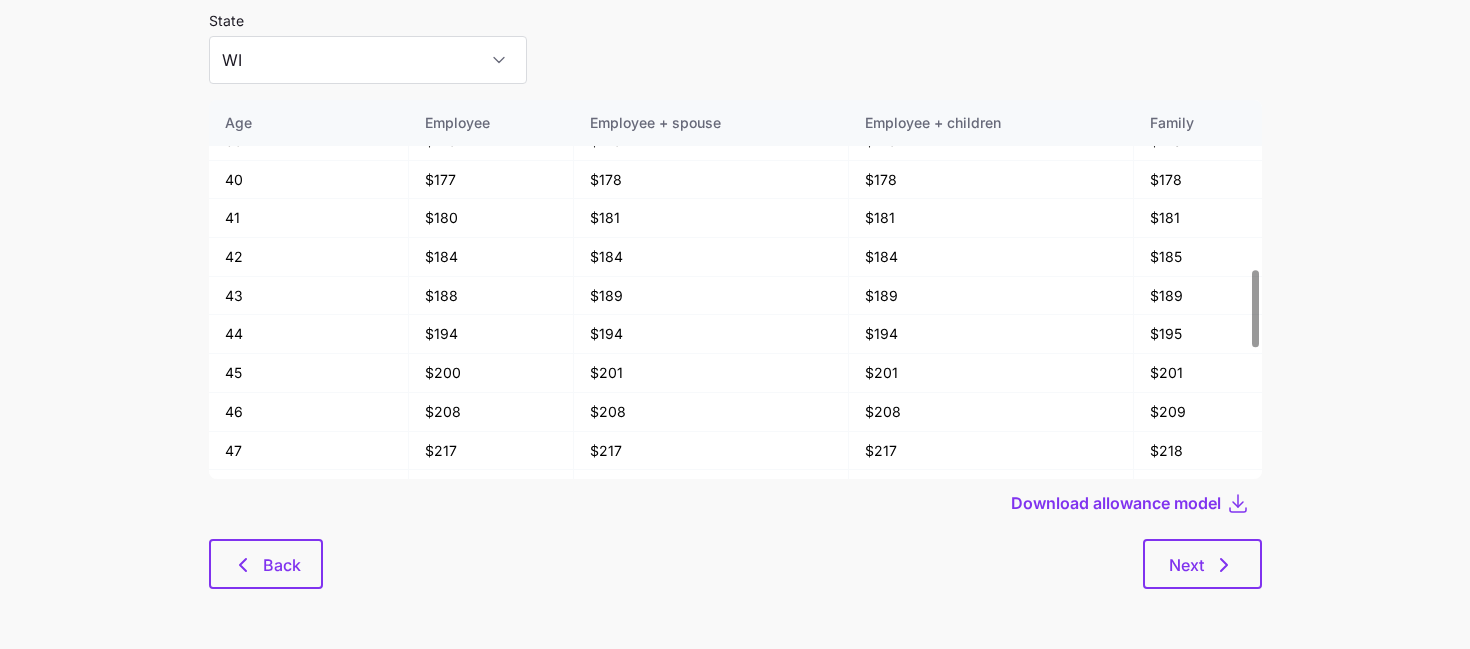 scroll, scrollTop: 0, scrollLeft: 0, axis: both 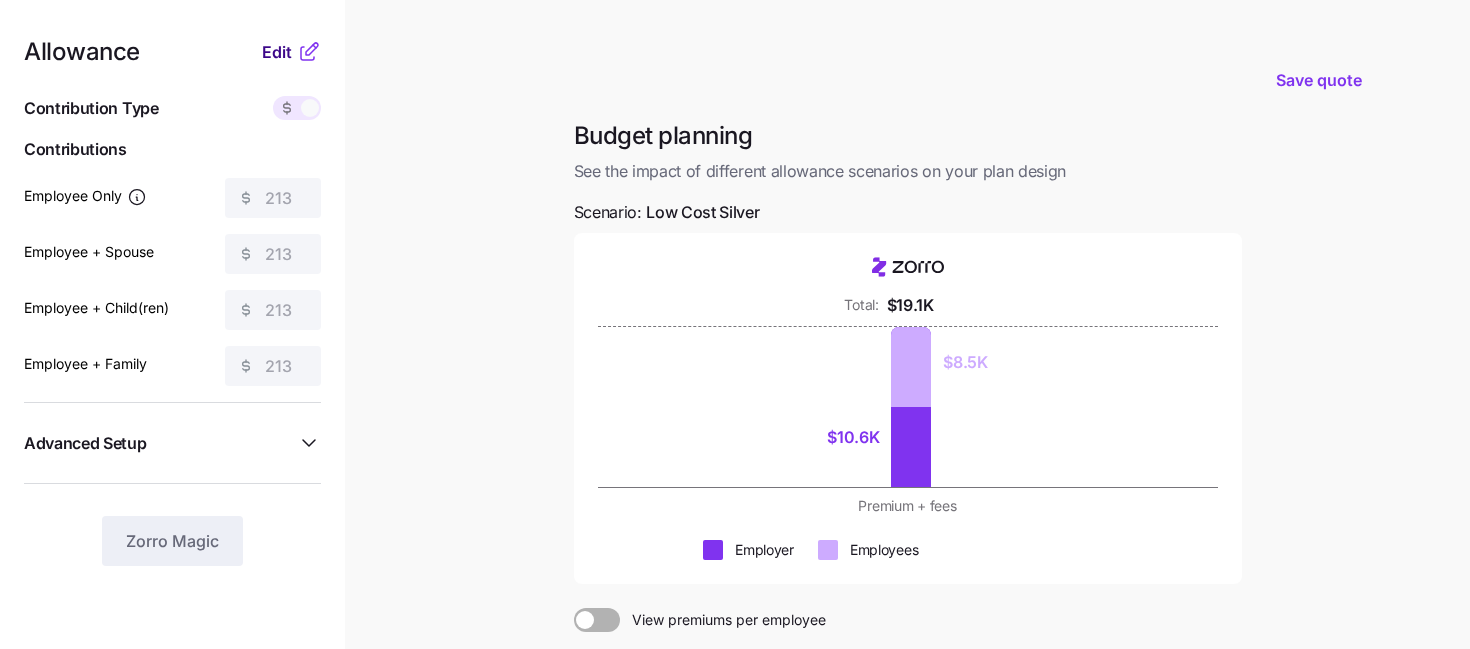 click on "Edit" at bounding box center [277, 52] 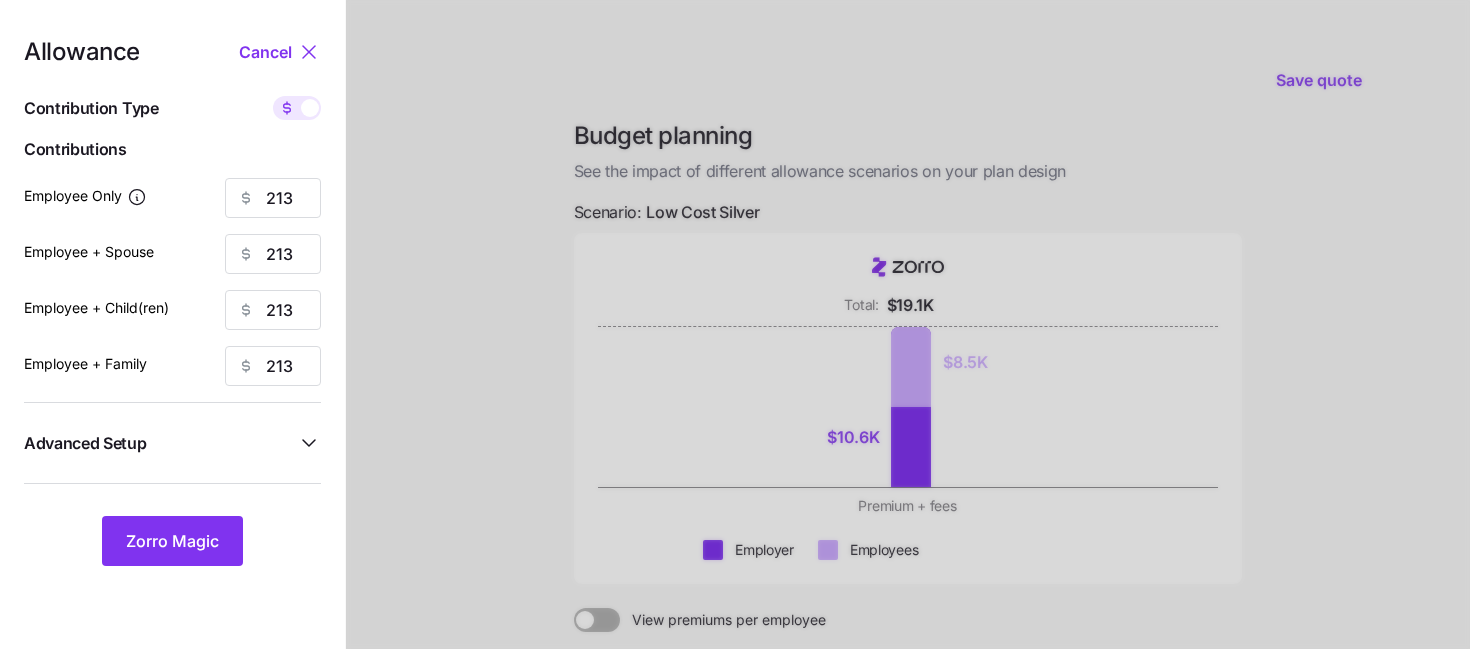 click at bounding box center (287, 108) 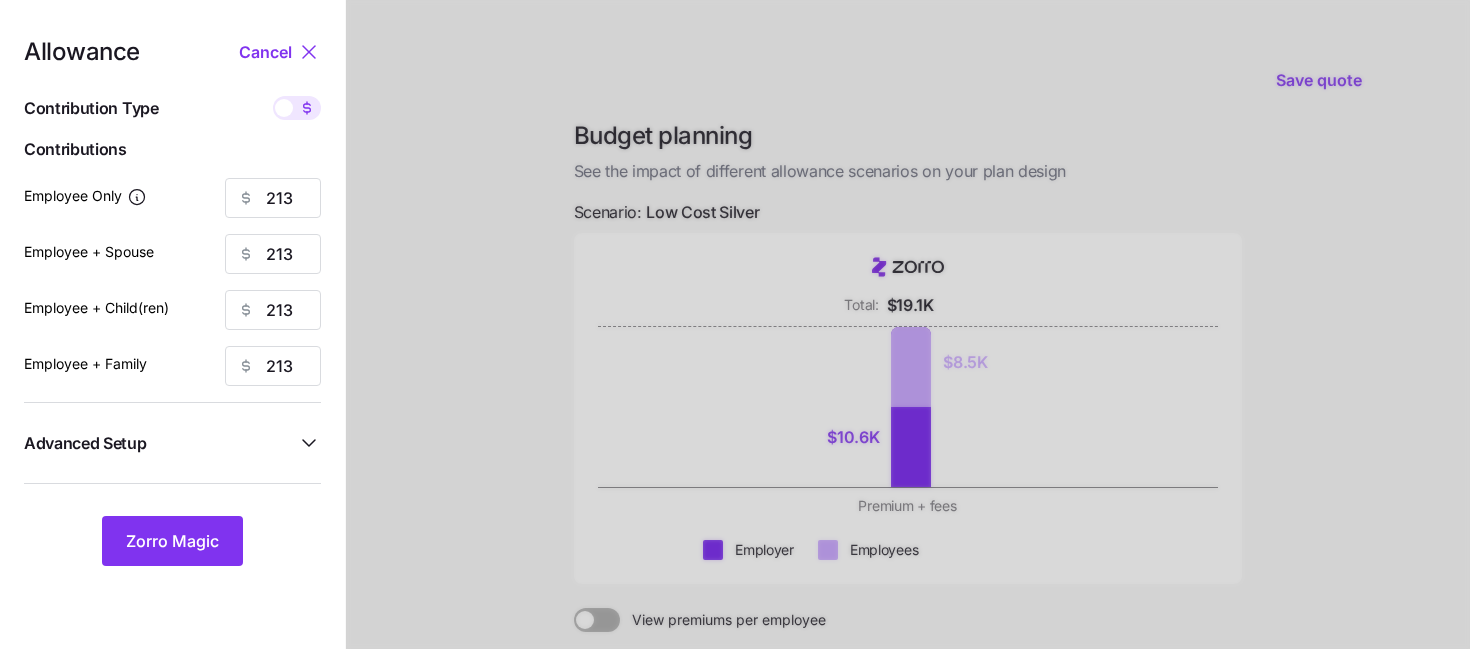 type on "50" 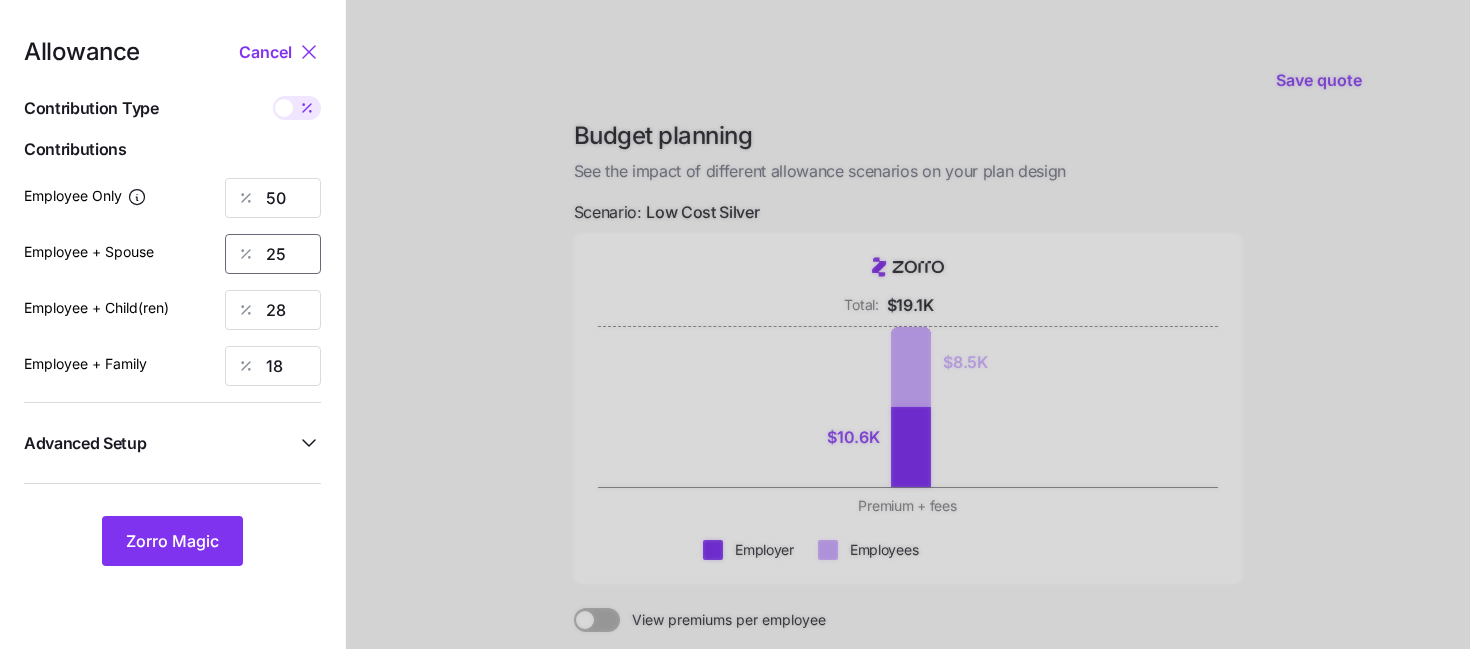 drag, startPoint x: 302, startPoint y: 266, endPoint x: 270, endPoint y: 266, distance: 32 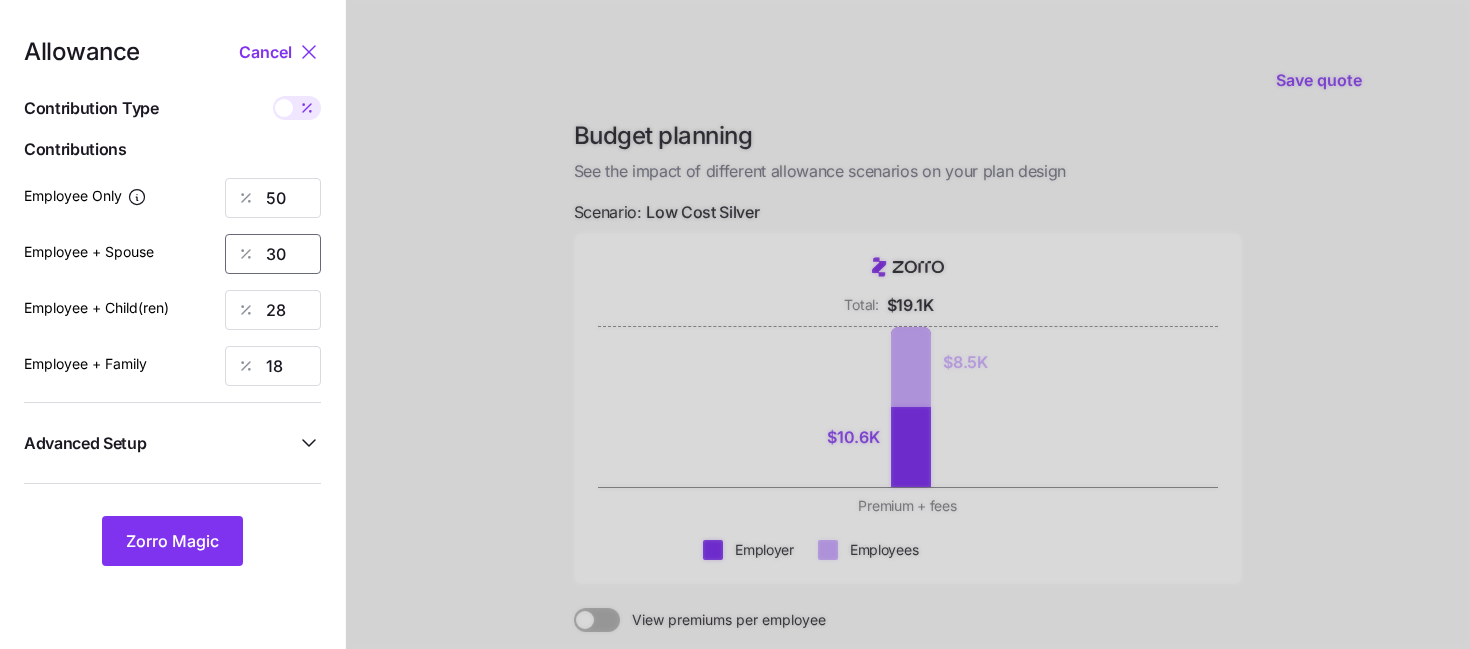 type on "30" 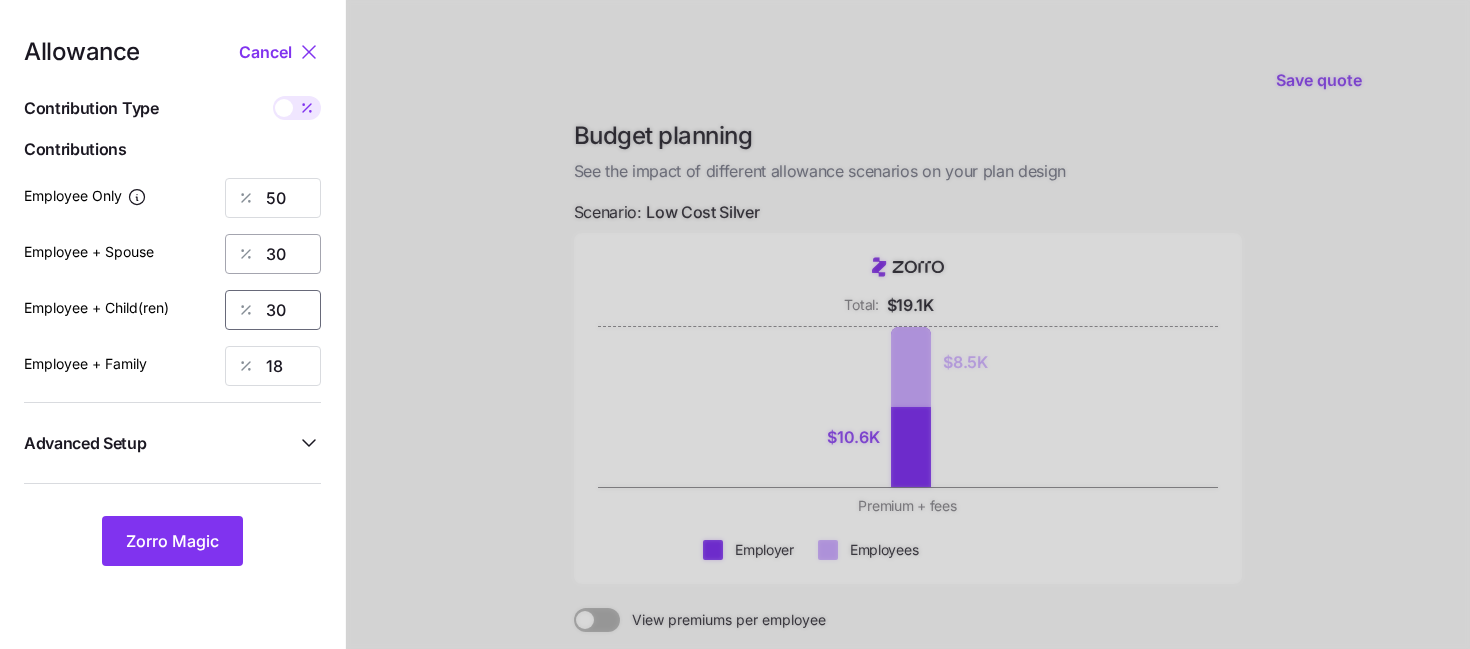 type on "30" 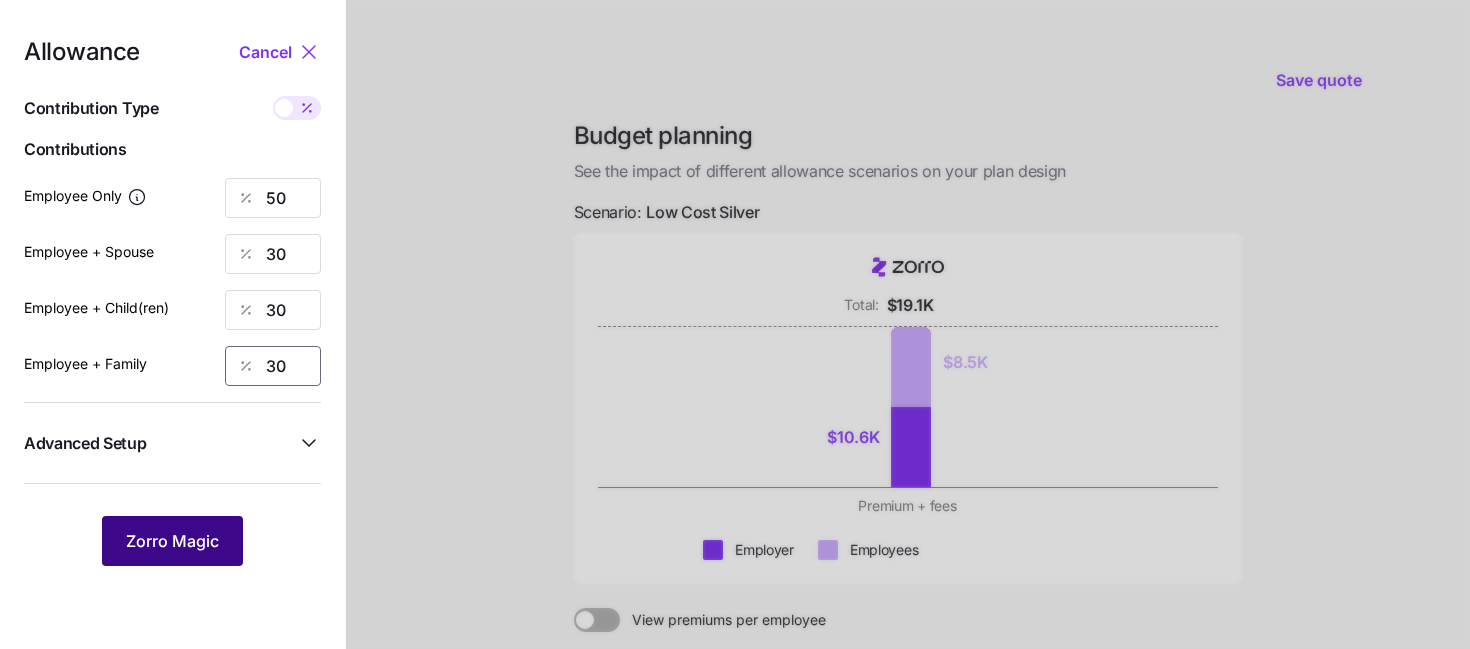 type on "30" 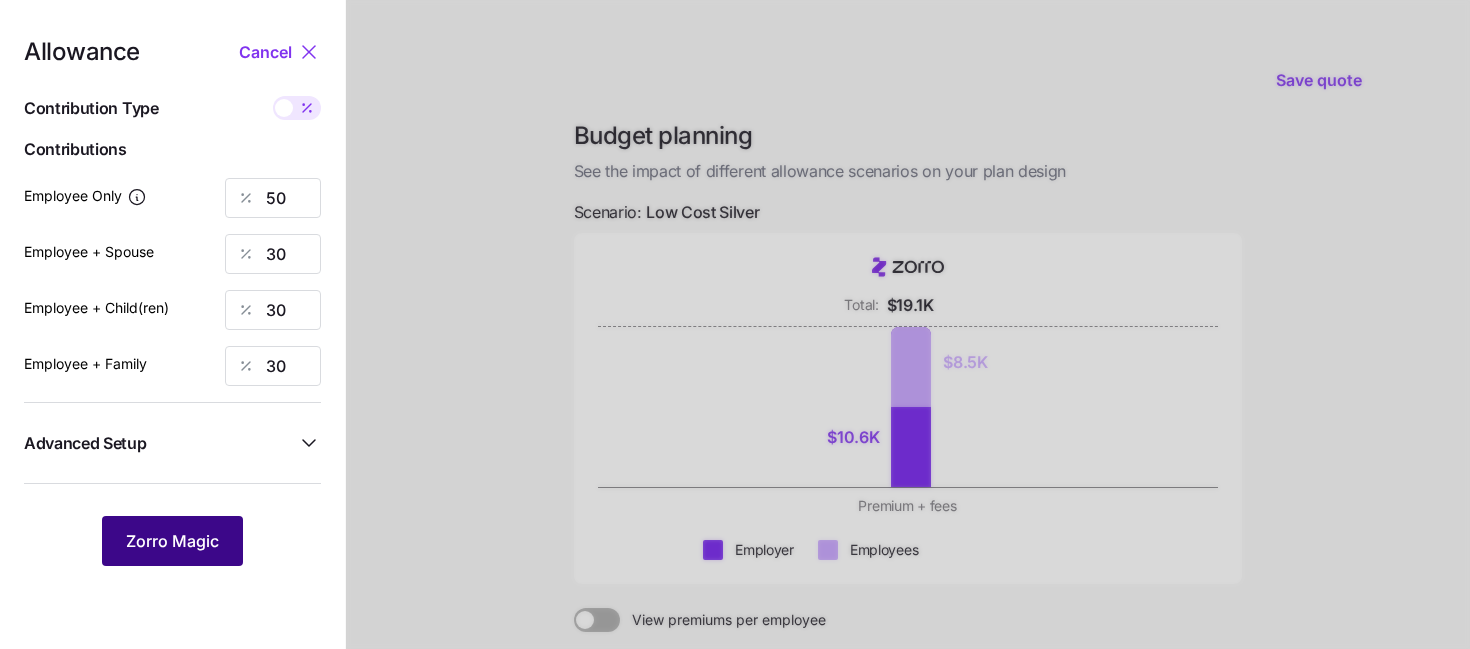click on "Zorro Magic" at bounding box center [172, 541] 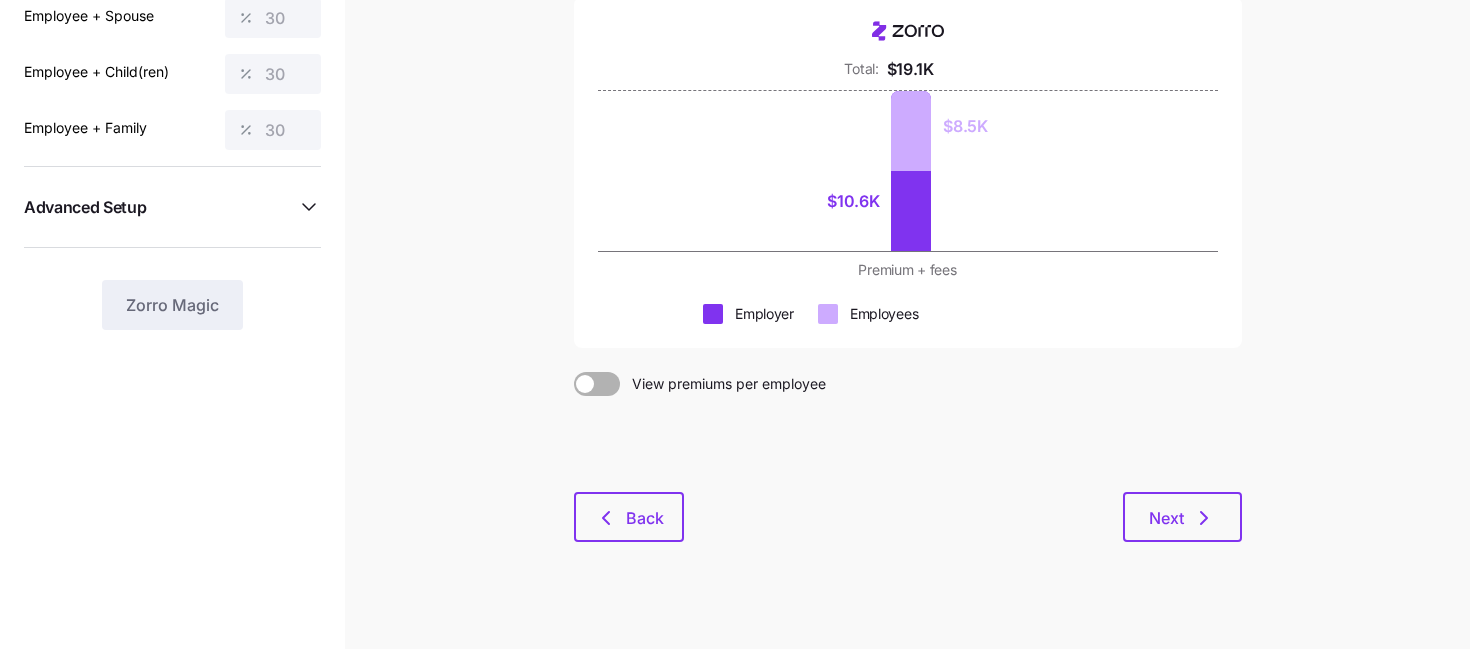 scroll, scrollTop: 257, scrollLeft: 0, axis: vertical 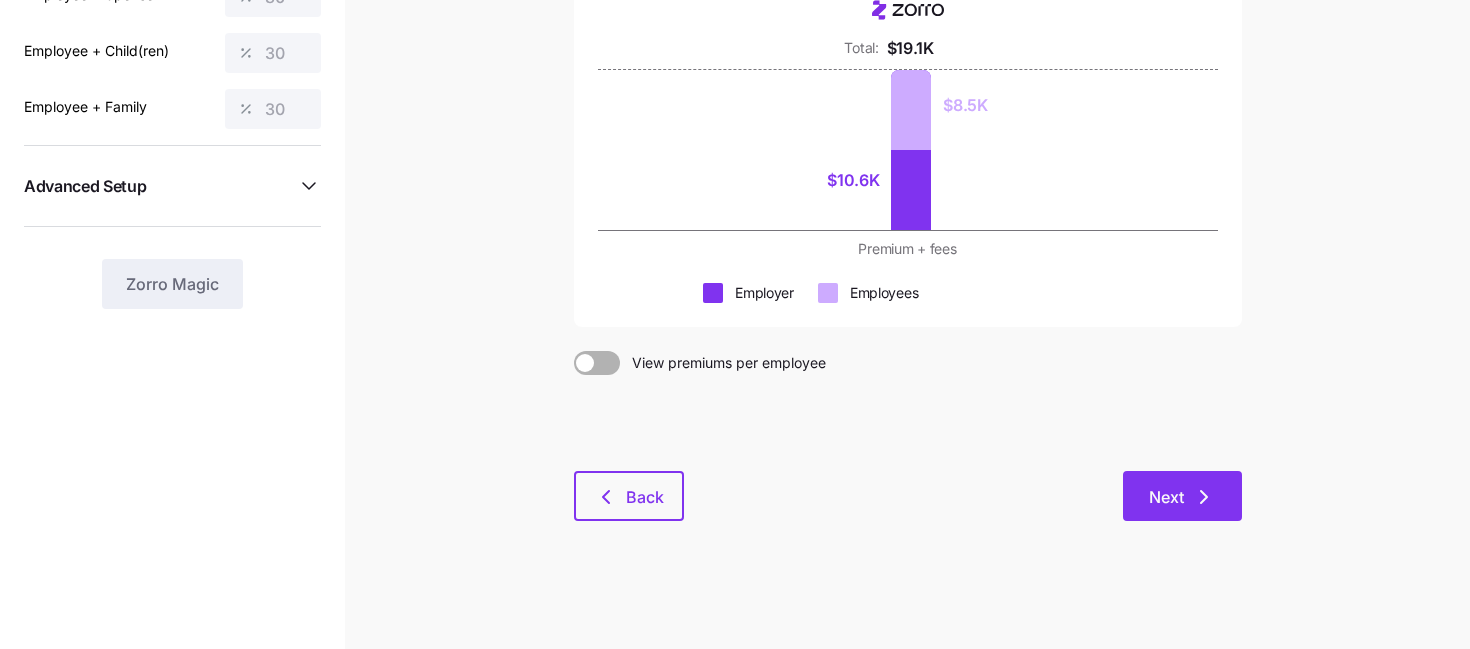 click on "Next" at bounding box center (1166, 497) 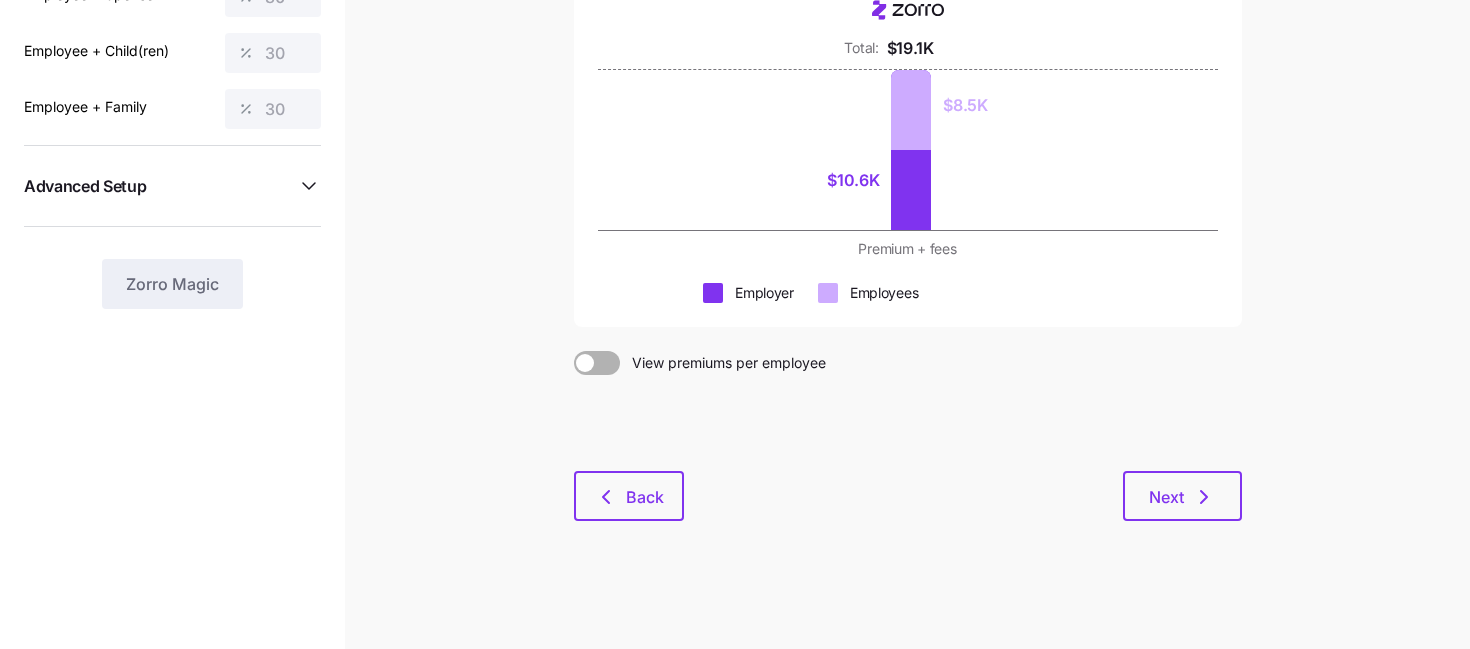 scroll, scrollTop: 0, scrollLeft: 0, axis: both 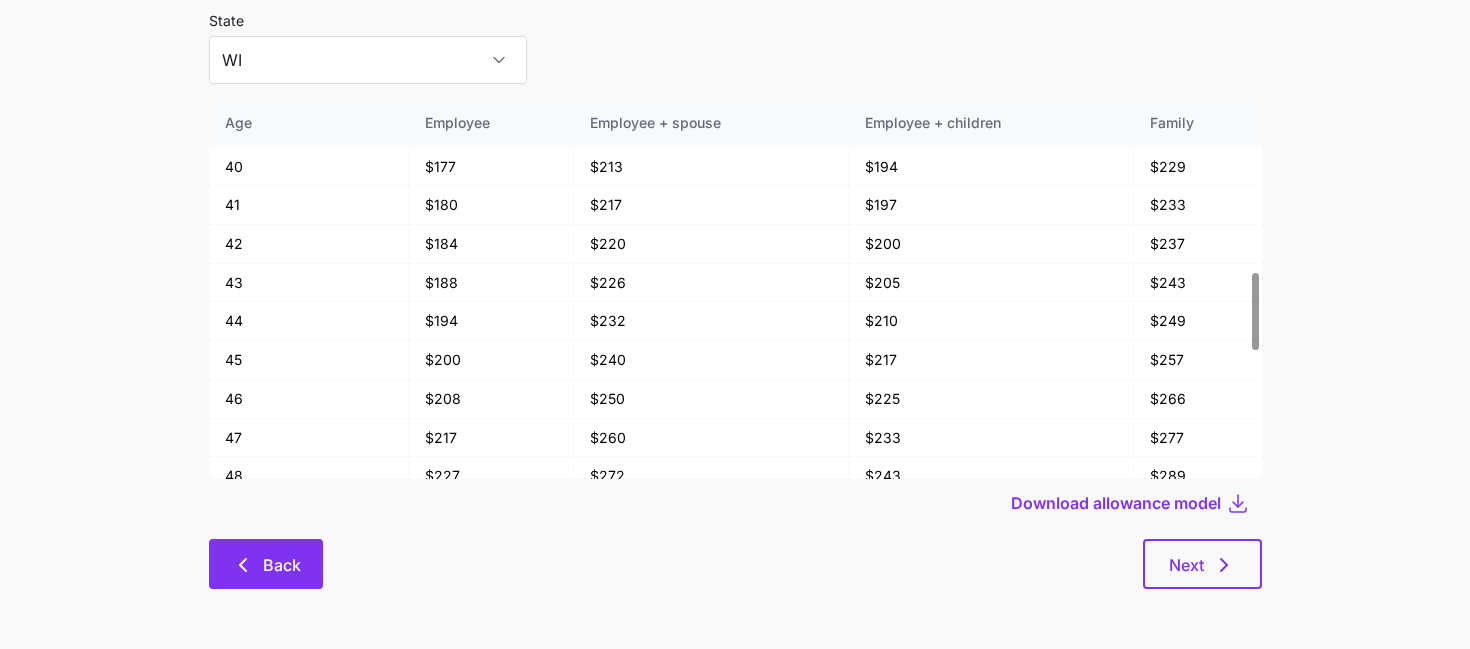click on "Back" at bounding box center (282, 565) 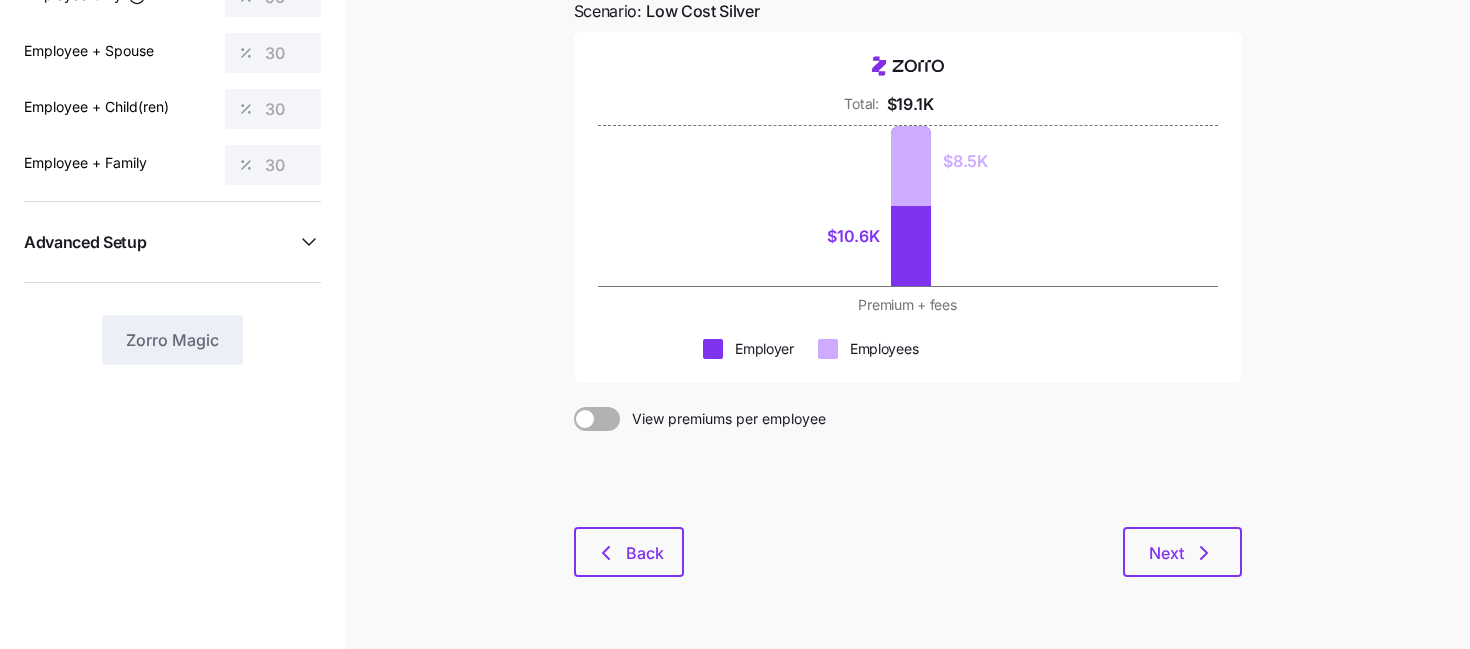 scroll, scrollTop: 233, scrollLeft: 0, axis: vertical 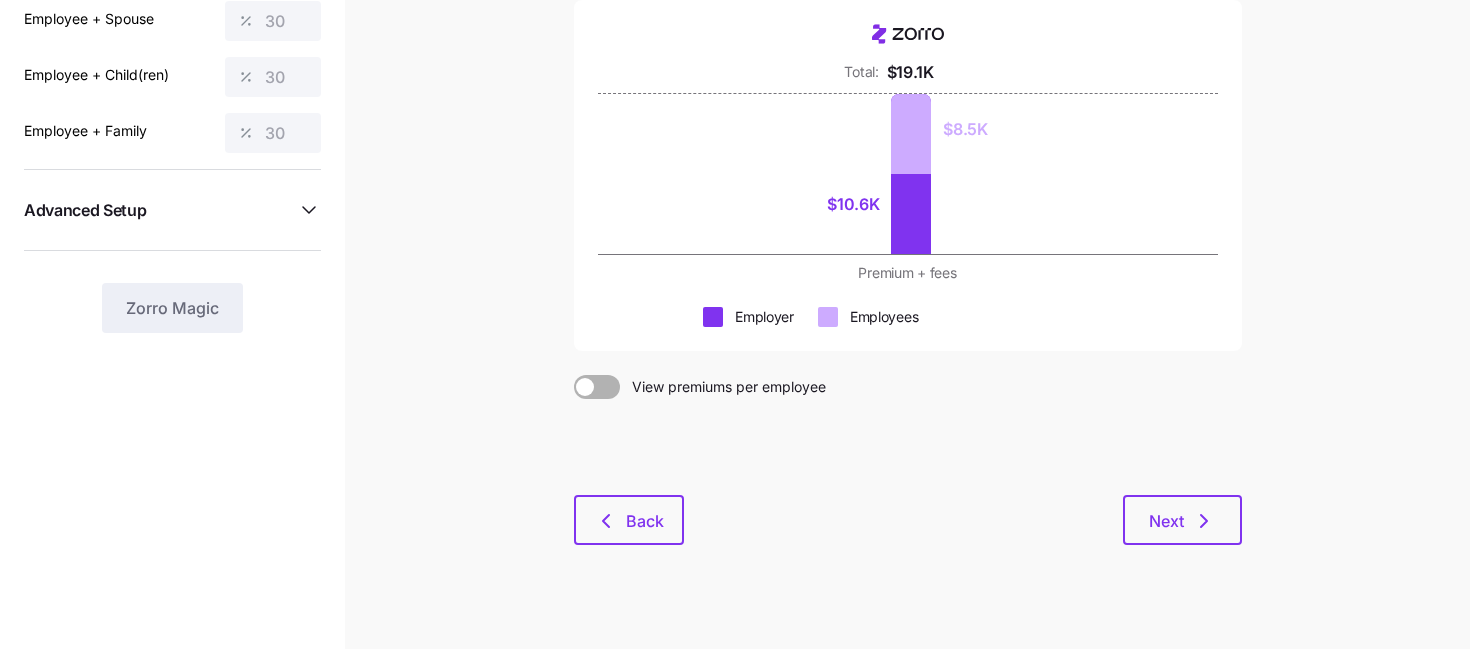 click on "Budget planning See the impact of different allowance scenarios on your plan design Scenario:   Low Cost Silver Total: $19.1K $10.6K $8.5K Premium + fees   Employer   Employees View premiums per employee Back Next" at bounding box center [908, 228] 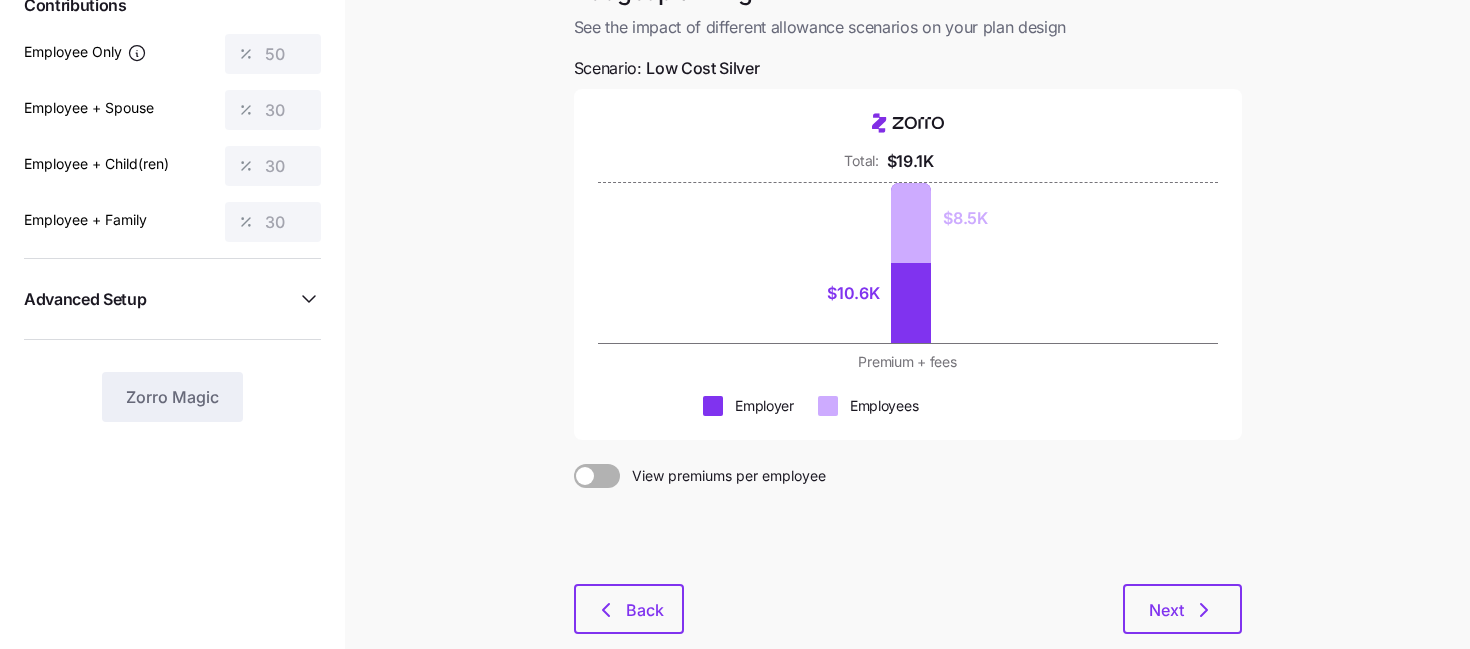 scroll, scrollTop: 141, scrollLeft: 0, axis: vertical 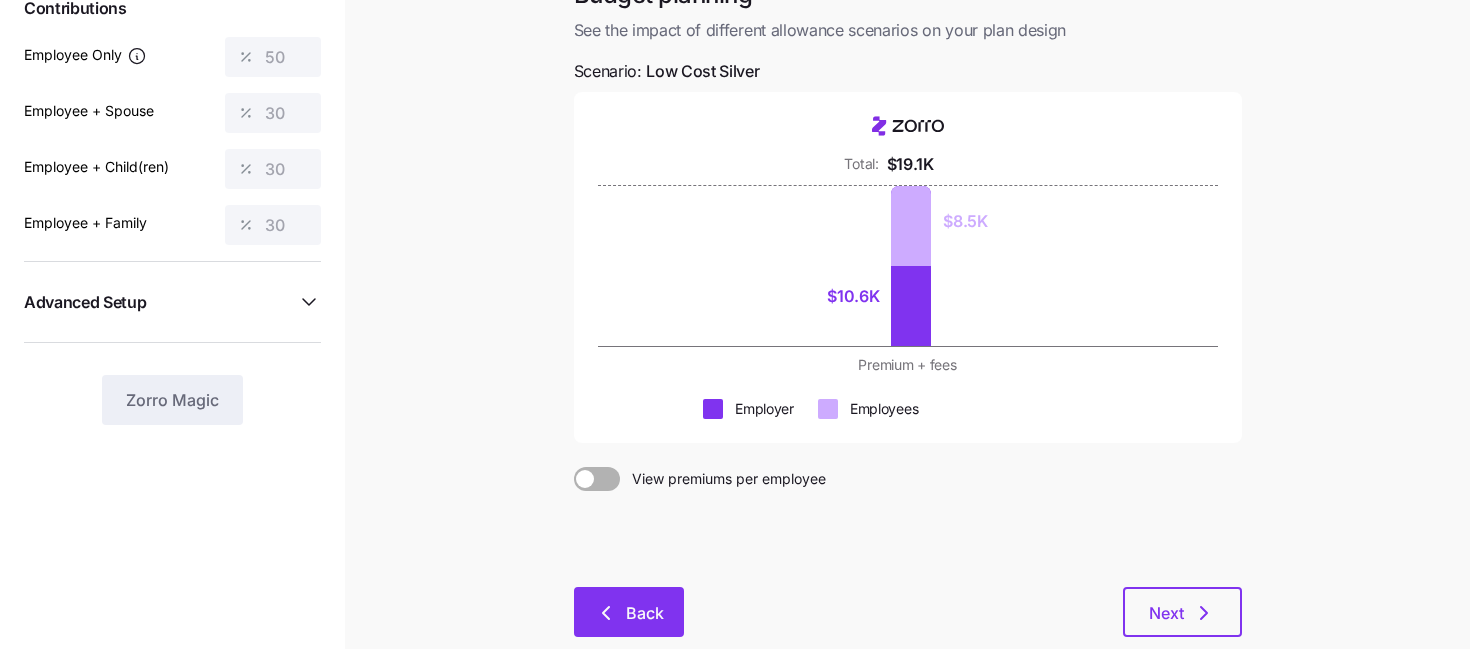 click on "Back" at bounding box center (645, 613) 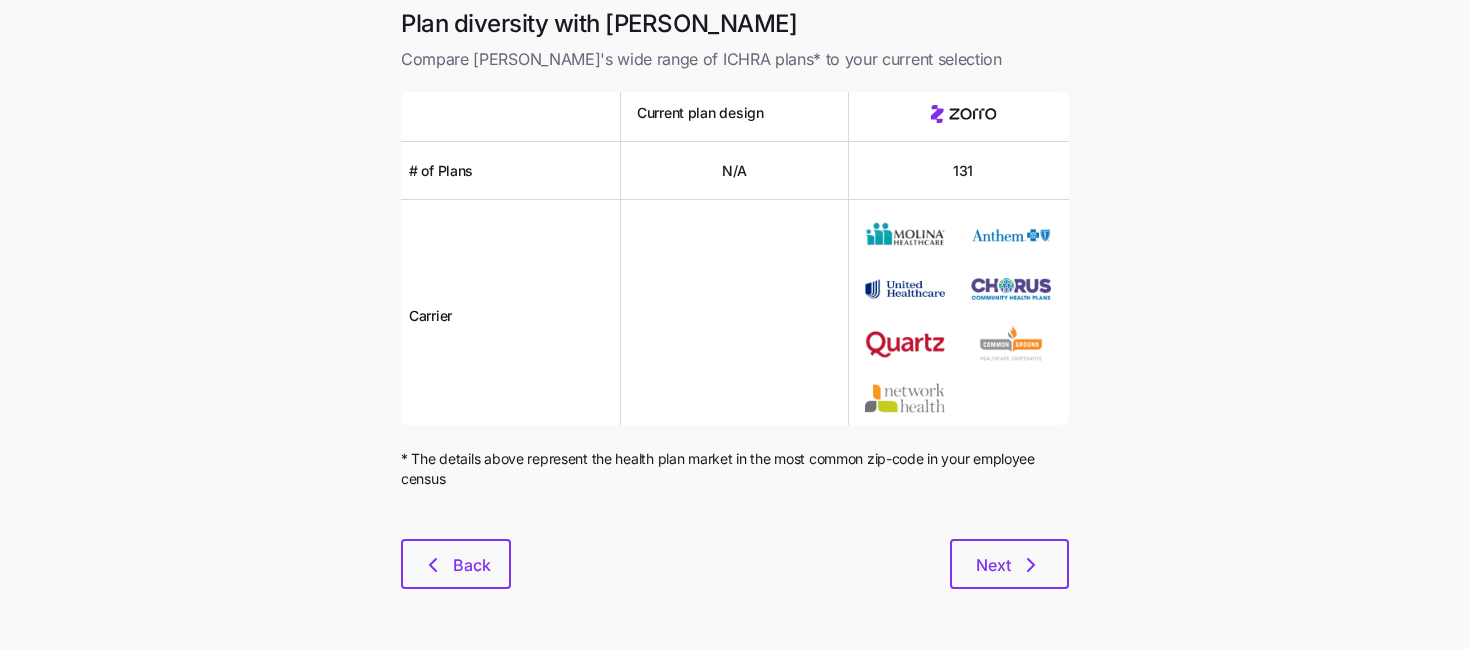 scroll, scrollTop: 0, scrollLeft: 0, axis: both 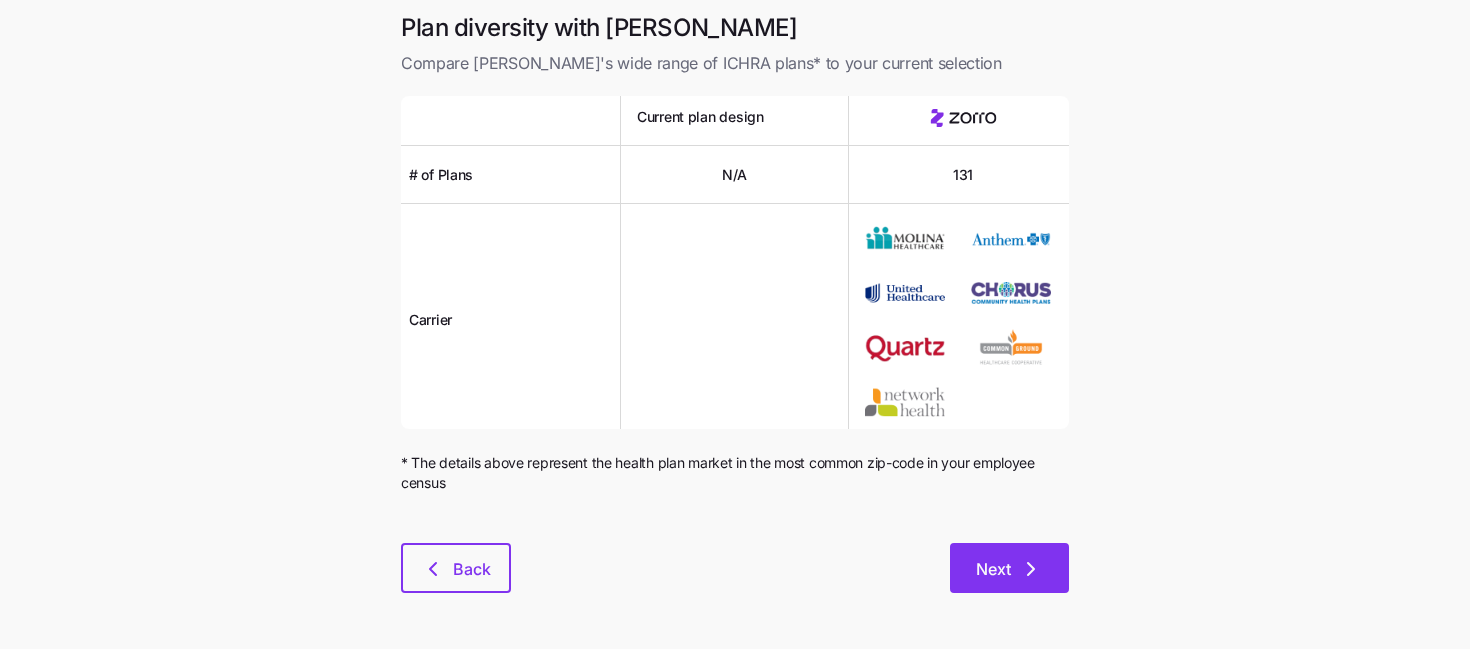click on "Next" at bounding box center (1009, 569) 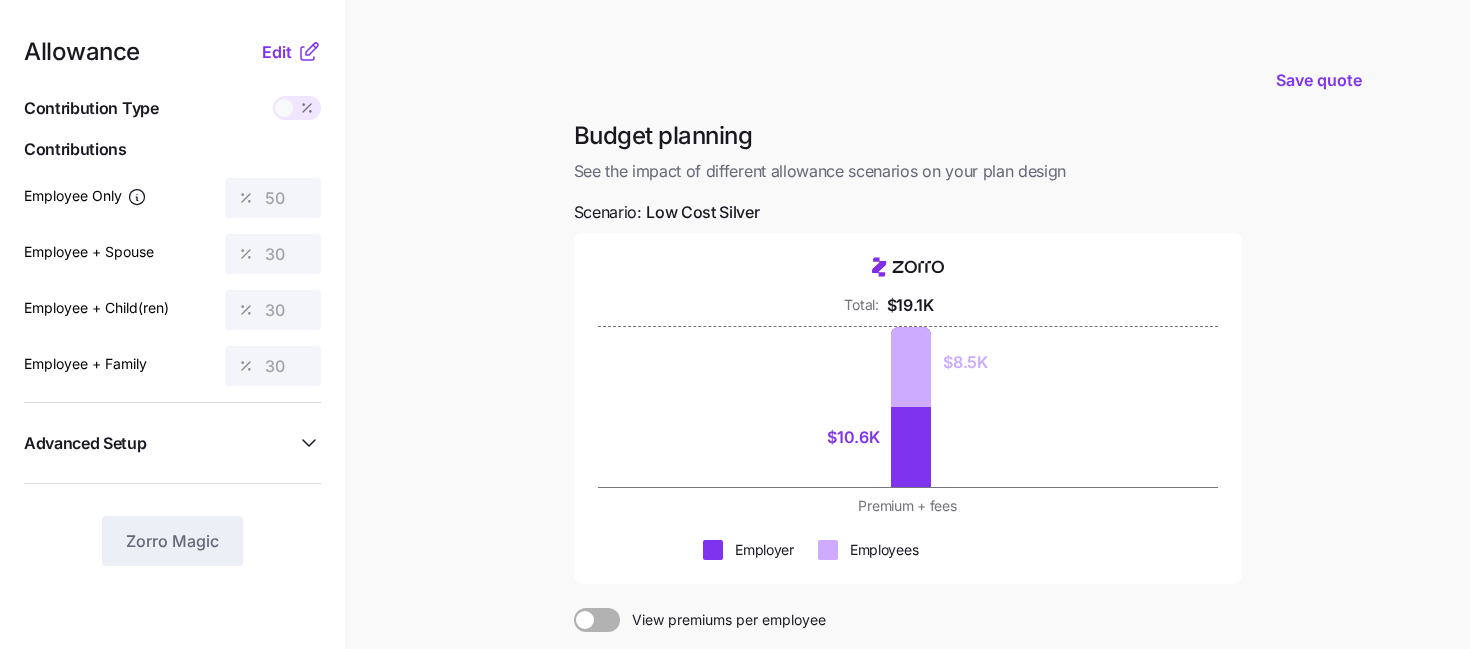 scroll, scrollTop: 185, scrollLeft: 0, axis: vertical 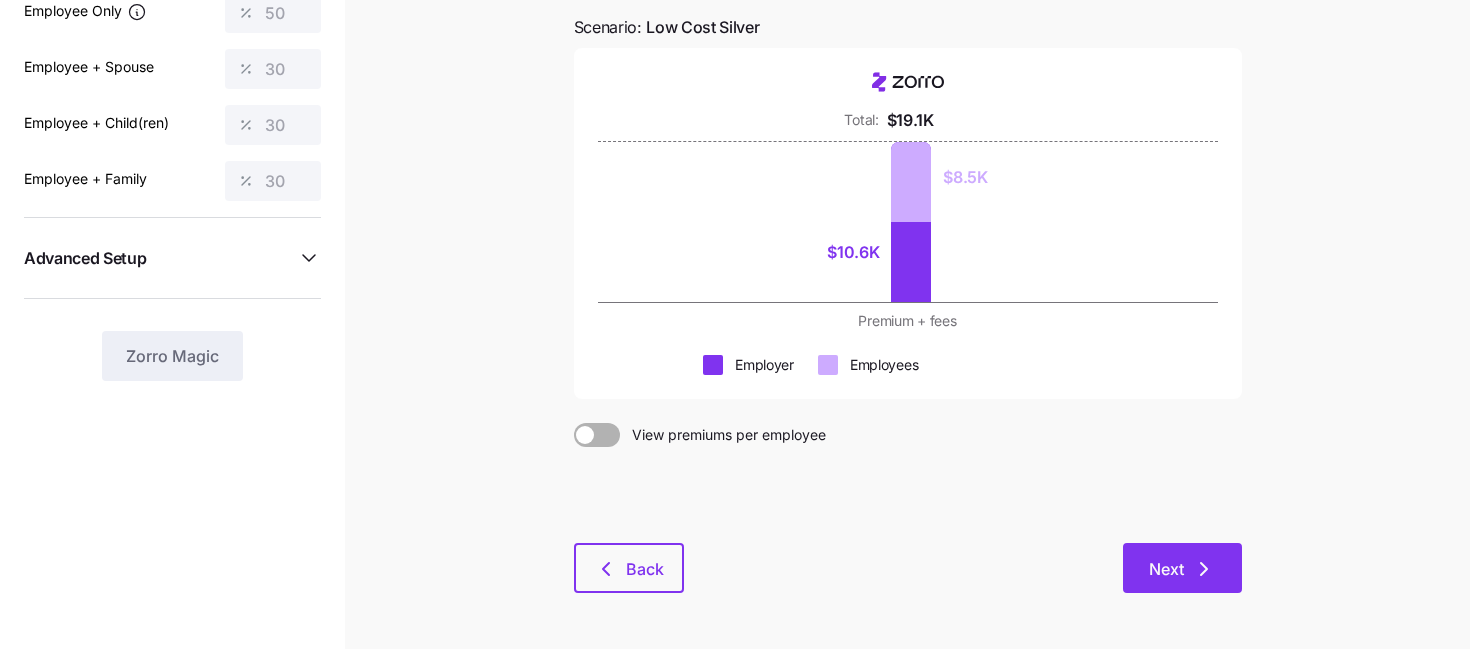 click on "Next" at bounding box center (1166, 569) 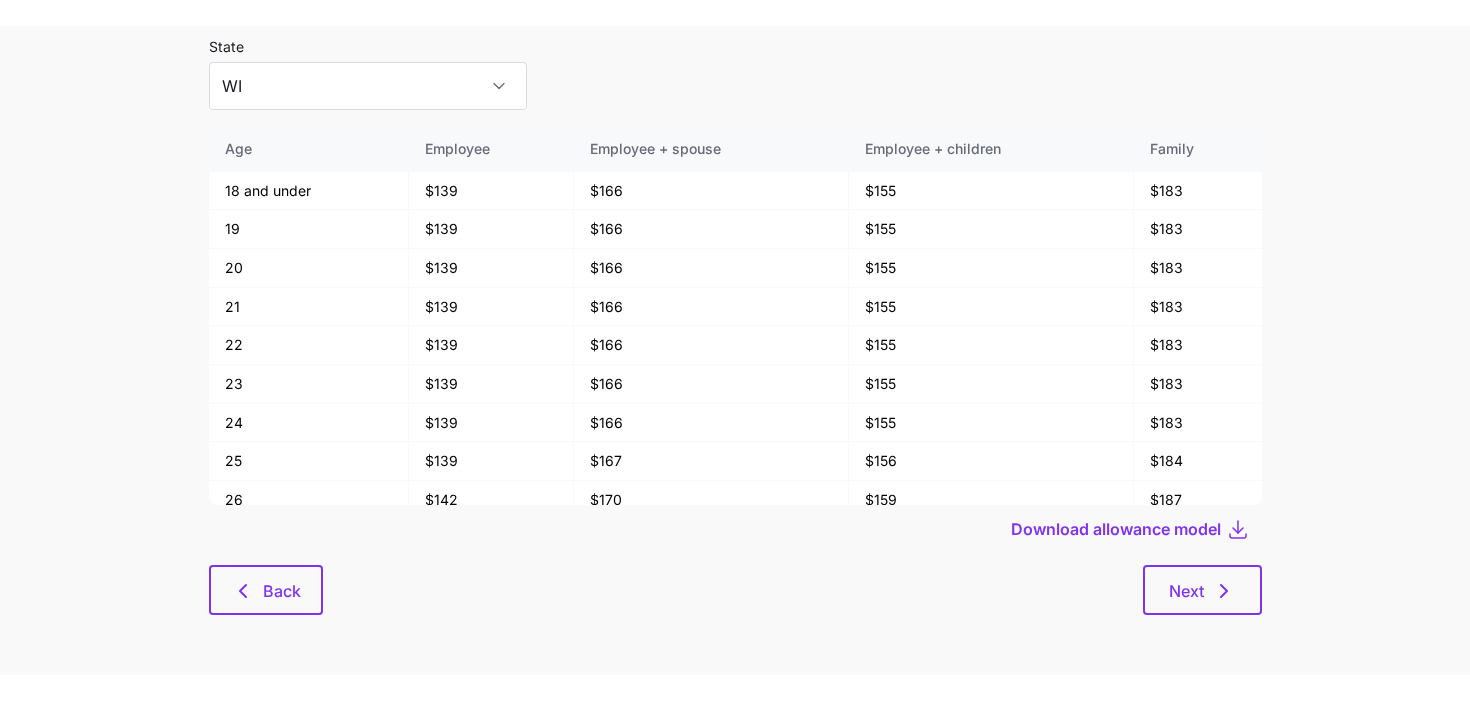 scroll, scrollTop: 85, scrollLeft: 0, axis: vertical 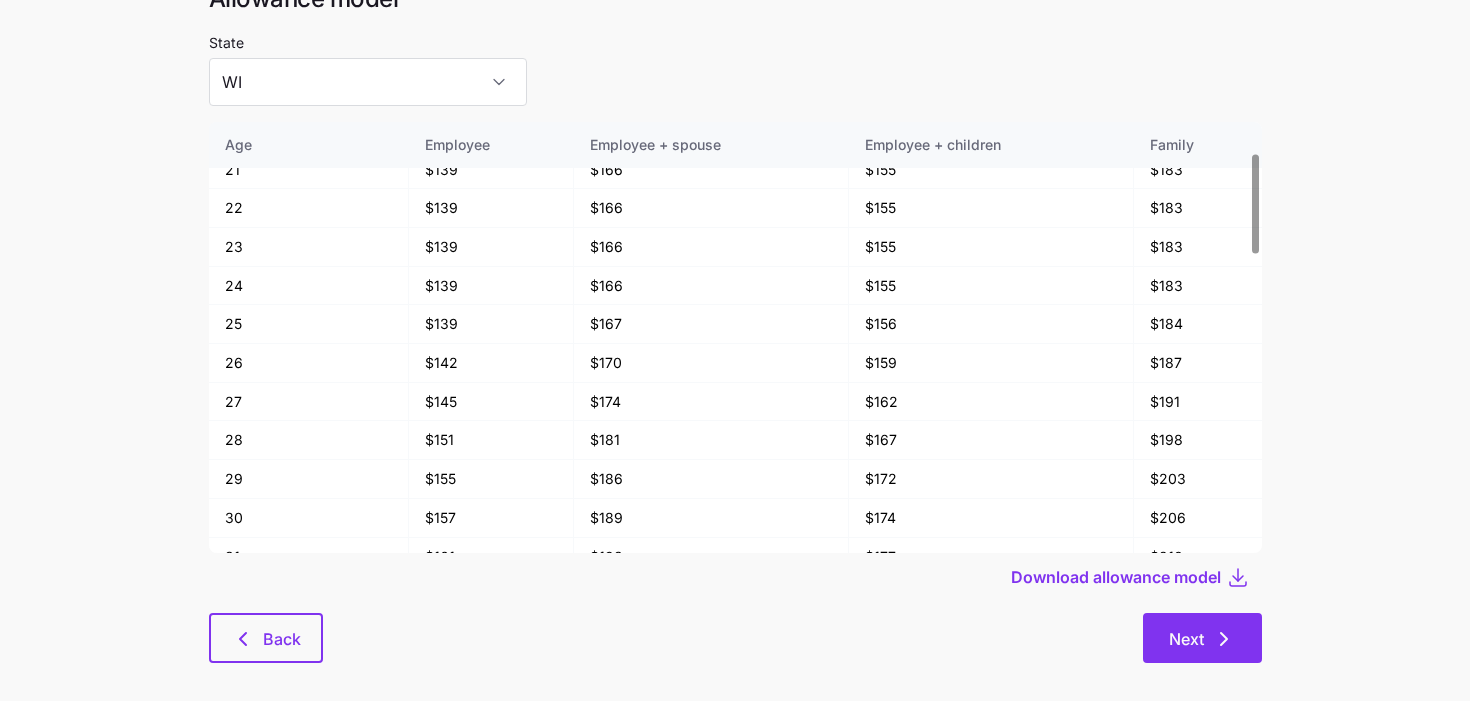 click on "Next" at bounding box center (1202, 638) 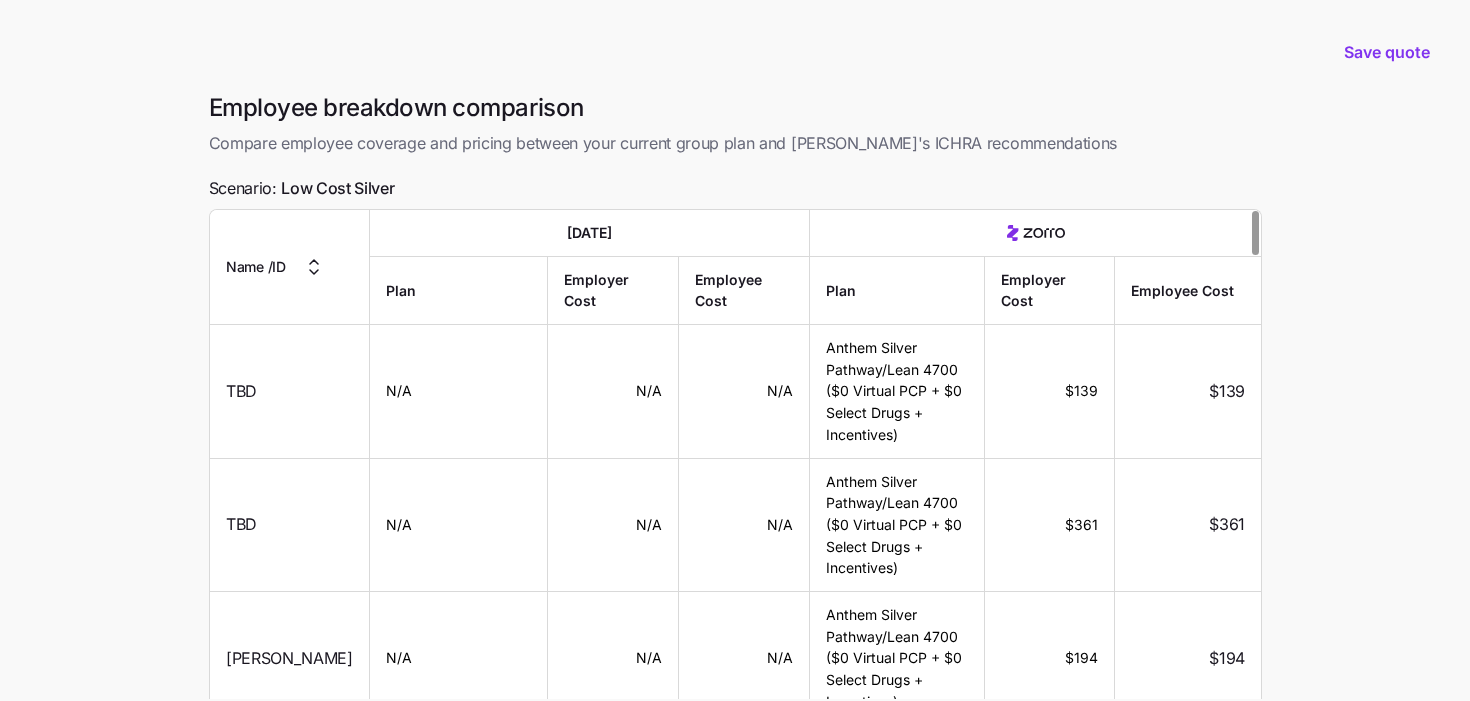scroll, scrollTop: 180, scrollLeft: 0, axis: vertical 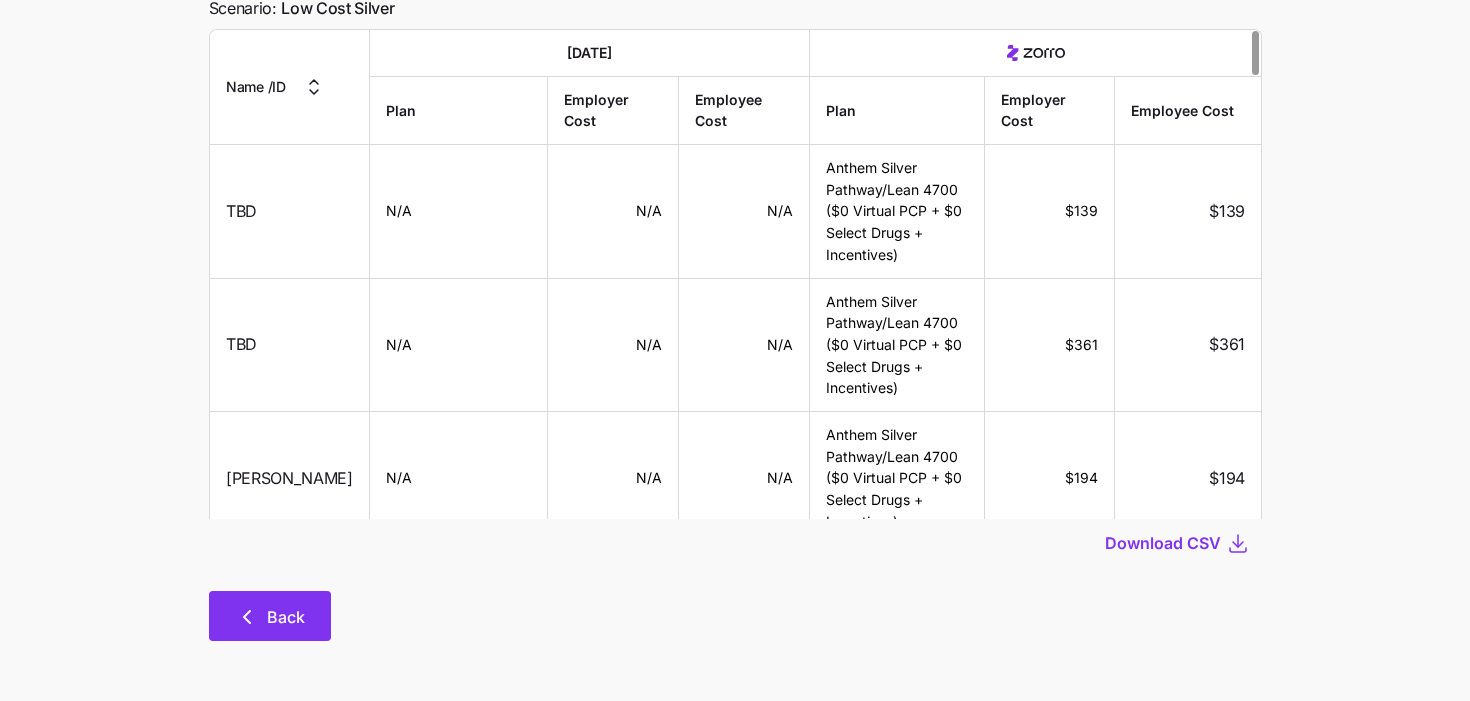 click on "Back" at bounding box center [286, 617] 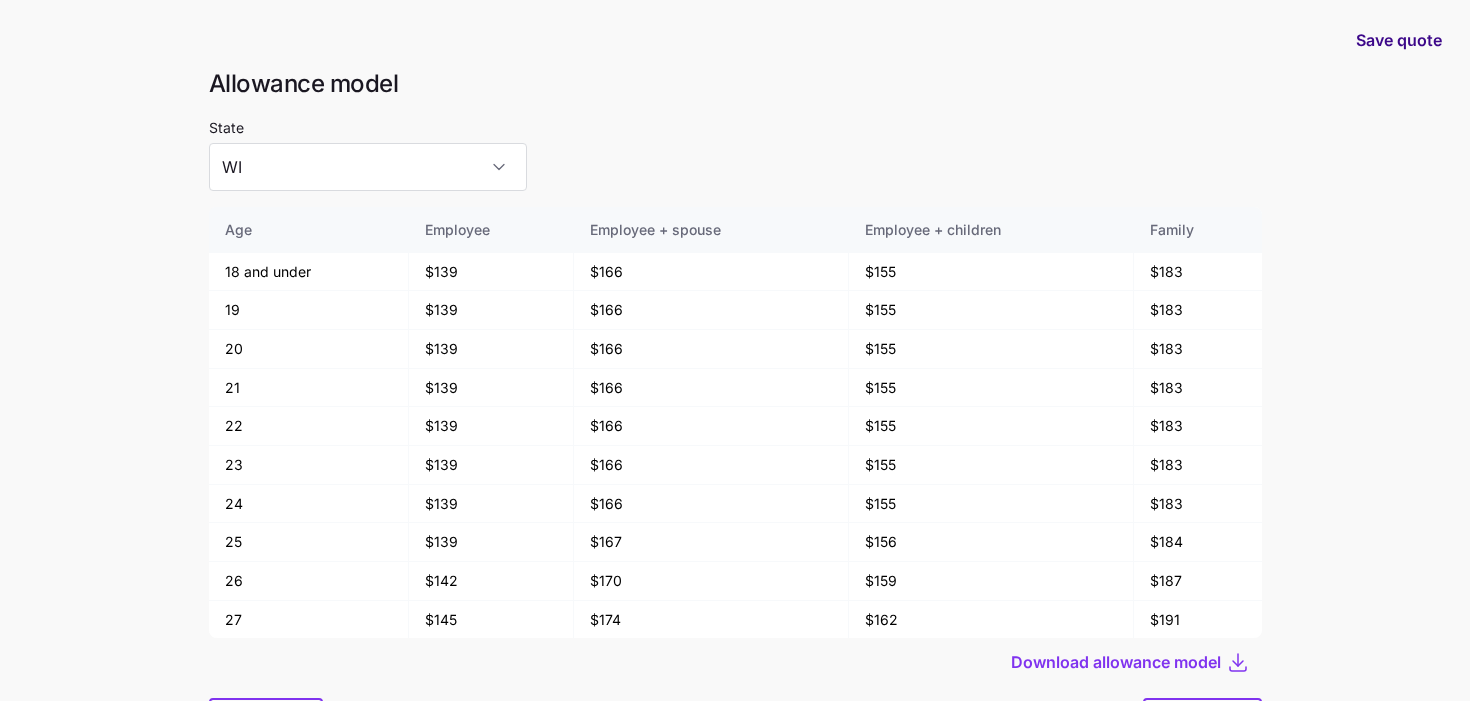 click on "Save quote" at bounding box center [1399, 40] 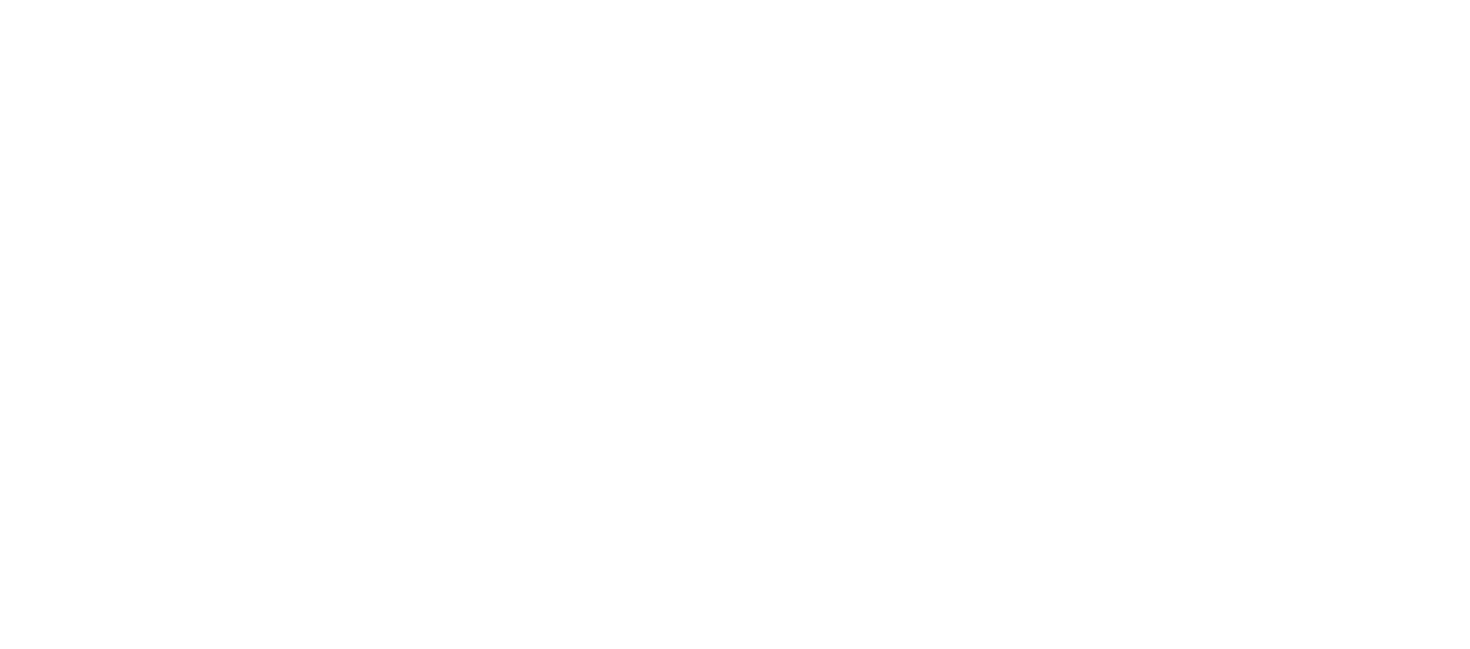scroll, scrollTop: 0, scrollLeft: 0, axis: both 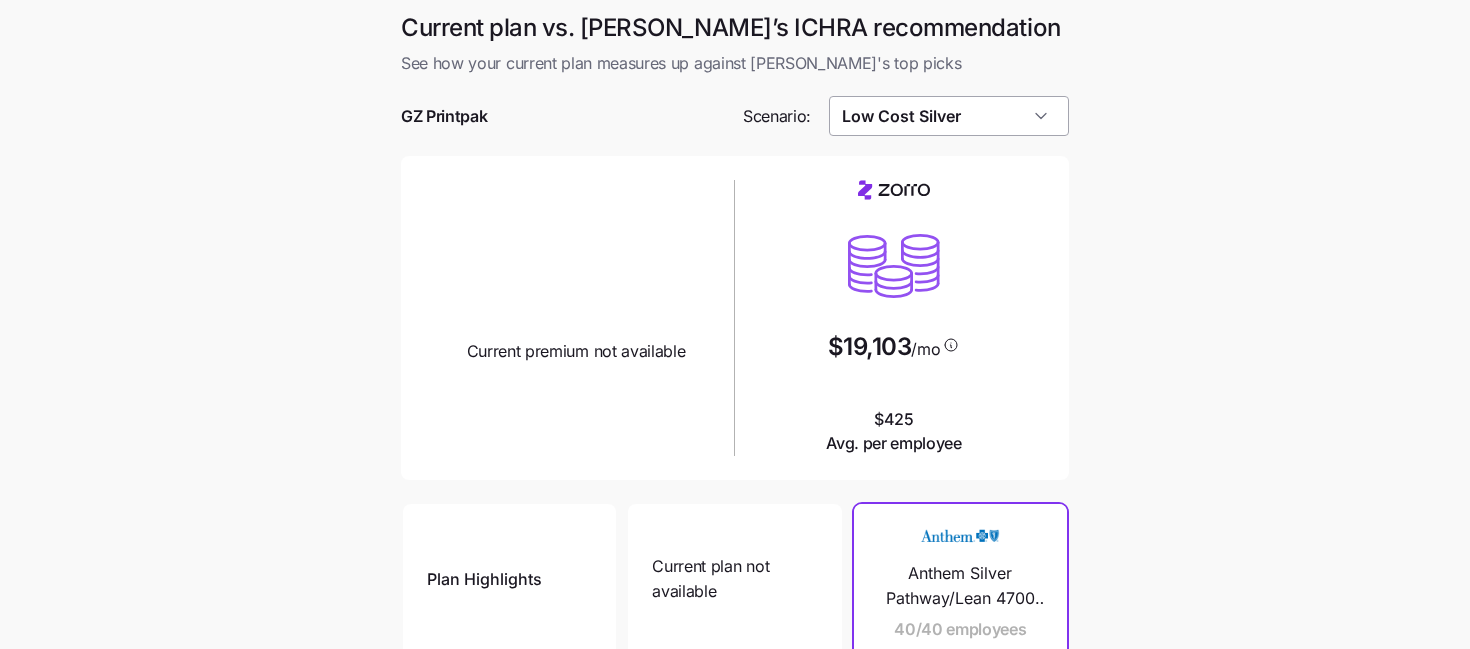 click on "Low Cost Silver" at bounding box center [949, 116] 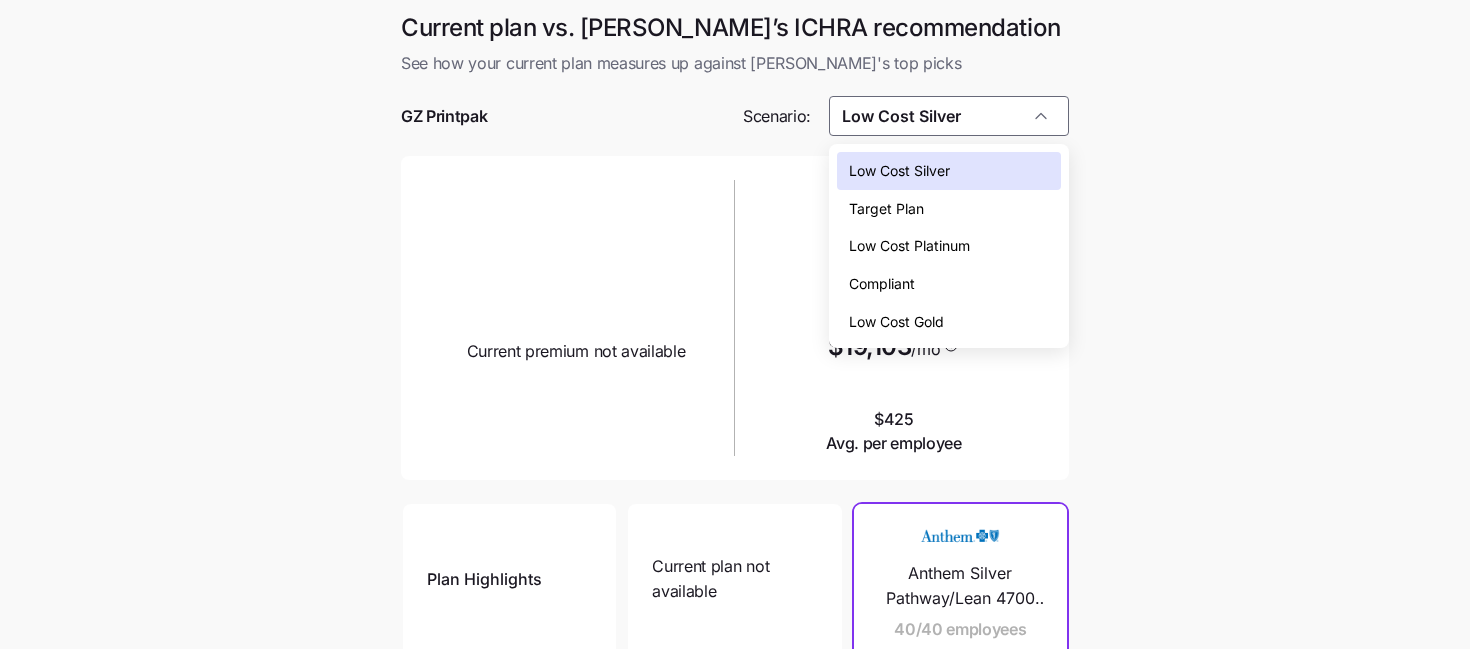 click on "Low Cost Gold" at bounding box center (949, 322) 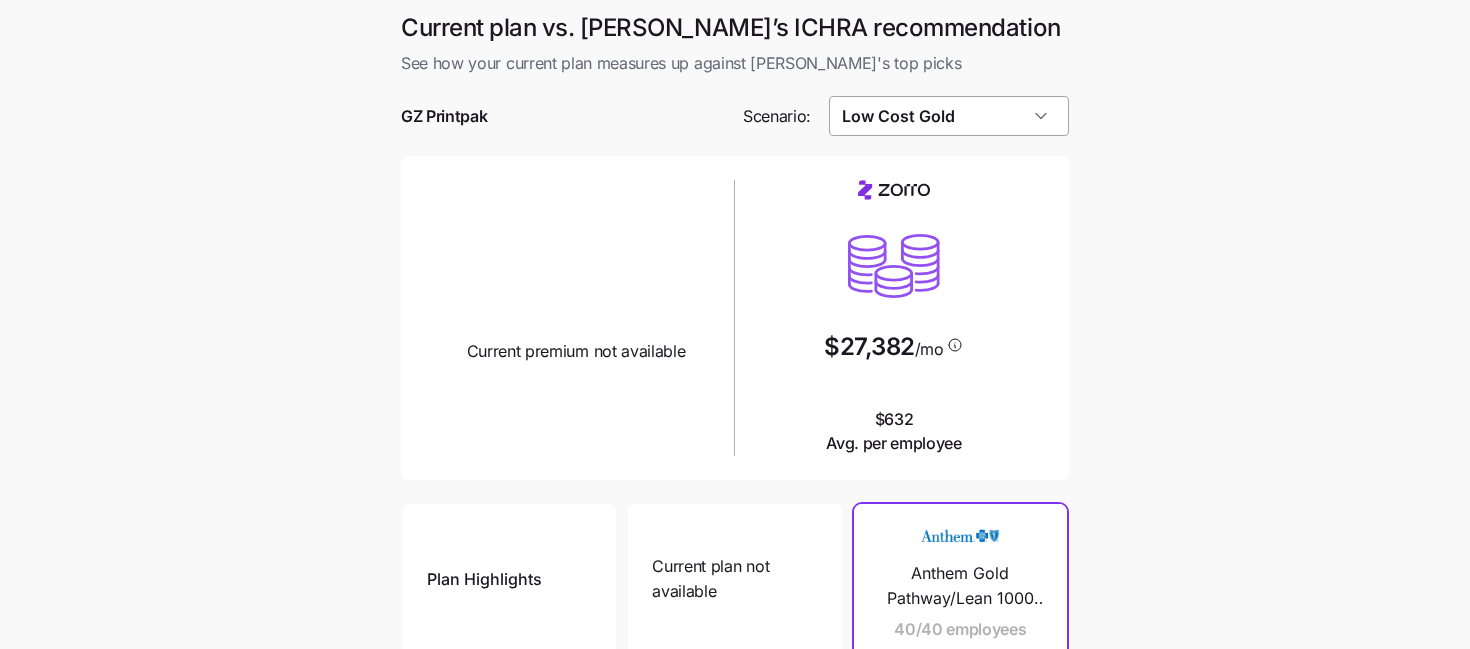 click on "Low Cost Gold" at bounding box center (949, 116) 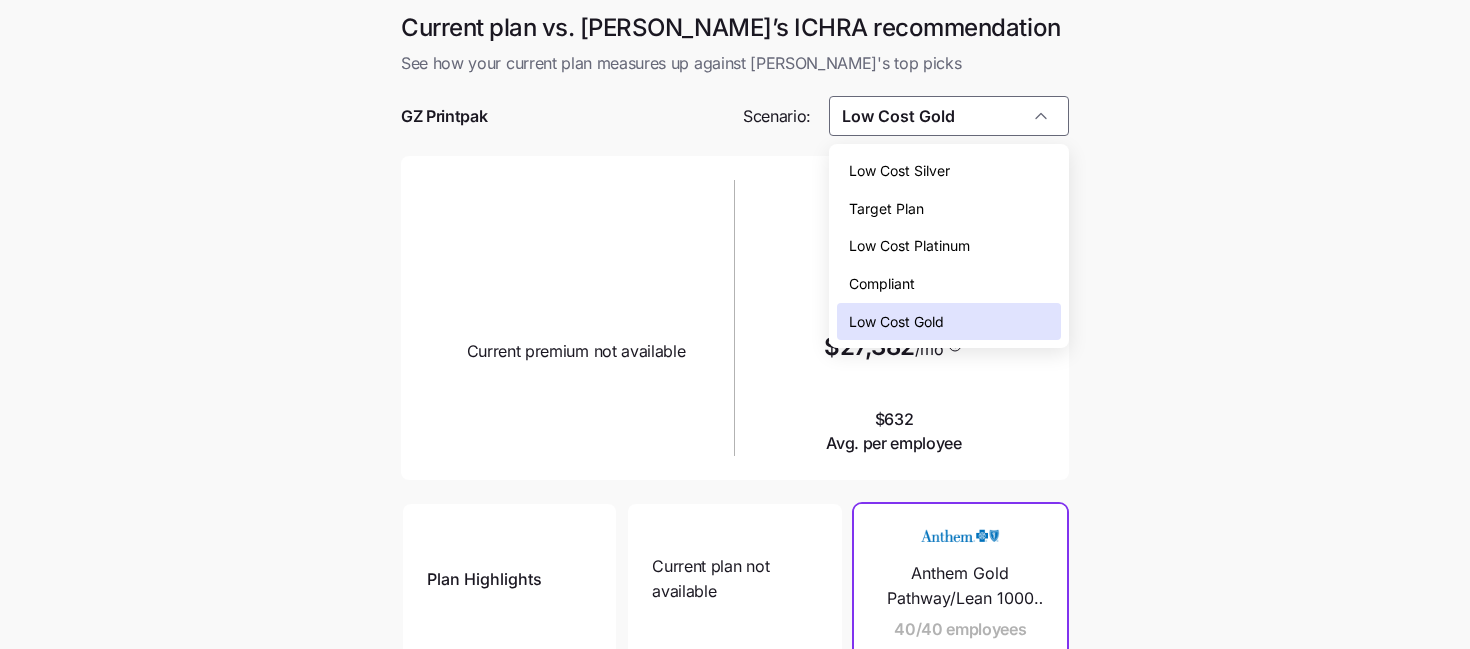 click on "Target Plan" at bounding box center [949, 209] 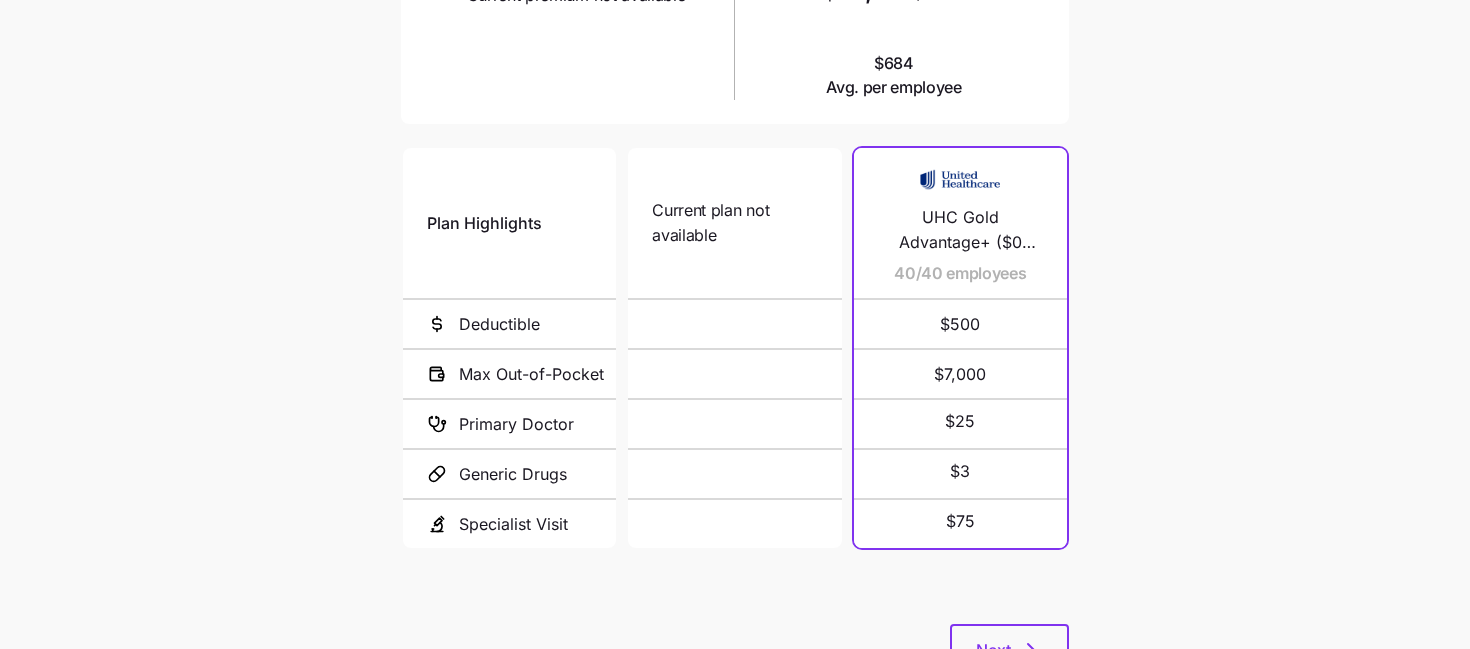 scroll, scrollTop: 441, scrollLeft: 0, axis: vertical 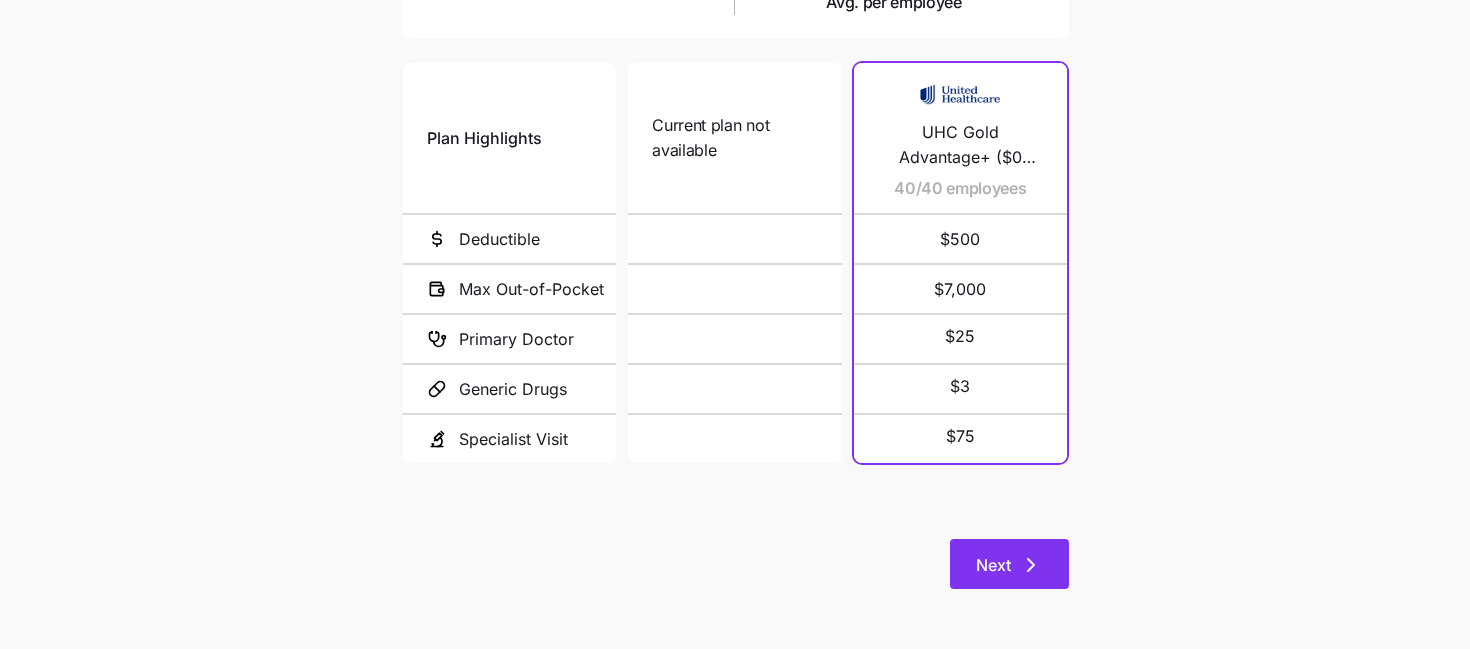 click on "Next" at bounding box center (1009, 564) 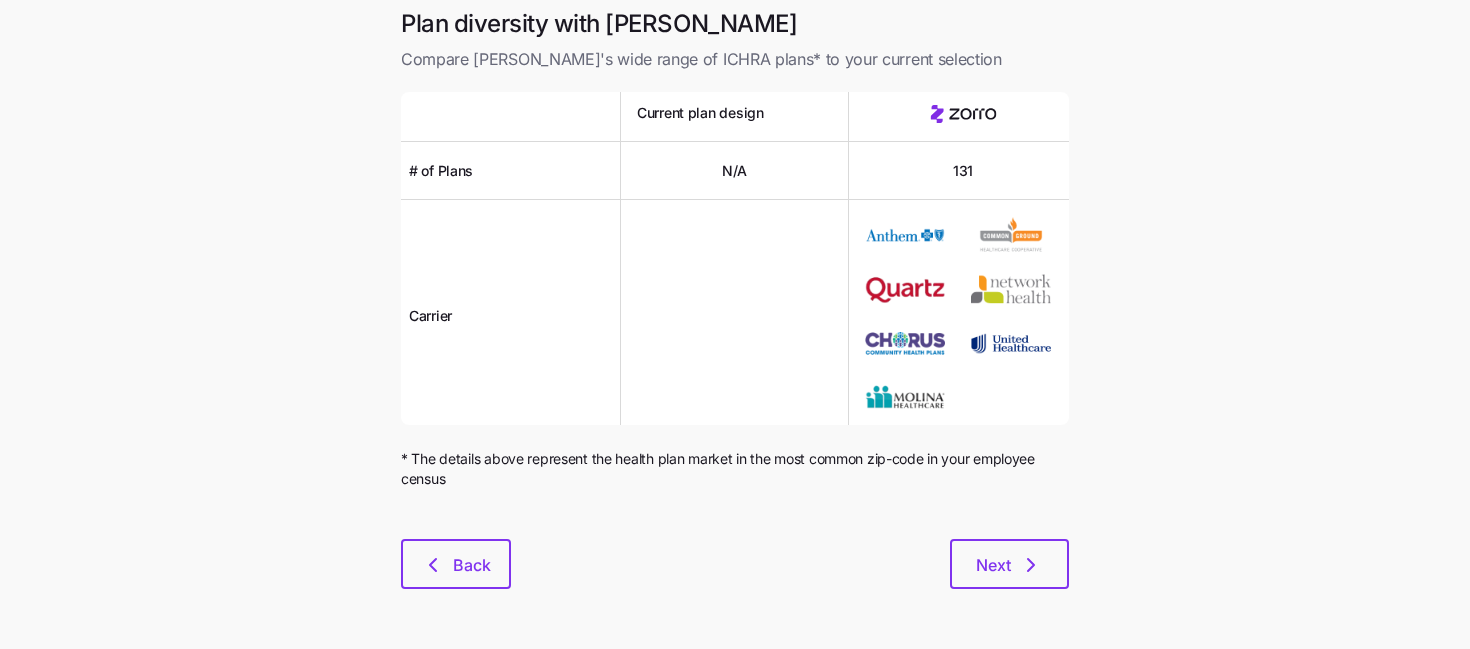 scroll, scrollTop: 0, scrollLeft: 0, axis: both 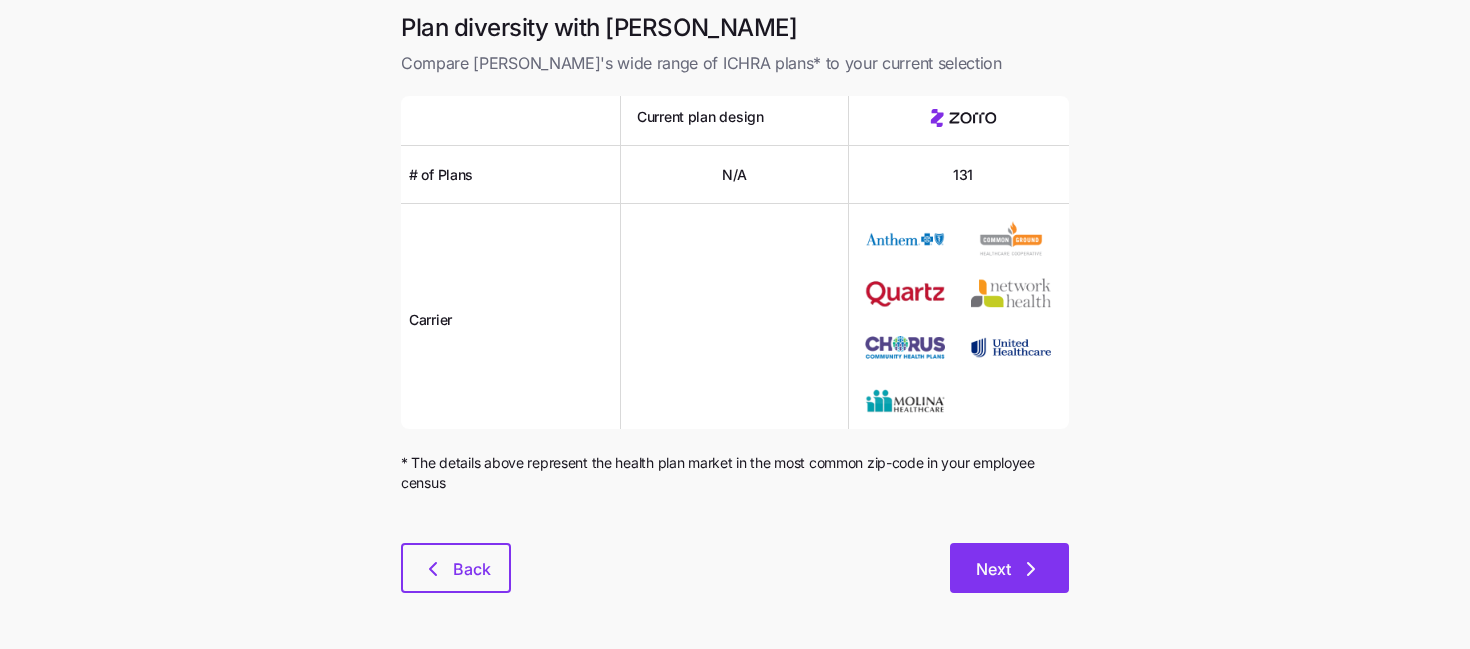 click 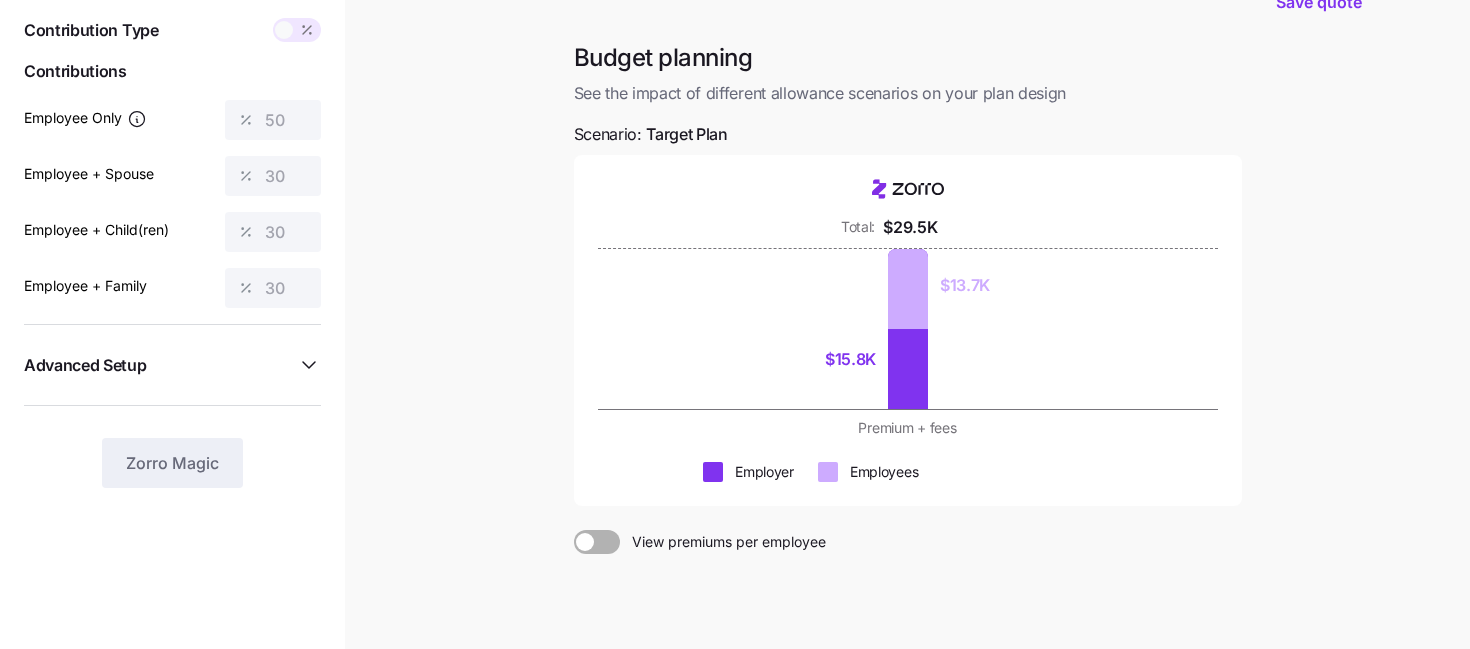 scroll, scrollTop: 257, scrollLeft: 0, axis: vertical 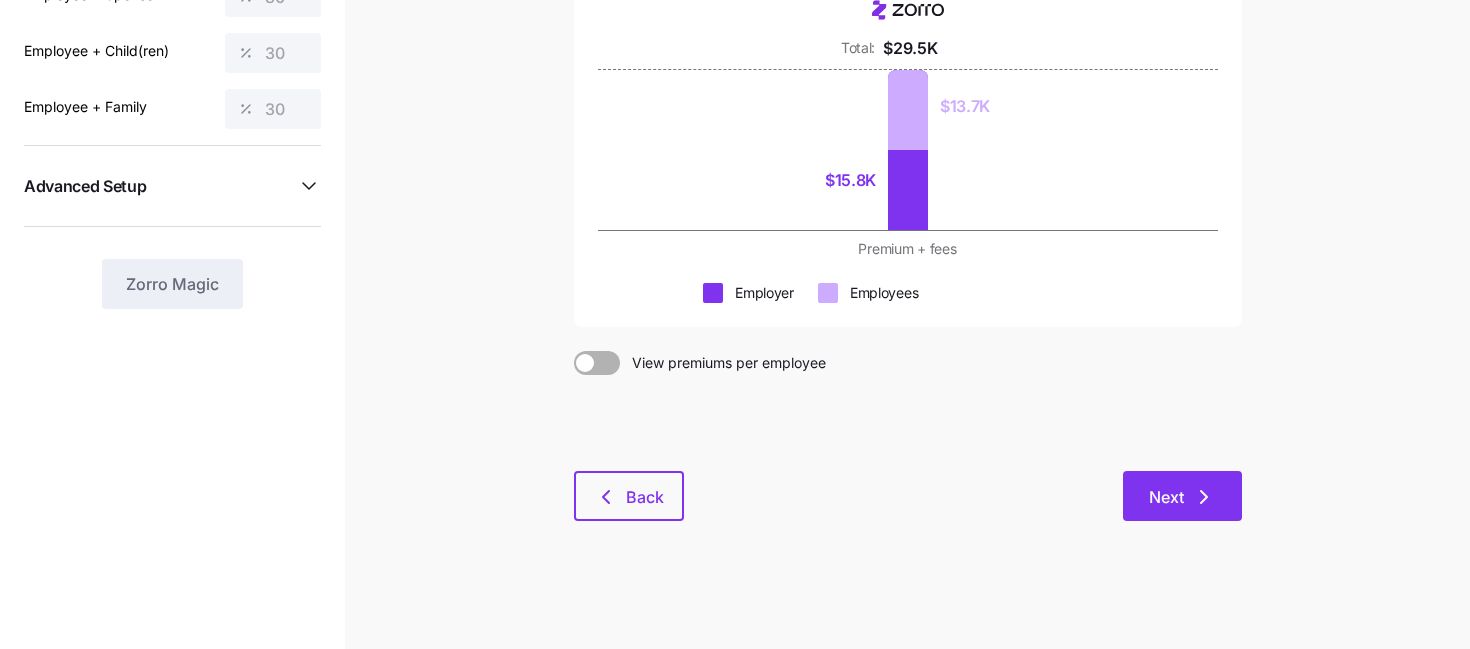 click on "Next" at bounding box center (1182, 496) 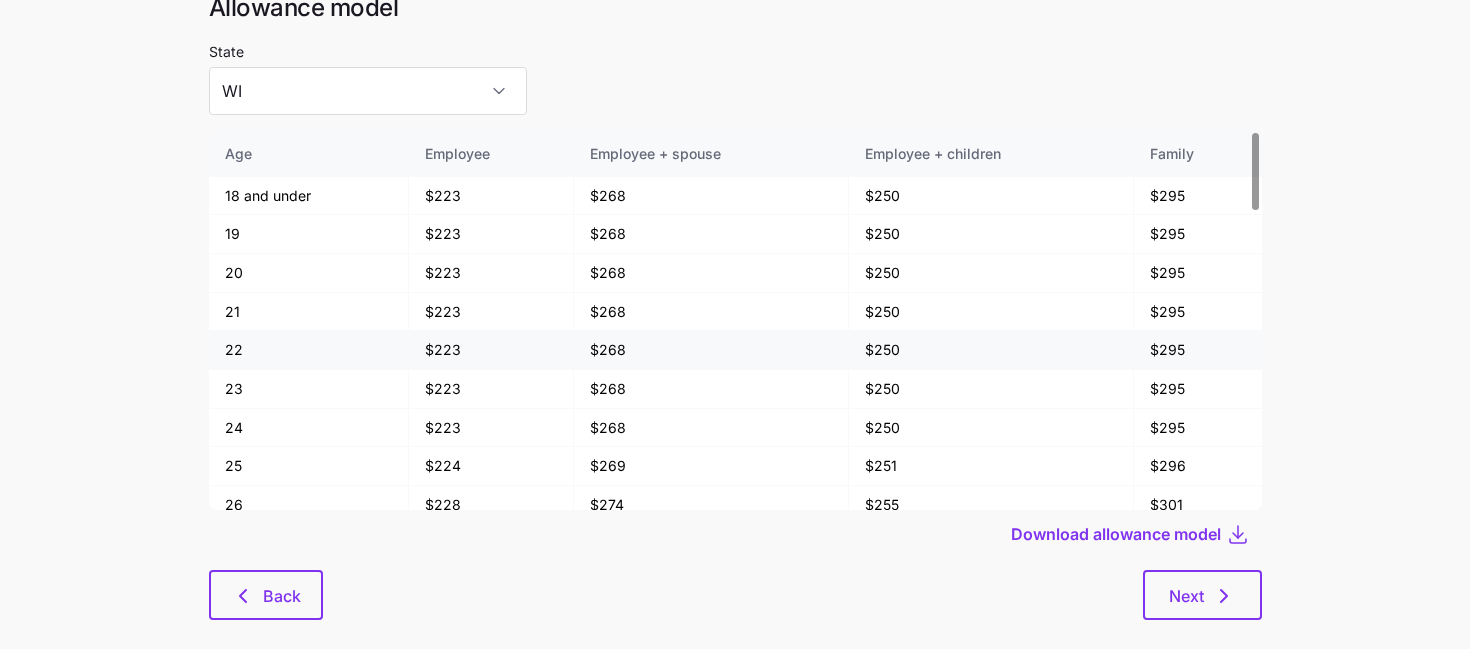 scroll, scrollTop: 75, scrollLeft: 0, axis: vertical 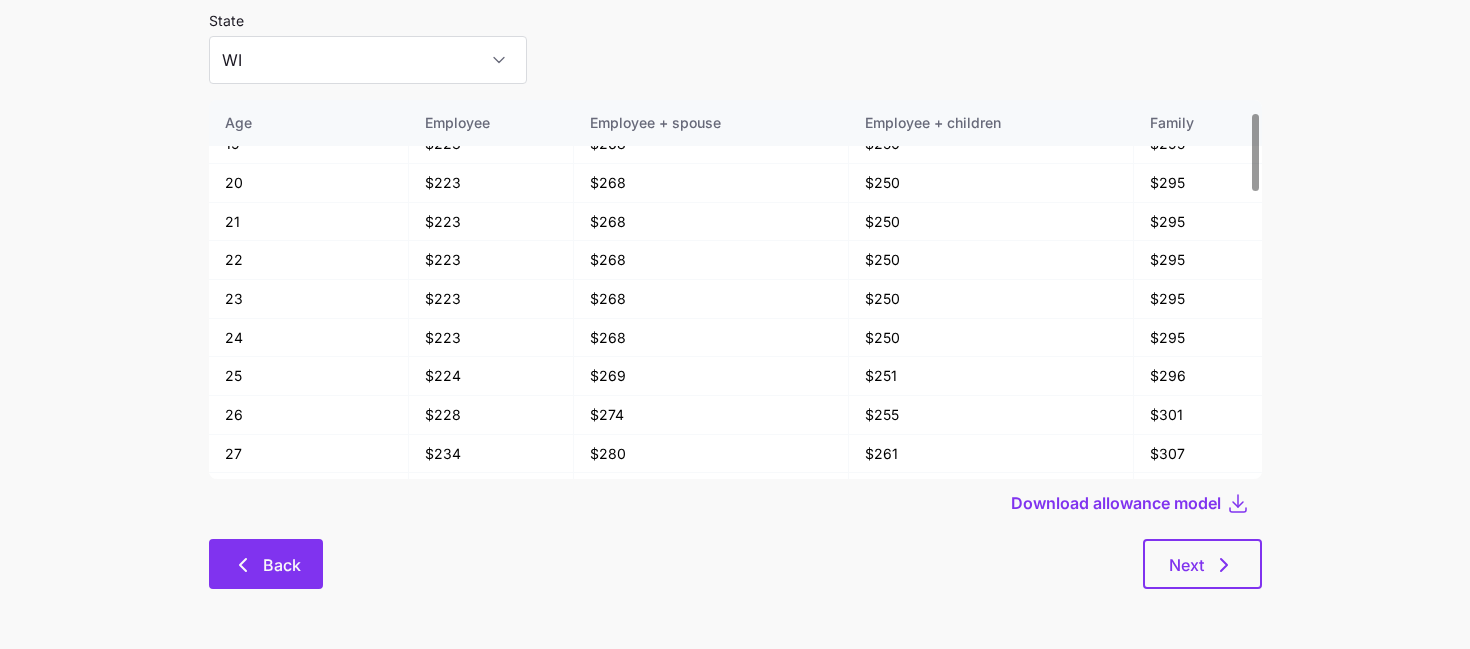 click on "Back" at bounding box center (266, 564) 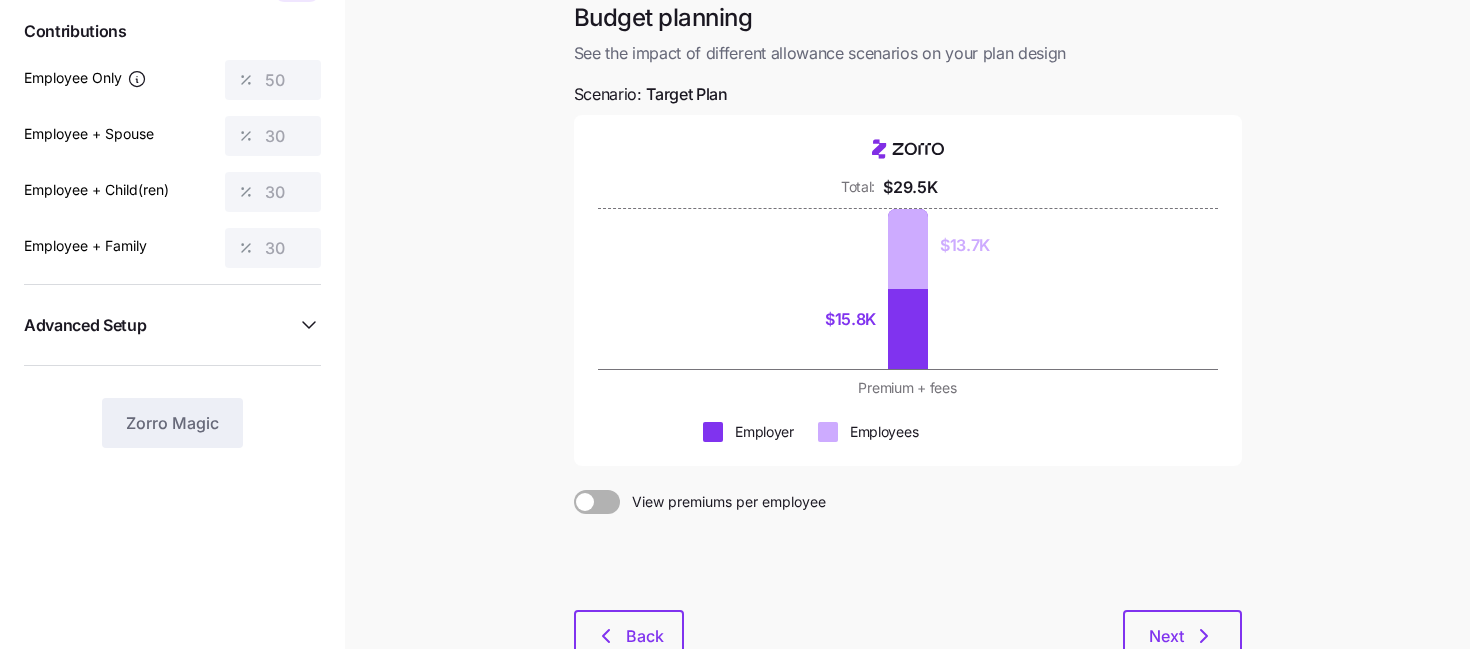 scroll, scrollTop: 192, scrollLeft: 0, axis: vertical 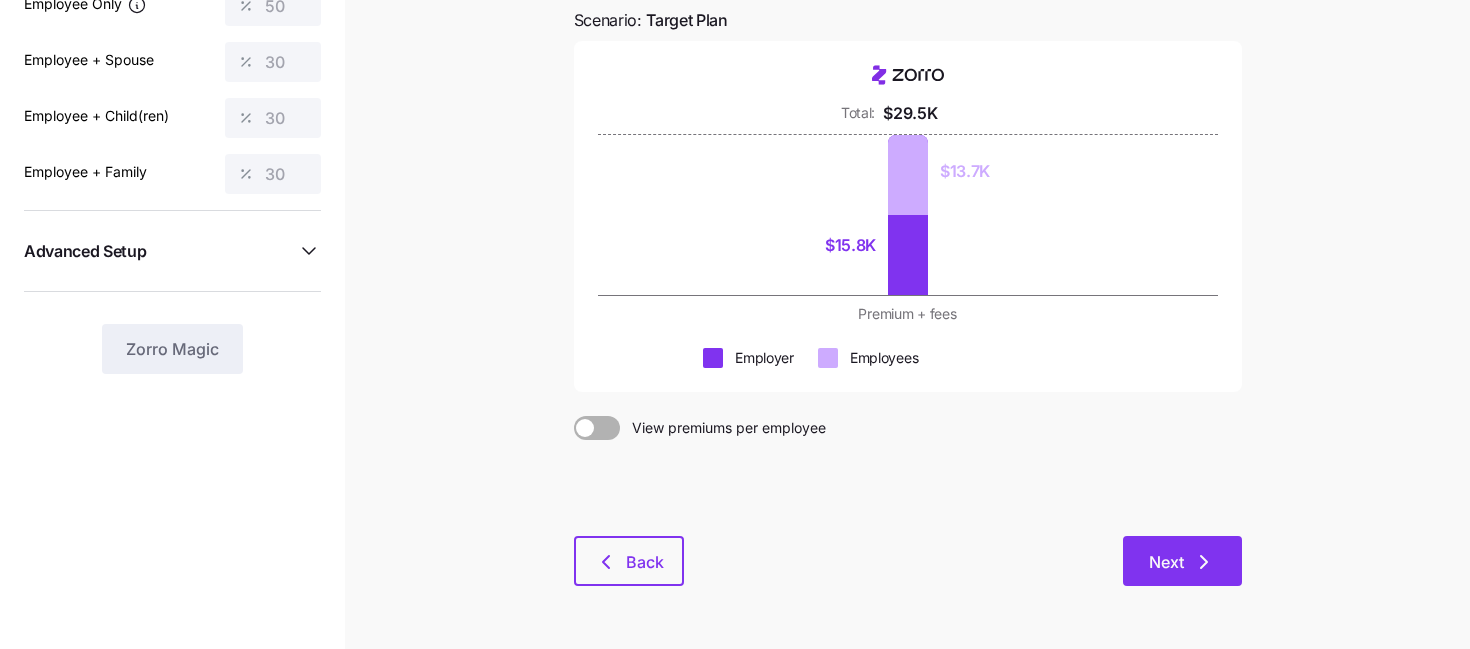 click on "Next" at bounding box center [1166, 562] 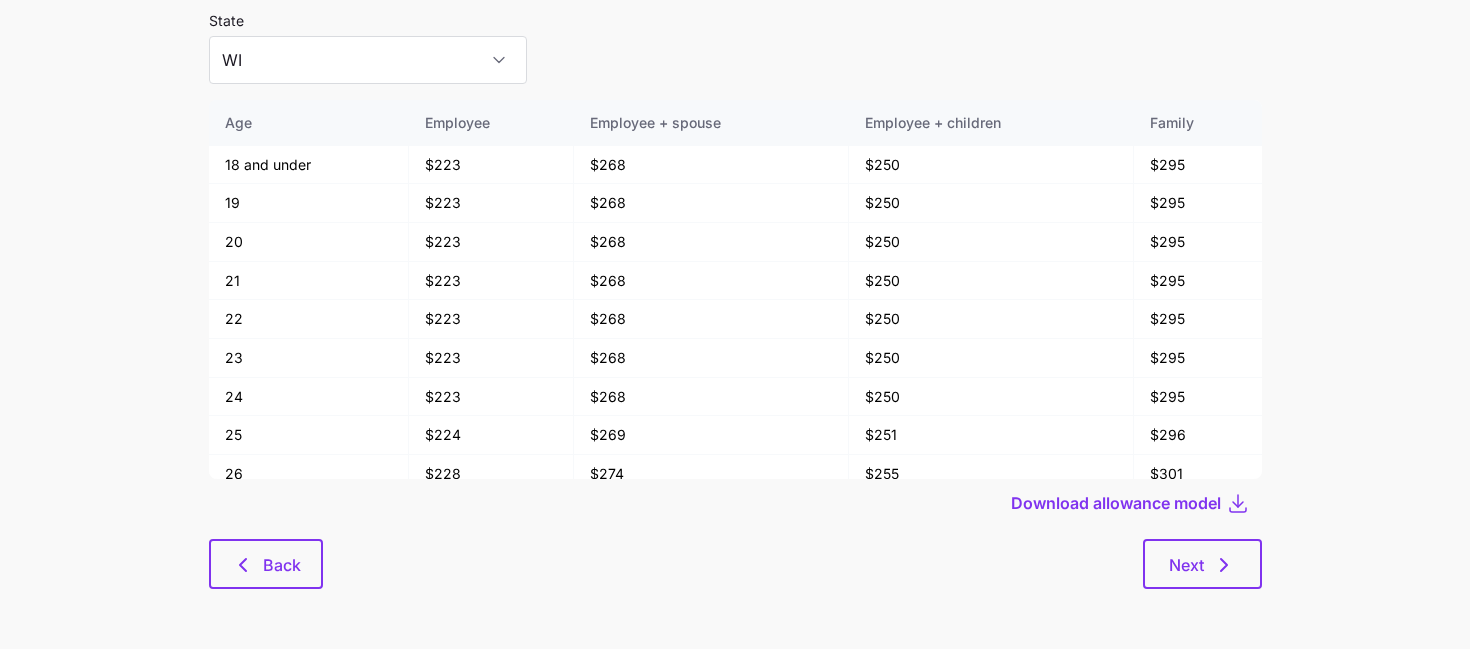 scroll, scrollTop: 0, scrollLeft: 0, axis: both 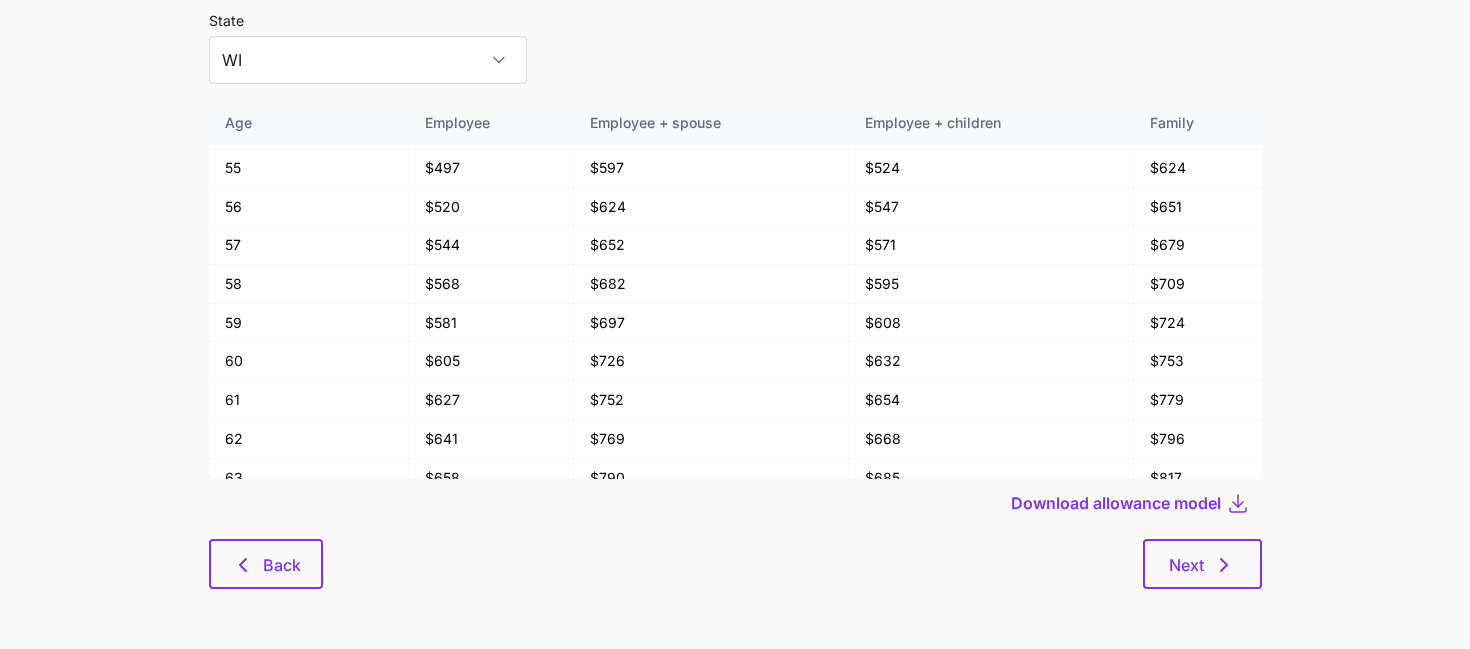 click on "Allowance model State [US_STATE] Age Employee Employee + spouse Employee + children Family 18 and under $223 $268 $250 $295 19 $223 $268 $250 $295 20 $223 $268 $250 $295 21 $223 $268 $250 $295 22 $223 $268 $250 $295 23 $223 $268 $250 $295 24 $223 $268 $250 $295 25 $224 $269 $251 $296 26 $228 $274 $255 $301 27 $234 $280 $261 $307 28 $242 $291 $269 $318 29 $250 $299 $277 $326 30 $253 $304 $280 $331 31 $258 $310 $285 $337 32 $264 $317 $291 $344 33 $267 $321 $294 $348 34 $271 $325 $298 $352 35 $273 $327 $300 $354 36 $274 $329 $301 $356 37 $276 $331 $303 $358 38 $278 $333 $305 $360 39 $281 $338 $308 $365 40 $285 $342 $312 $369 41 $290 $348 $317 $375 42 $296 $355 $323 $382 43 $303 $363 $330 $390 44 $312 $374 $339 $401 45 $322 $386 $349 $413 46 $335 $401 $362 $428 47 $349 $418 $376 $445 48 $365 $438 $392 $465 49 $380 $457 $407 $484 50 $398 $478 $425 $505 51 $416 $499 $443 $526 52 $435 $522 $462 $549 53 $455 $546 $482 $573 54 $476 $571 $503 $598 55 $497 $597 $524 $624 56 $520 $624 $547 $651 57 $544 $652 $571 $679 58 $568 59" at bounding box center (735, 287) 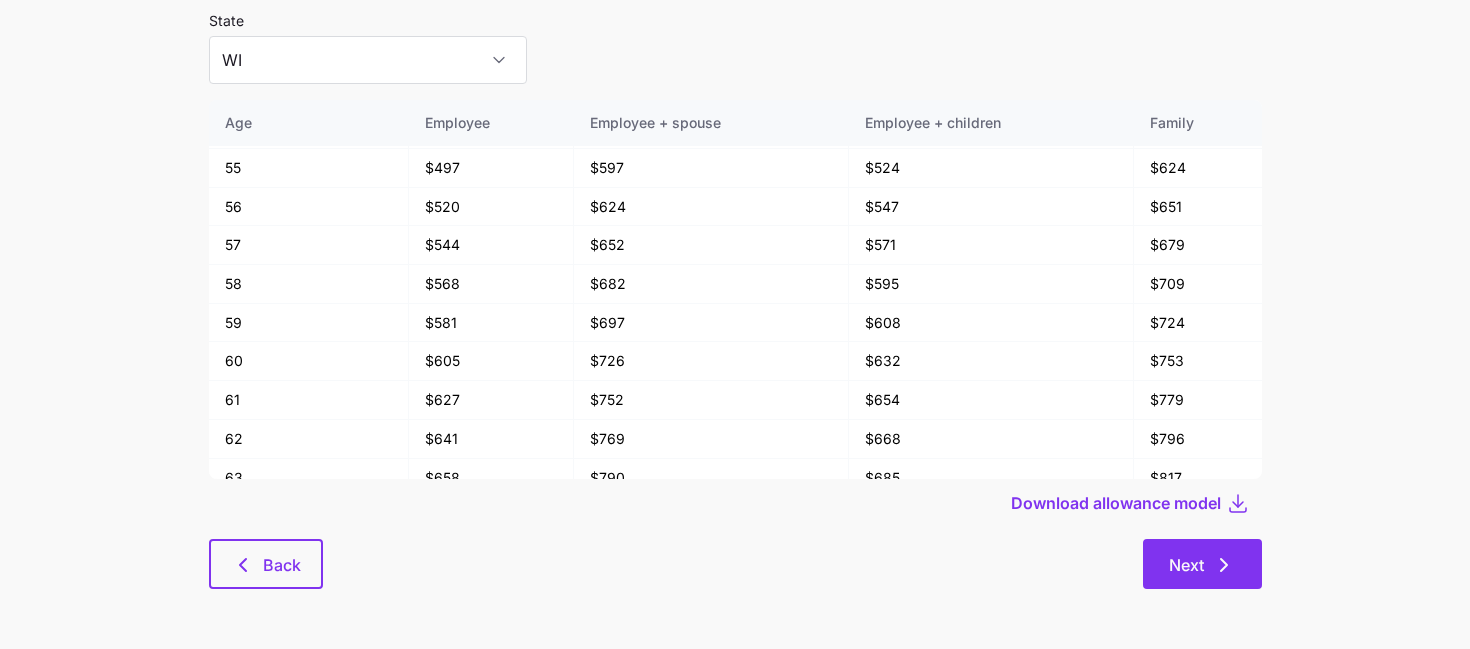 click 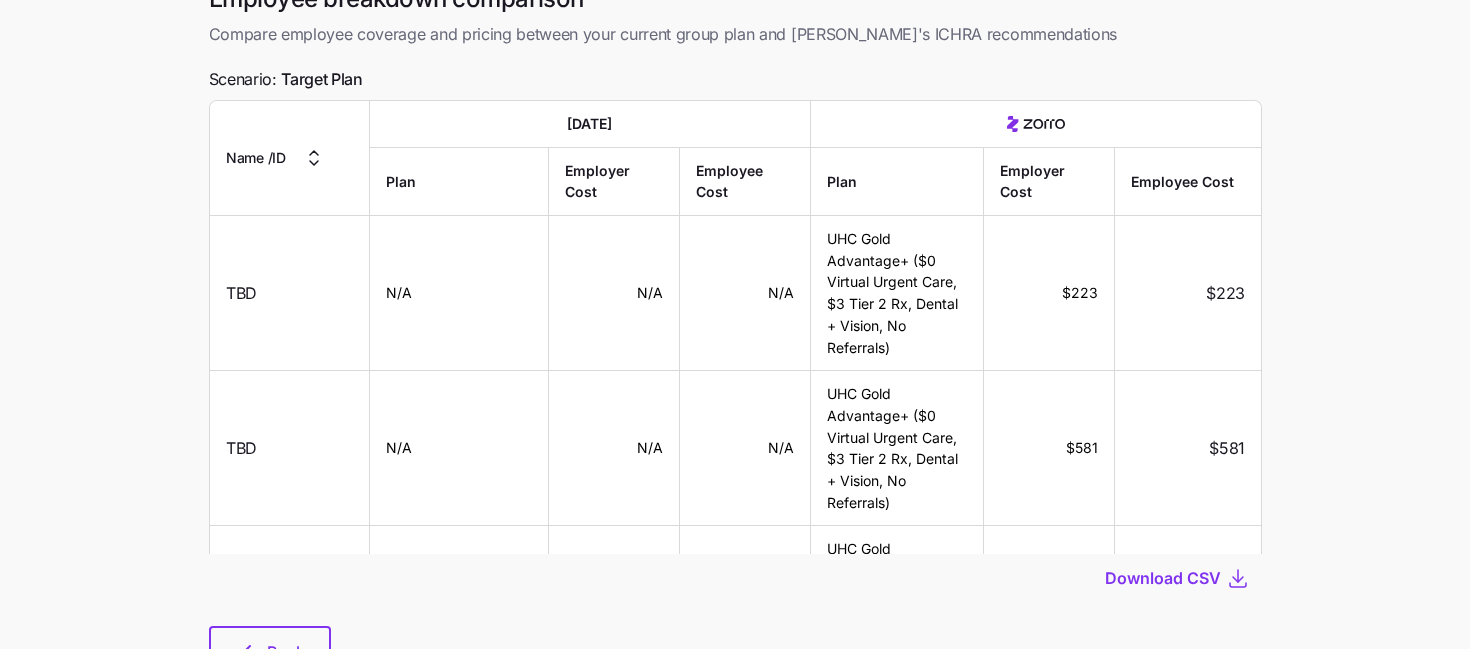 scroll, scrollTop: 103, scrollLeft: 0, axis: vertical 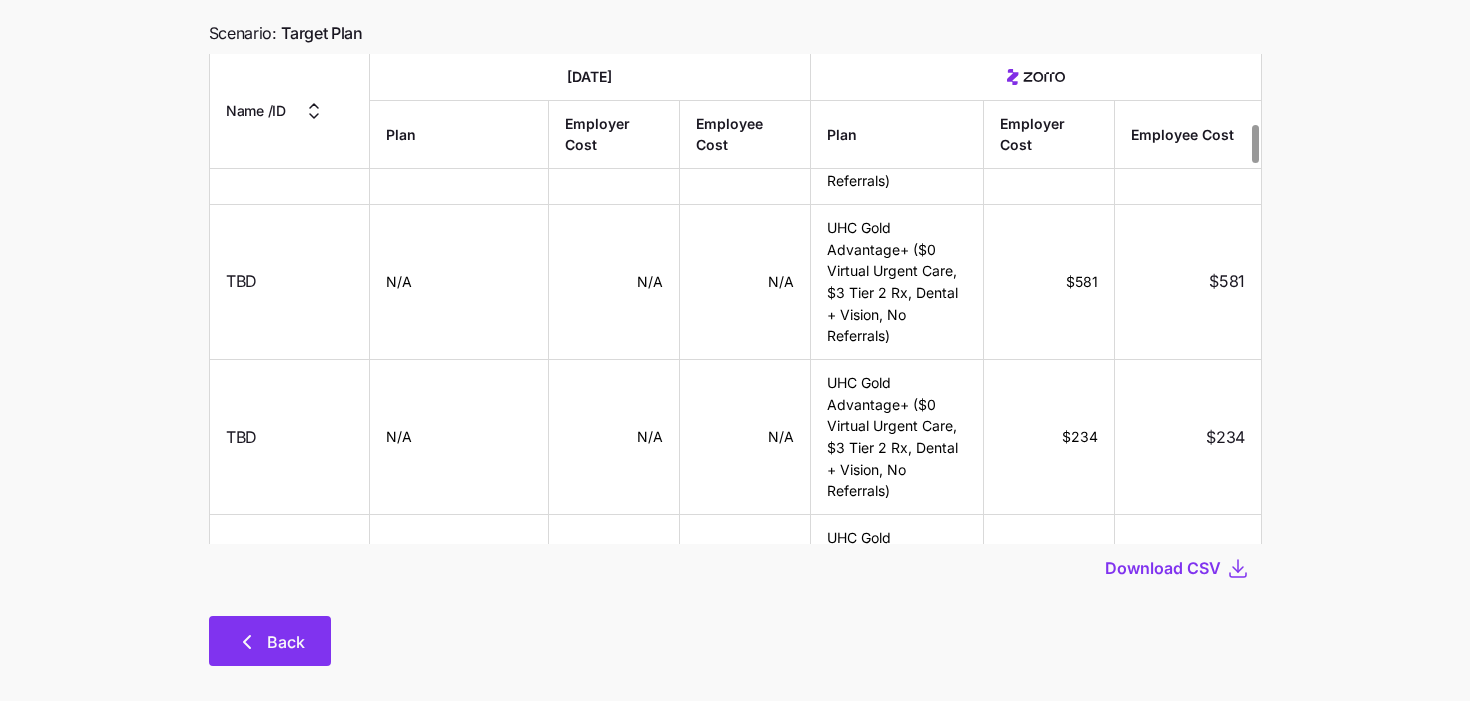 click on "Back" at bounding box center [286, 642] 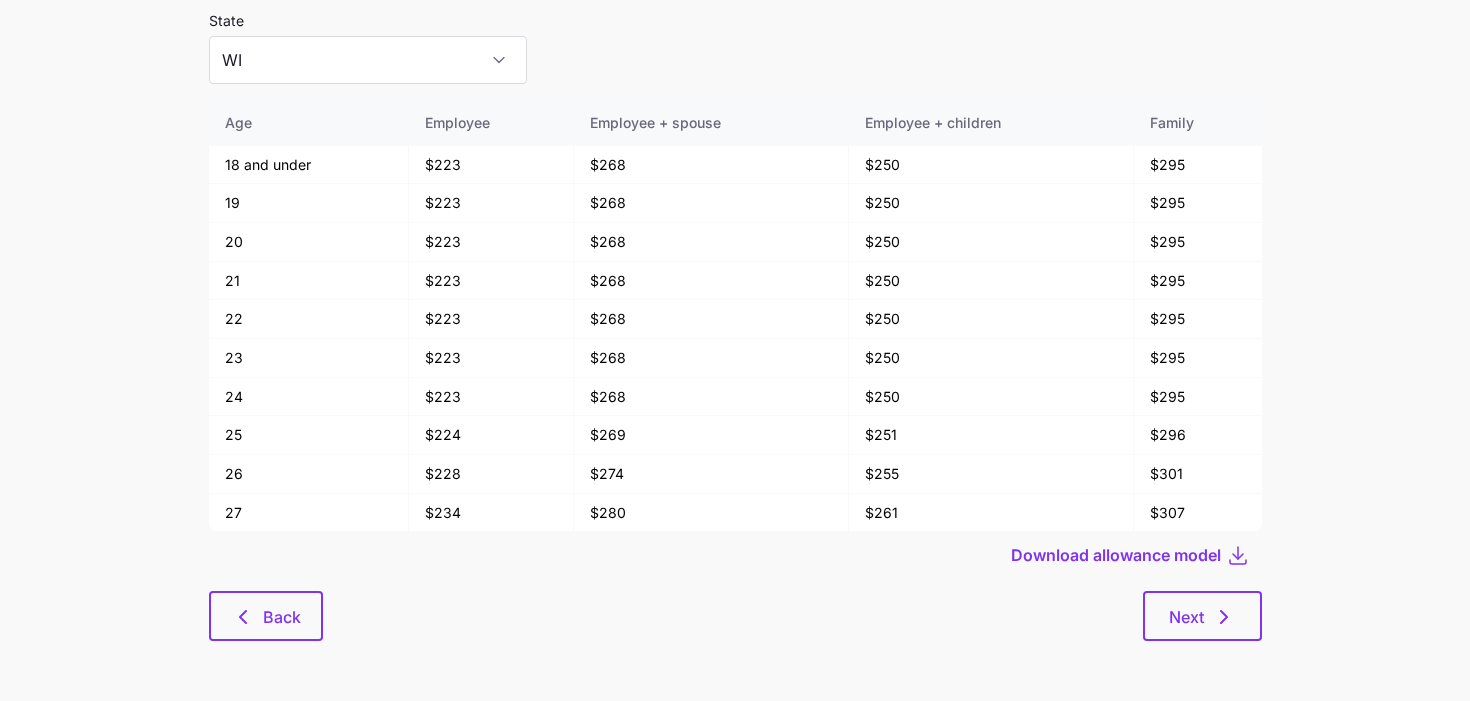 scroll, scrollTop: 0, scrollLeft: 0, axis: both 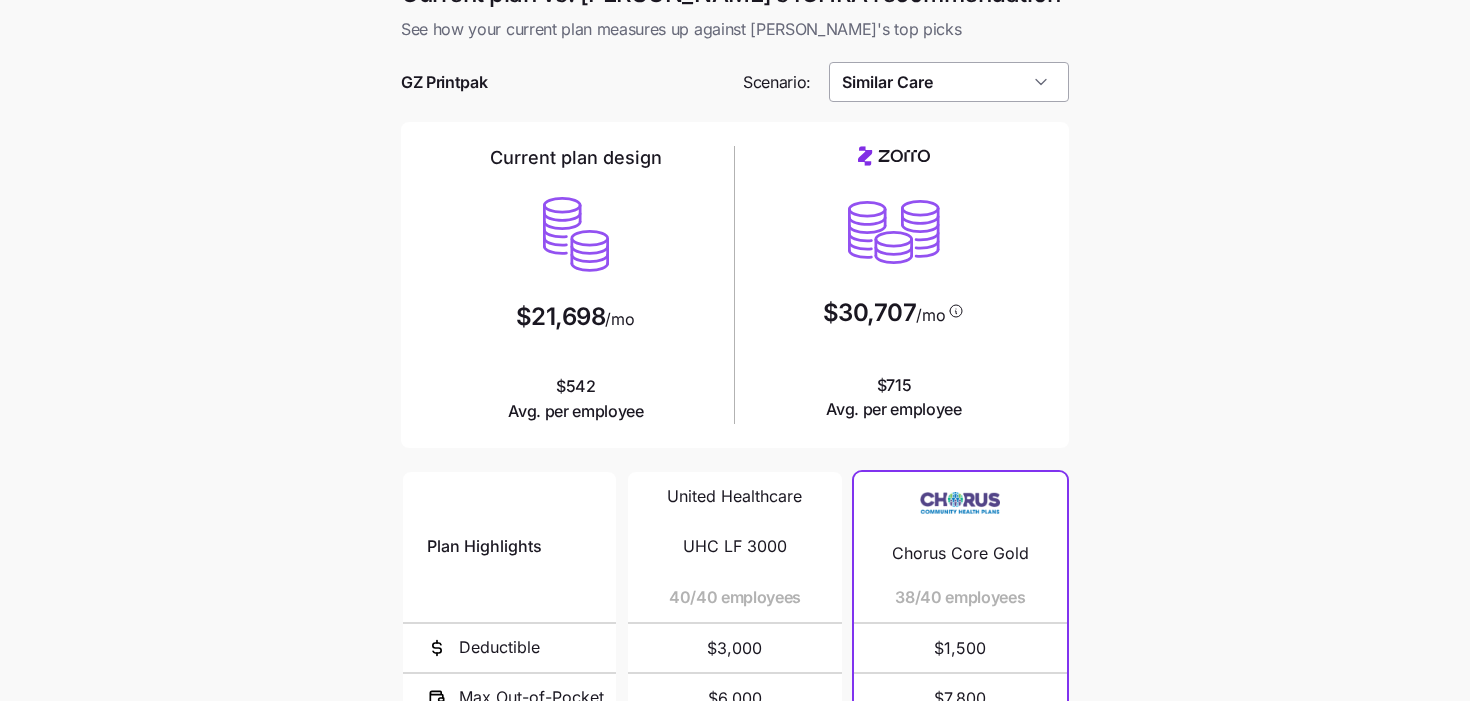 click on "Similar Care" at bounding box center (949, 82) 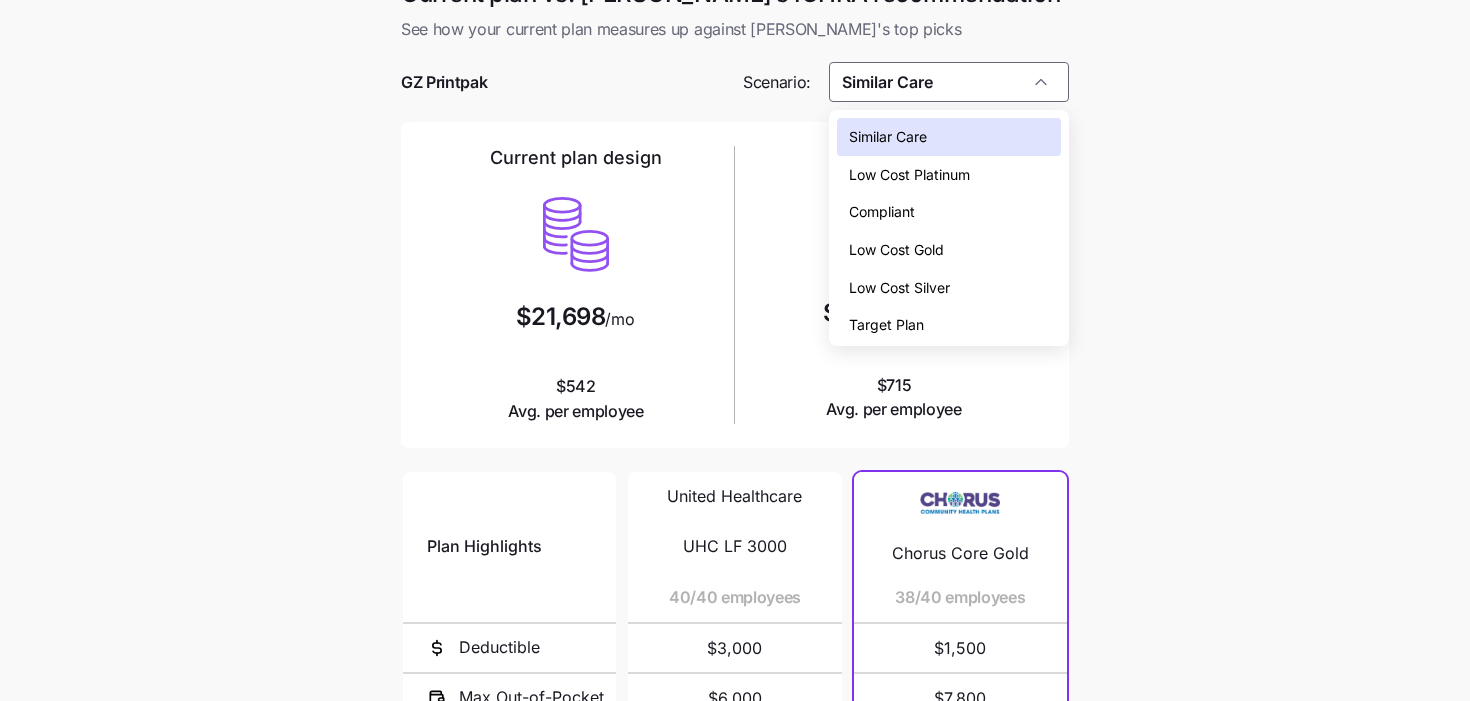 click on "Low Cost Silver" at bounding box center (899, 288) 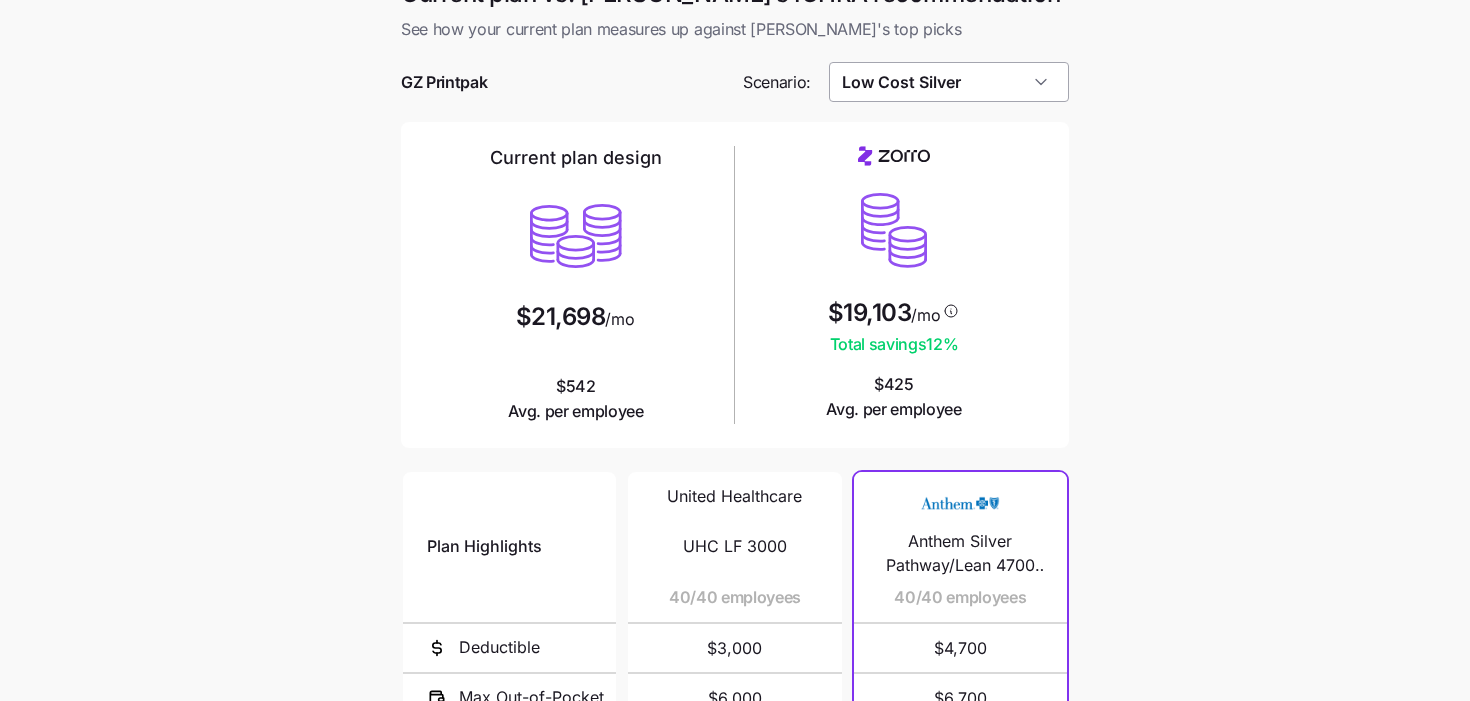 click on "Low Cost Silver" at bounding box center (949, 82) 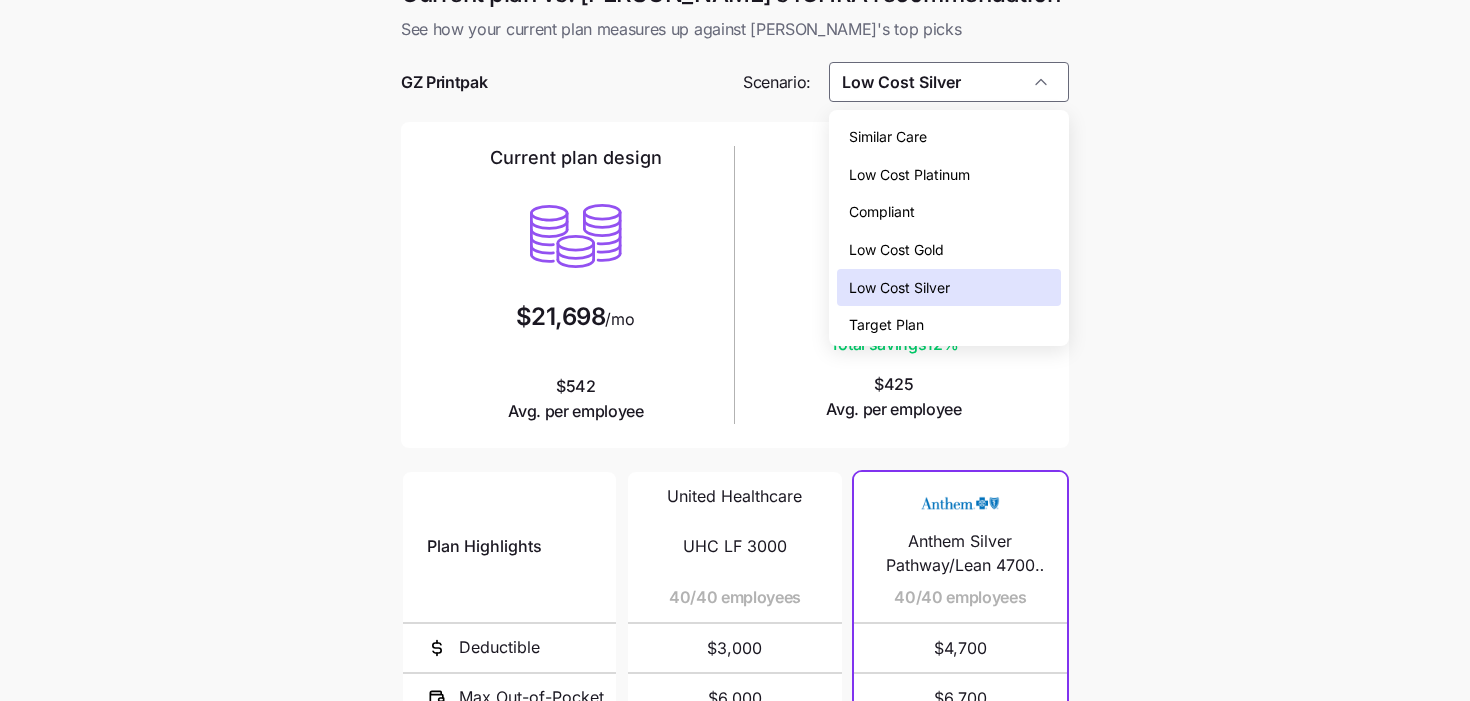 click on "Similar Care" at bounding box center (949, 137) 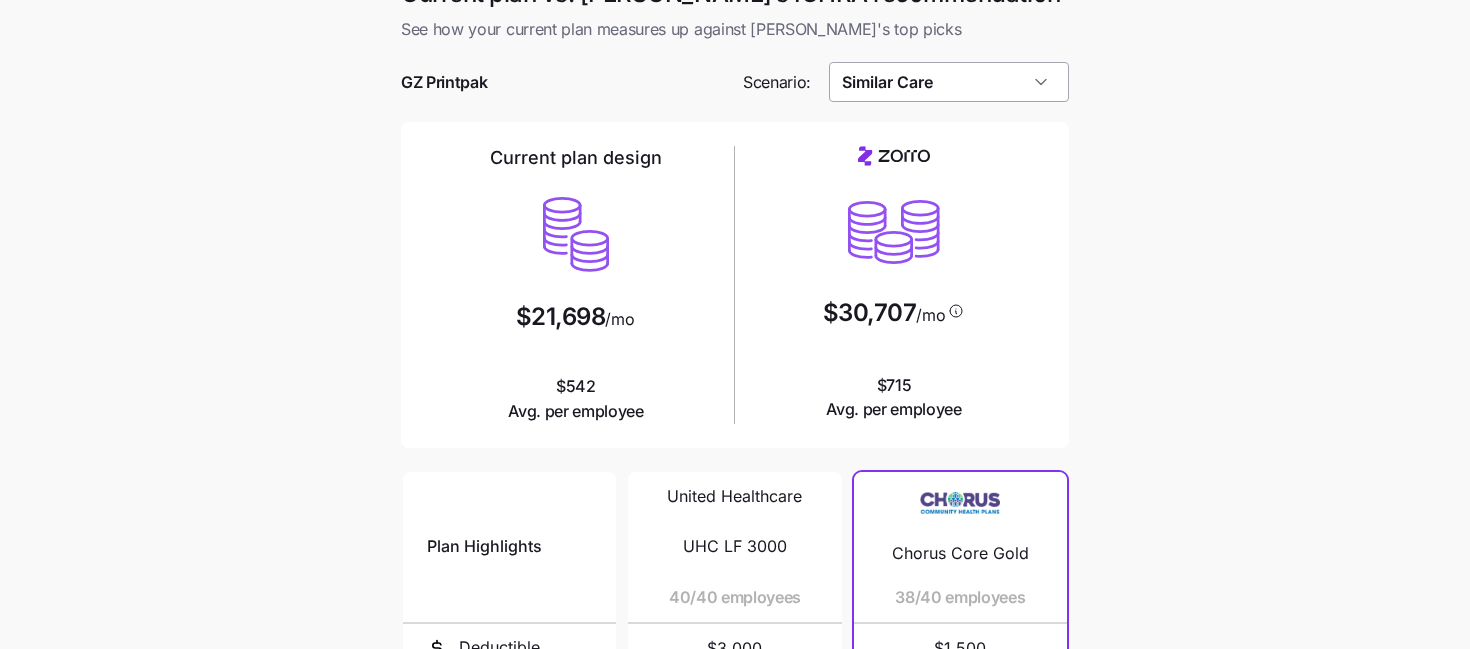 click on "Similar Care" at bounding box center [949, 82] 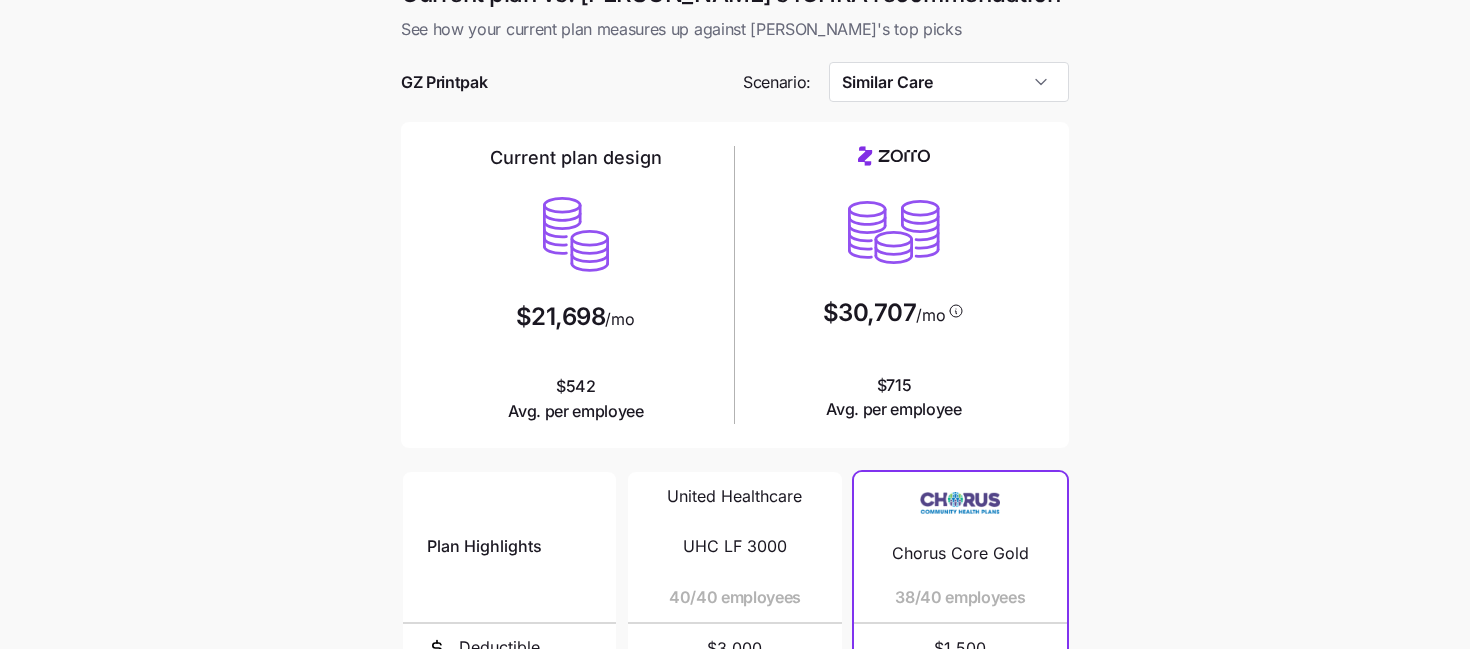 click on "Current plan vs. [PERSON_NAME]’s ICHRA recommendation See how your current plan measures up against [PERSON_NAME]'s top picks GZ Printpak Scenario: Similar Care Current plan design $21,698 /mo $542 Avg. per employee $30,707 /mo $715 Avg. per employee Plan Highlights Deductible Max Out-of-Pocket Primary Doctor Generic Drugs Specialist Visit United Healthcare UHC LF 3000 40/40 employees $3,000 $6,000 $25 $10 $75 Chorus Core Gold 38/40 employees $1,500 $7,800 $30 $15 $60 Anthem Gold Preferred/Broad 1000 ($0 Virtual PCP + $0 Select Drugs + Incentives) 2/40 employees $1,000 $6,300 $30 $10 50% after deductible Next" at bounding box center (735, 512) 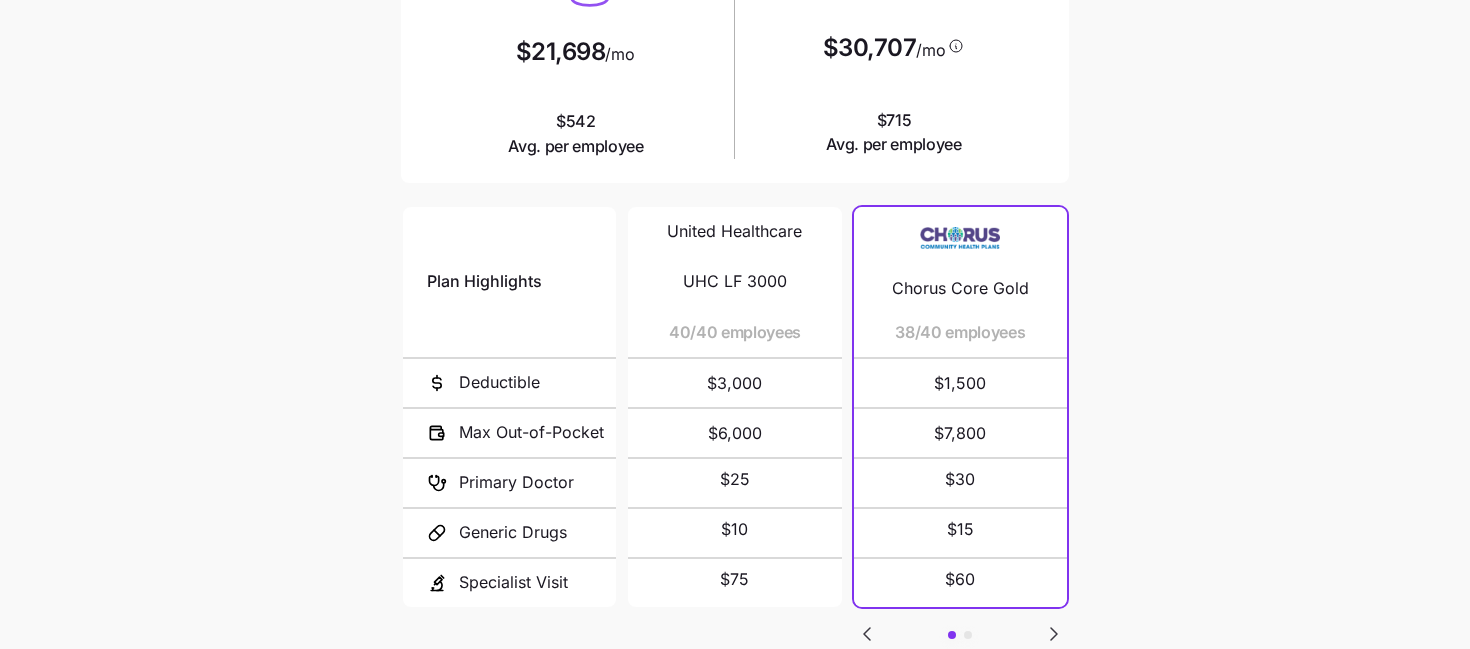 scroll, scrollTop: 0, scrollLeft: 0, axis: both 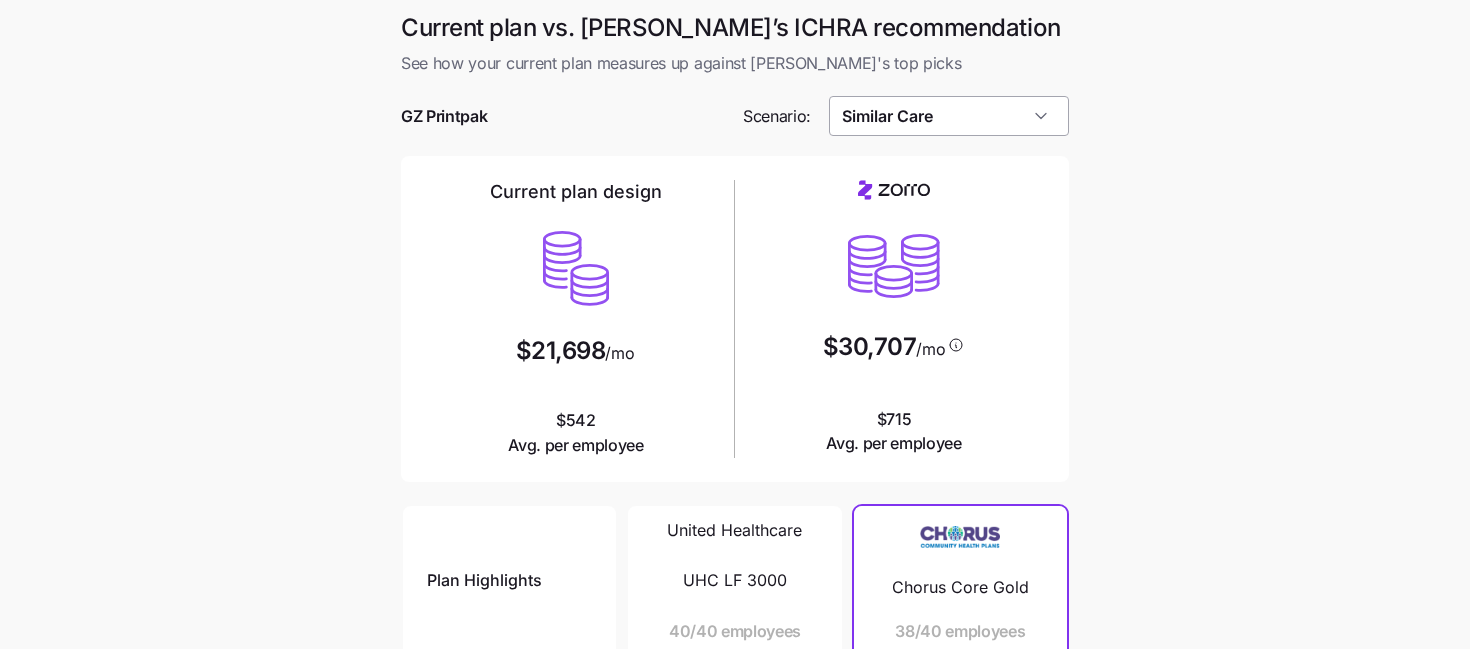 click on "Similar Care" at bounding box center (949, 116) 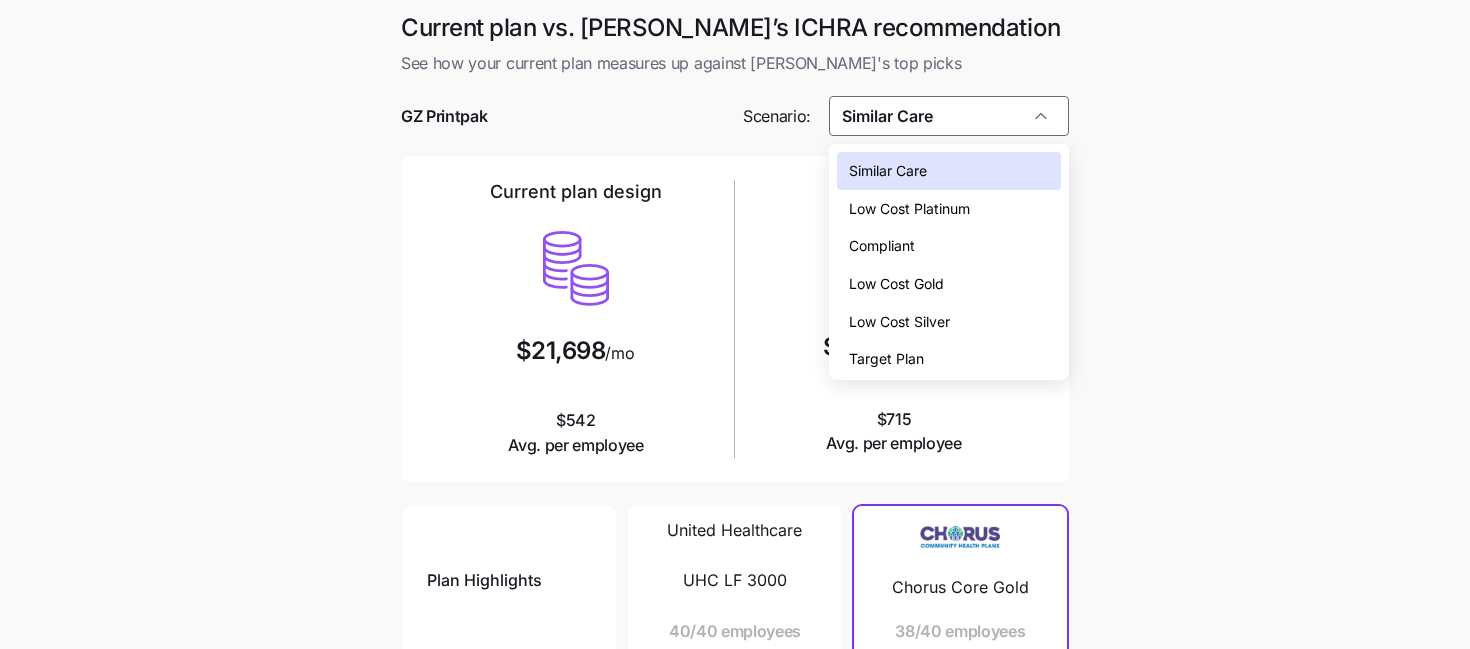 click on "Low Cost Silver" at bounding box center (899, 322) 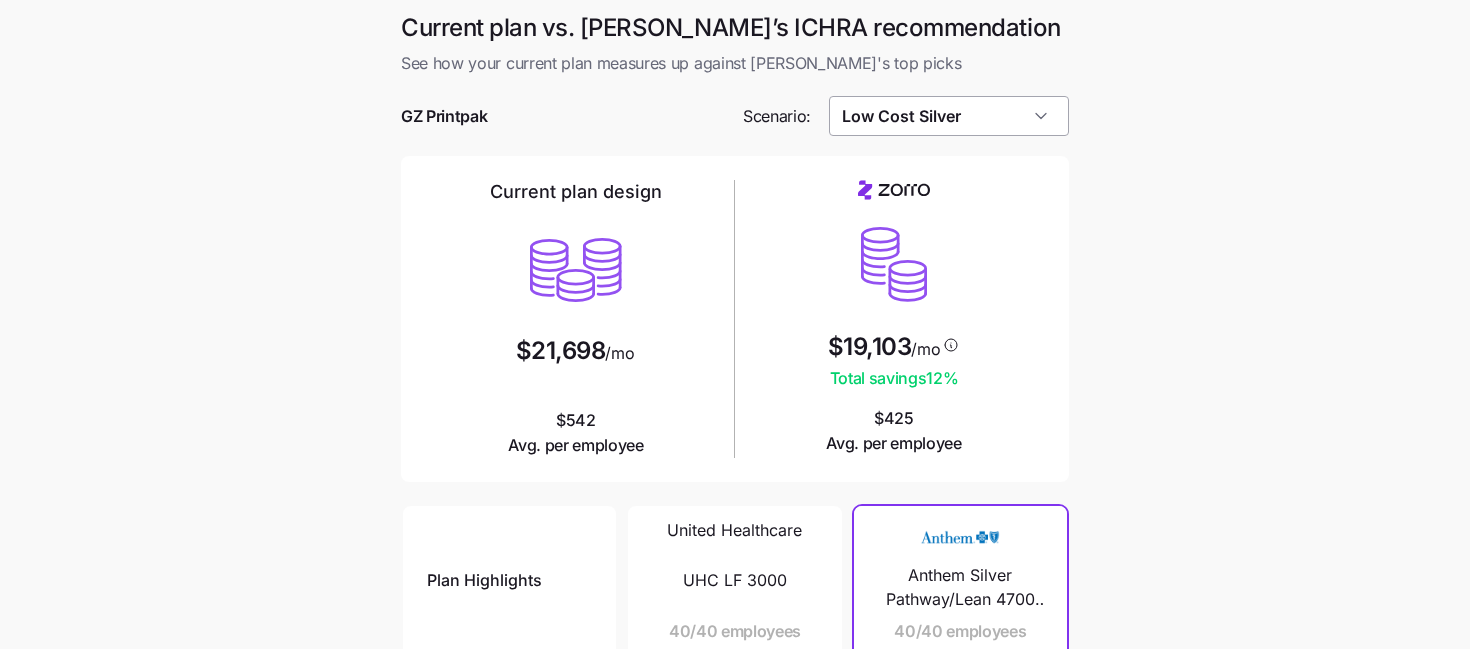 click on "Low Cost Silver" at bounding box center (949, 116) 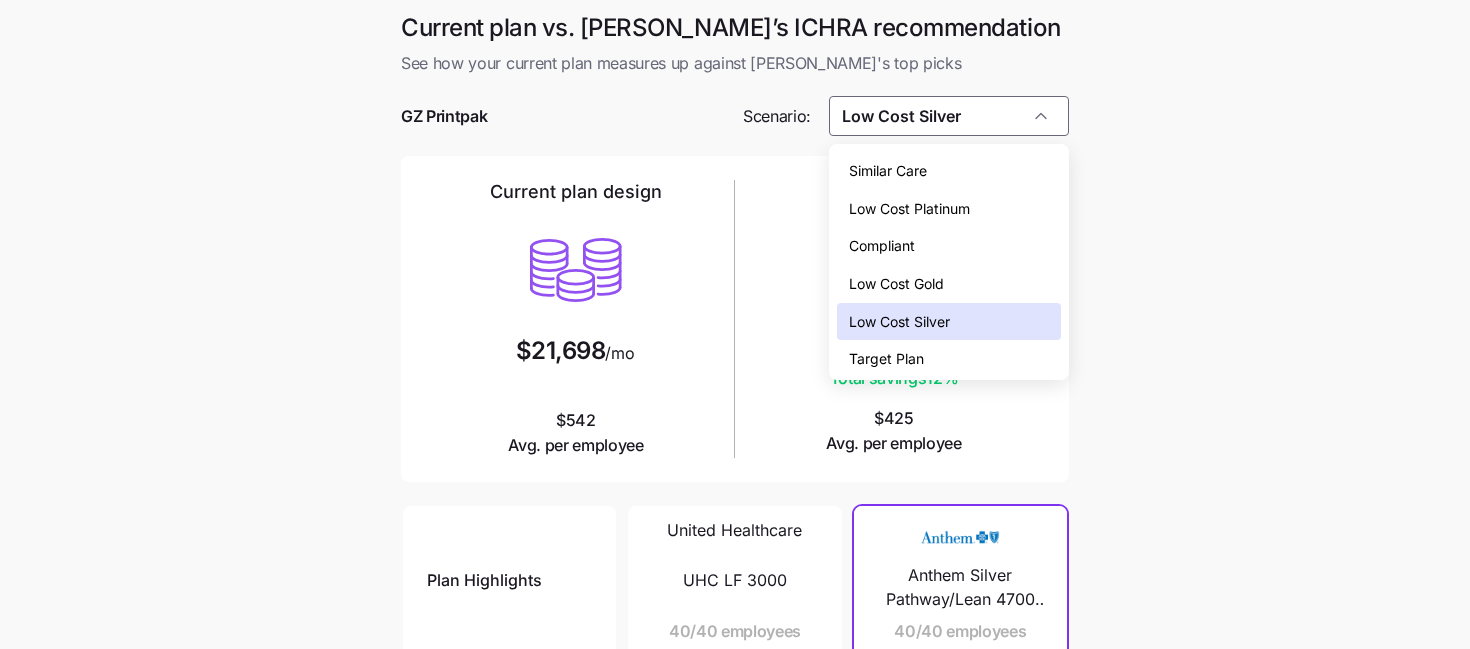 click on "Low Cost Gold" at bounding box center (896, 284) 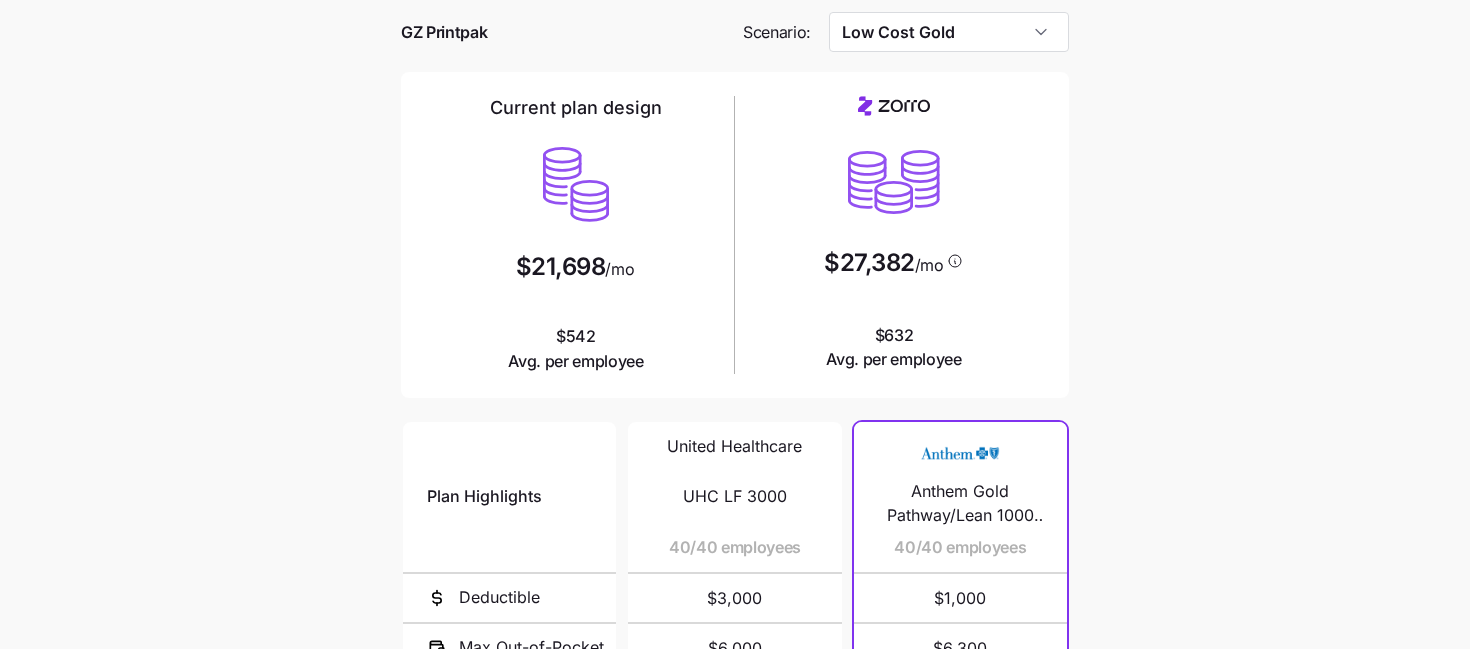 scroll, scrollTop: 74, scrollLeft: 0, axis: vertical 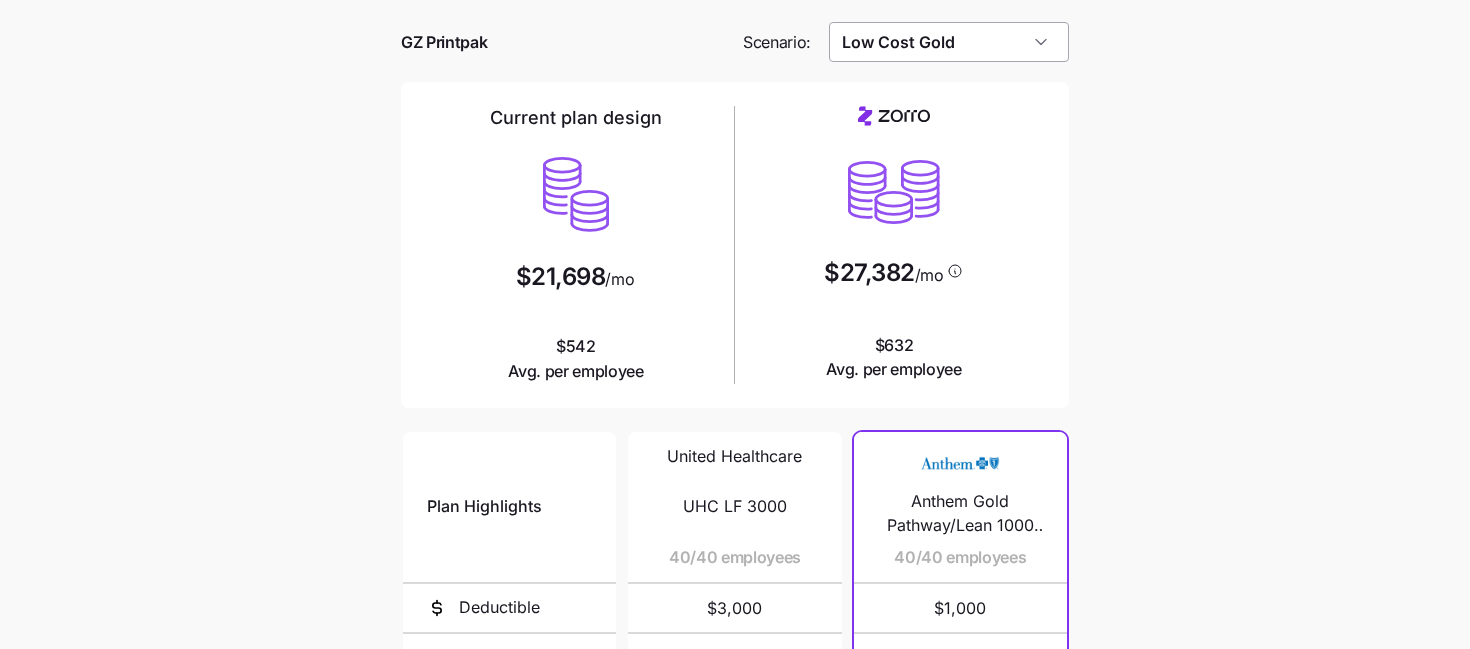 click on "Low Cost Gold" at bounding box center [949, 42] 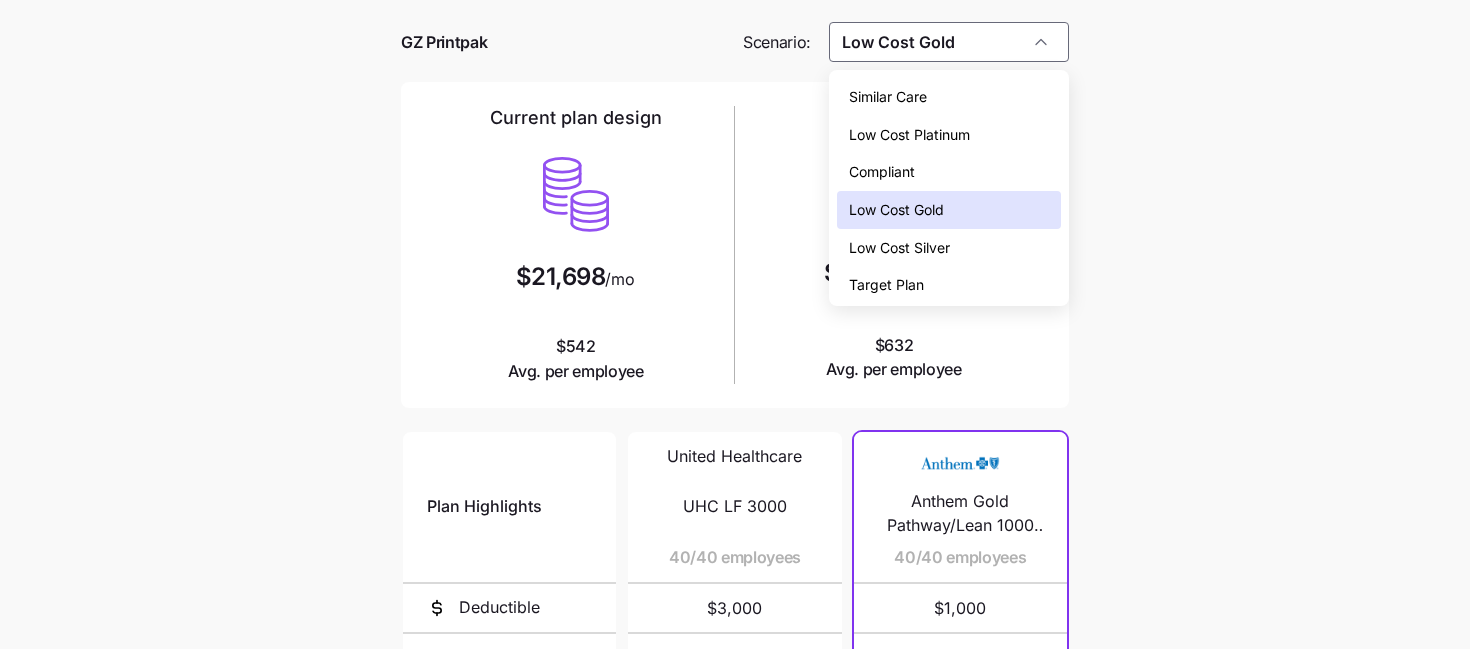 click on "Low Cost Silver" at bounding box center (899, 248) 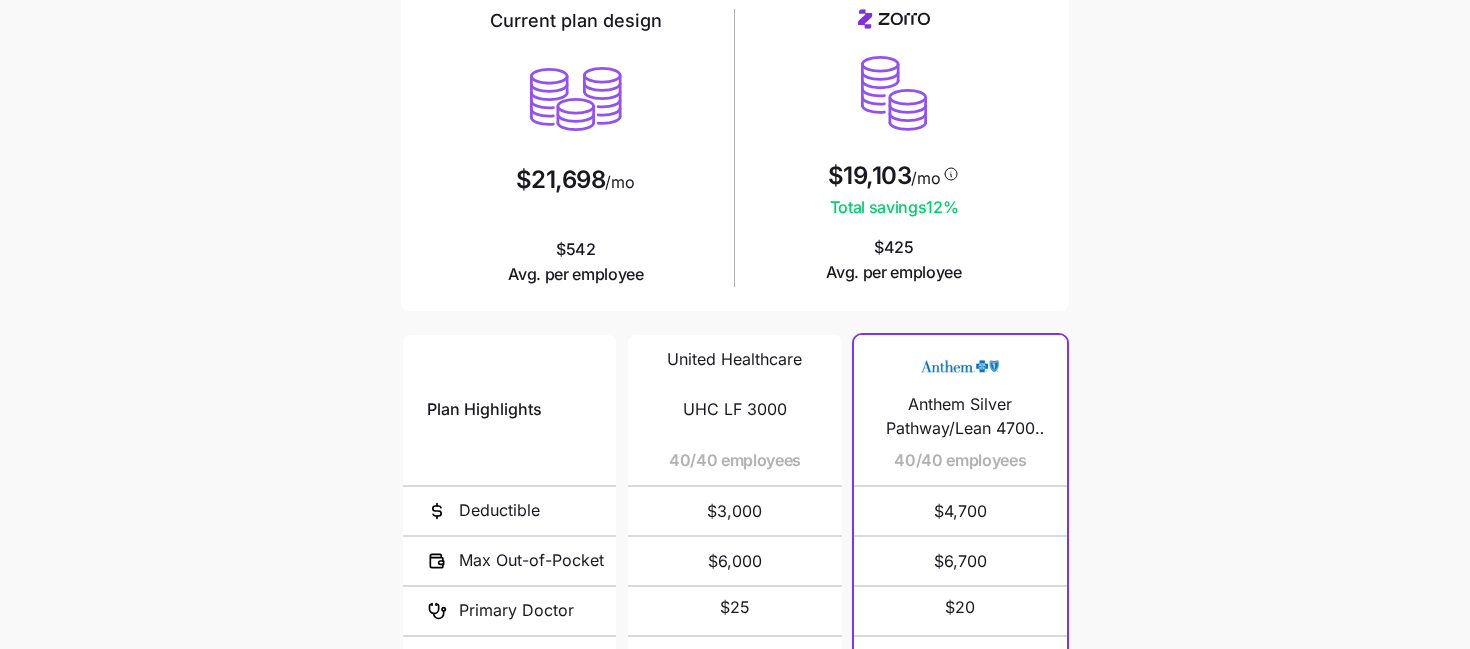 scroll, scrollTop: 442, scrollLeft: 0, axis: vertical 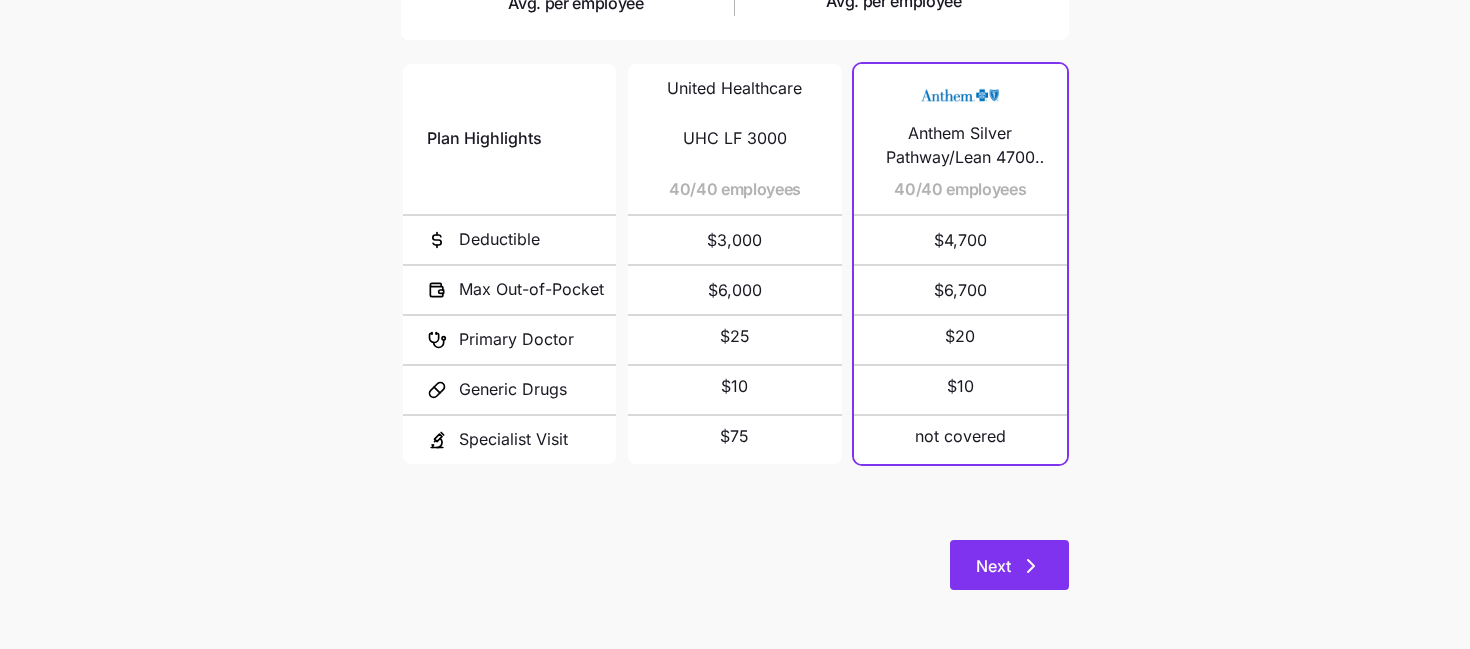 click on "Next" at bounding box center [1009, 566] 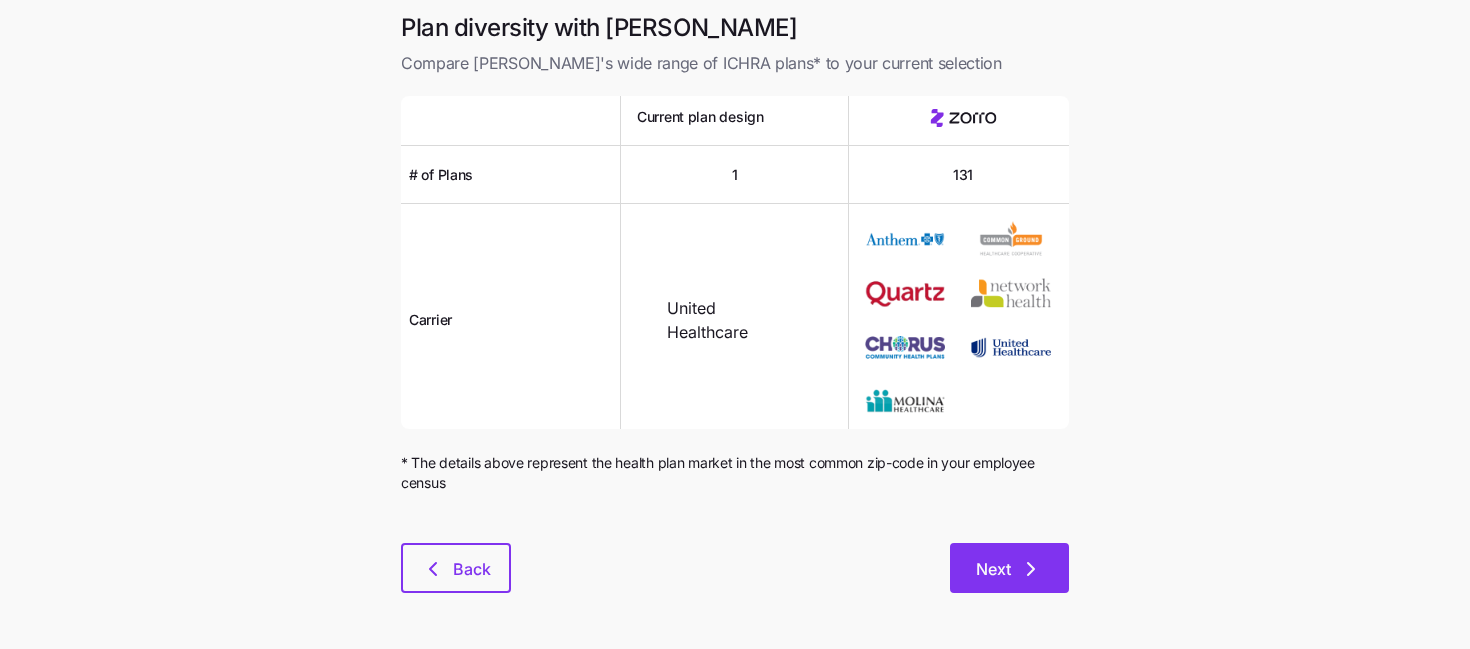 click on "Next" at bounding box center (1009, 568) 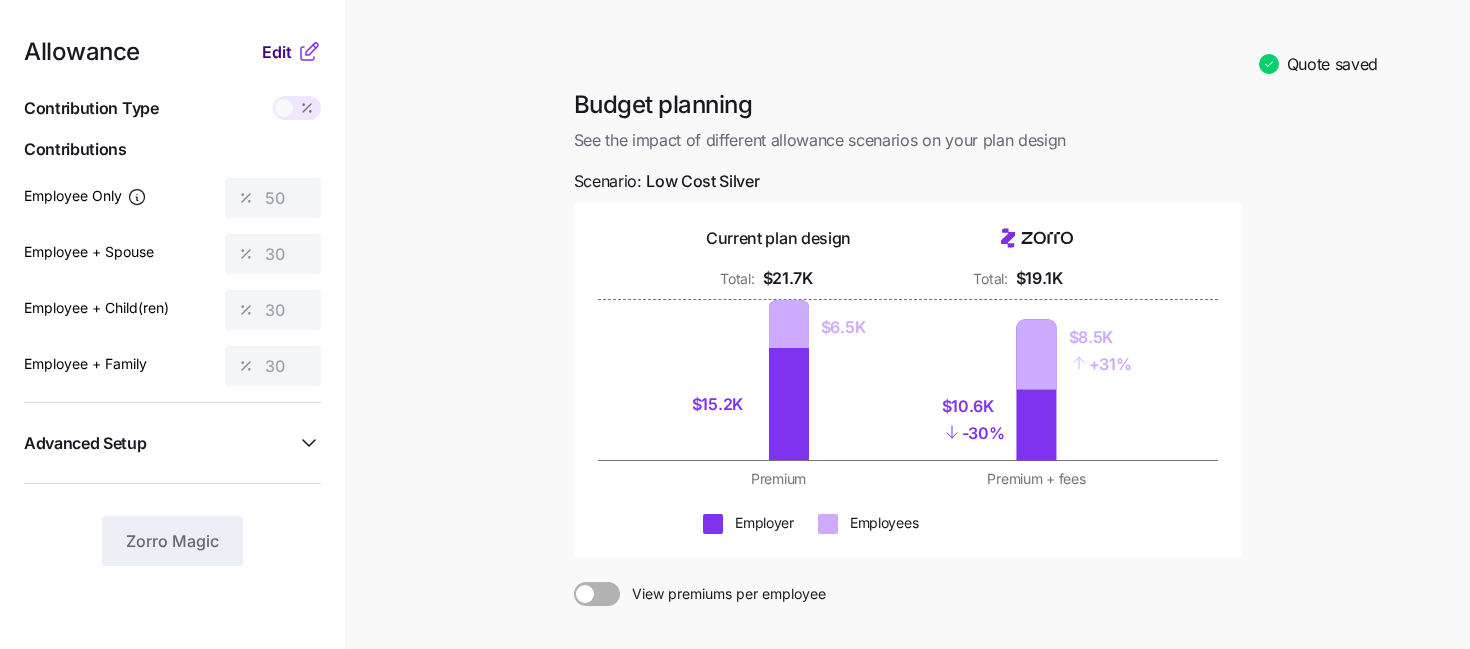 click on "Edit" at bounding box center (279, 52) 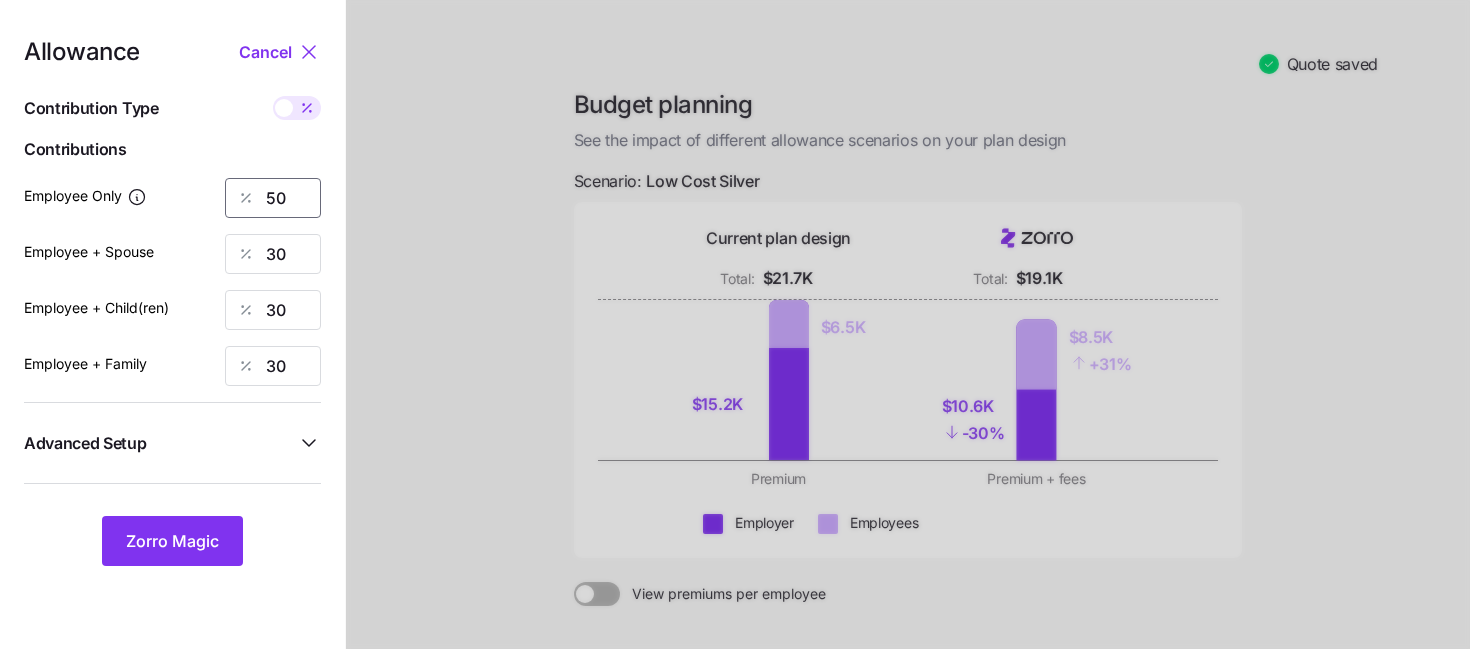drag, startPoint x: 296, startPoint y: 193, endPoint x: 224, endPoint y: 187, distance: 72.249565 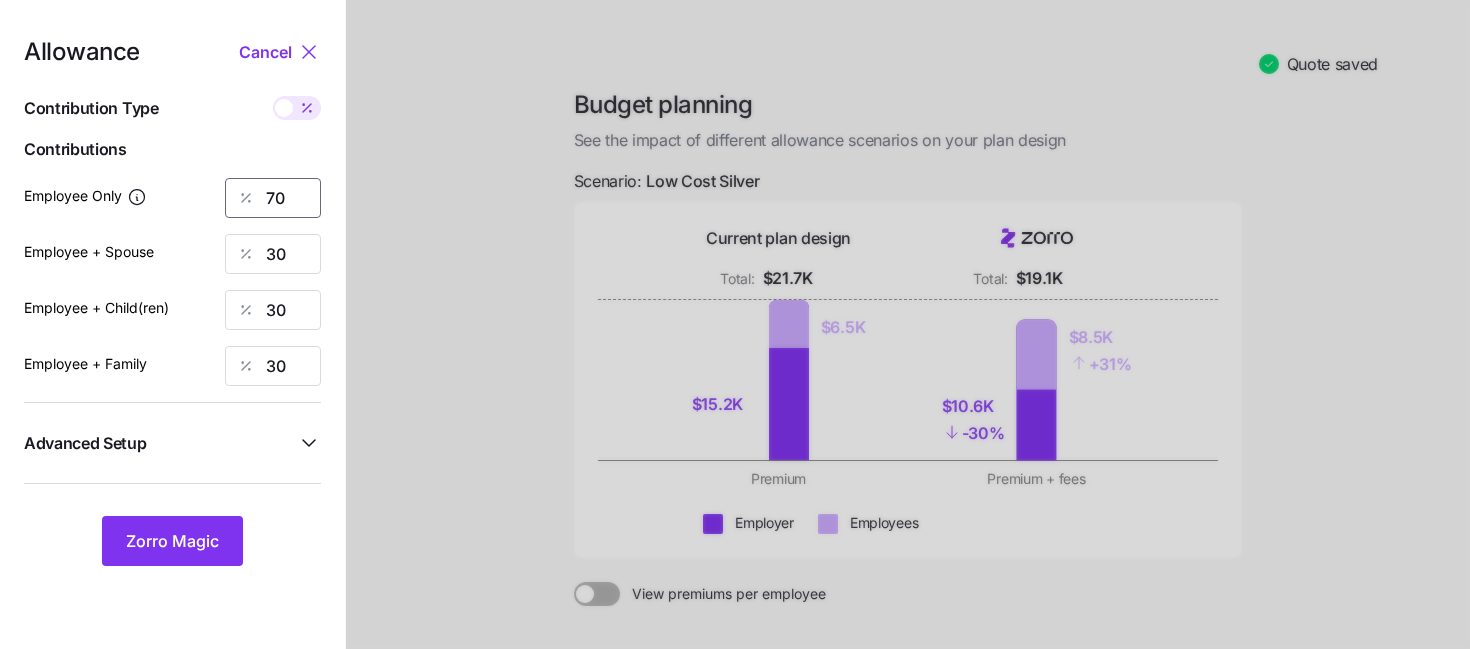 type on "70" 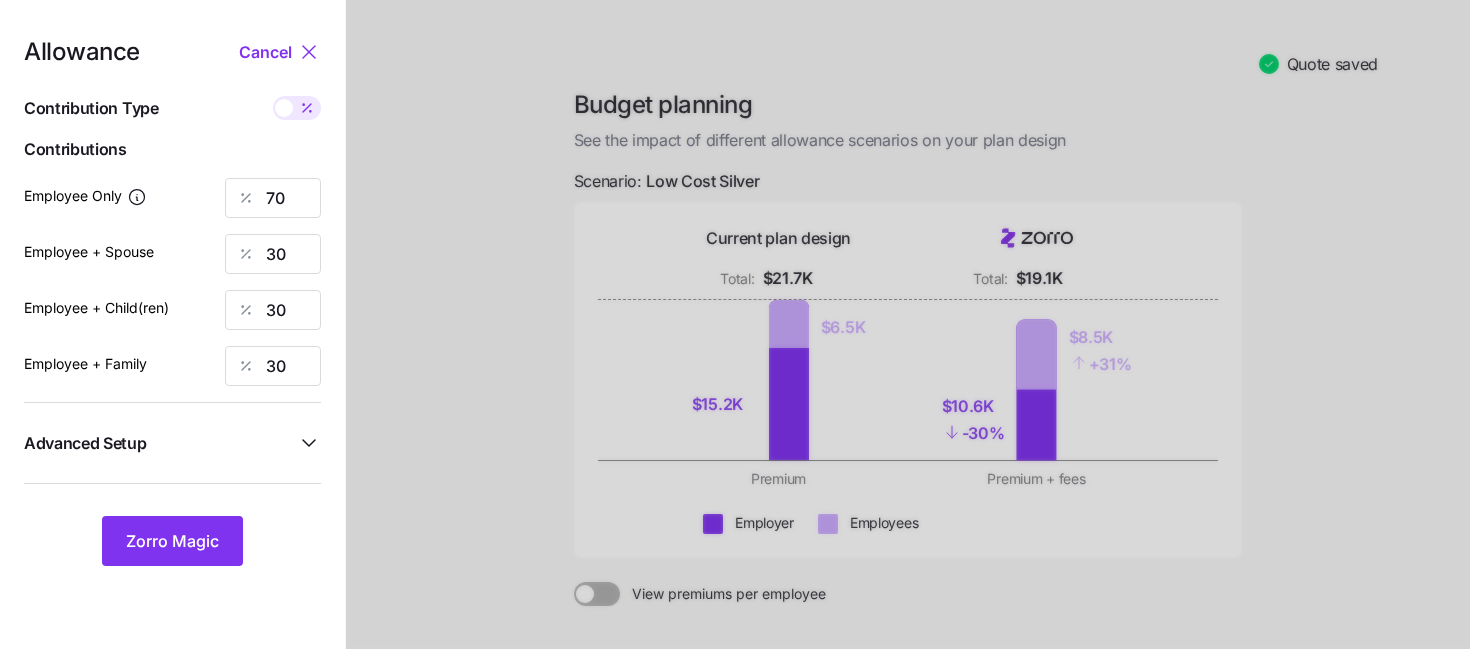 click on "Advanced Setup" at bounding box center [160, 443] 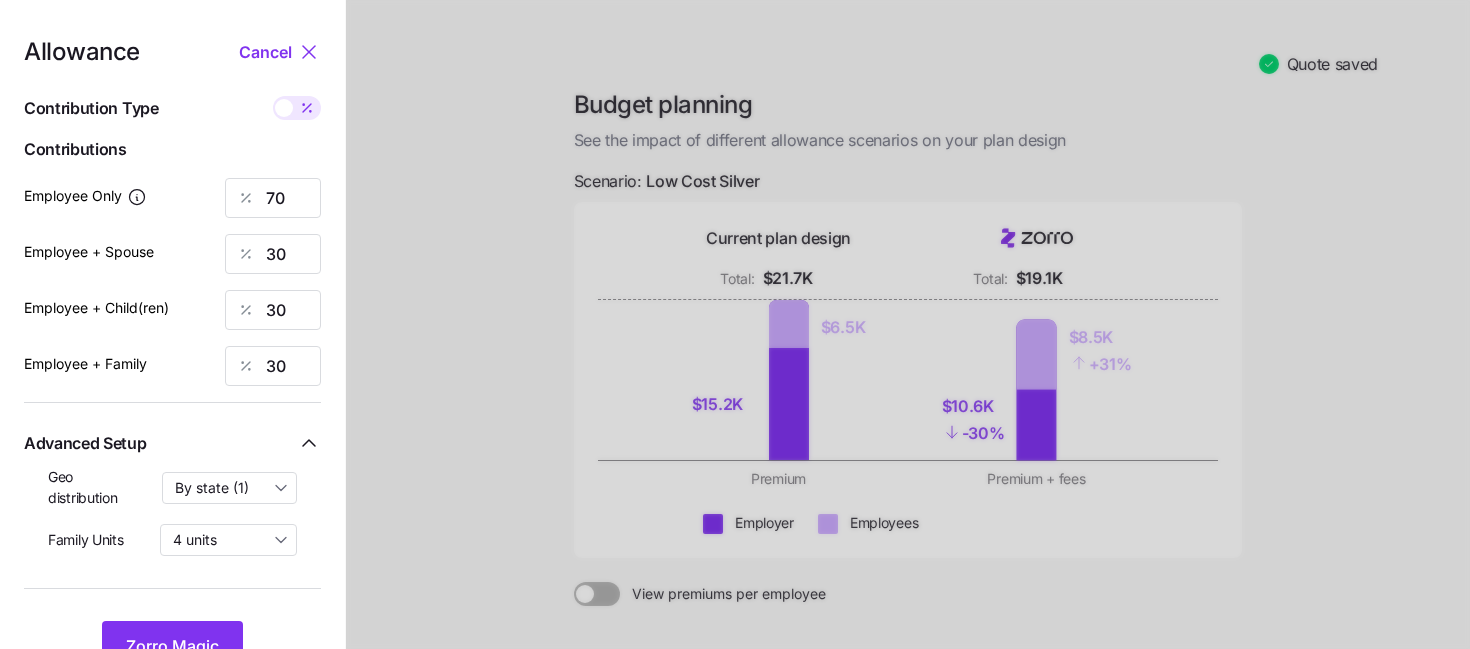click on "Allowance Cancel Contribution Type Use classes Contributions Employee Only 70 Employee + Spouse 30 Employee + Child(ren) 30 Employee + Family 30 Advanced Setup Geo distribution By state (1) Family Units 4 units Zorro Magic" at bounding box center [172, 355] 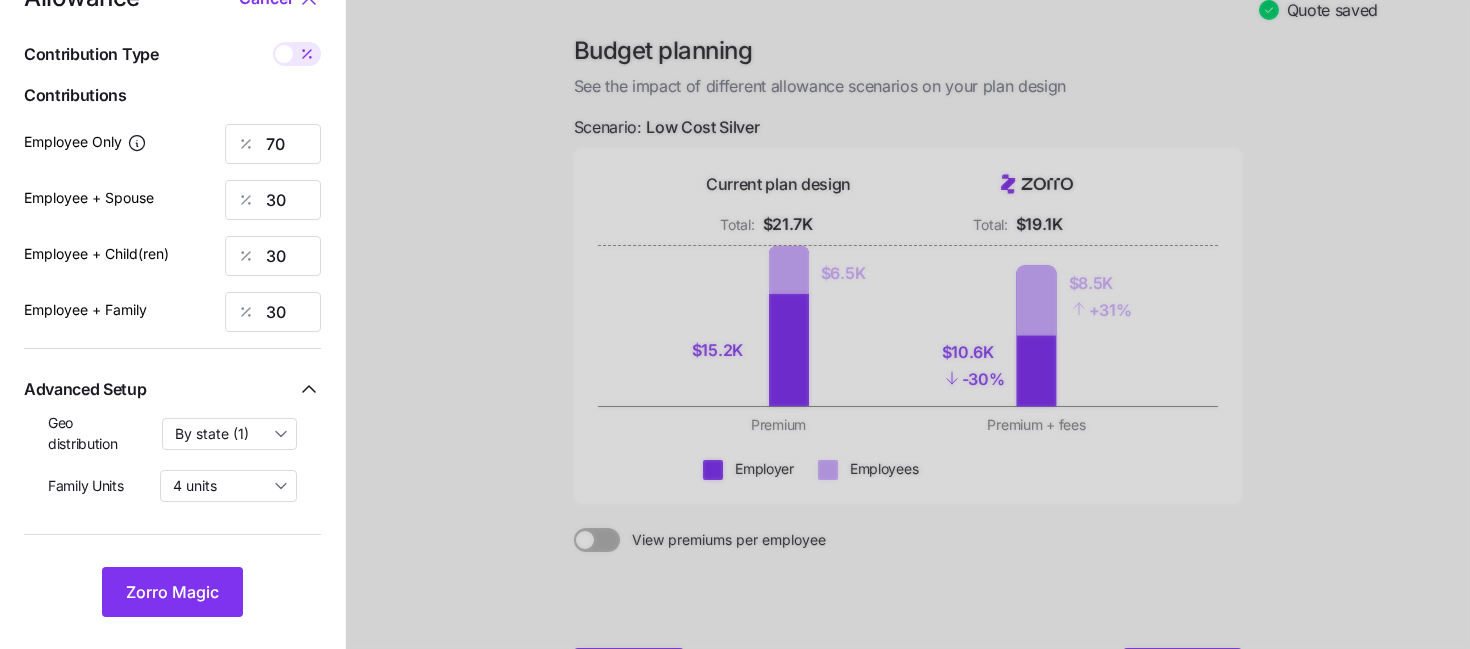 scroll, scrollTop: 69, scrollLeft: 0, axis: vertical 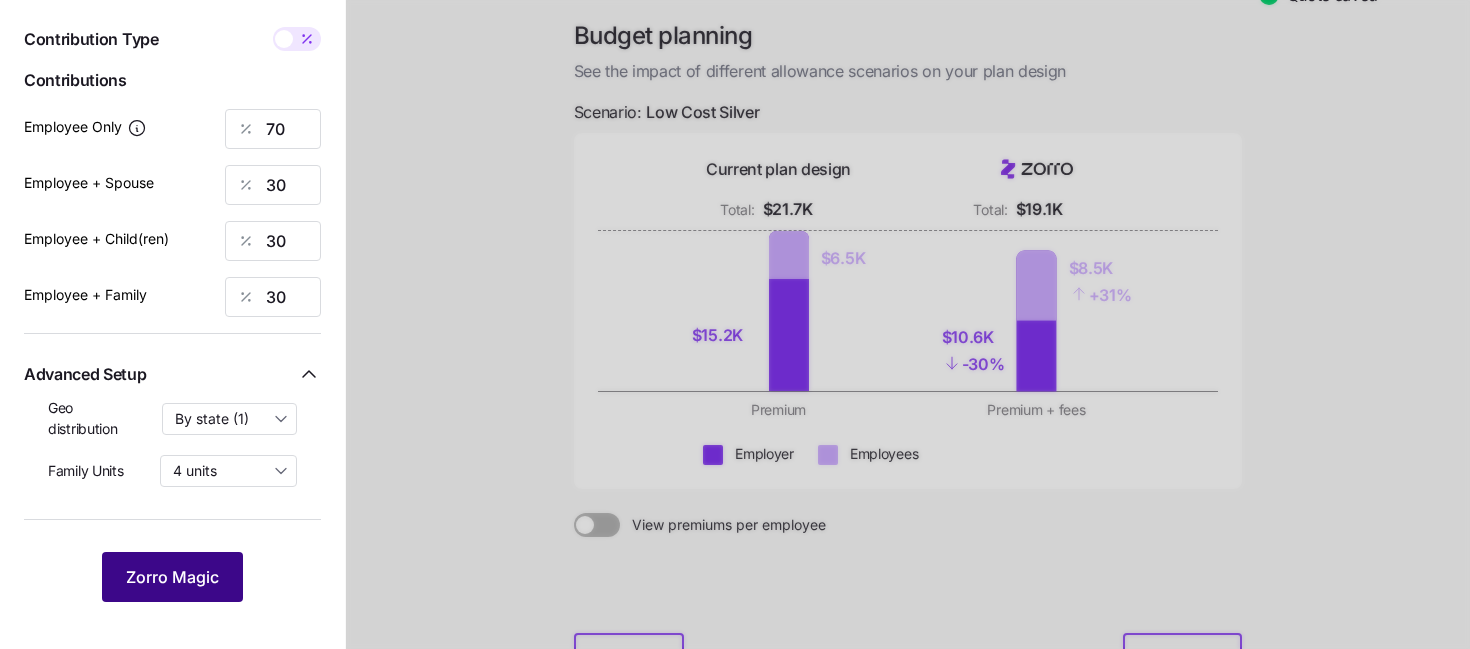 click on "Zorro Magic" at bounding box center (172, 577) 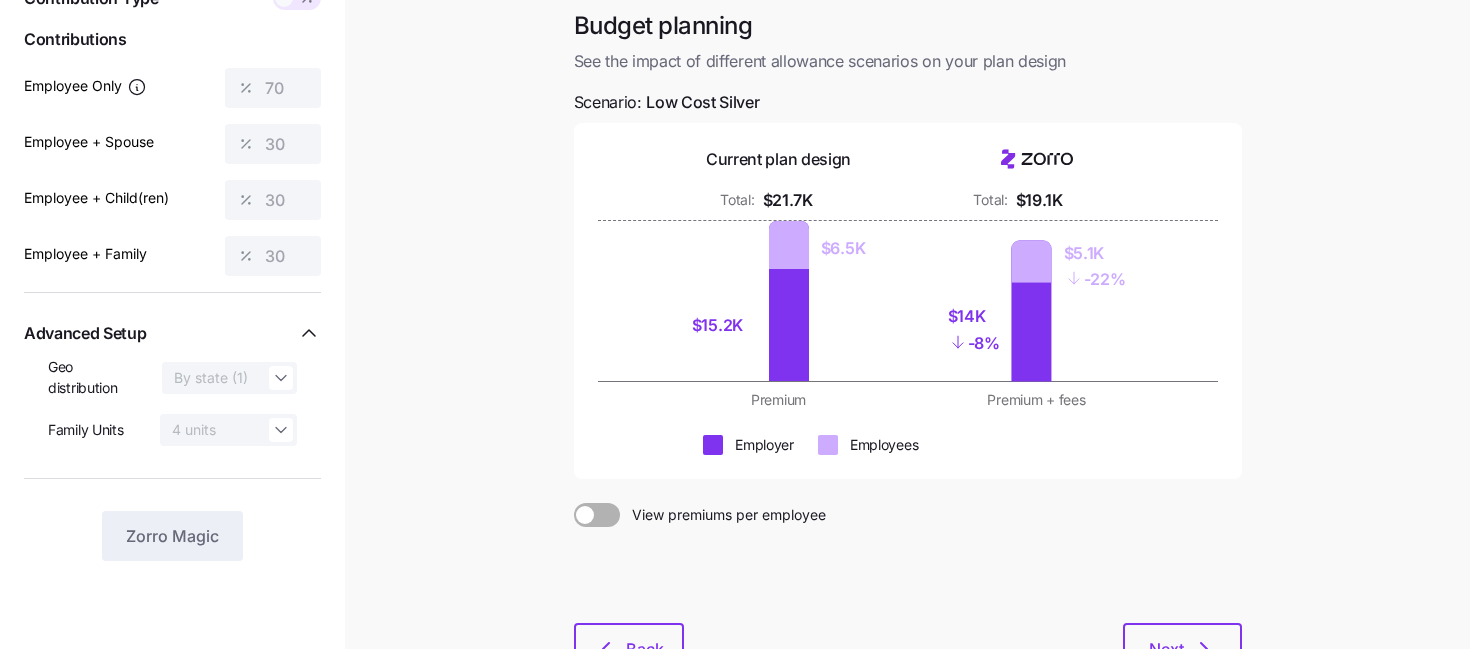 scroll, scrollTop: 0, scrollLeft: 0, axis: both 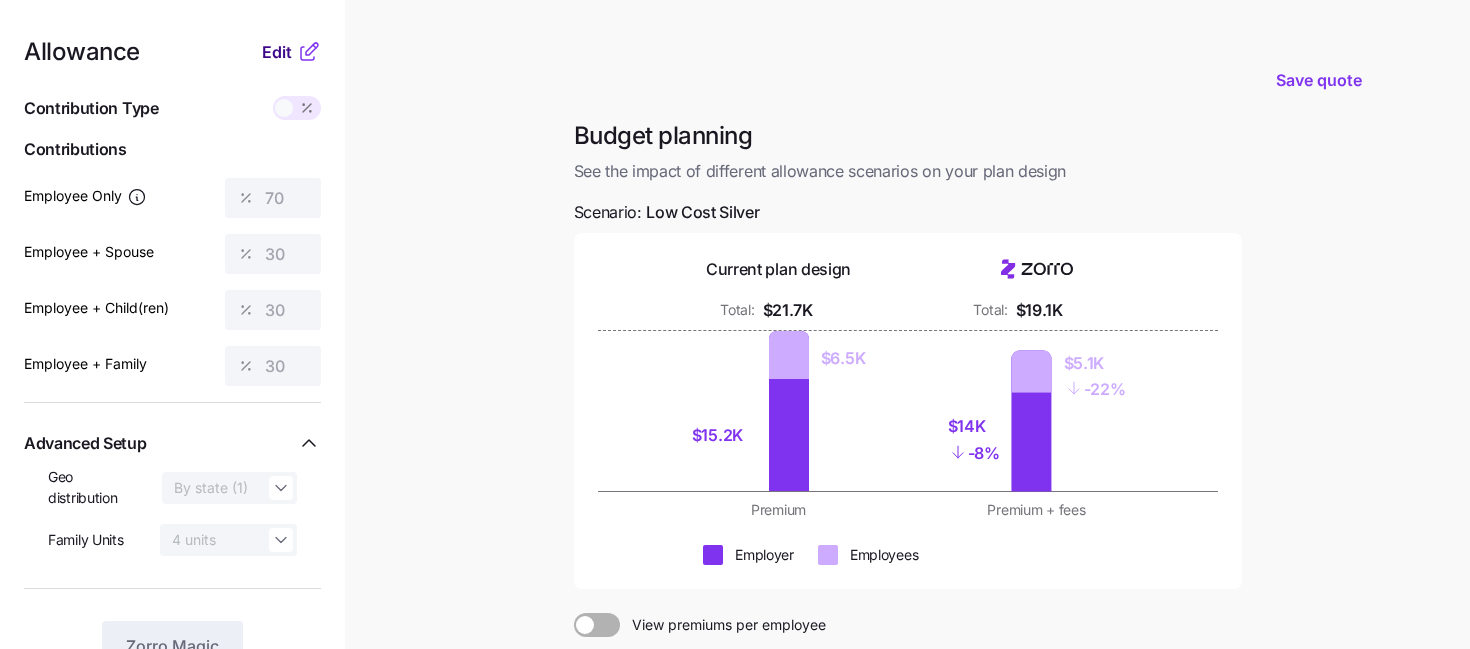 click on "Edit" at bounding box center [279, 52] 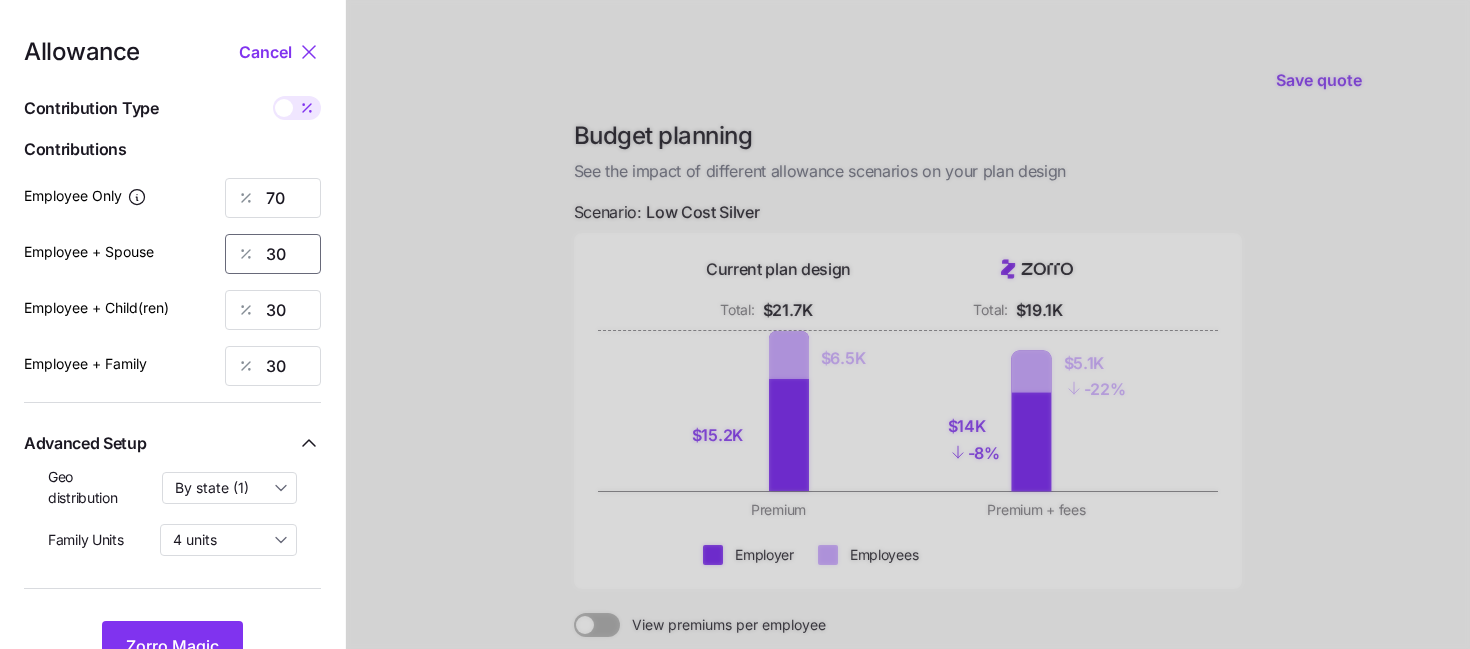 drag, startPoint x: 291, startPoint y: 254, endPoint x: 148, endPoint y: 256, distance: 143.01399 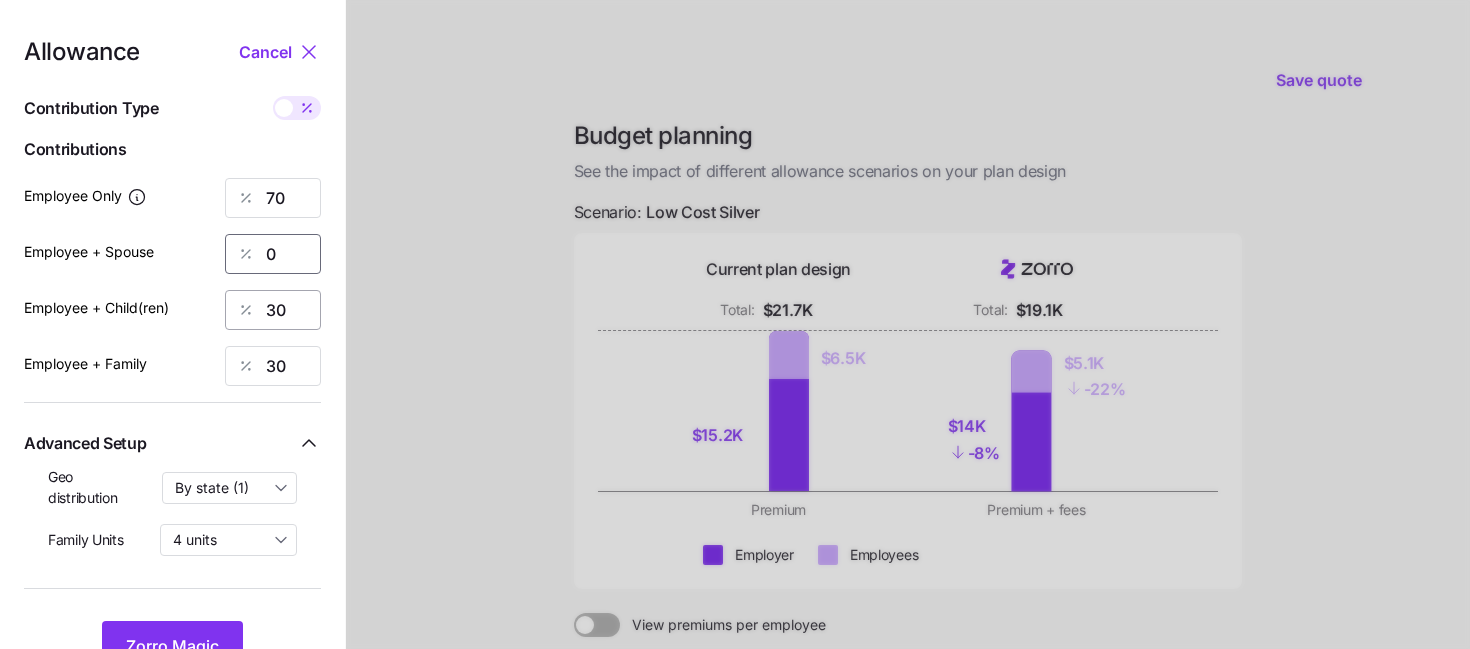 type on "0" 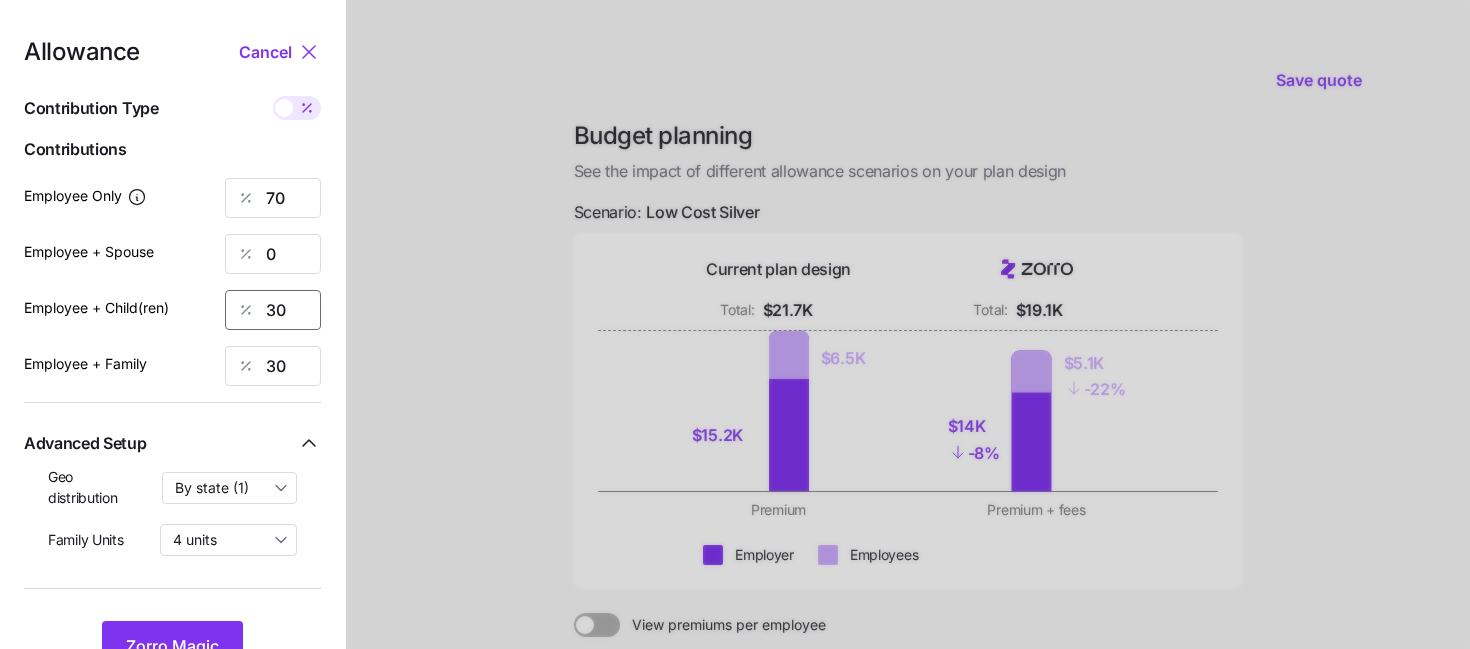 drag, startPoint x: 283, startPoint y: 306, endPoint x: 249, endPoint y: 306, distance: 34 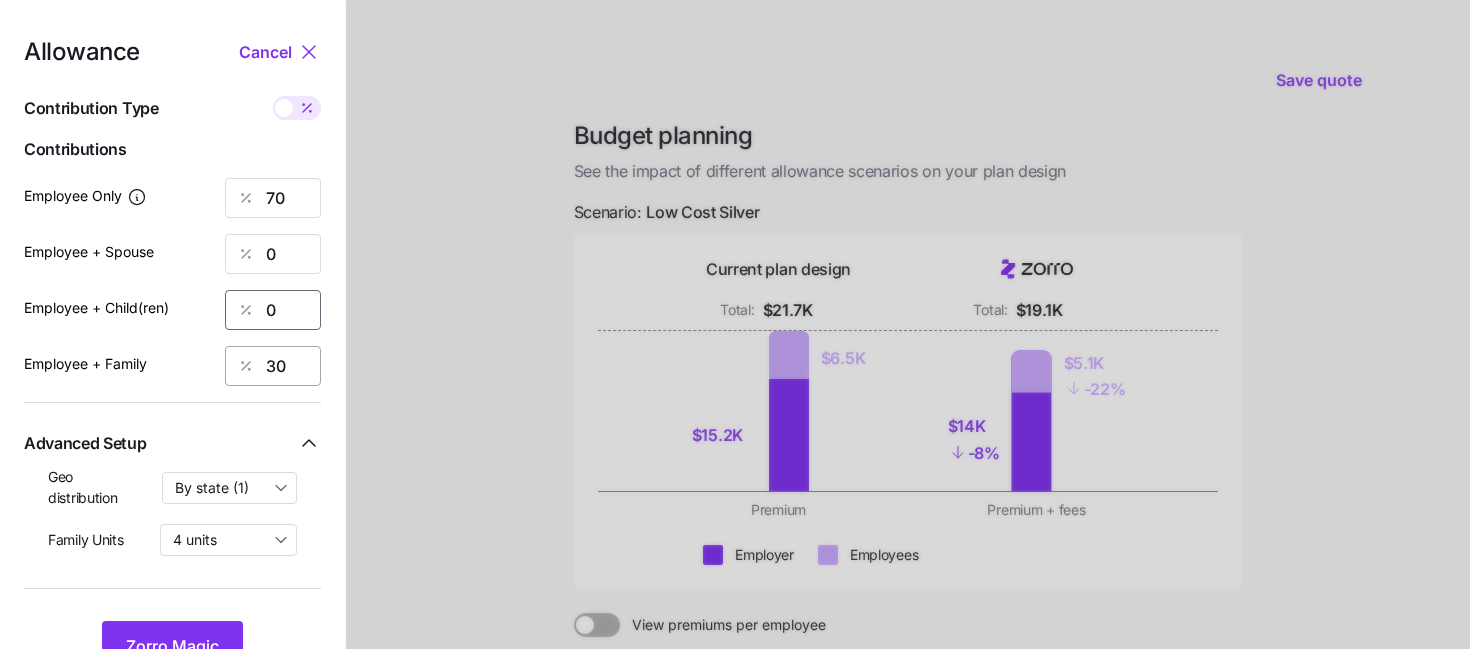 type on "0" 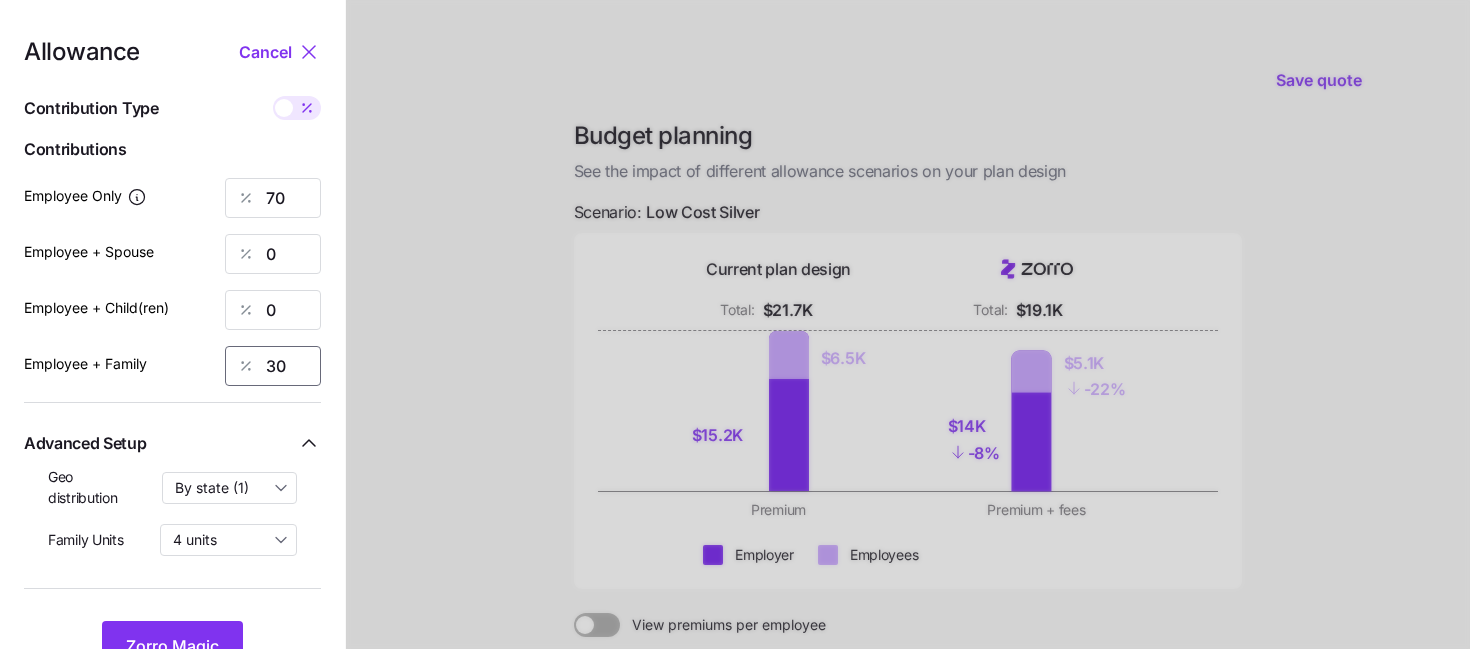 drag, startPoint x: 278, startPoint y: 365, endPoint x: 251, endPoint y: 361, distance: 27.294687 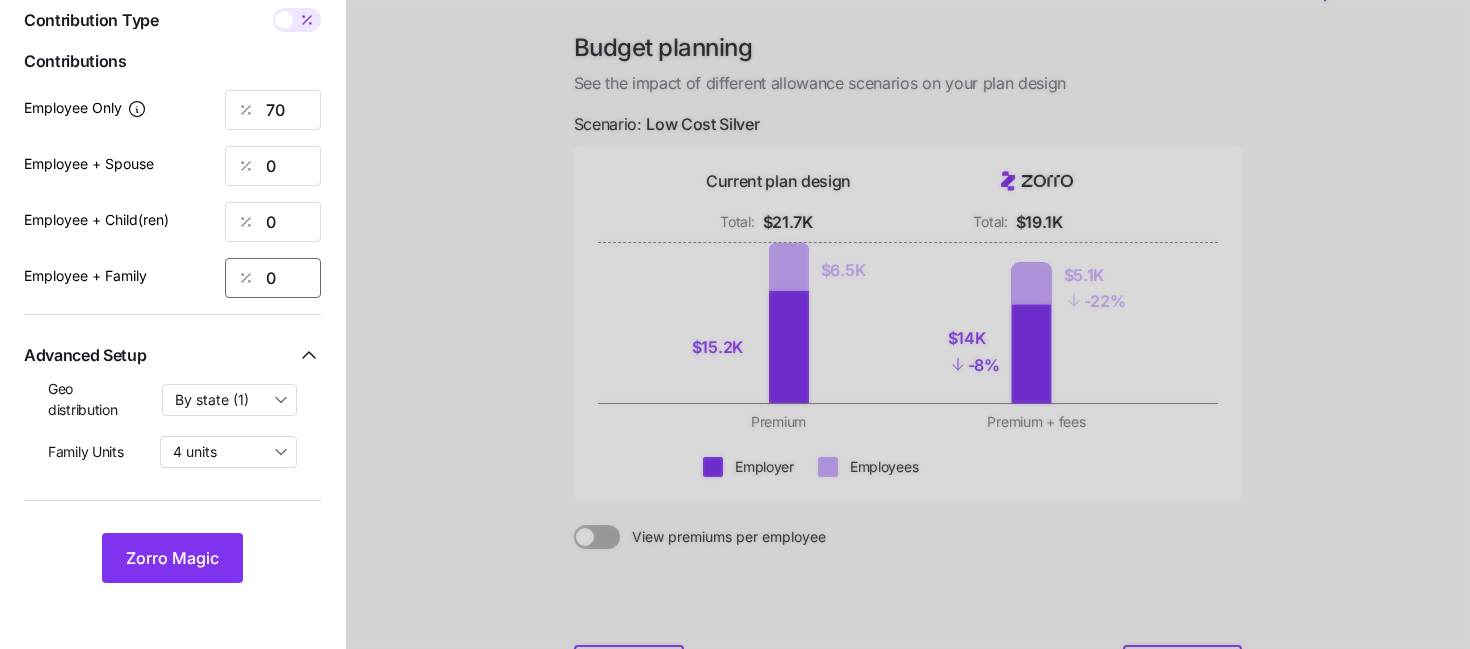 scroll, scrollTop: 107, scrollLeft: 0, axis: vertical 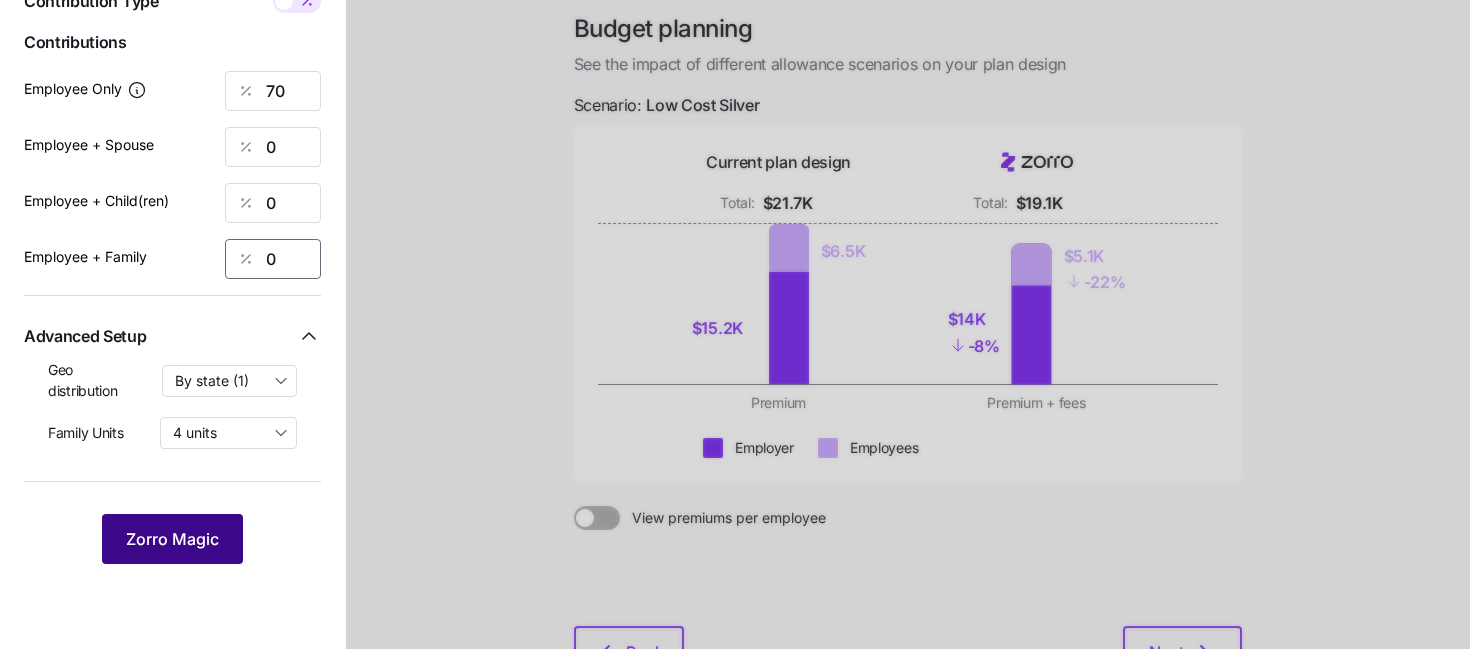 type on "0" 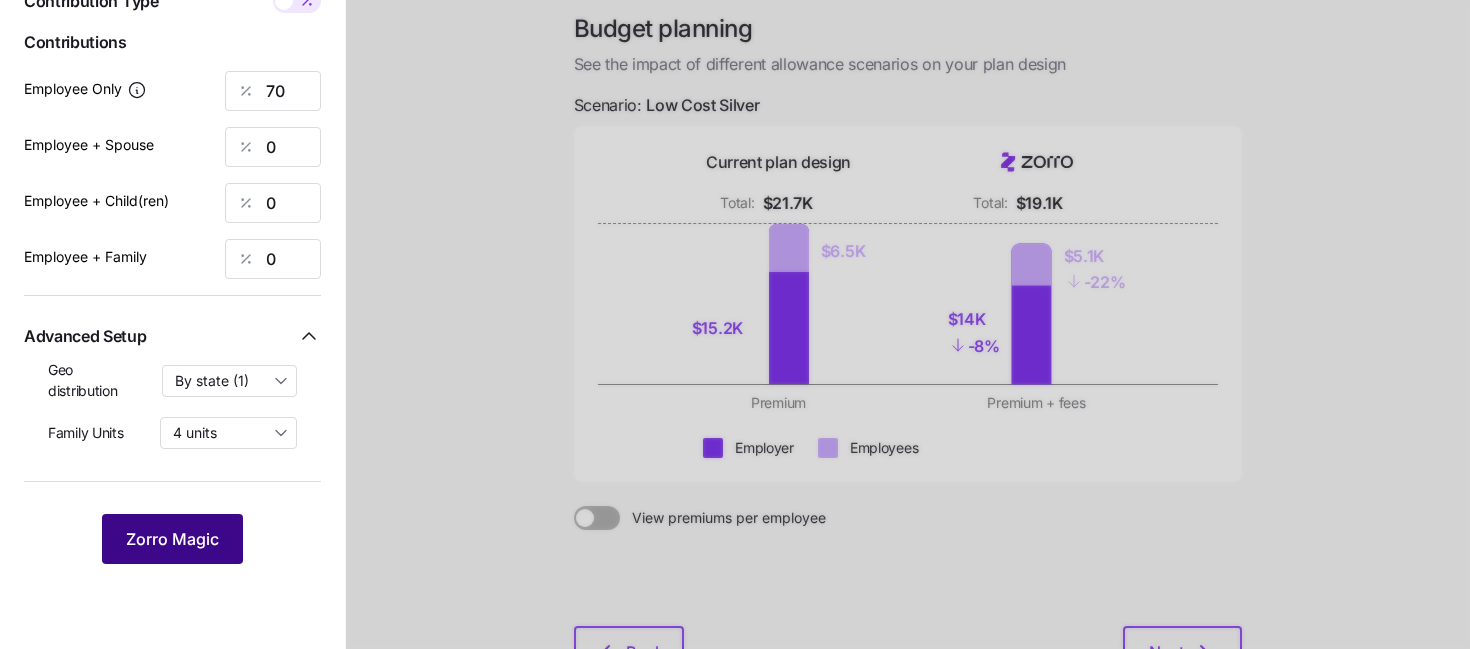 click on "Zorro Magic" at bounding box center [172, 539] 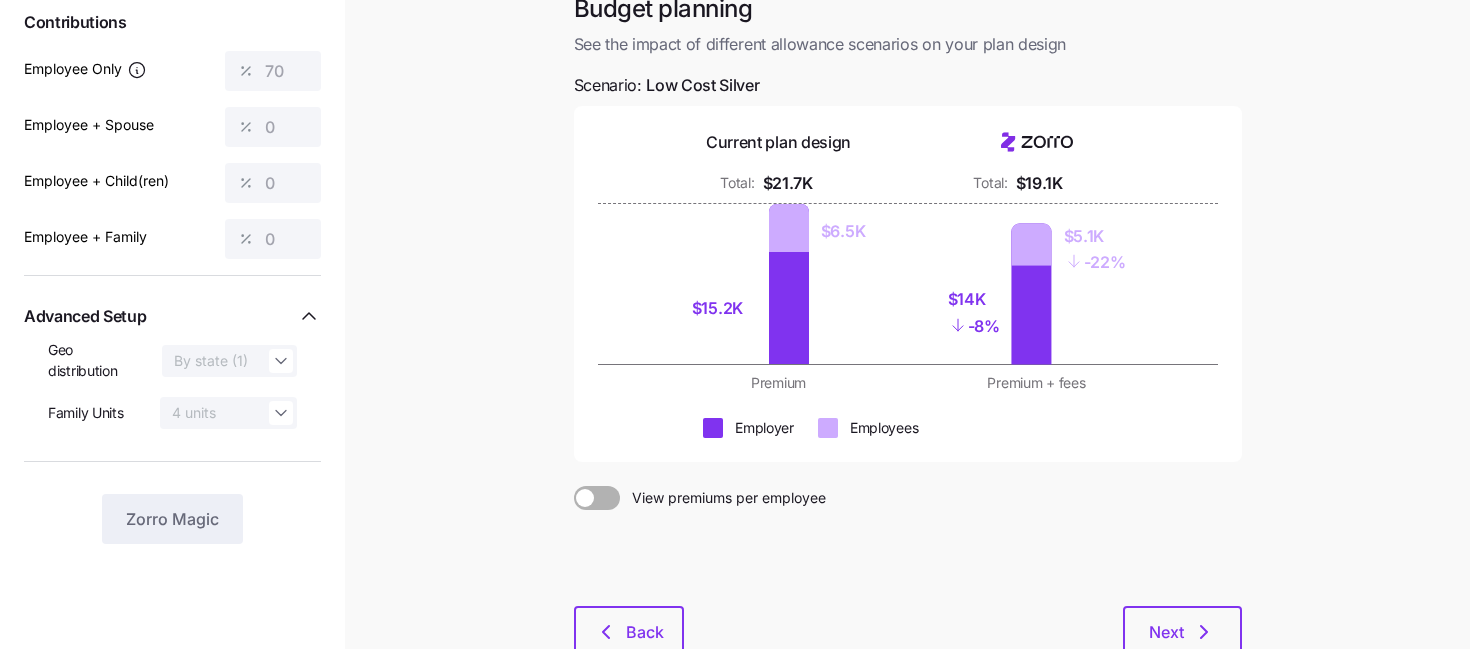 scroll, scrollTop: 126, scrollLeft: 0, axis: vertical 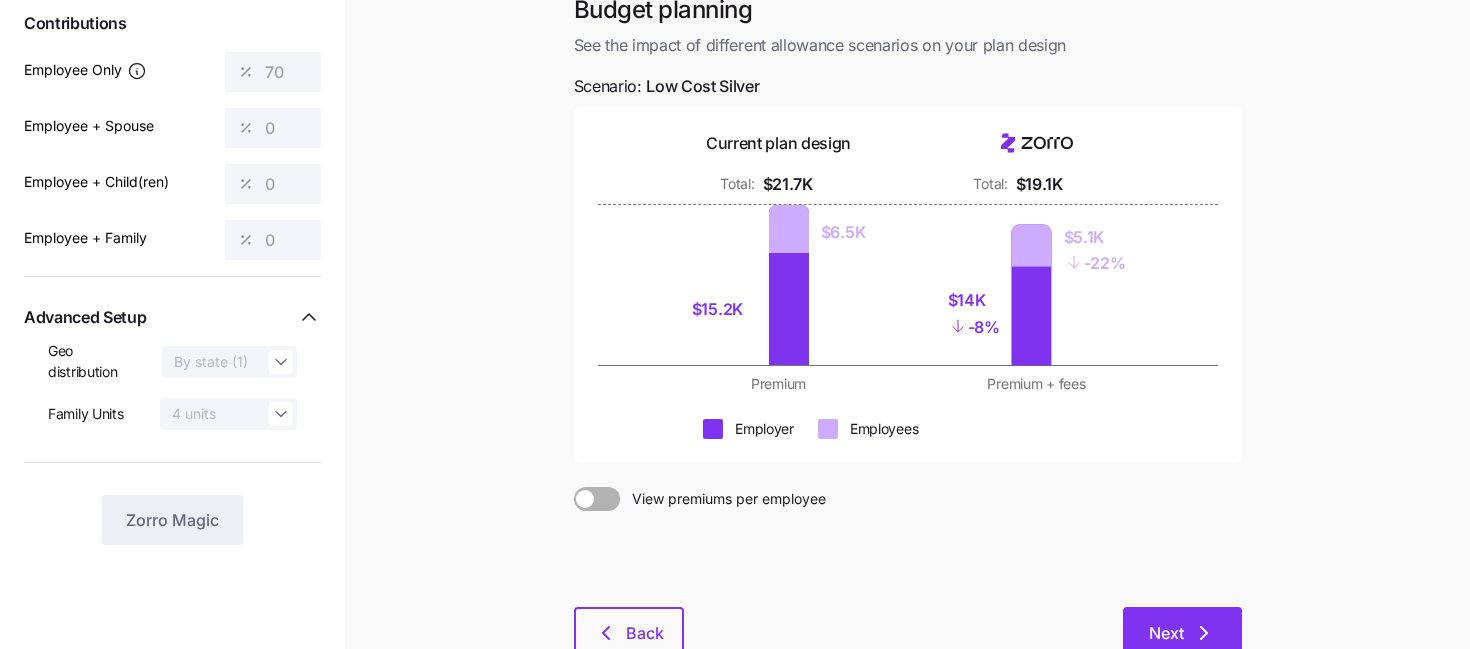 click 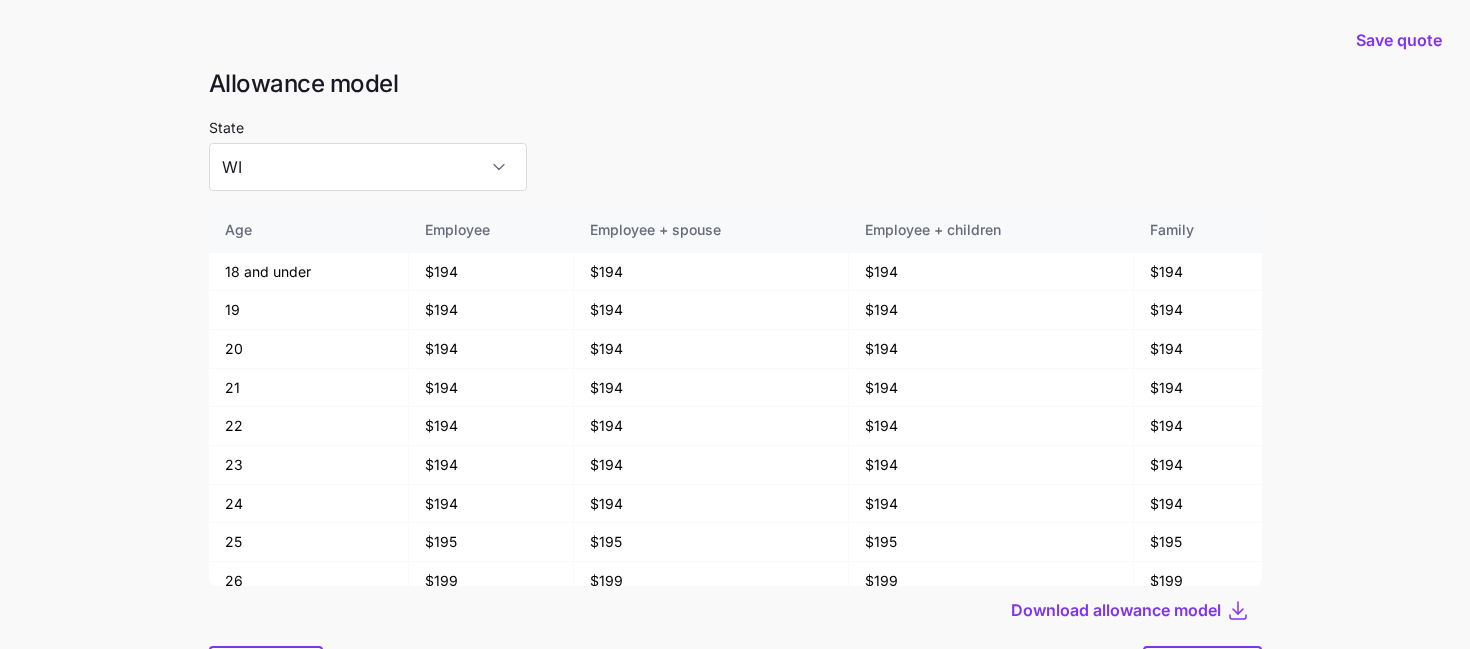 scroll, scrollTop: 107, scrollLeft: 0, axis: vertical 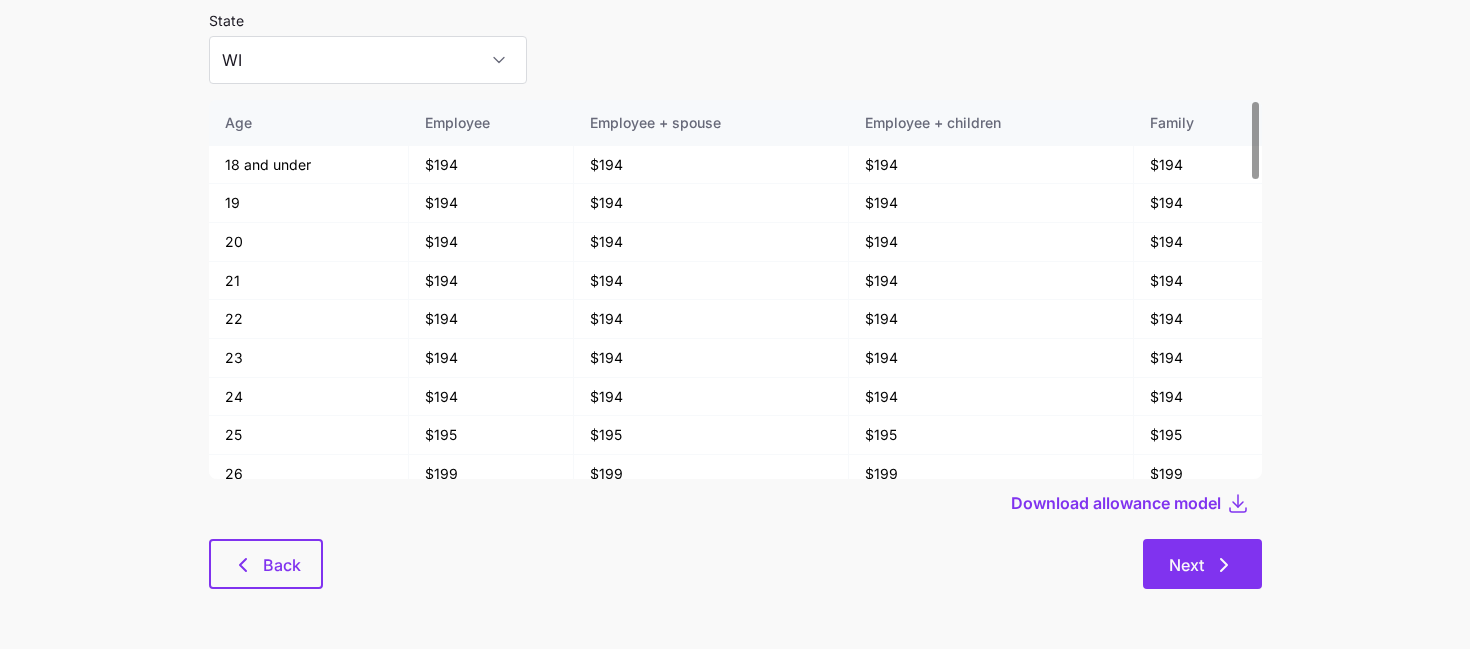 click on "Next" at bounding box center [1202, 565] 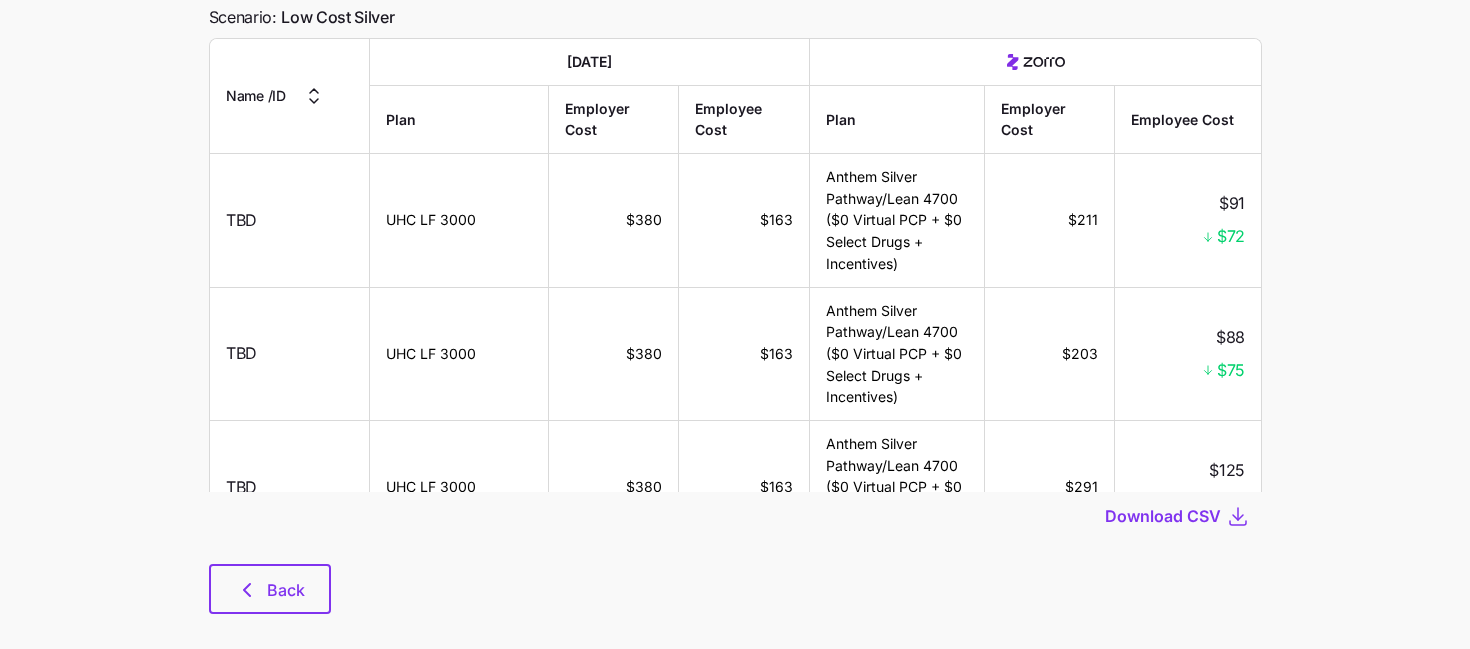 scroll, scrollTop: 175, scrollLeft: 0, axis: vertical 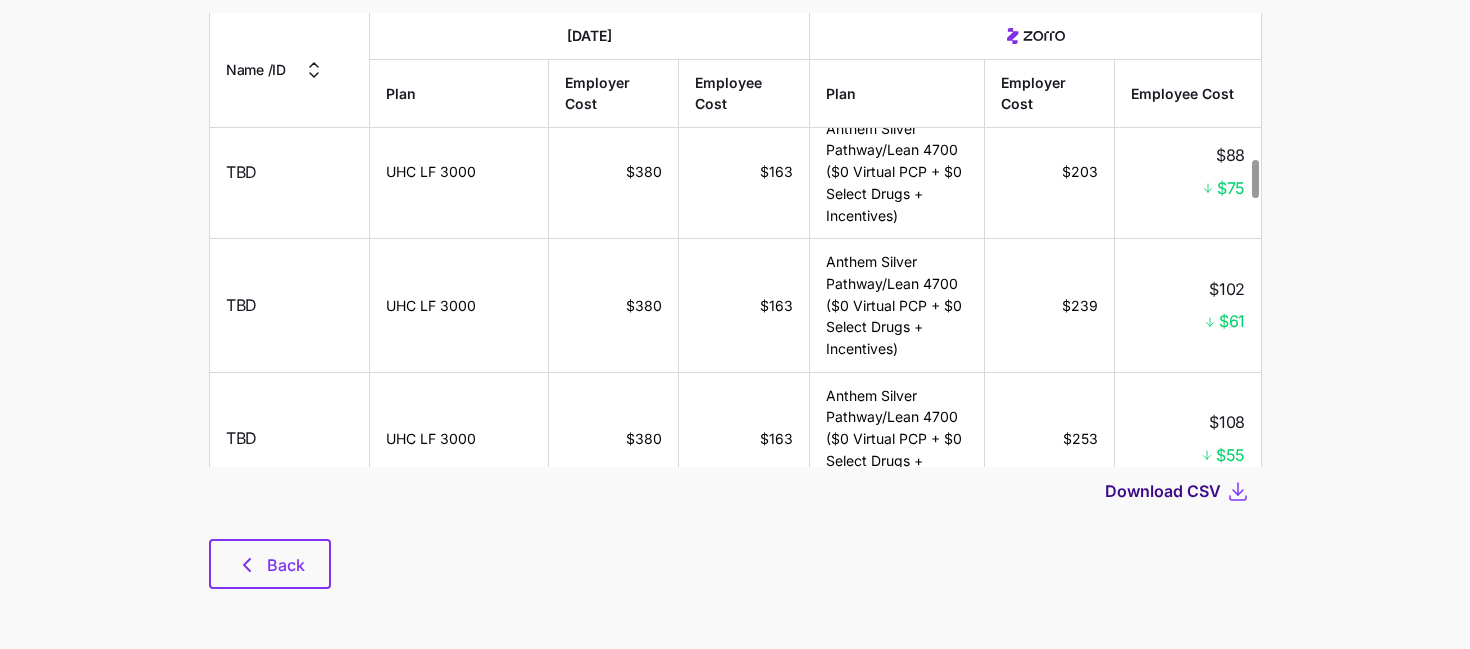 click on "Download CSV" at bounding box center [1163, 491] 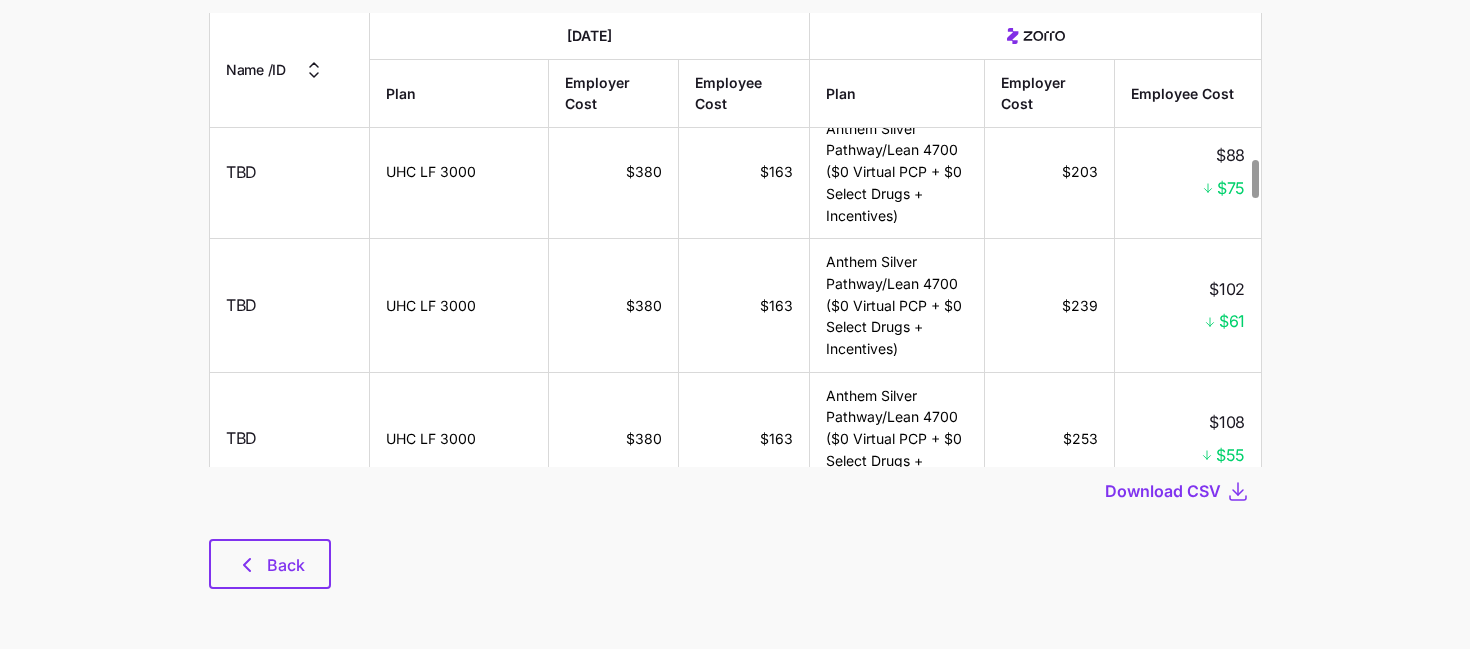 scroll, scrollTop: 180, scrollLeft: 0, axis: vertical 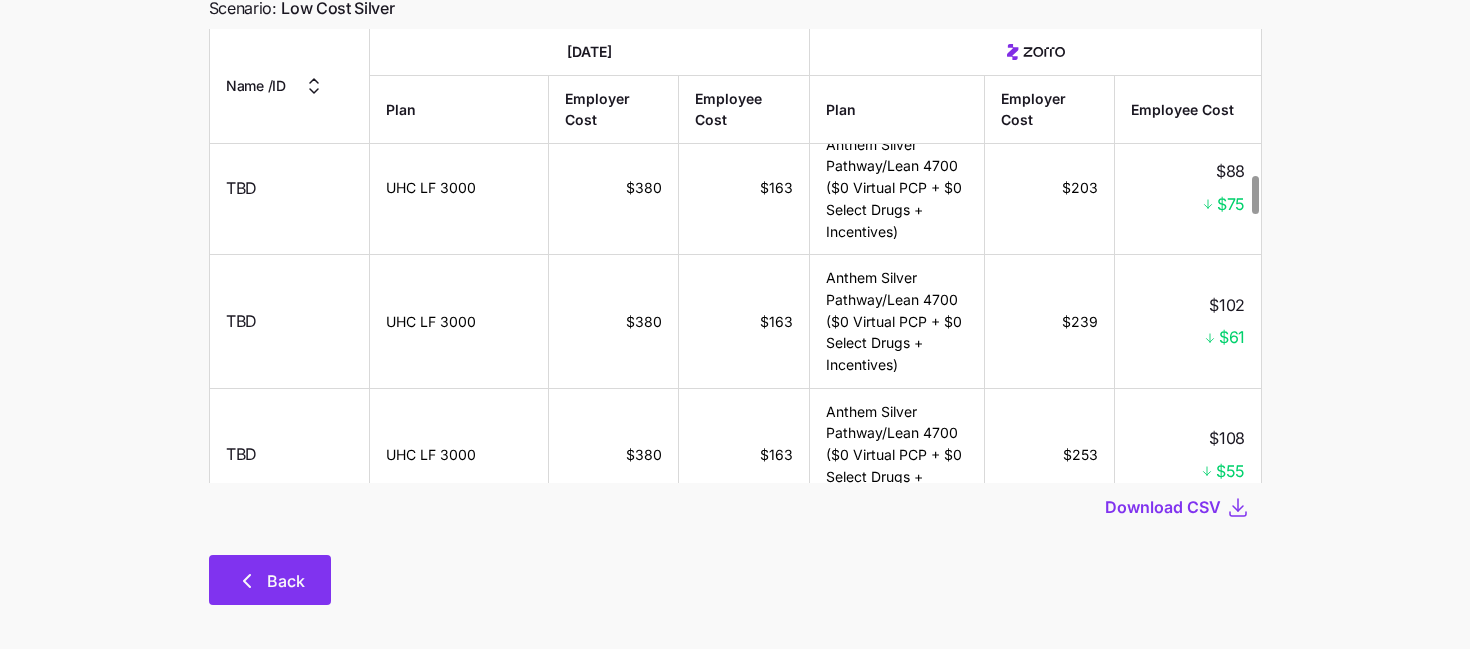 click on "Back" at bounding box center (286, 581) 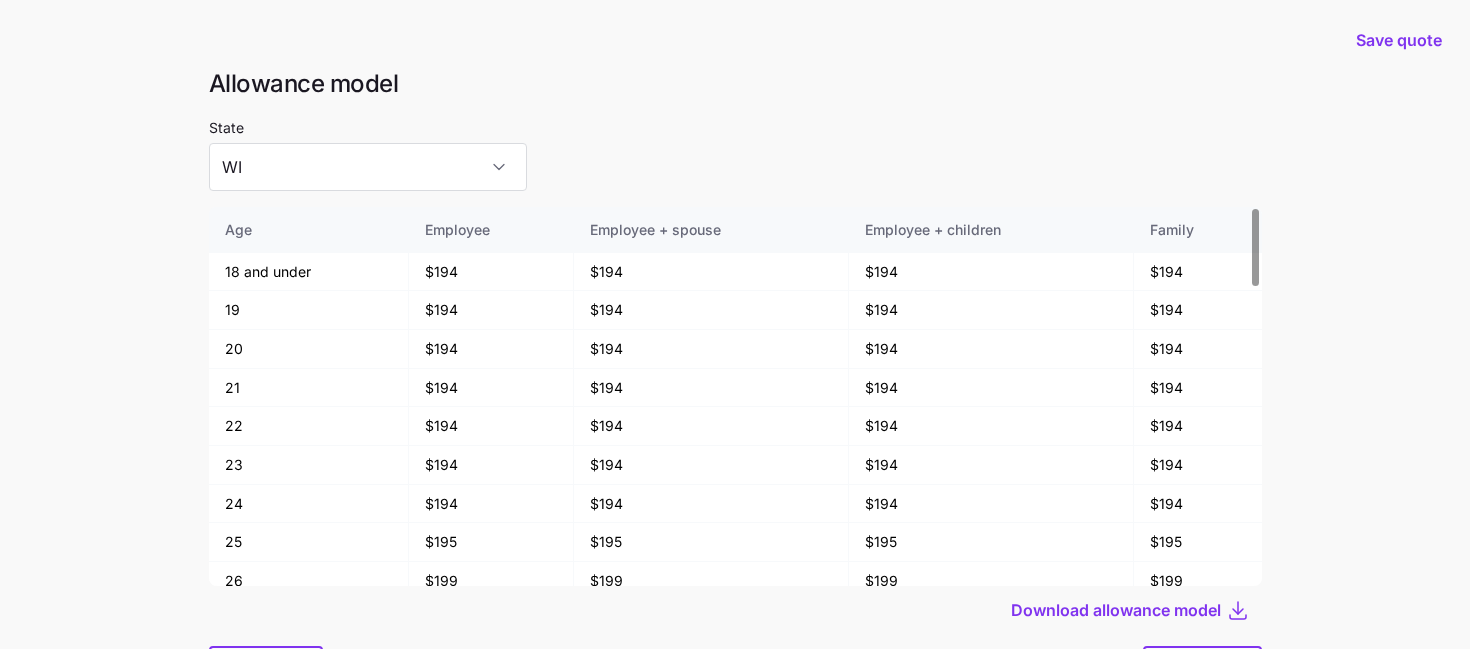 scroll, scrollTop: 107, scrollLeft: 0, axis: vertical 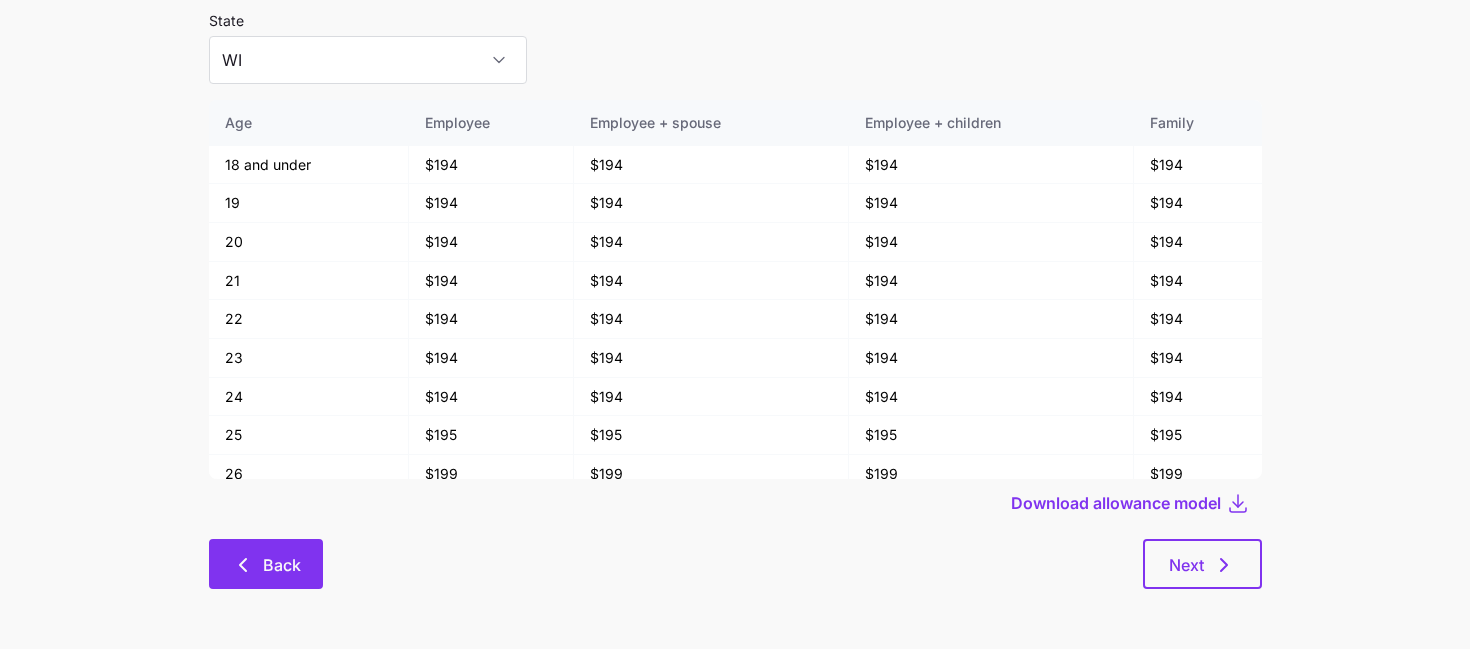 click on "Back" at bounding box center (266, 564) 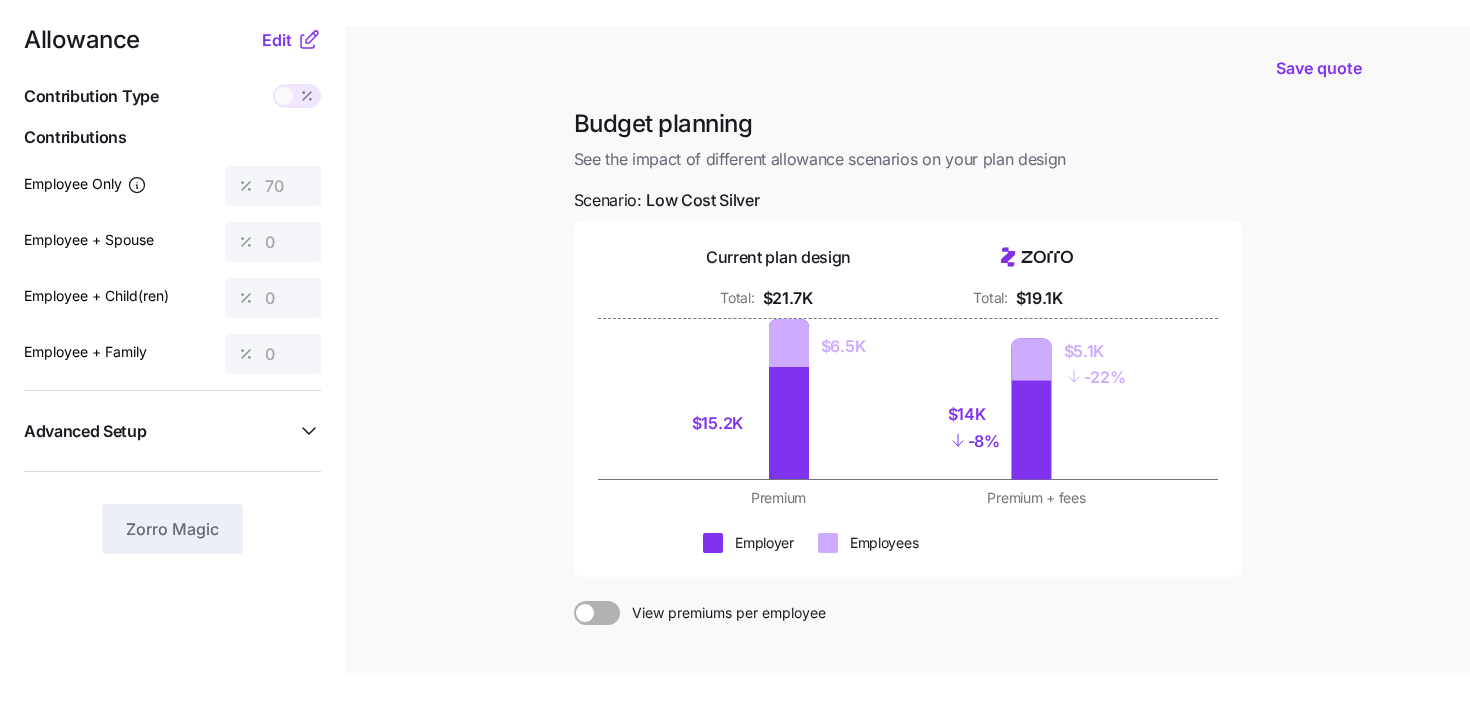 scroll, scrollTop: 39, scrollLeft: 0, axis: vertical 